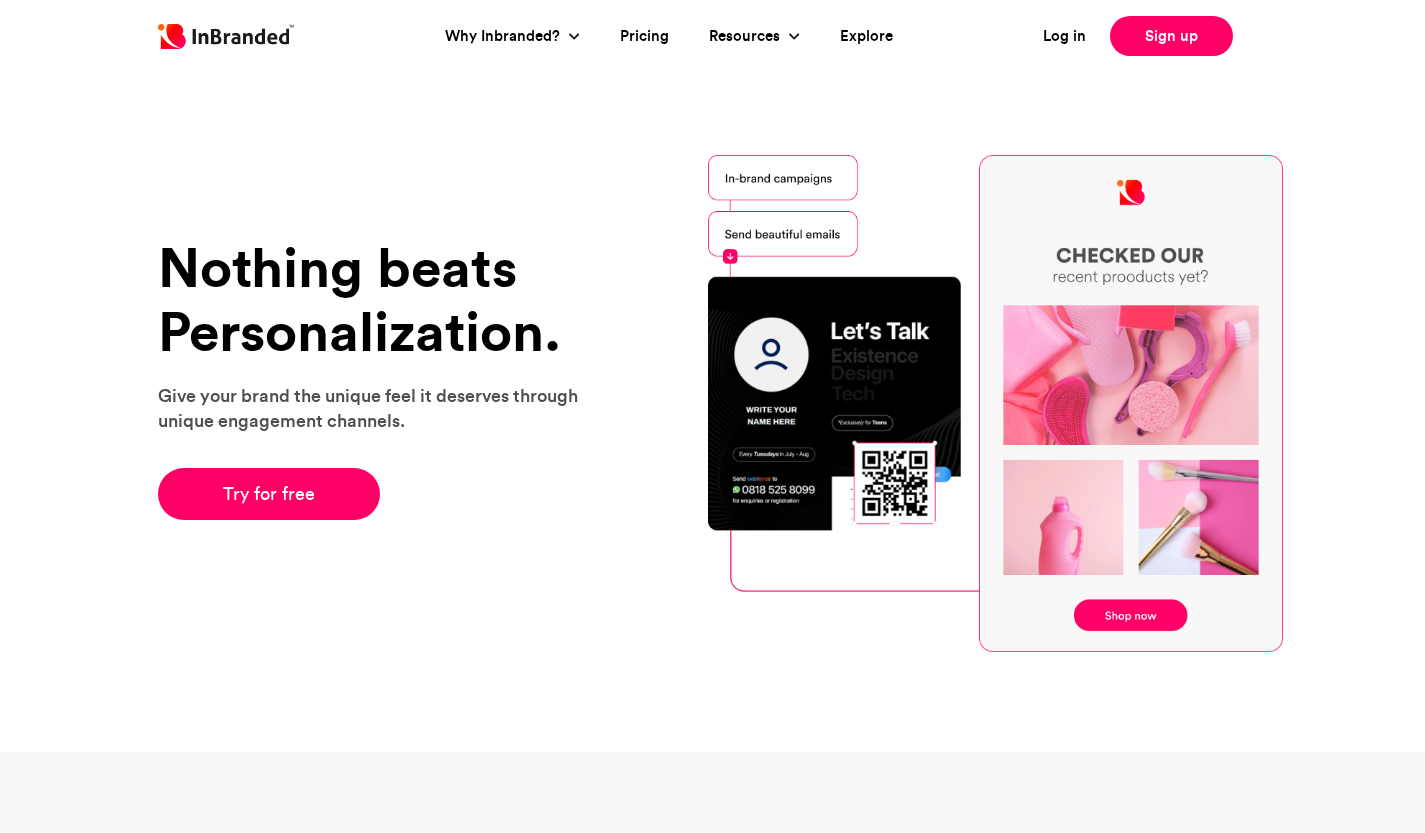 scroll, scrollTop: 0, scrollLeft: 0, axis: both 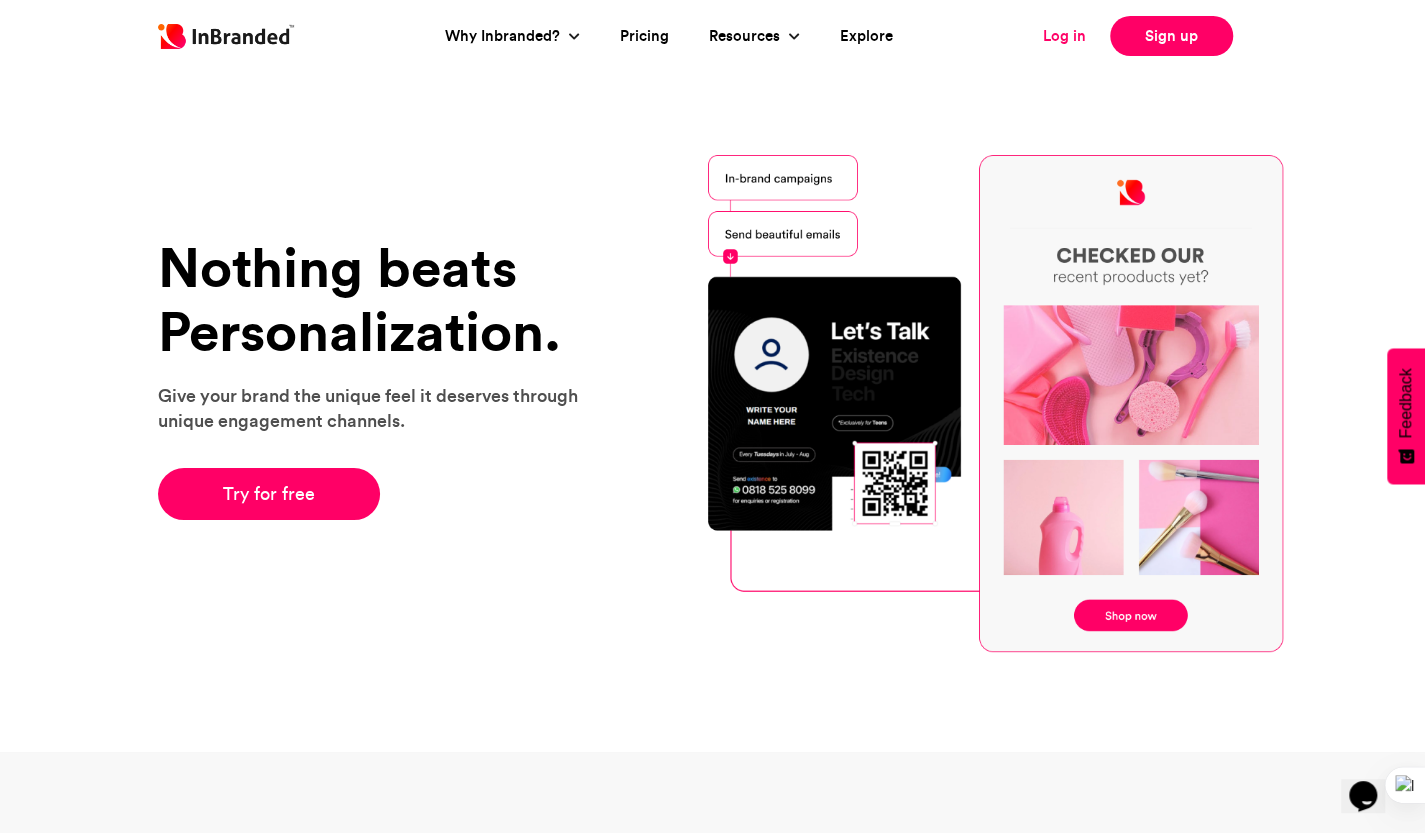 click on "Log in" at bounding box center [1064, 36] 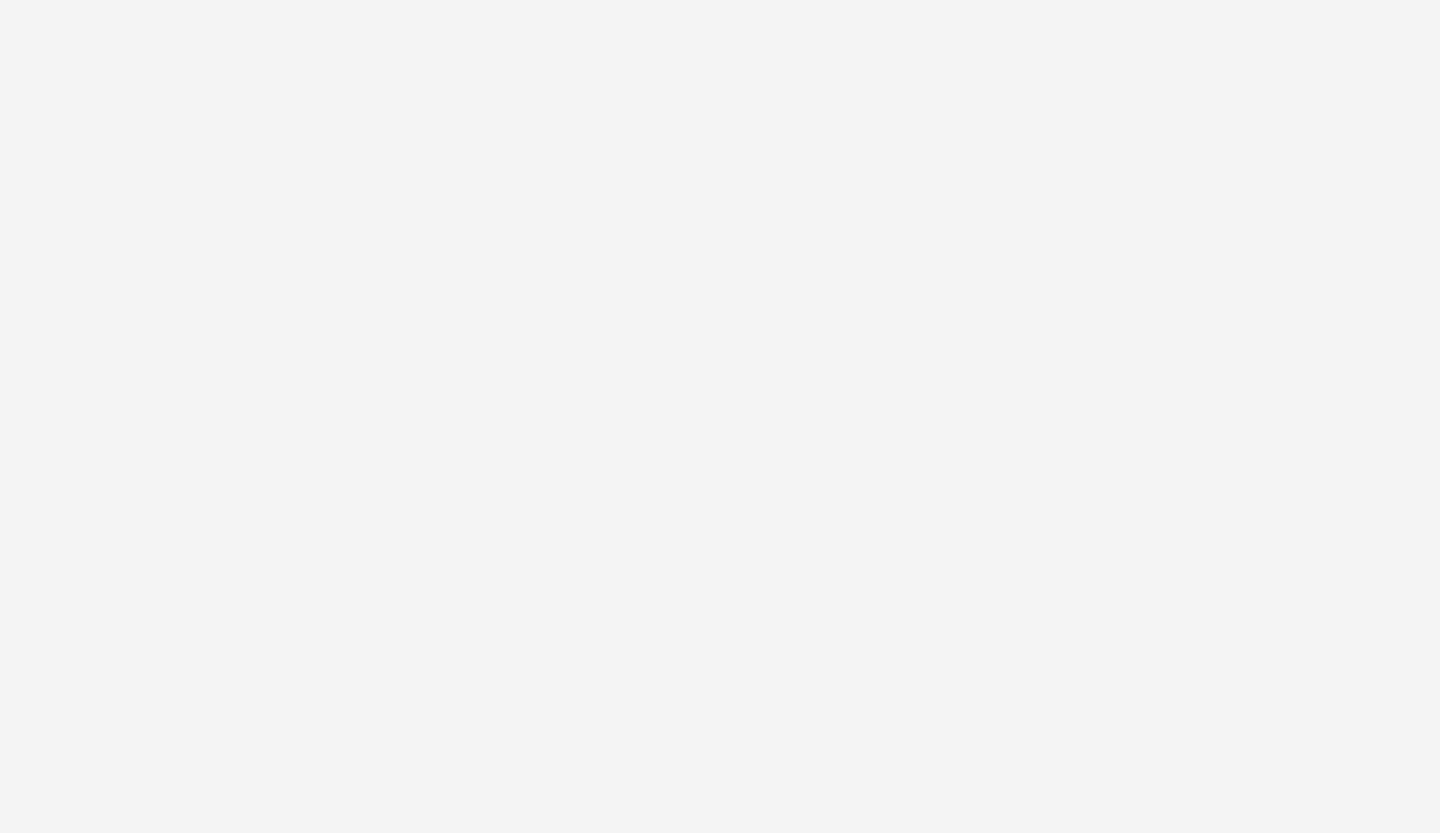 scroll, scrollTop: 0, scrollLeft: 0, axis: both 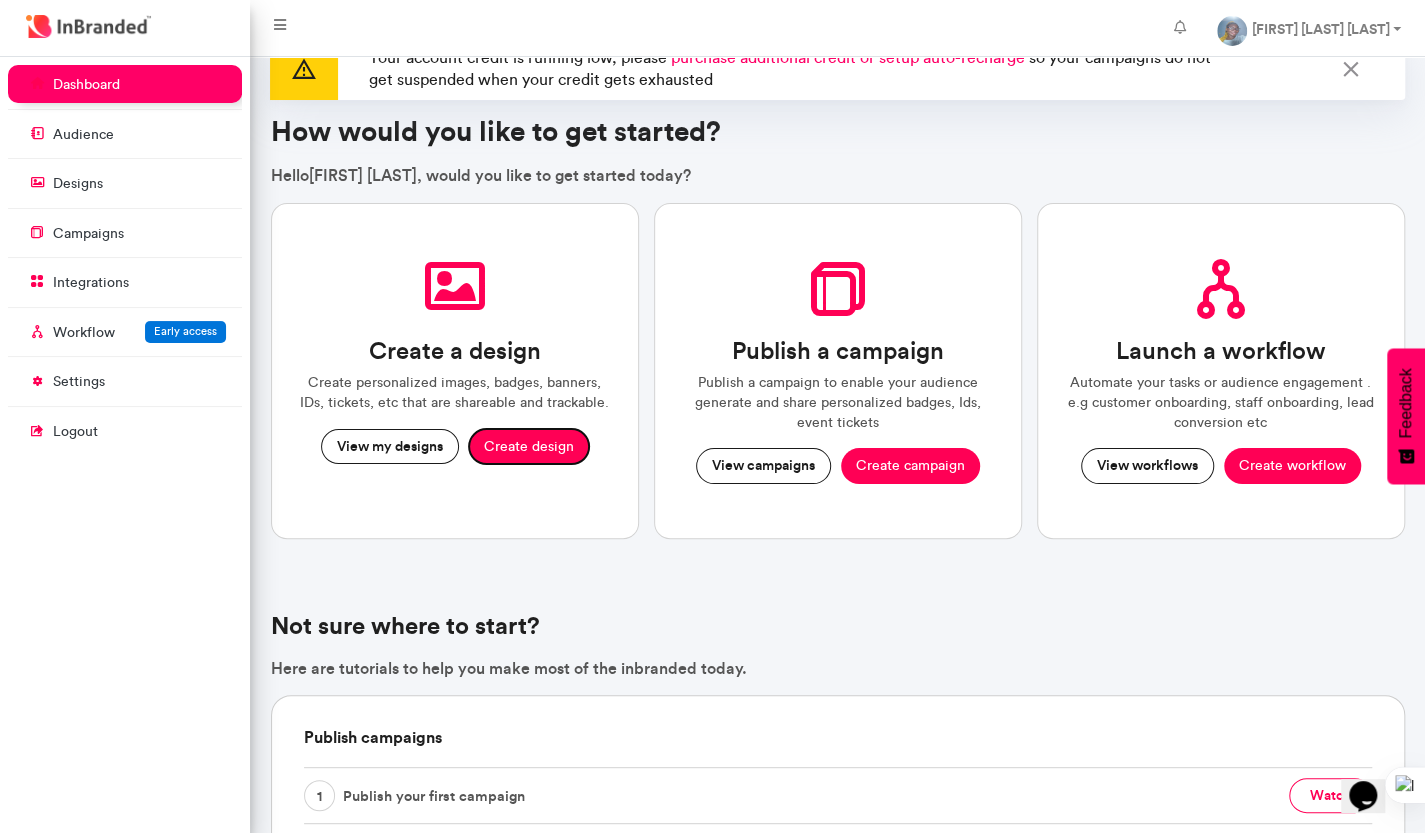 click on "Create design" at bounding box center (529, 447) 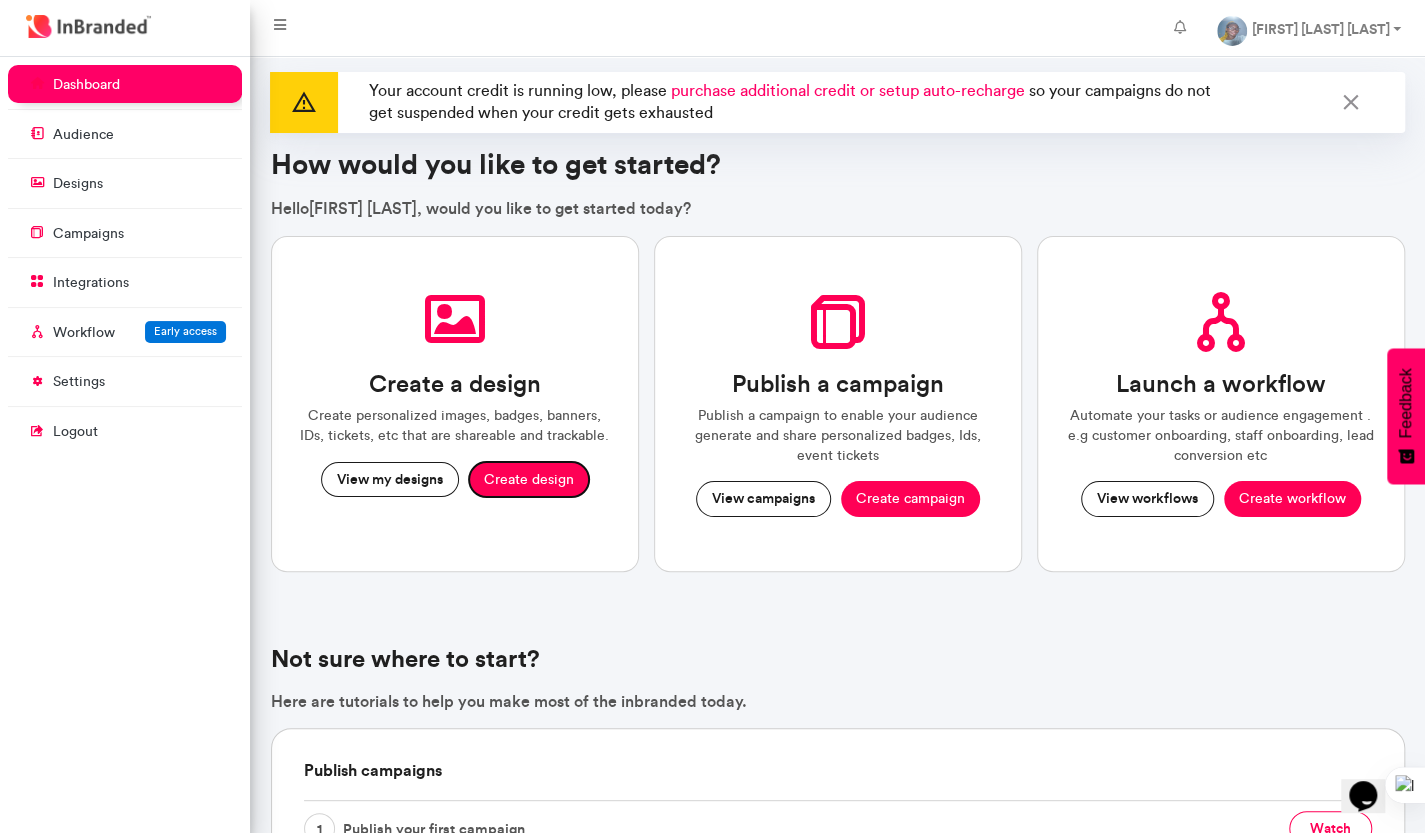 scroll, scrollTop: 49, scrollLeft: 0, axis: vertical 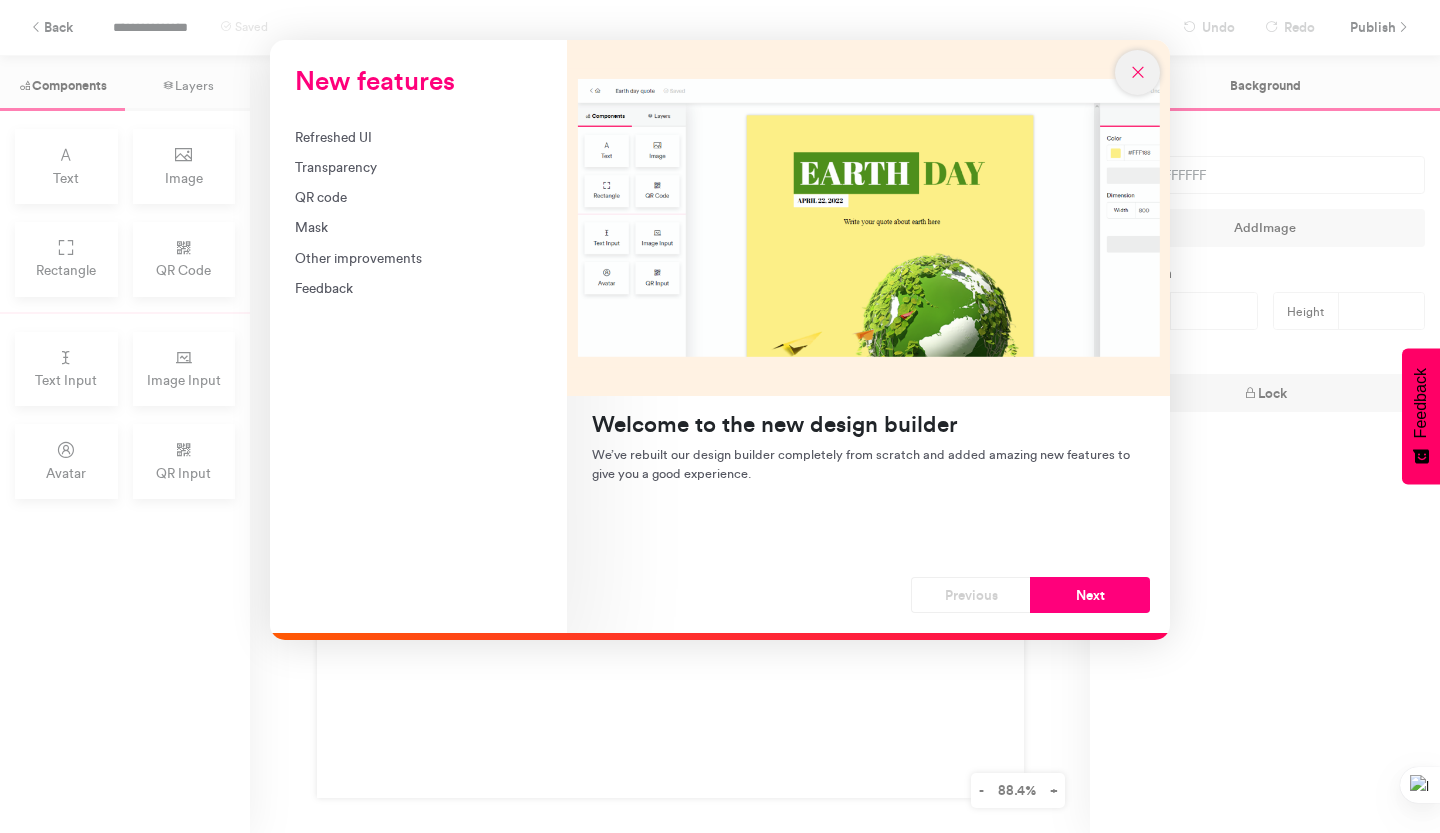 click at bounding box center (1138, 72) 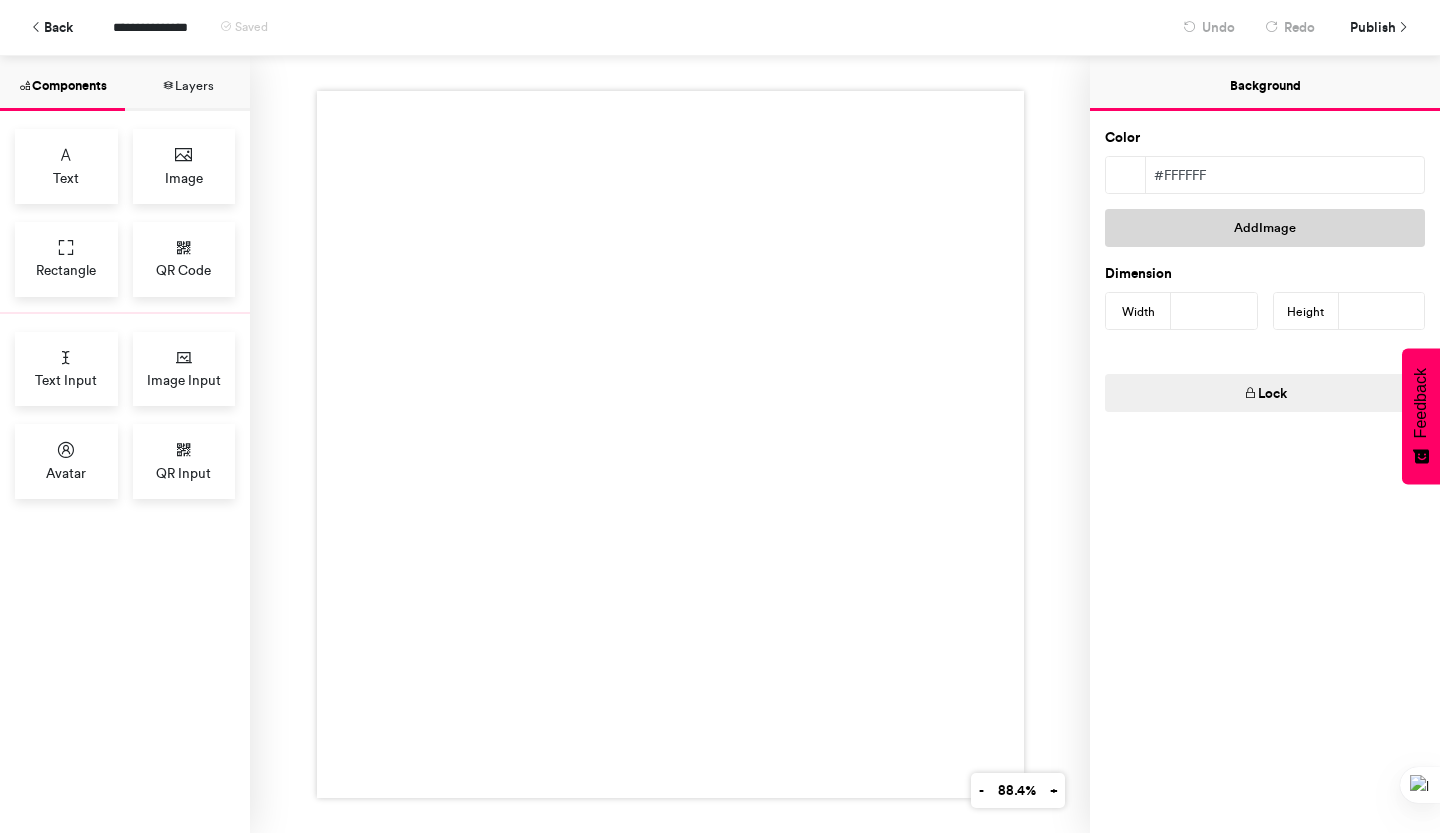 click on "Add  Image" at bounding box center (1265, 228) 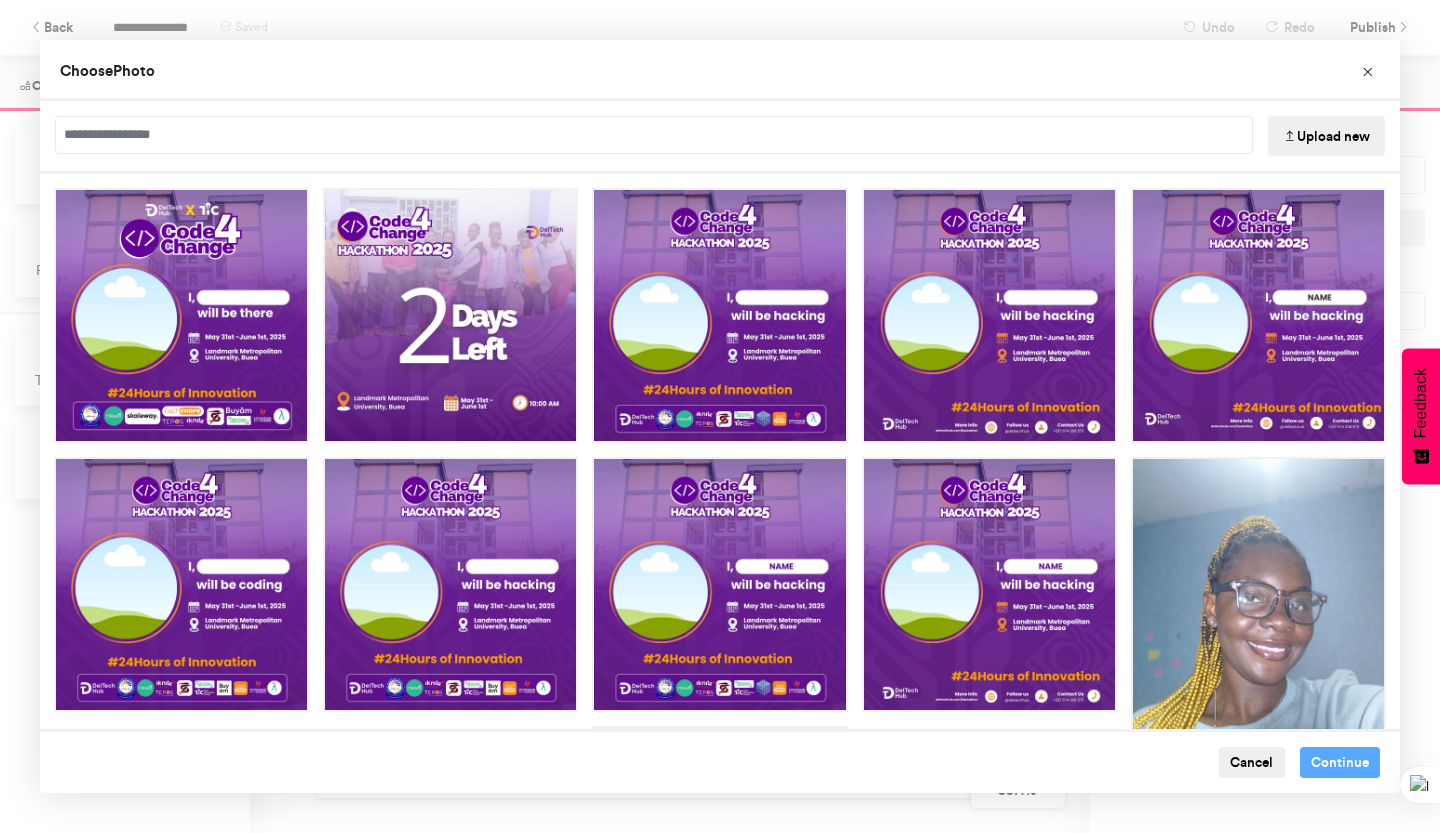 click on "Upload new" at bounding box center [1326, 136] 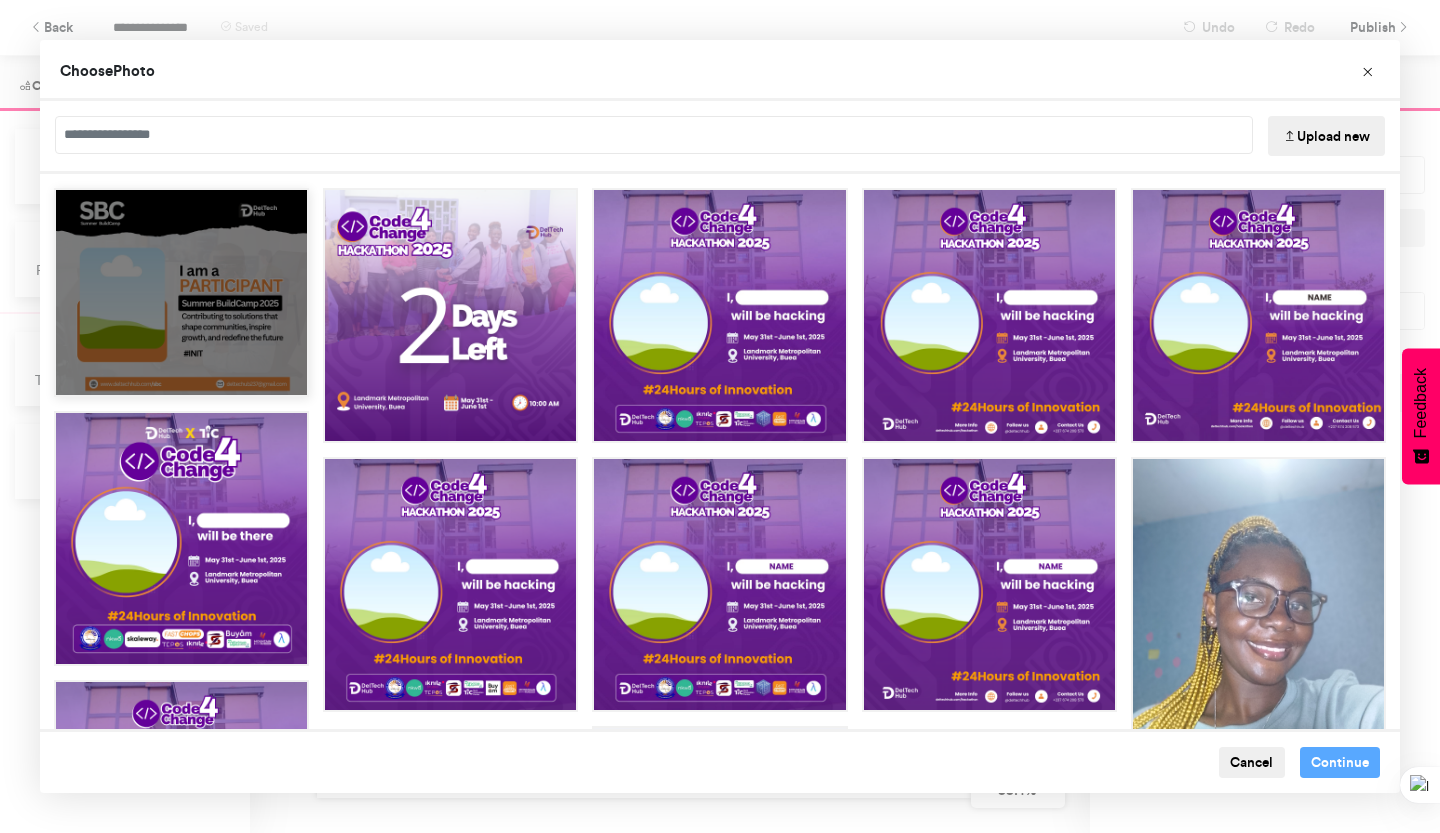 click at bounding box center (181, 293) 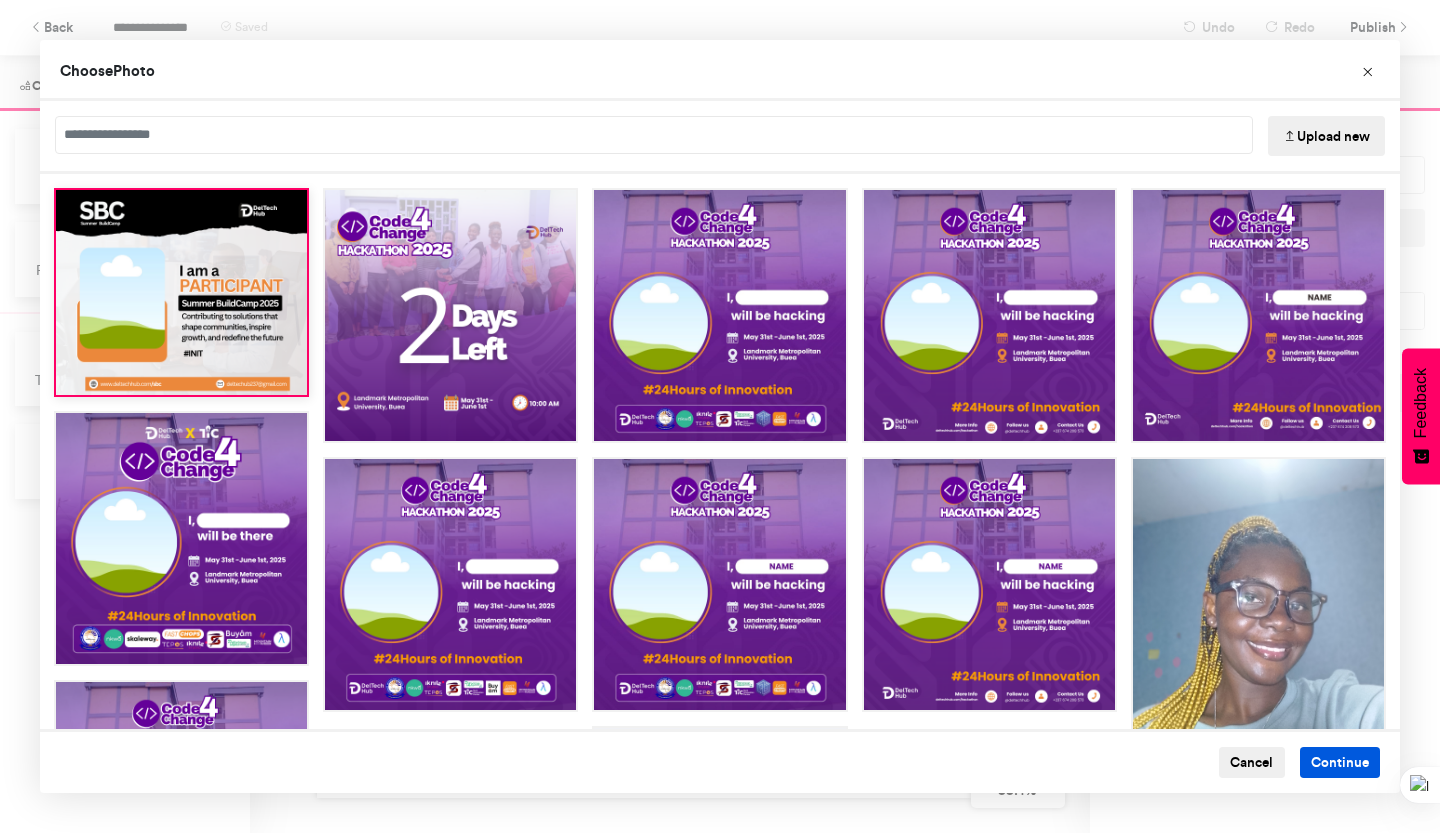 click on "Continue" at bounding box center (1340, 763) 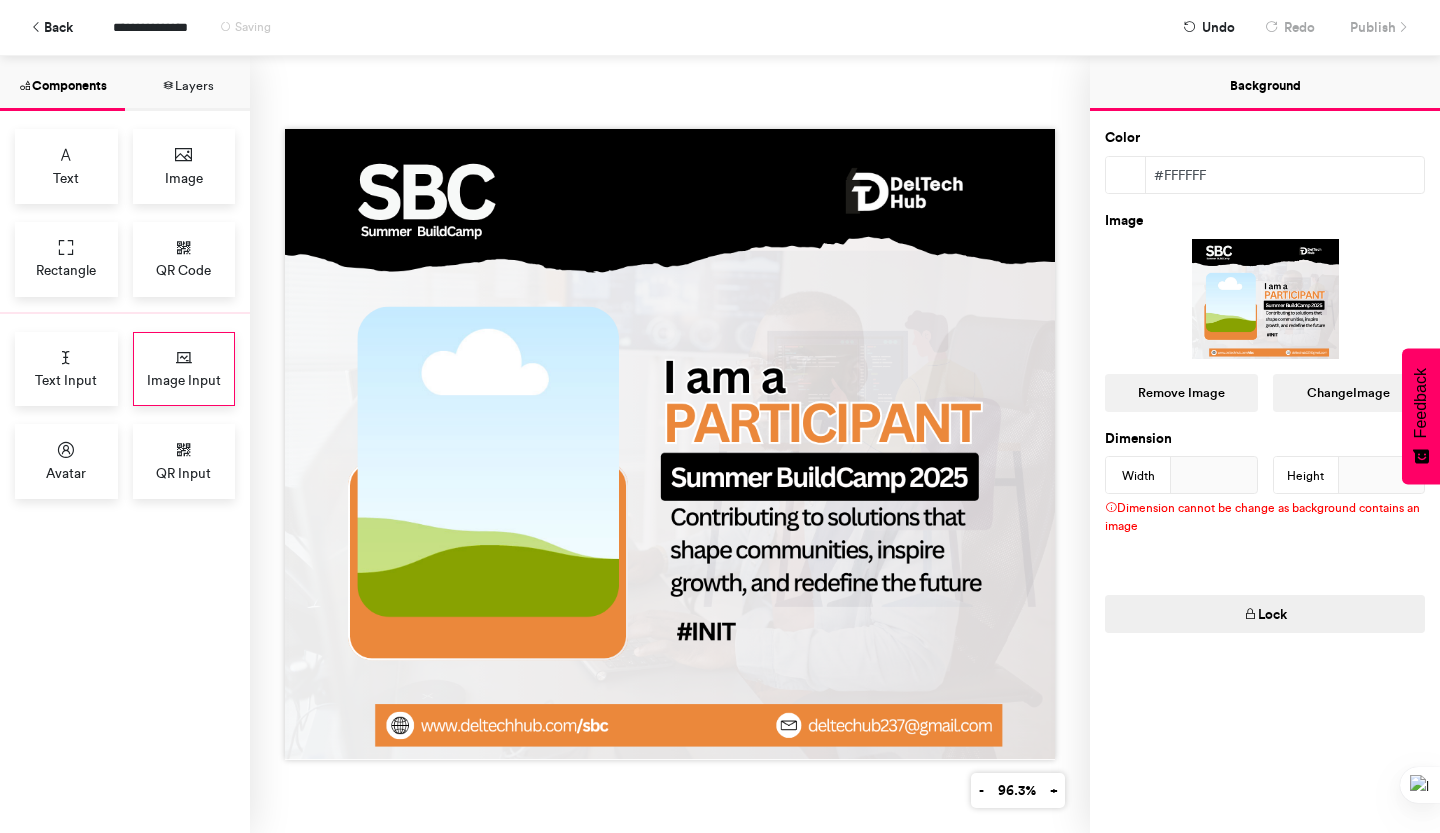 click on "Image Input" at bounding box center [184, 380] 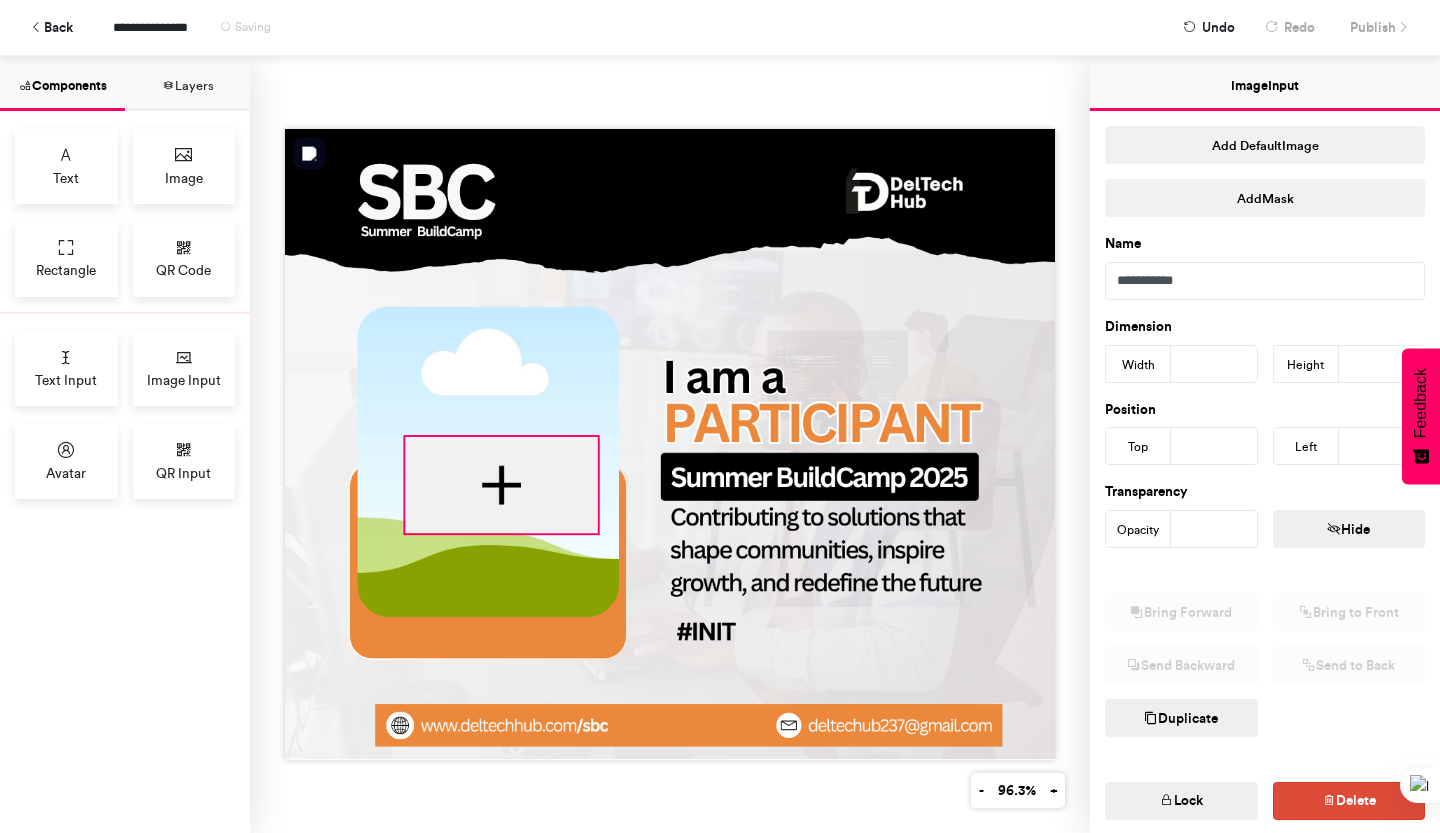 drag, startPoint x: 548, startPoint y: 341, endPoint x: 476, endPoint y: 491, distance: 166.3851 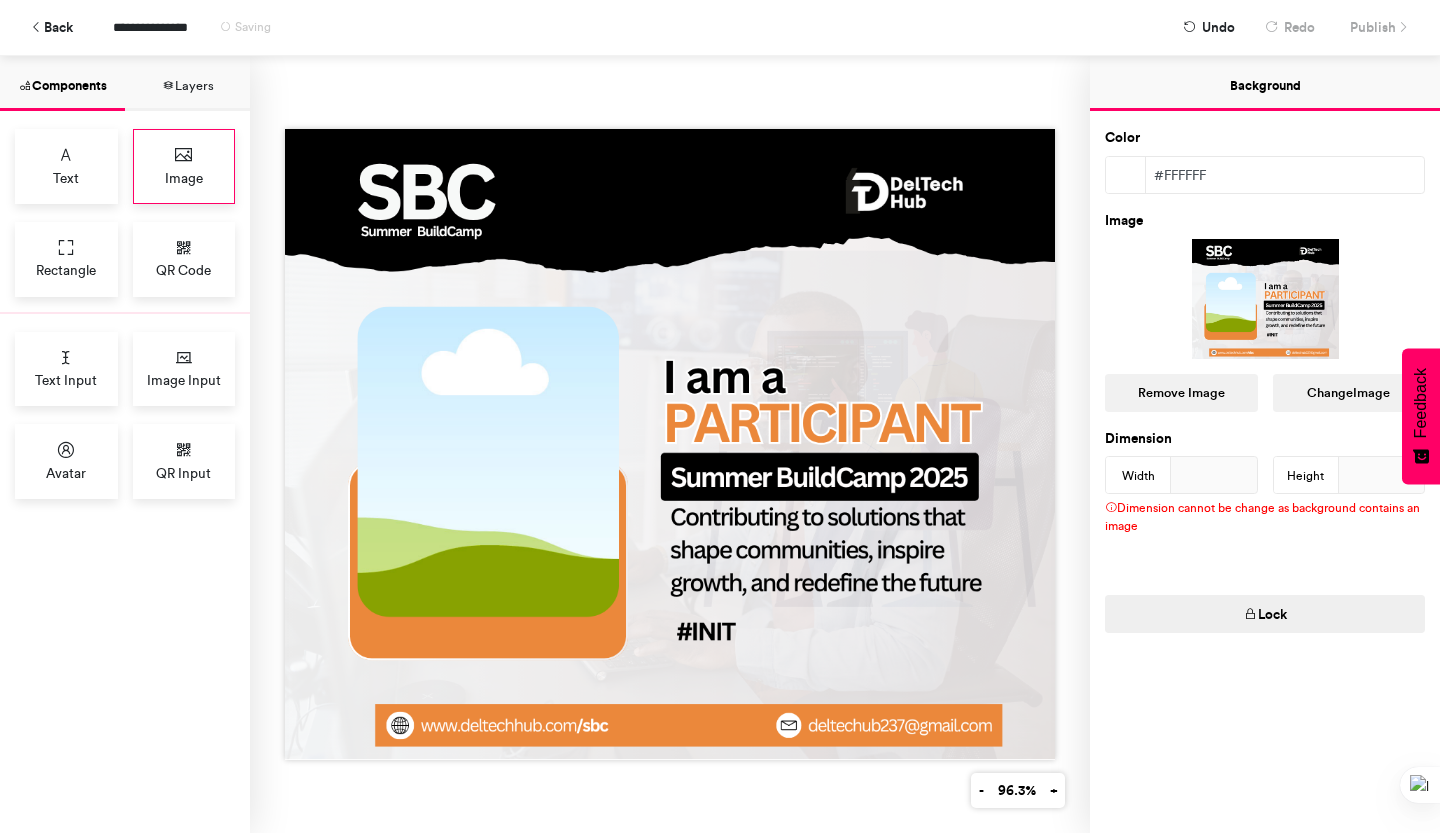 click on "Image" at bounding box center [184, 178] 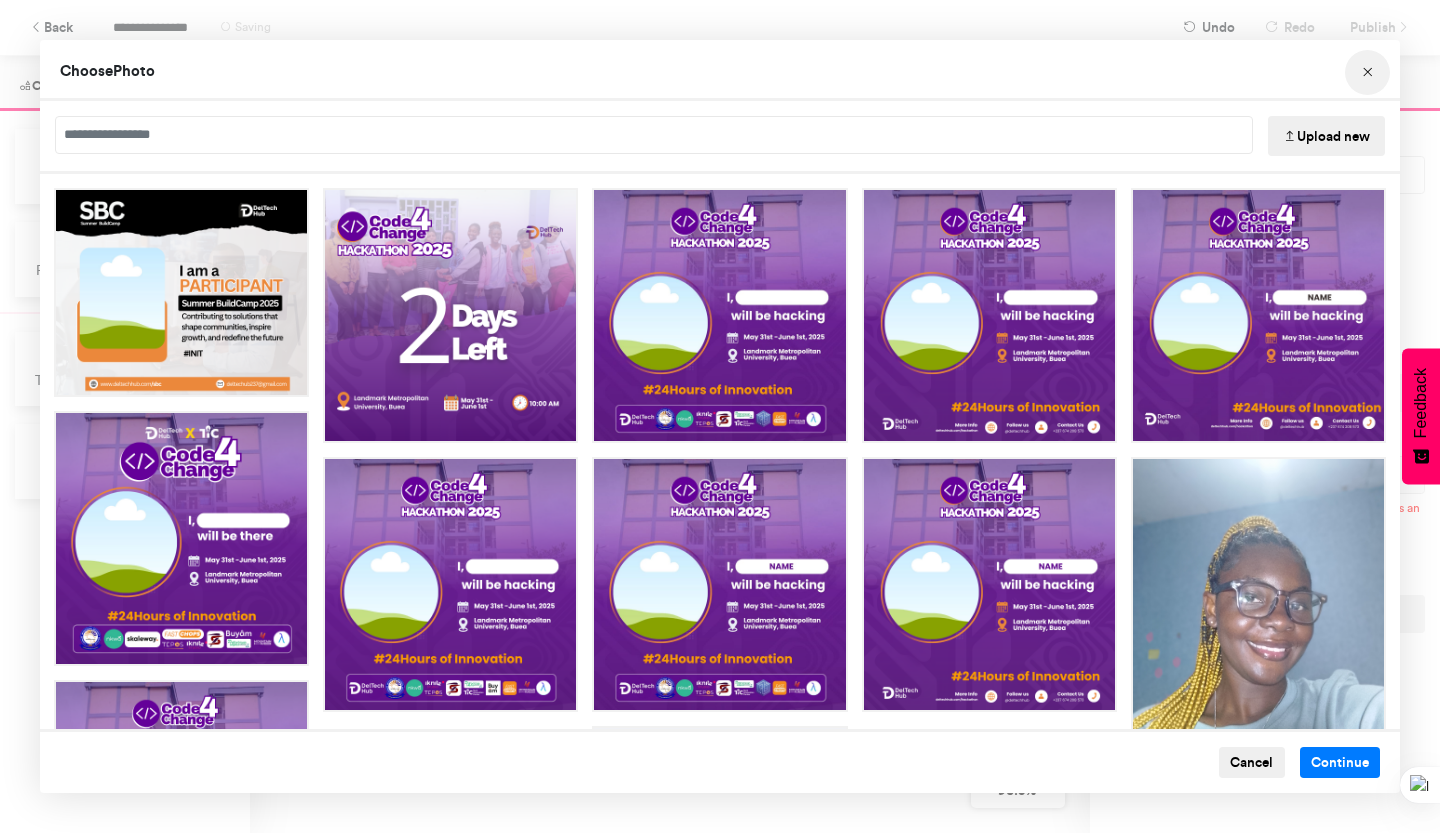 click at bounding box center [1368, 73] 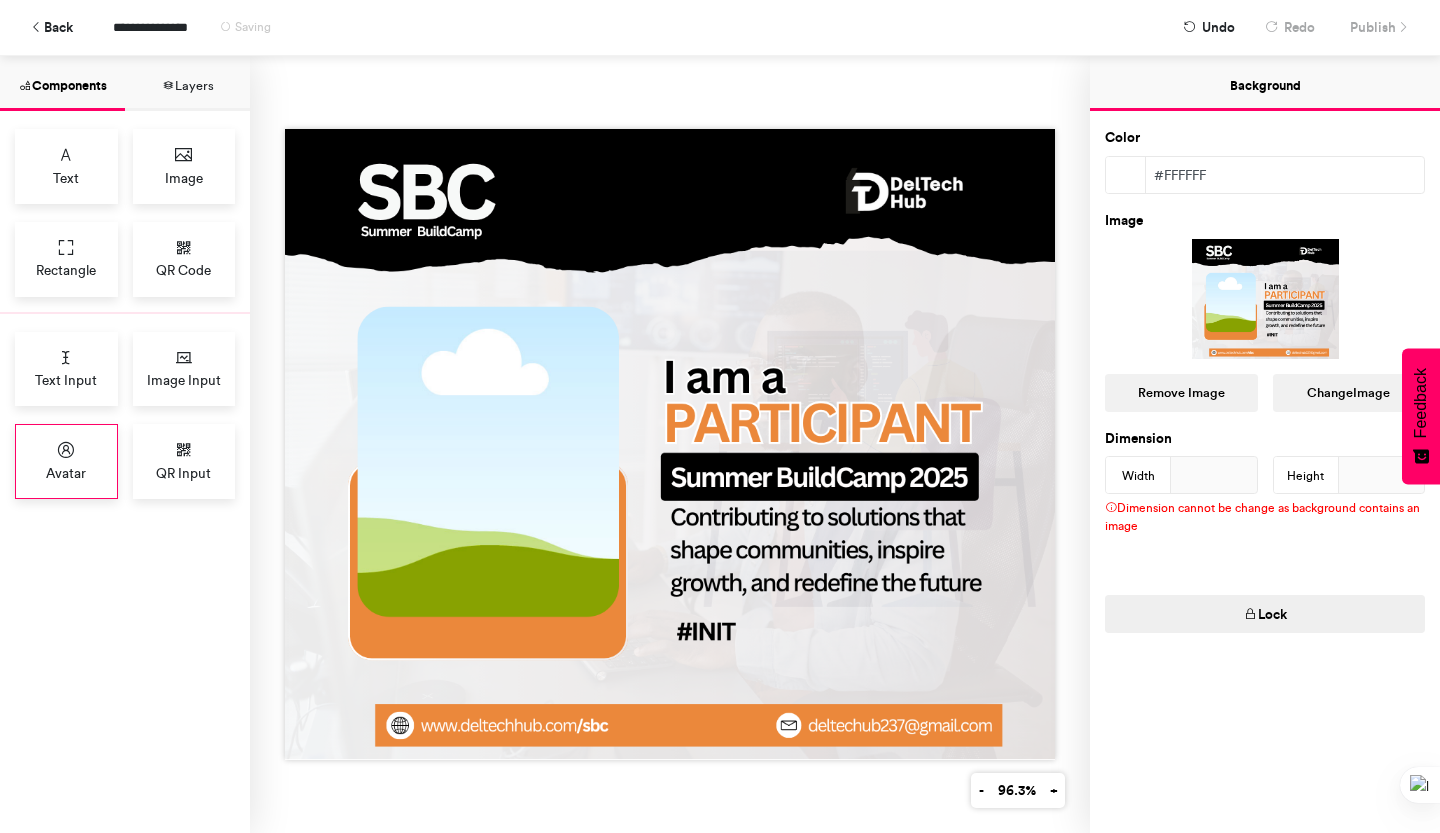 click on "Avatar" at bounding box center (66, 473) 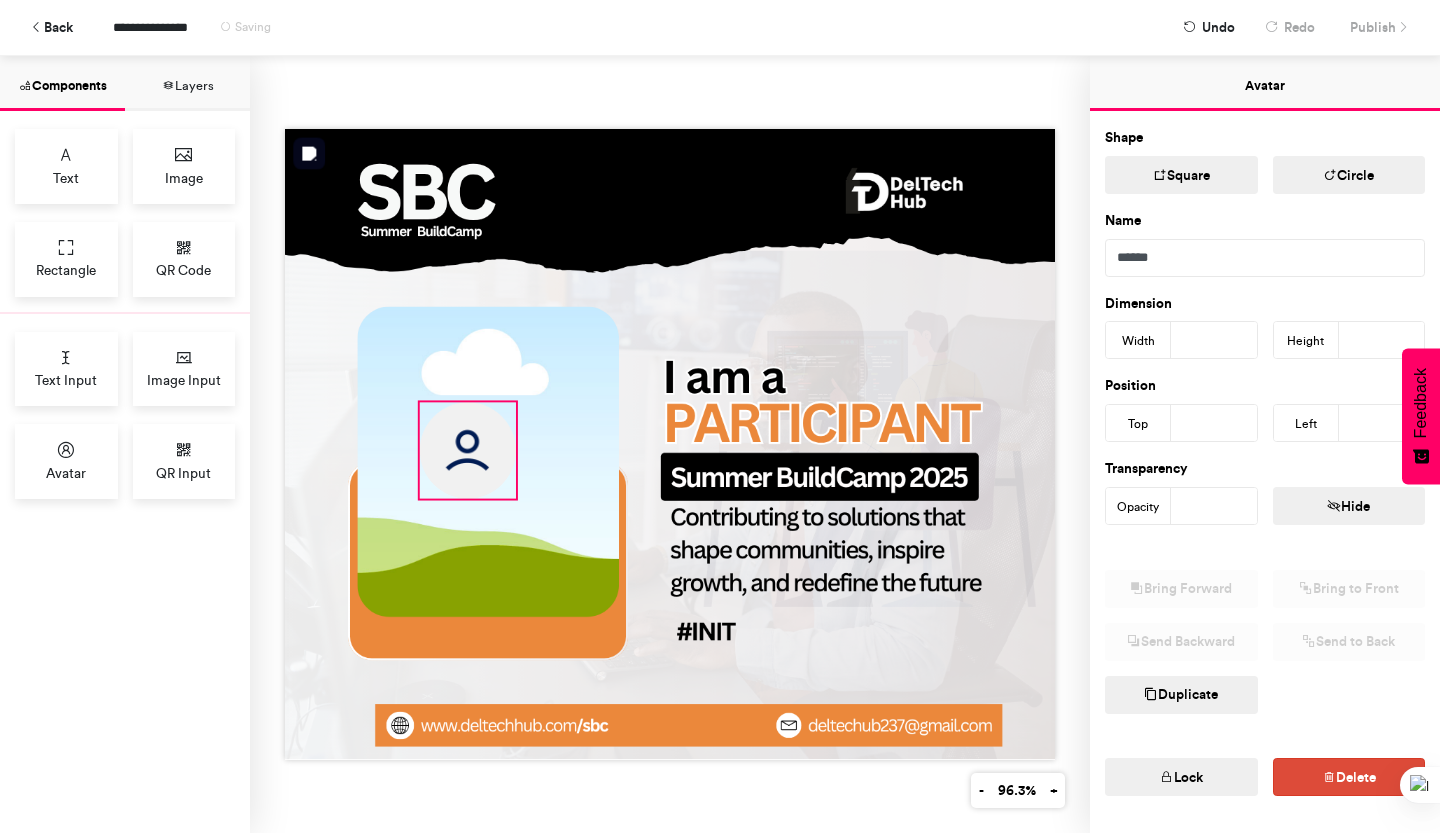 drag, startPoint x: 522, startPoint y: 315, endPoint x: 462, endPoint y: 439, distance: 137.7534 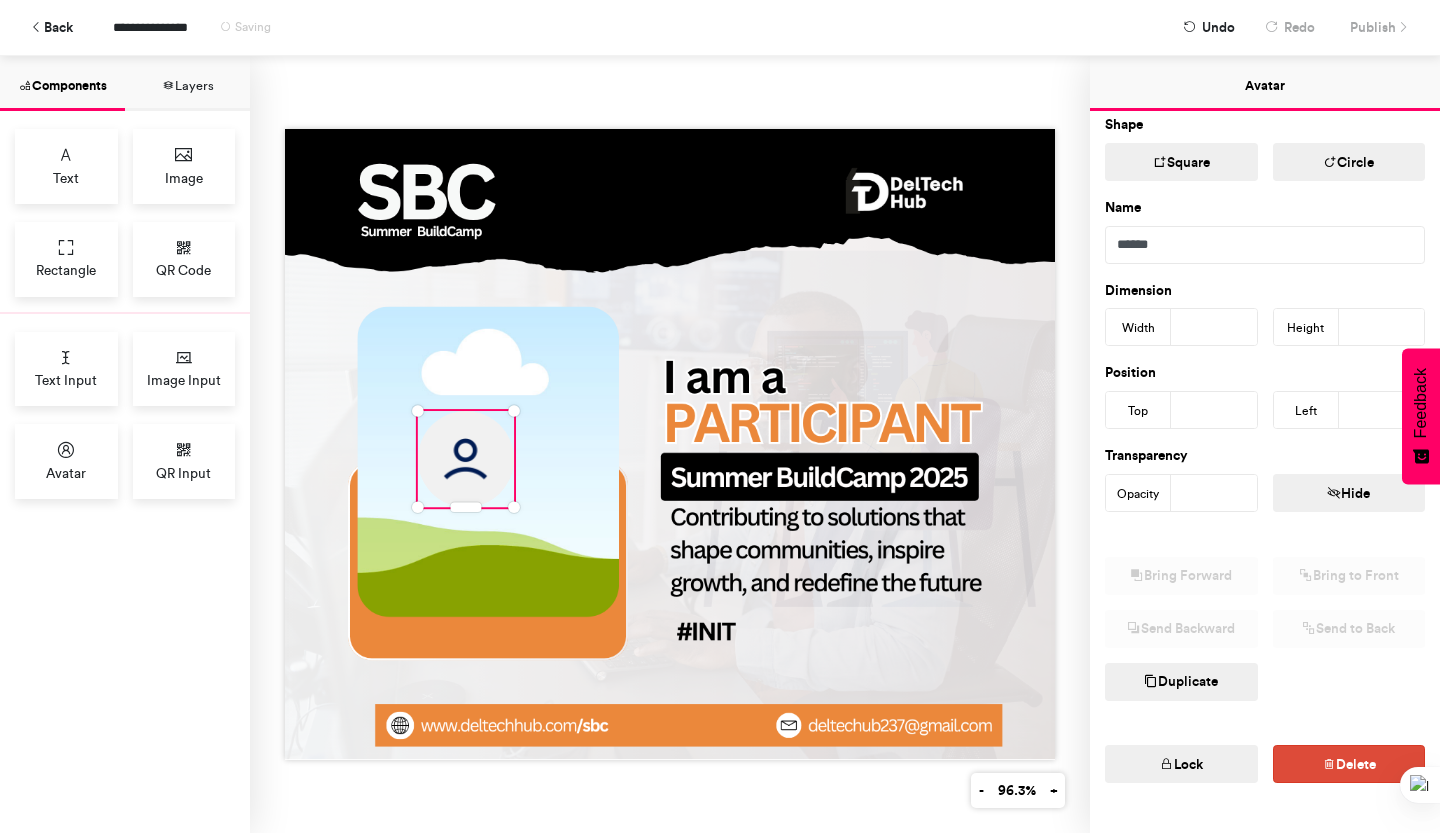 scroll, scrollTop: 0, scrollLeft: 0, axis: both 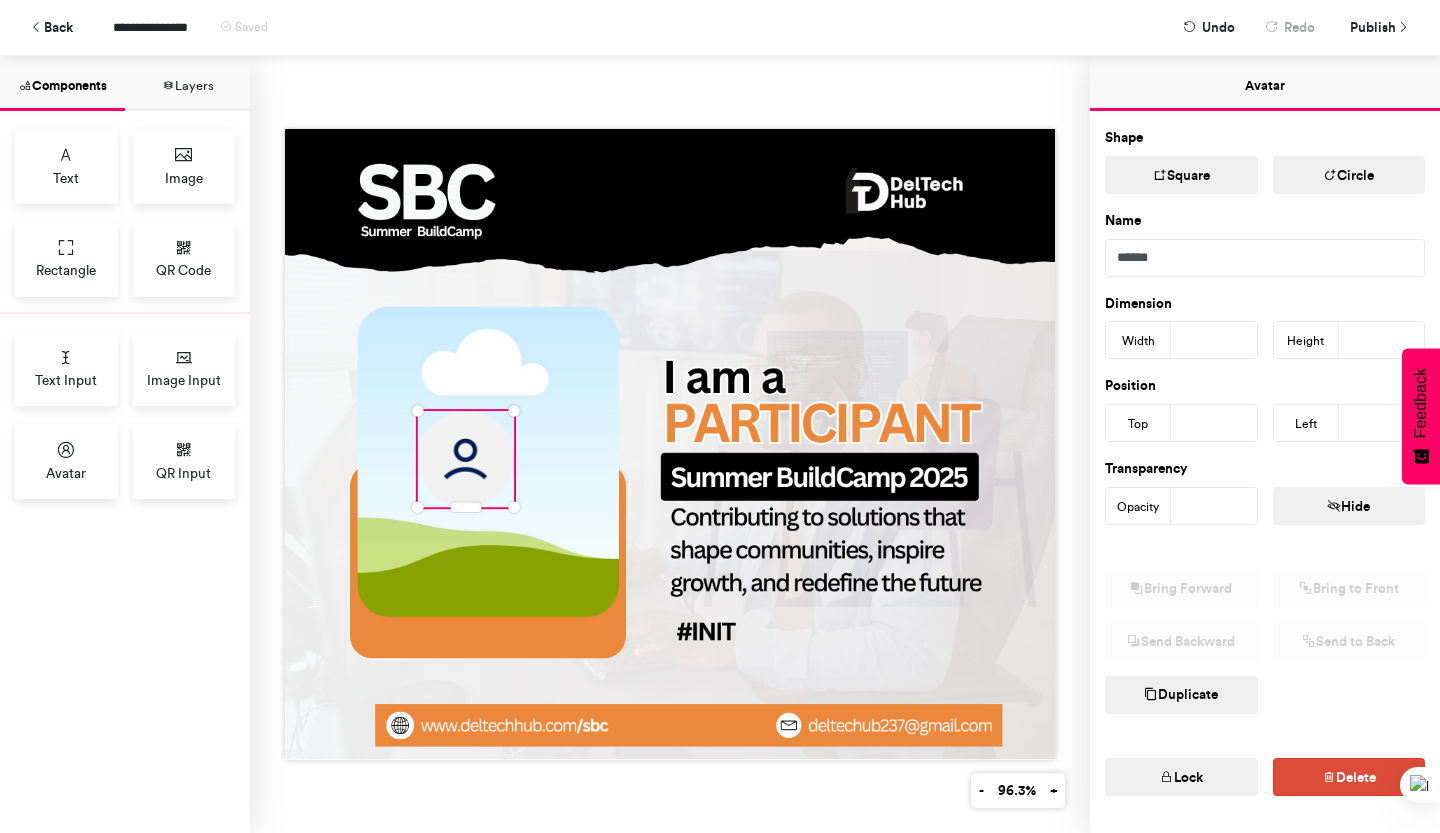 click on "Square" at bounding box center (1181, 175) 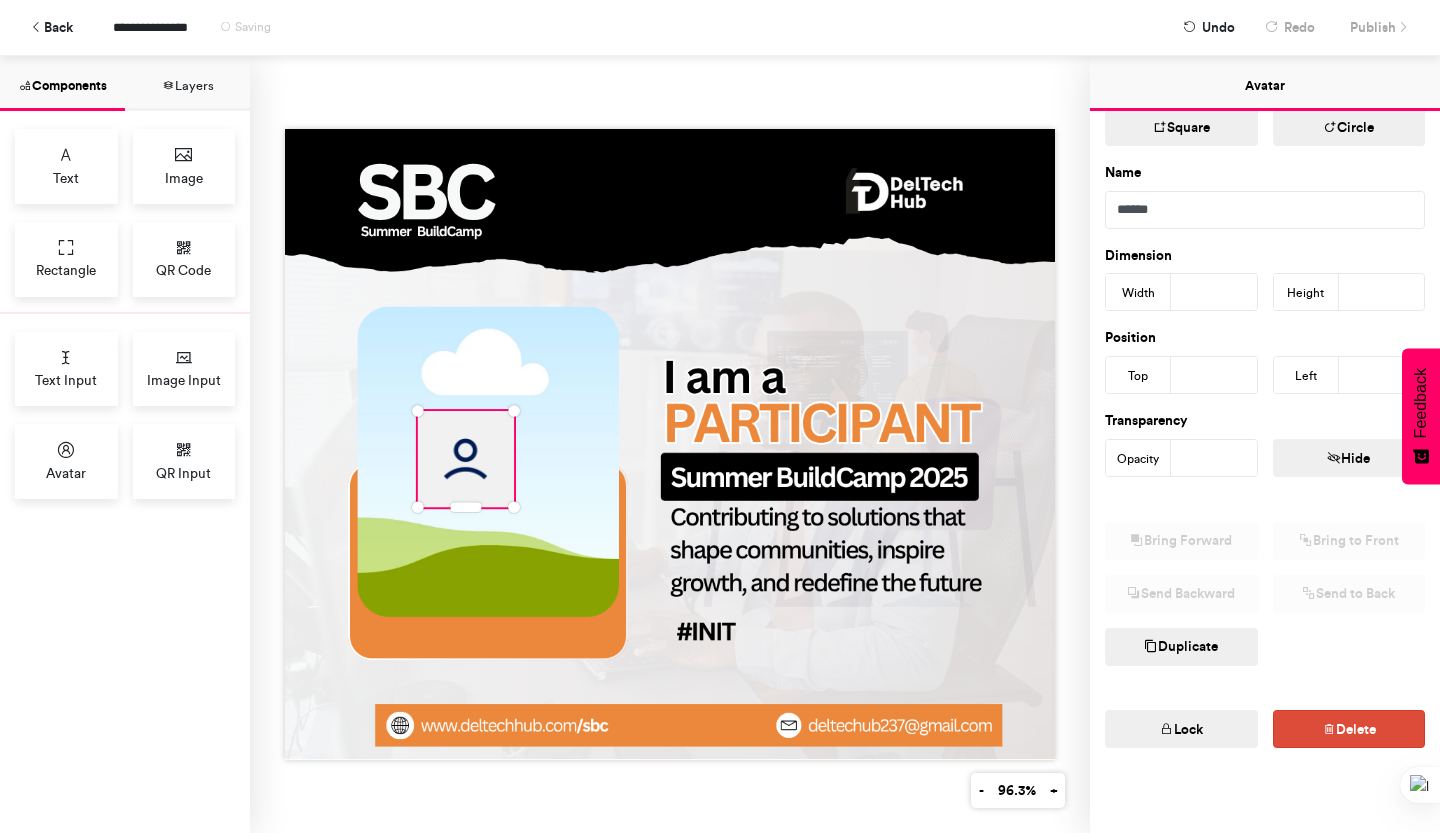 scroll, scrollTop: 0, scrollLeft: 0, axis: both 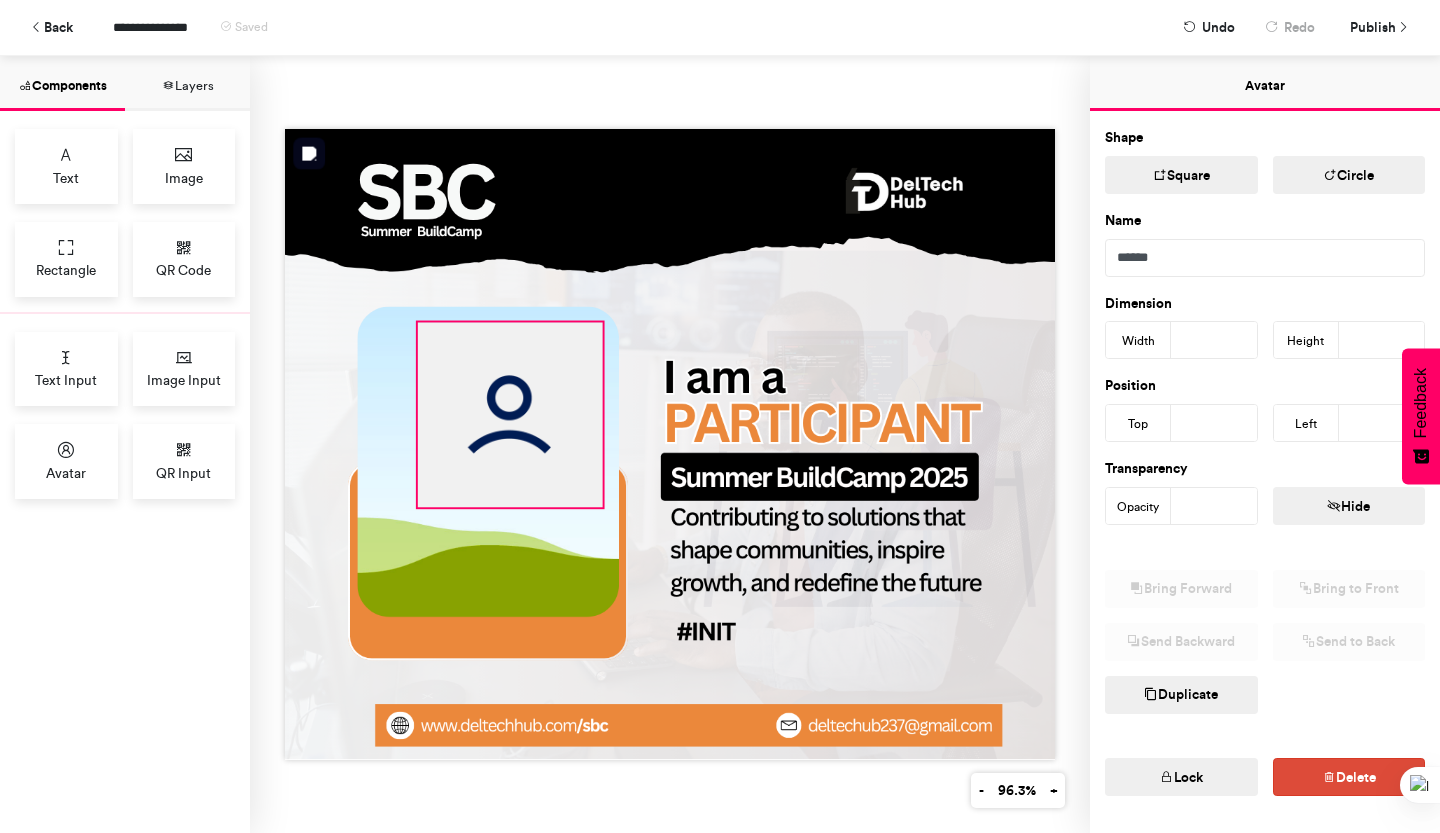 drag, startPoint x: 503, startPoint y: 403, endPoint x: 592, endPoint y: 310, distance: 128.72452 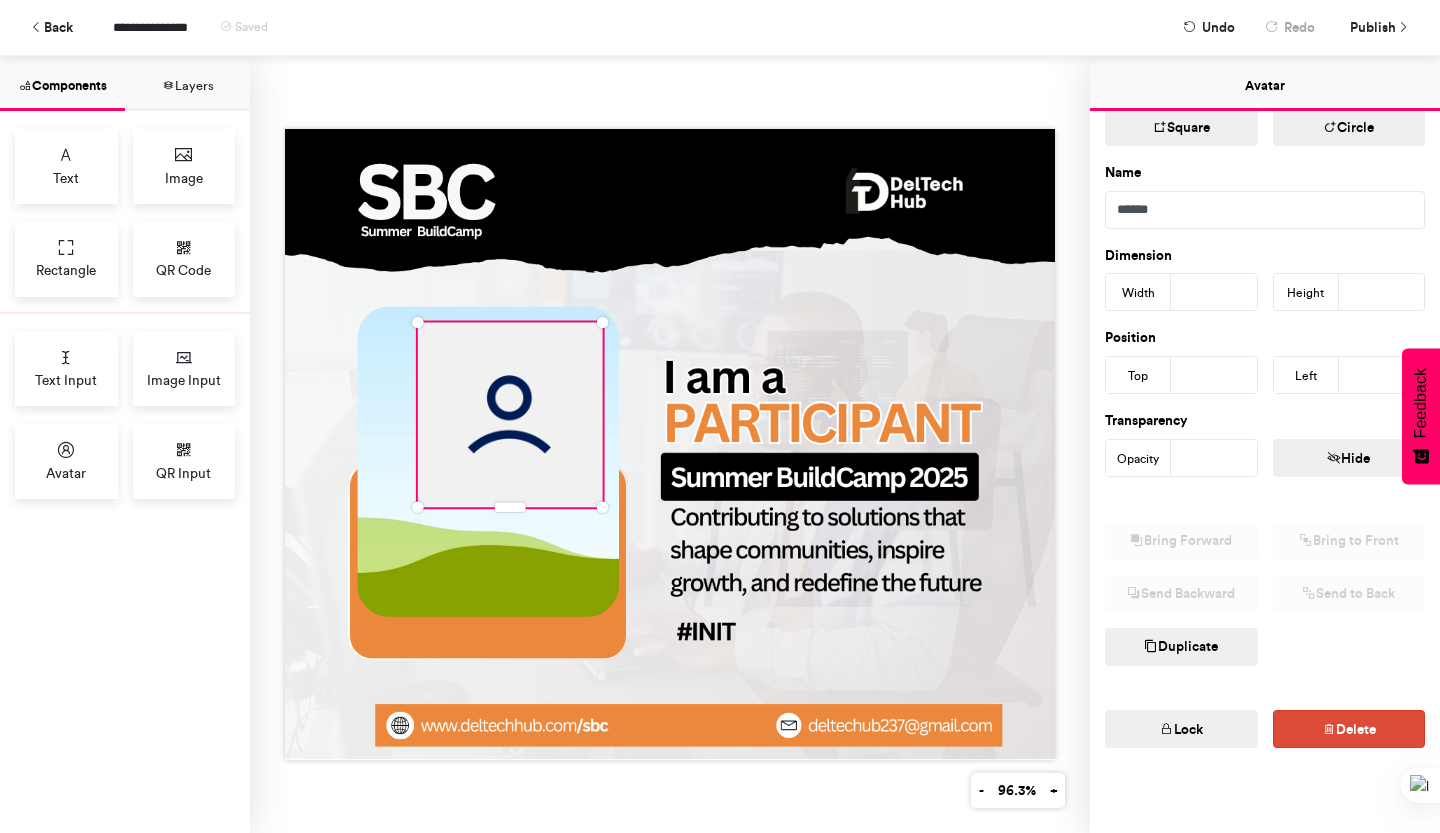 scroll, scrollTop: 0, scrollLeft: 0, axis: both 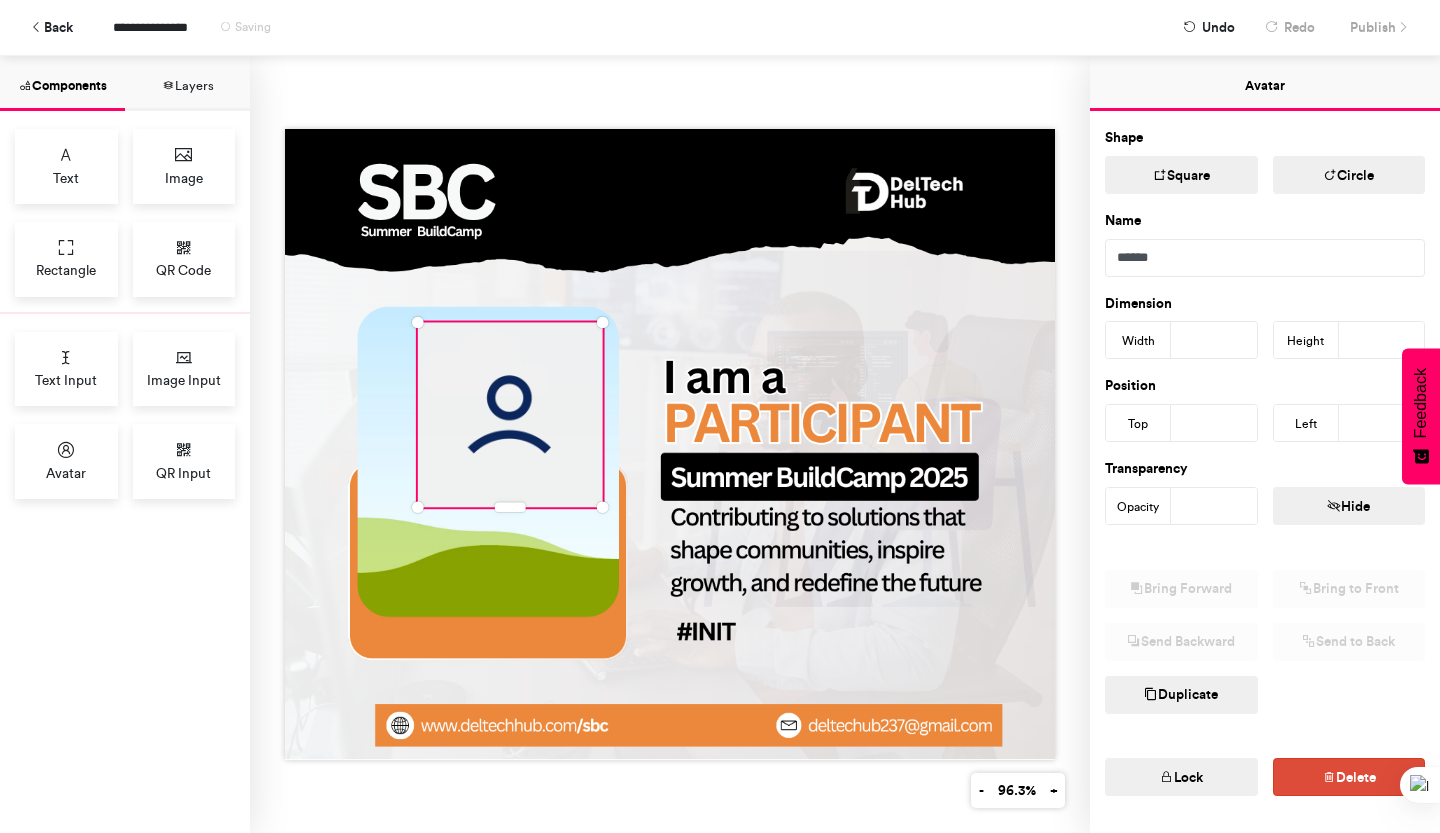 click on "**" at bounding box center [1214, 506] 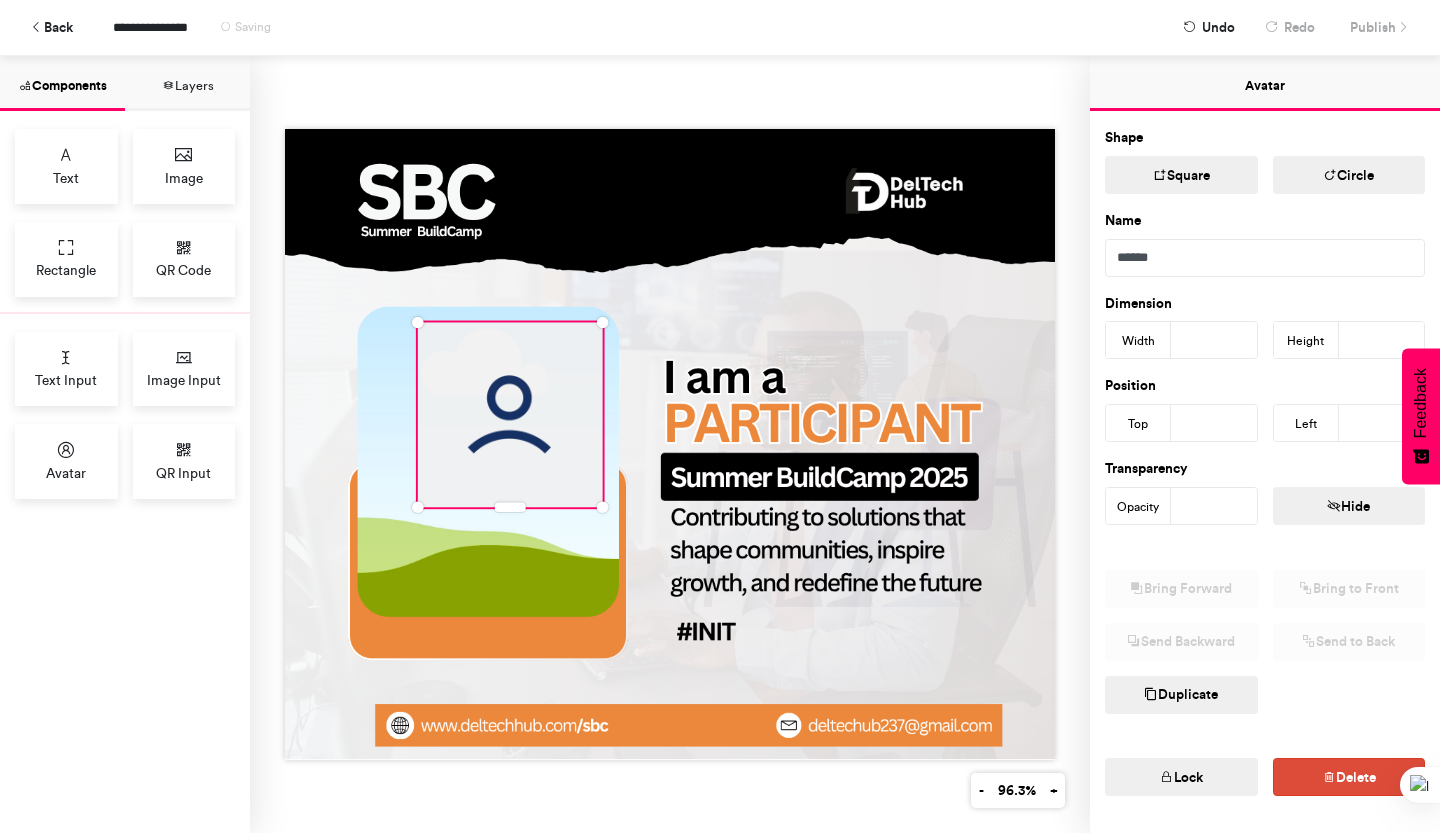 click on "**" at bounding box center (1214, 506) 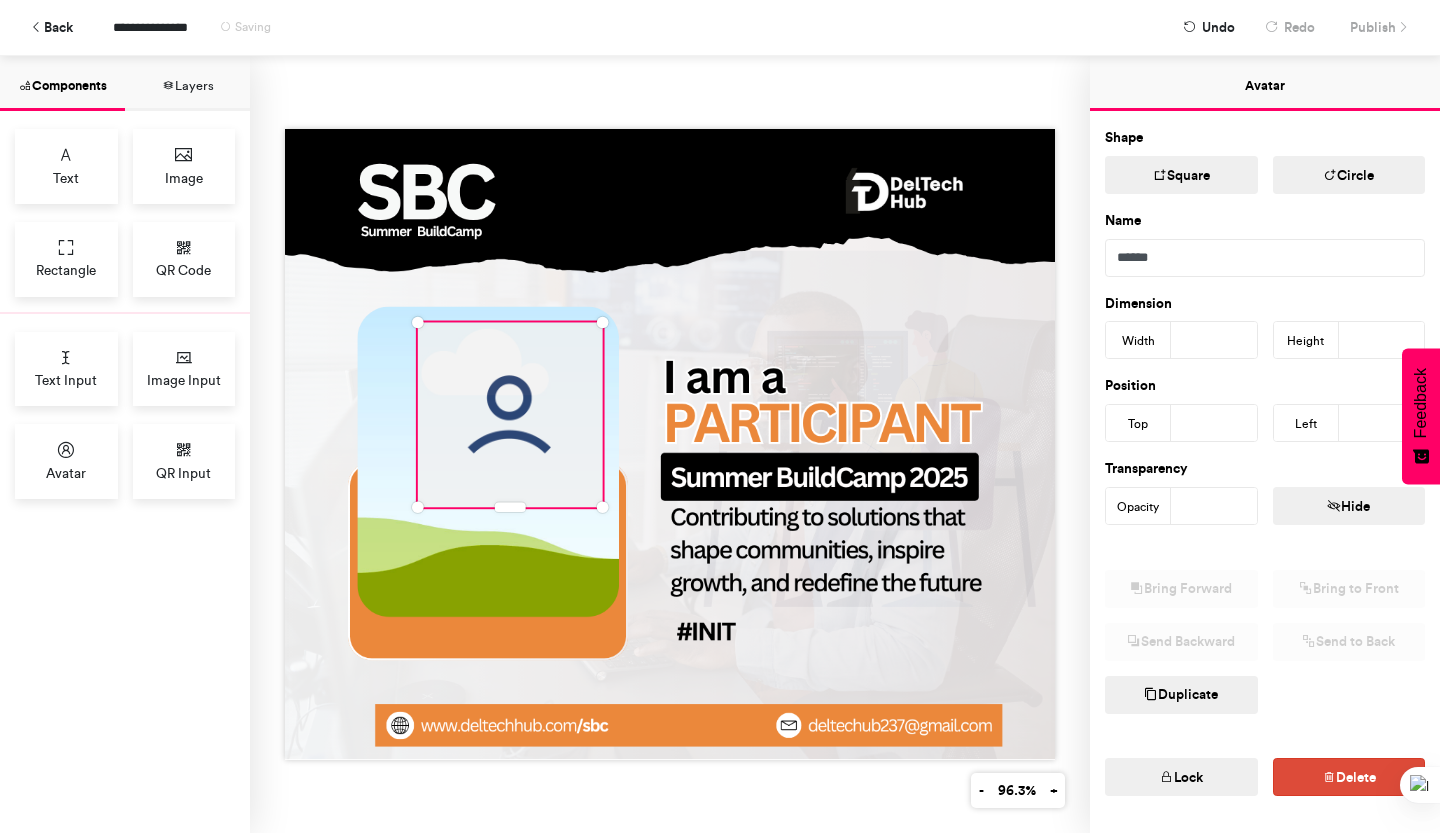 click on "**" at bounding box center [1214, 506] 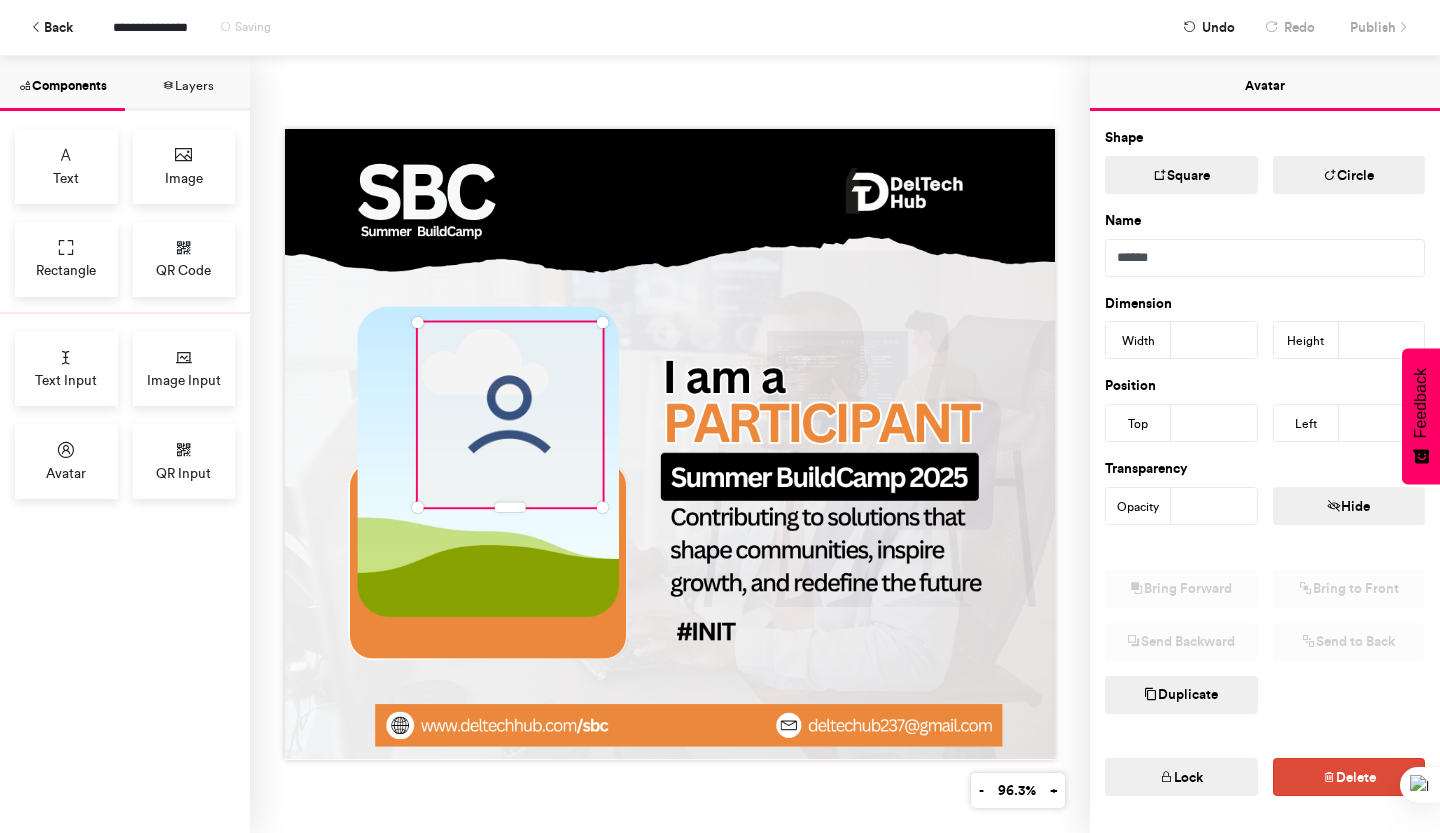 click on "**" at bounding box center [1214, 506] 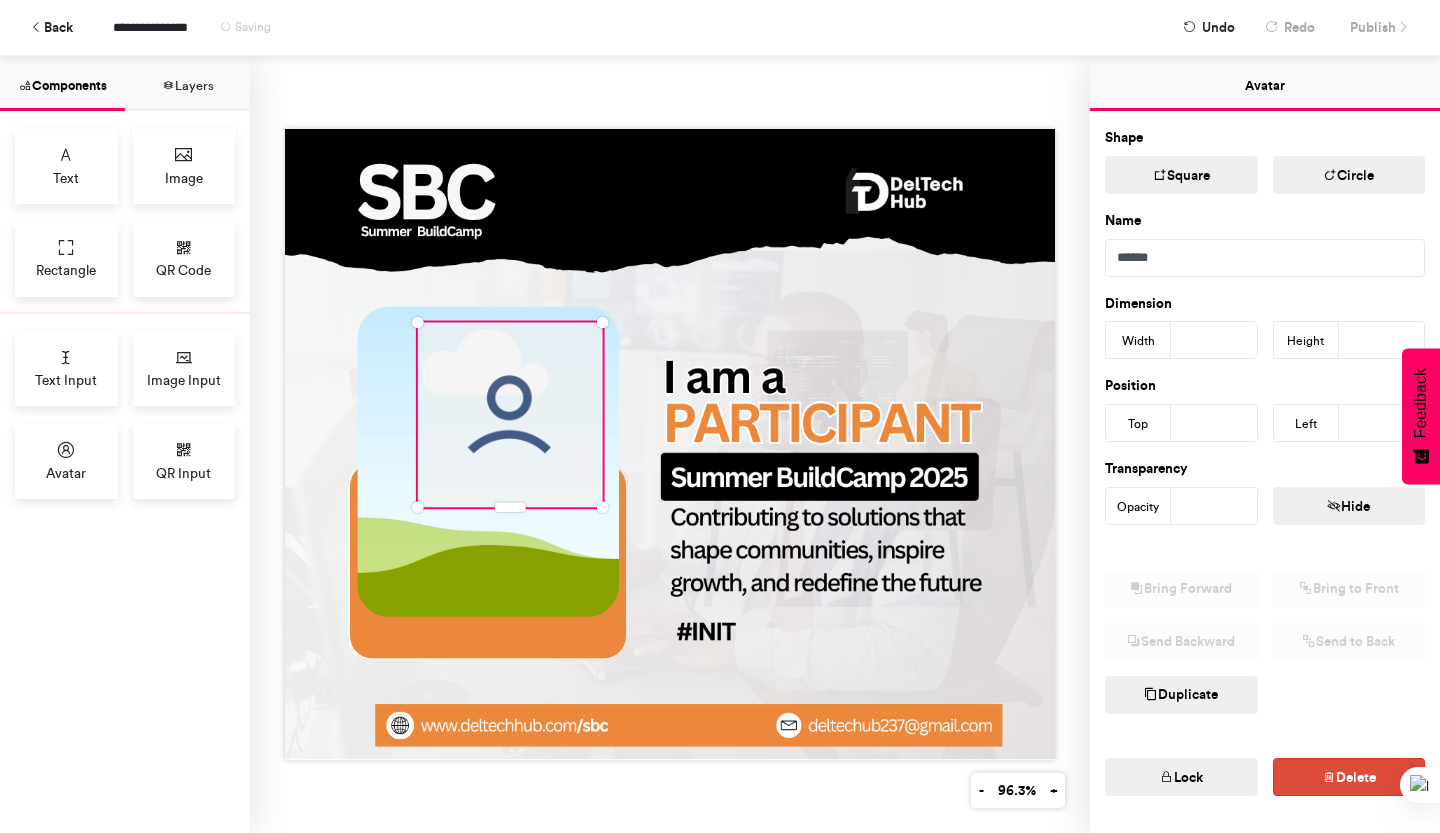 click on "**" at bounding box center (1214, 506) 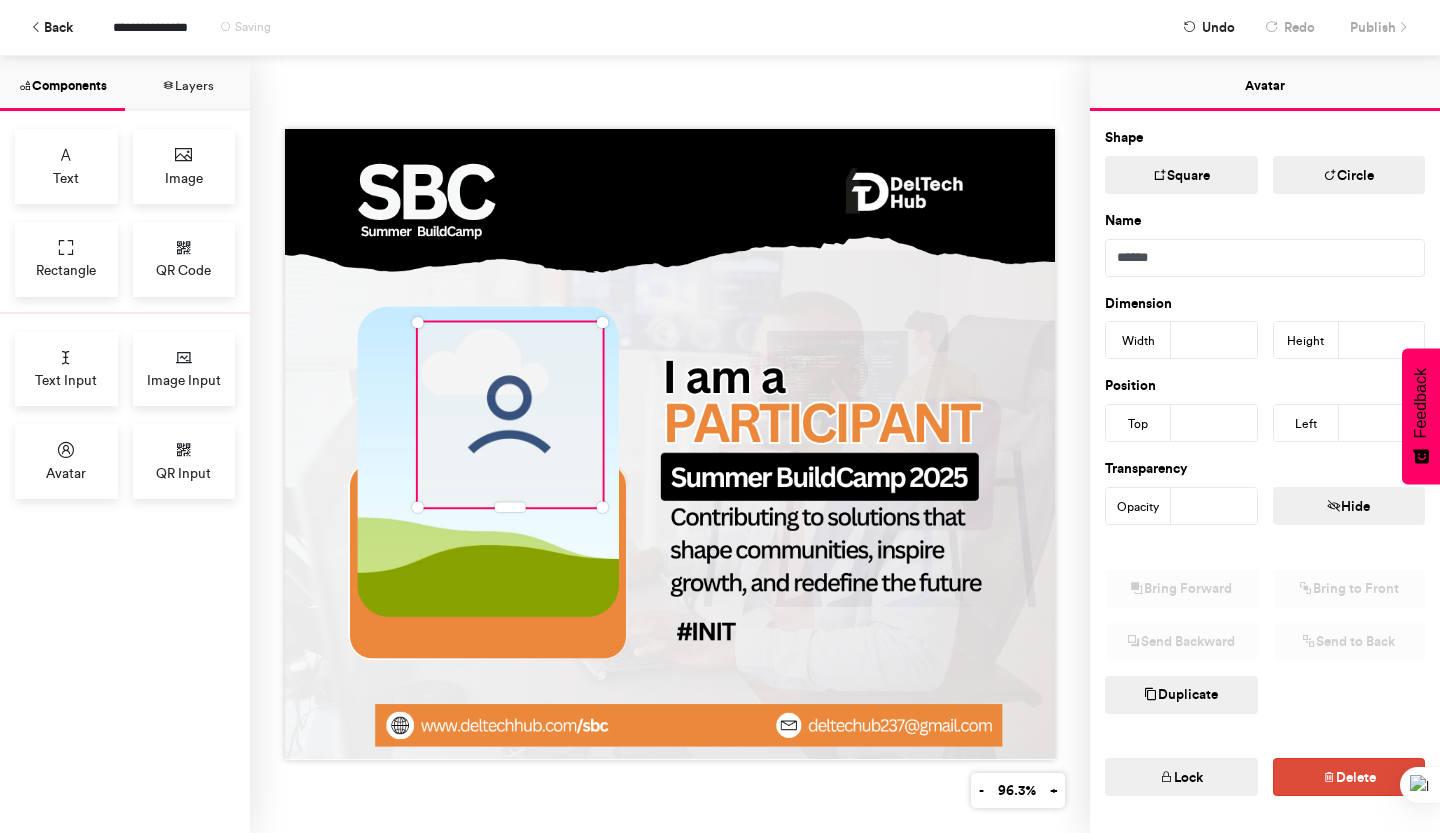 click on "**" at bounding box center [1214, 506] 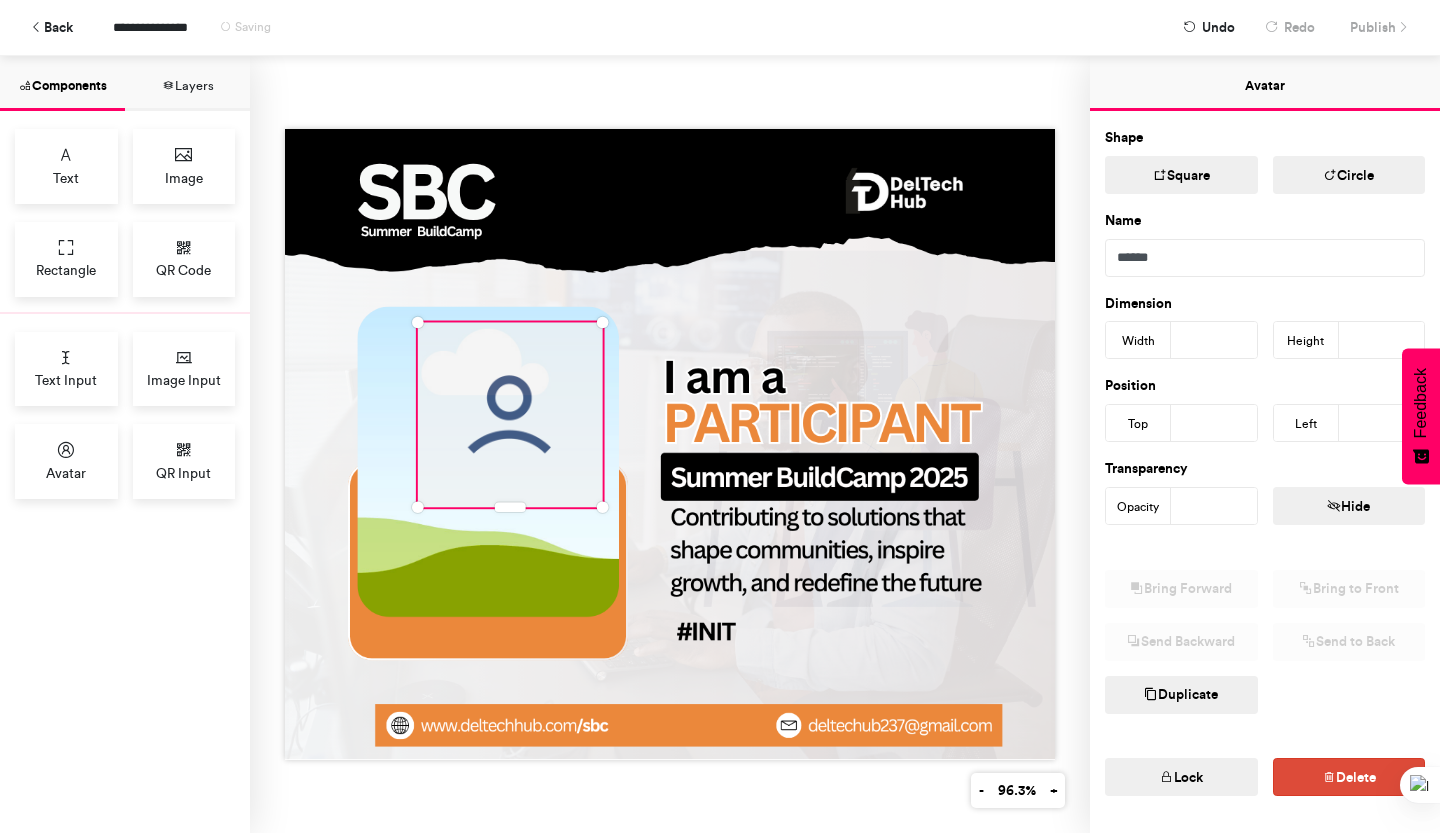 click on "**" at bounding box center [1214, 506] 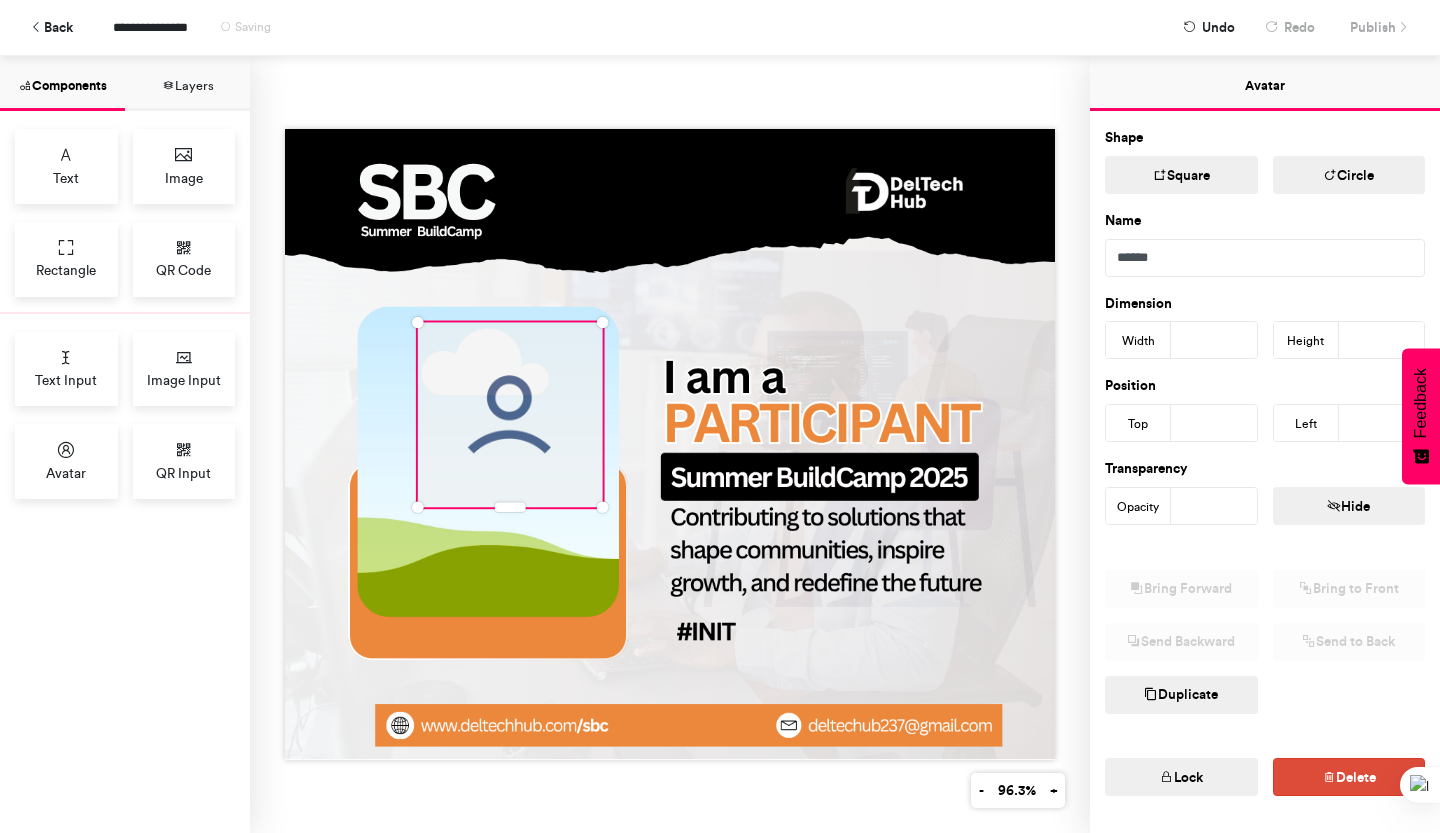click on "**" at bounding box center (1214, 506) 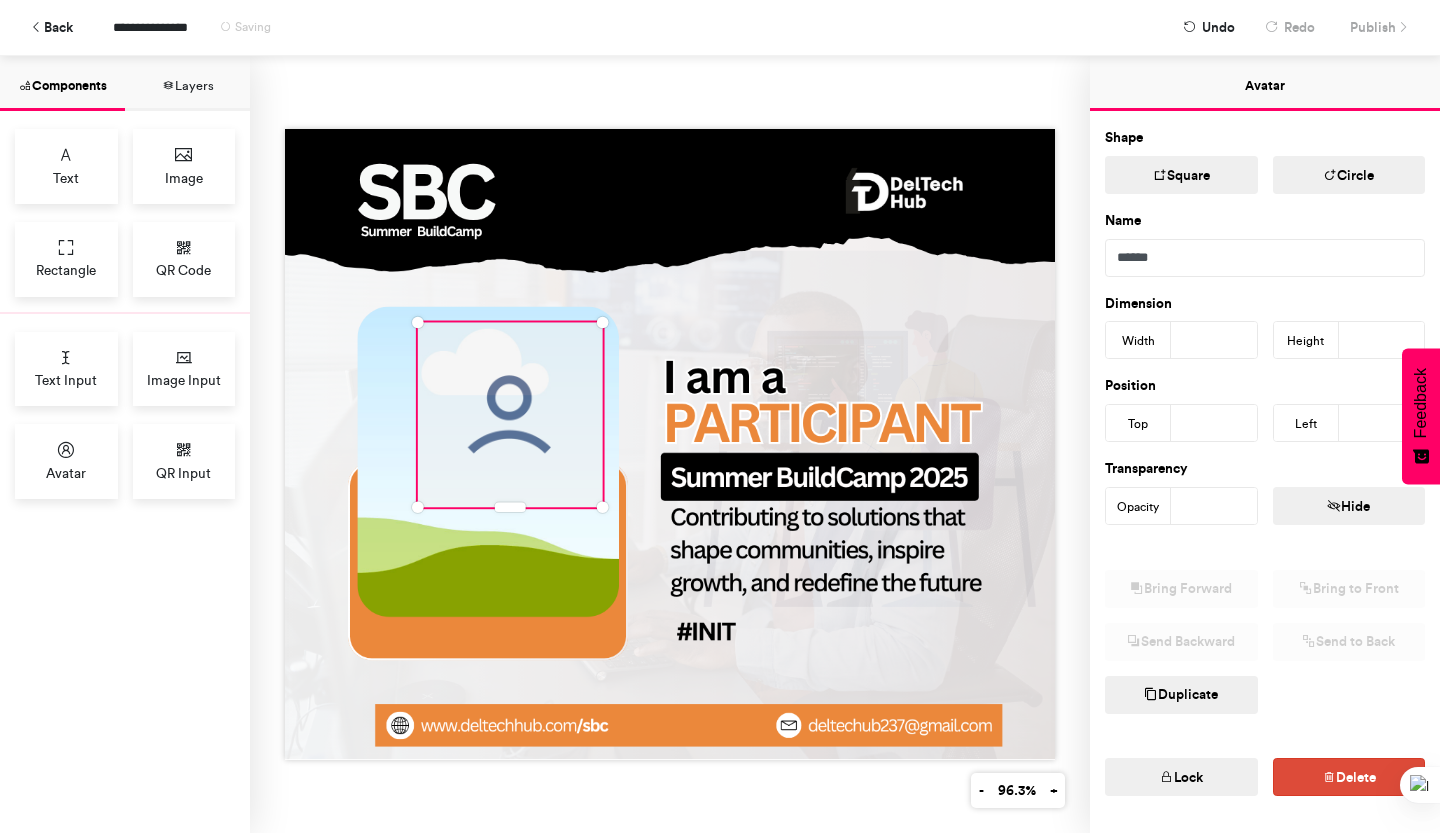 click on "**" at bounding box center (1214, 506) 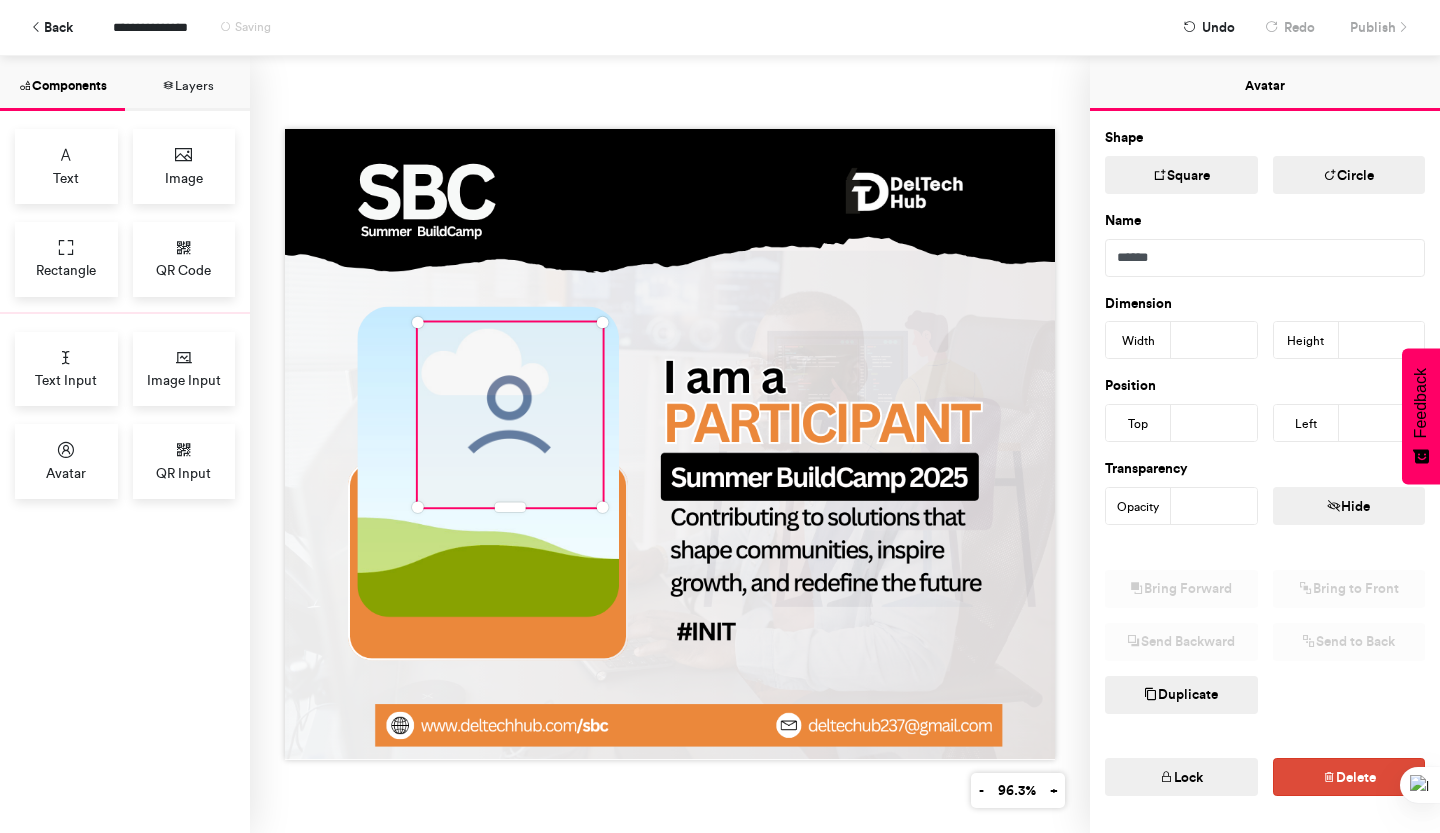click on "**" at bounding box center [1214, 506] 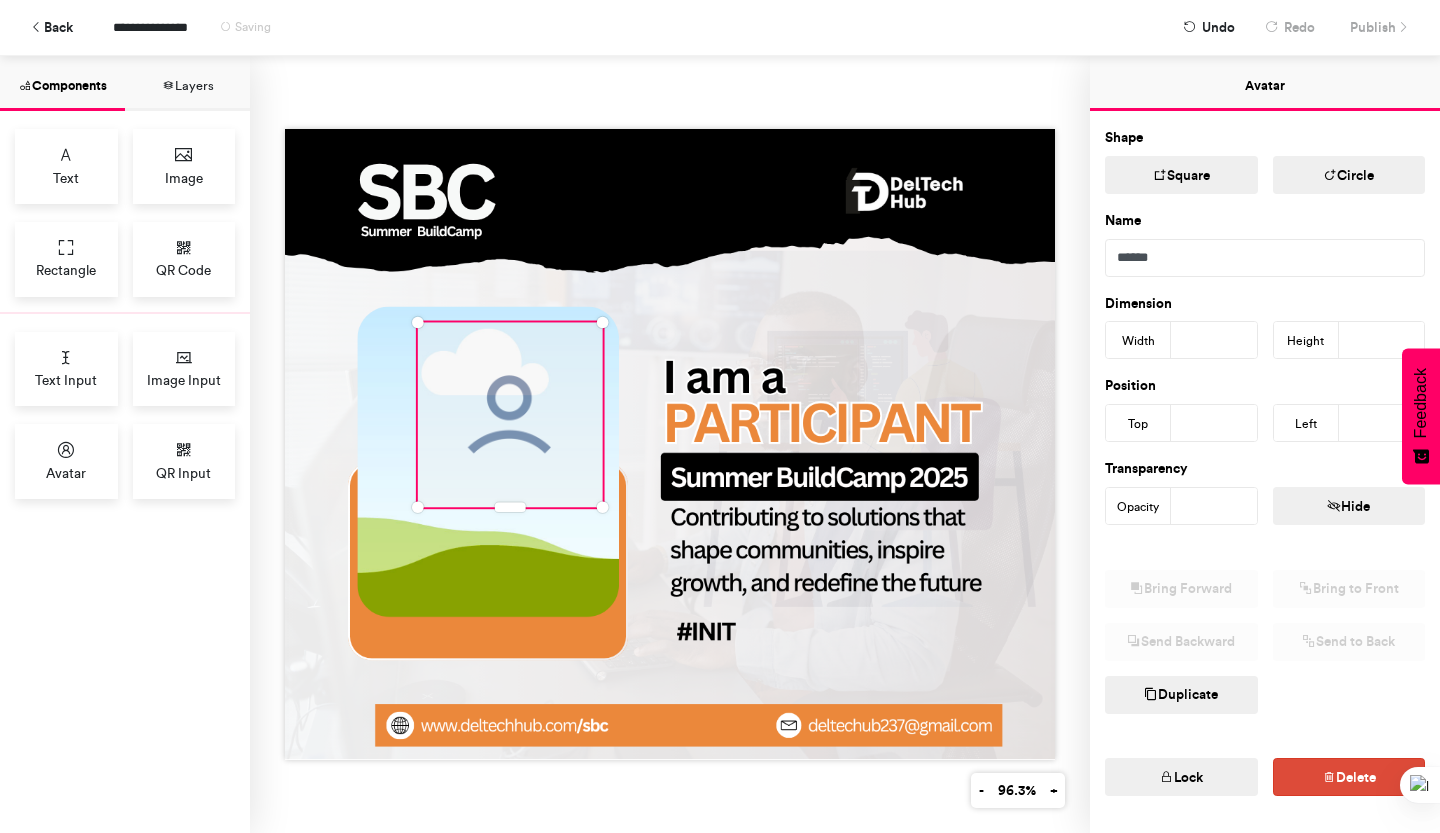 click on "**" at bounding box center [1214, 506] 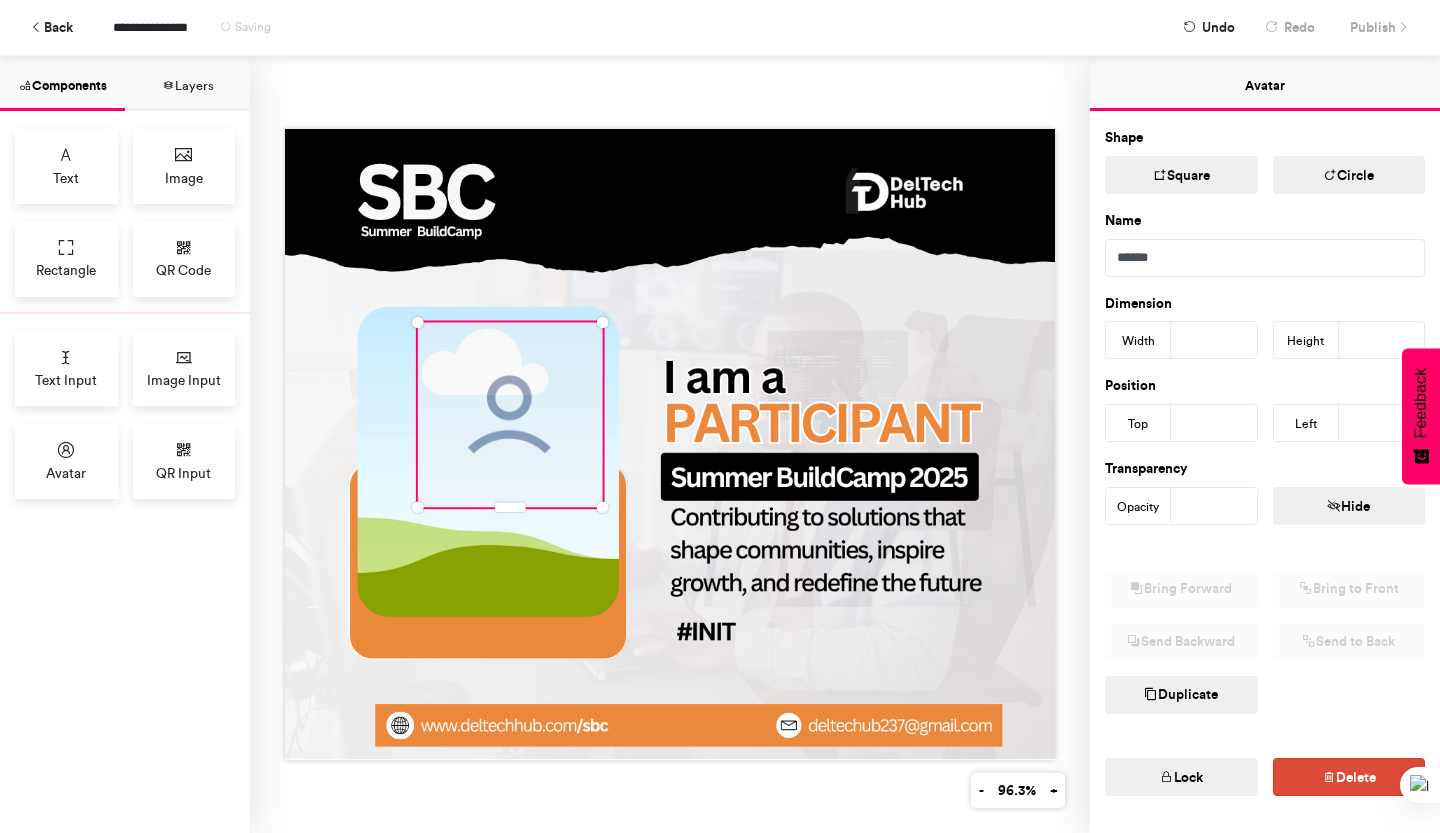 click on "**" at bounding box center [1214, 506] 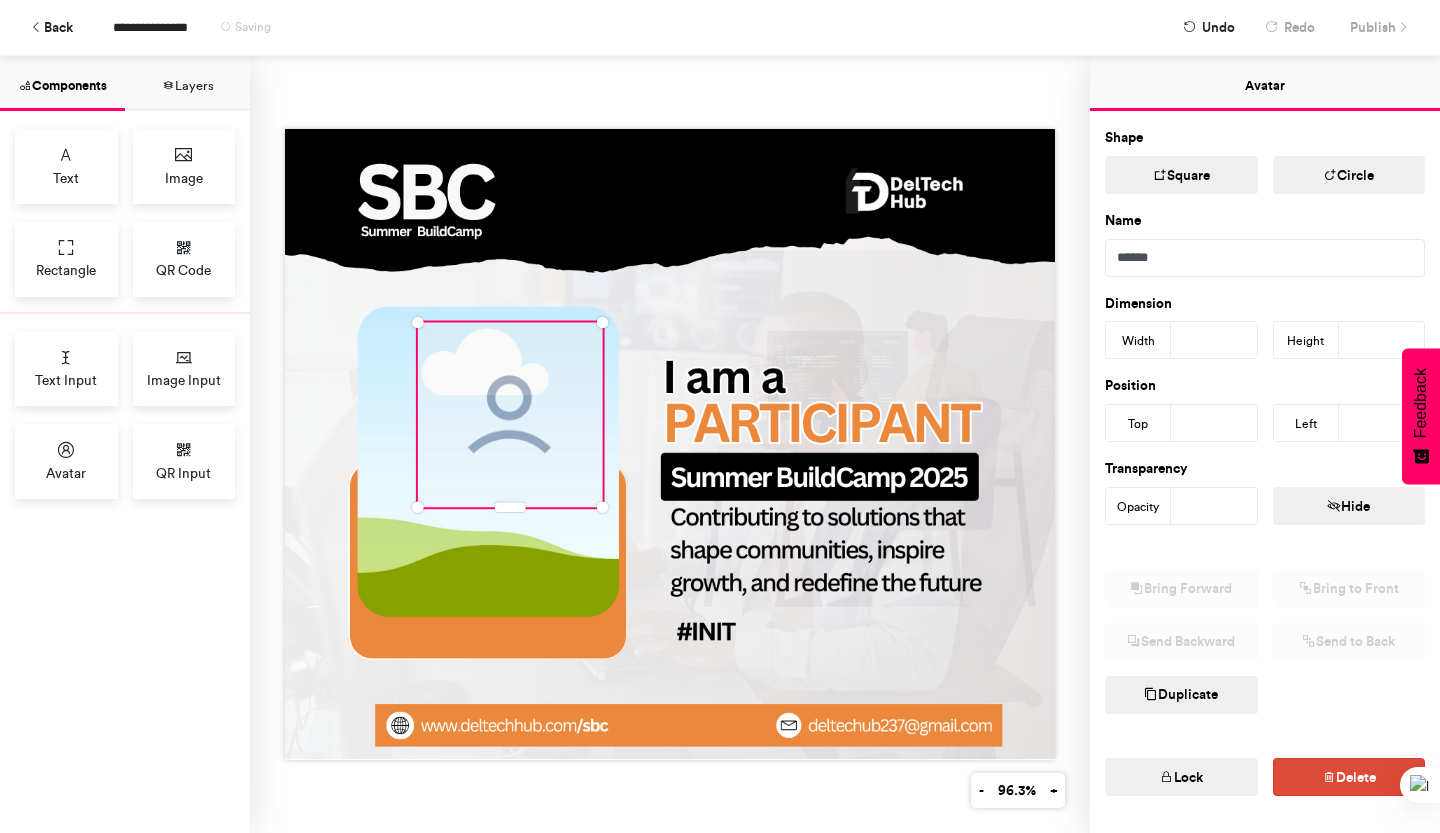 click on "**" at bounding box center [1214, 506] 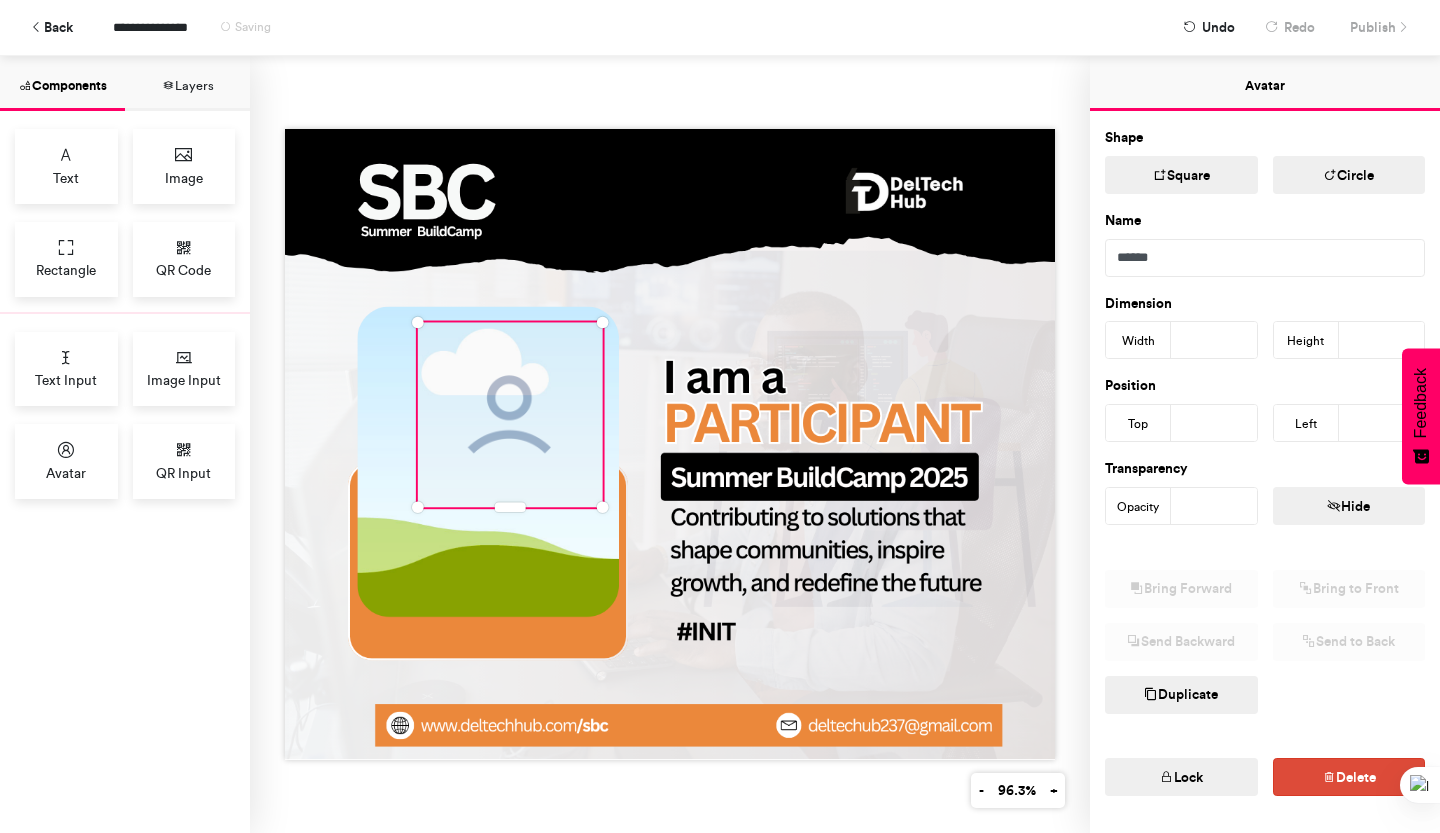 click on "**" at bounding box center [1214, 506] 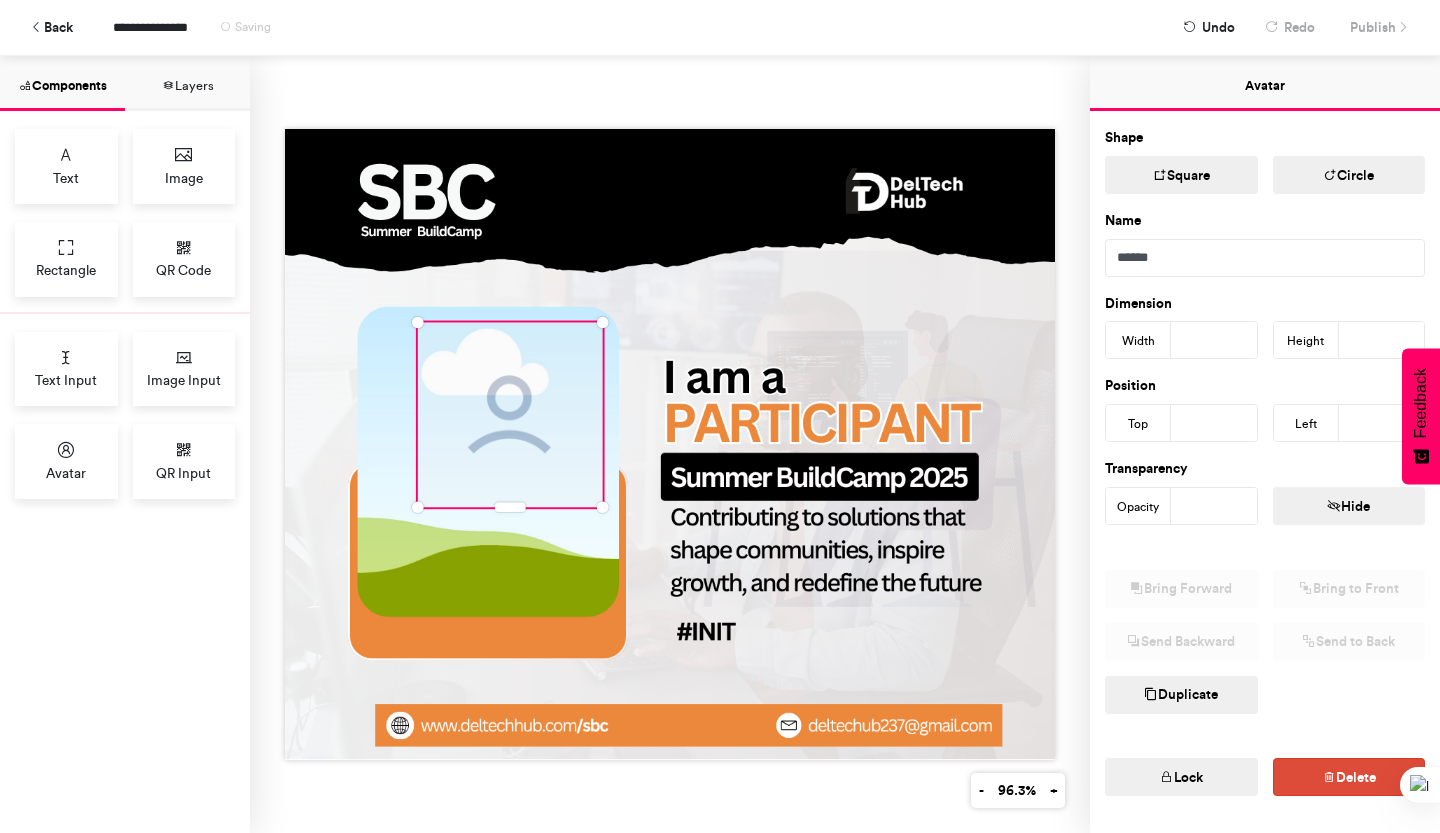 click on "**" at bounding box center [1214, 506] 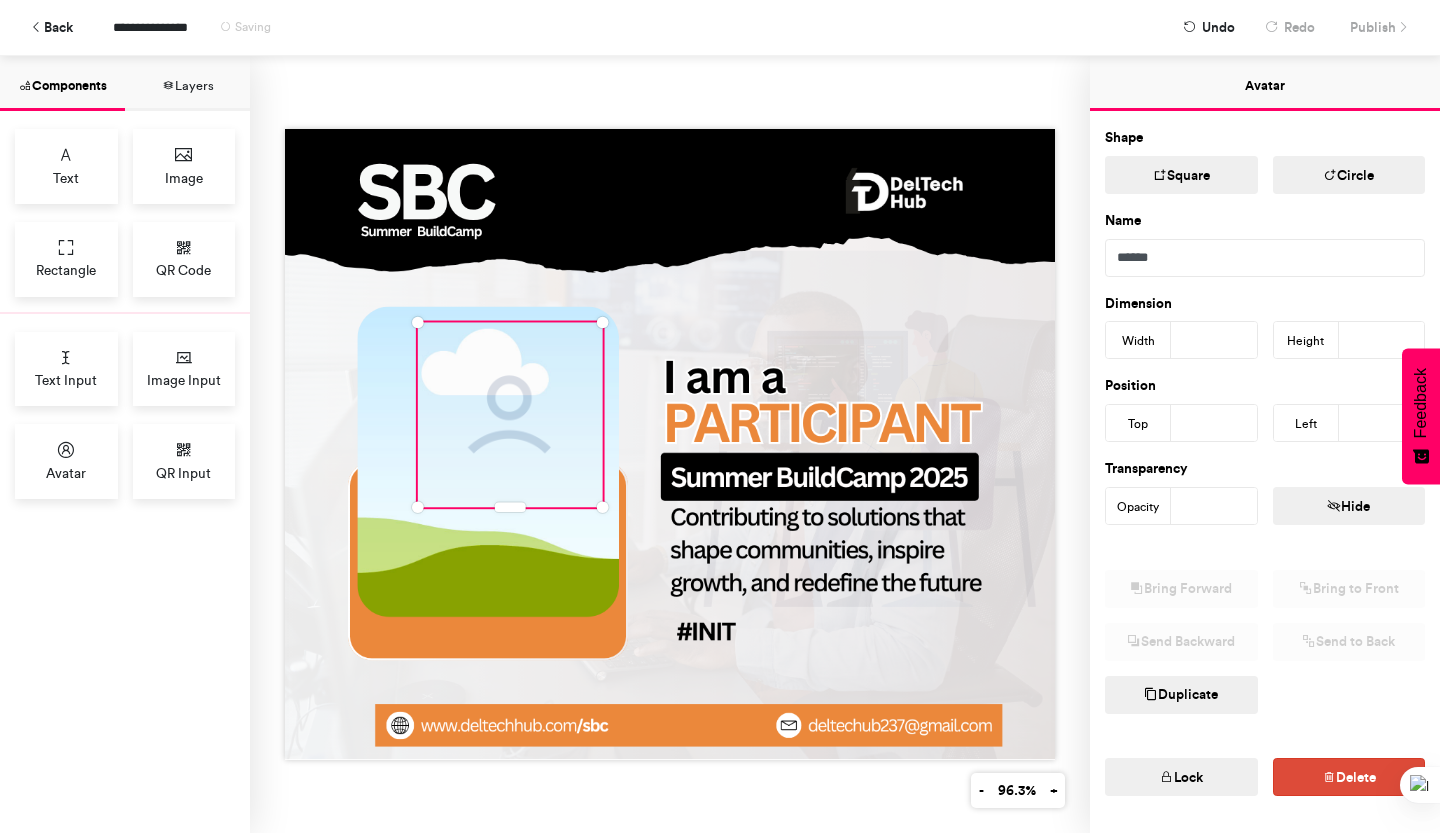 click on "**" at bounding box center [1214, 506] 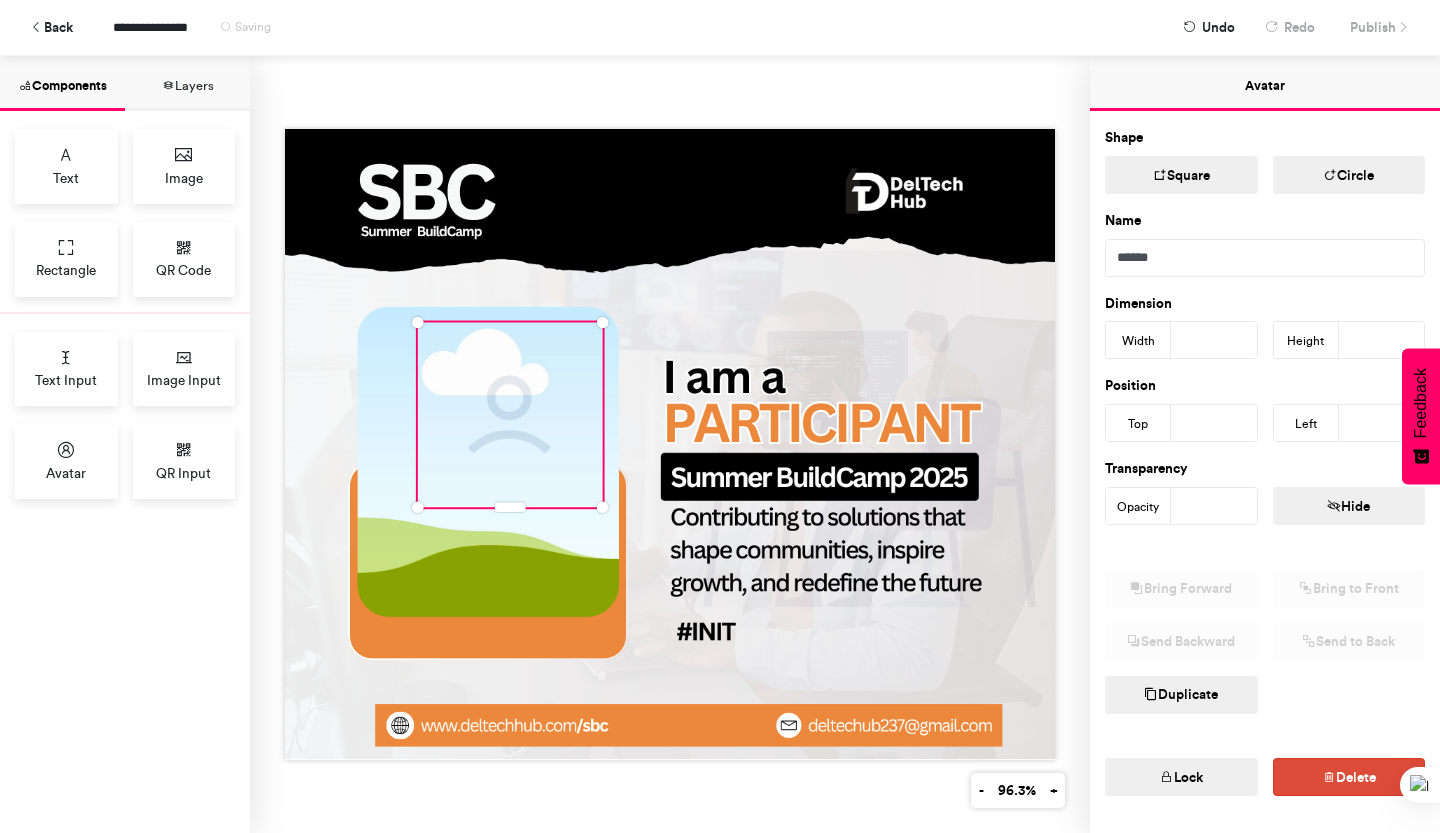 click on "**" at bounding box center (1214, 506) 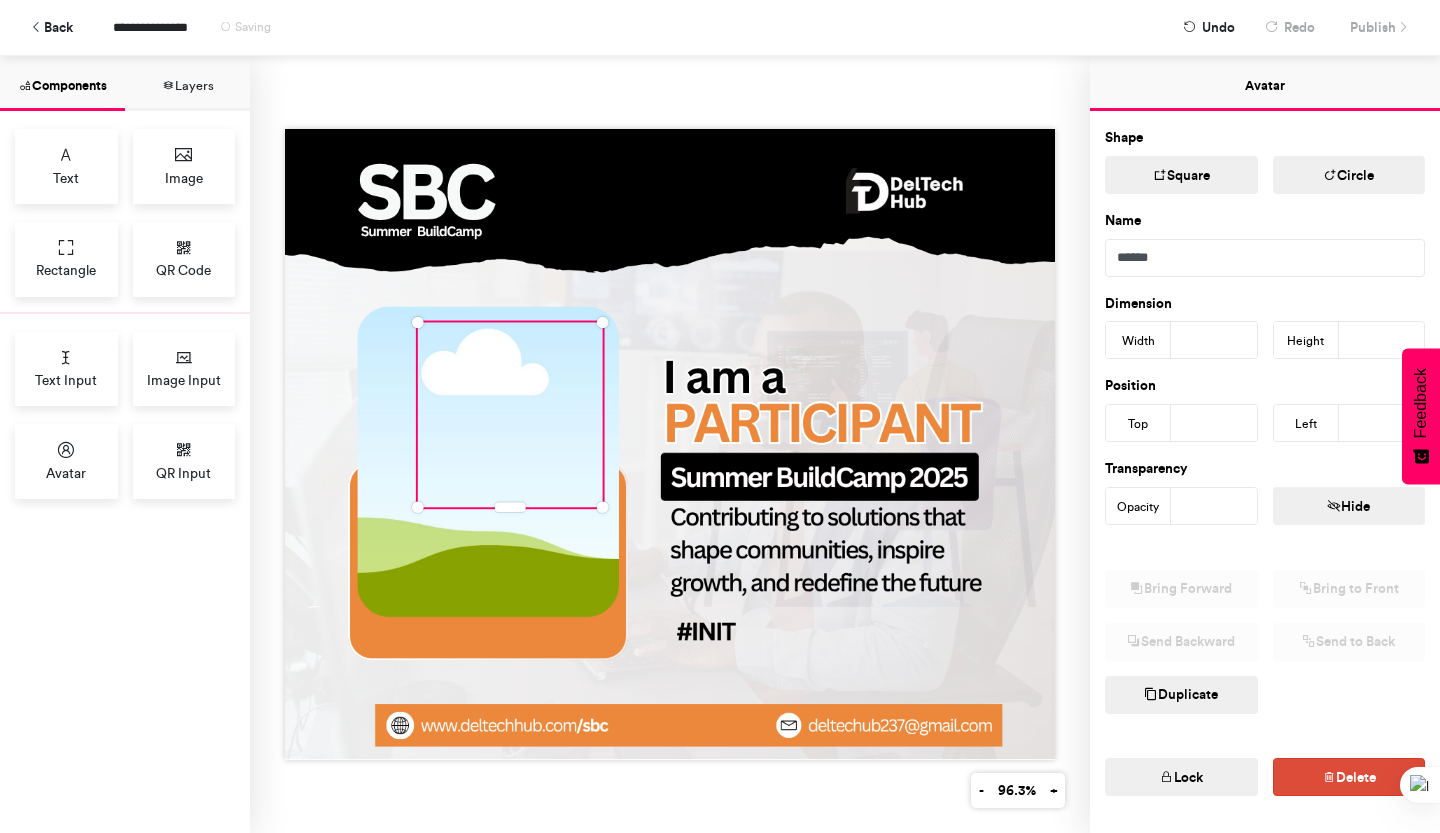type on "*" 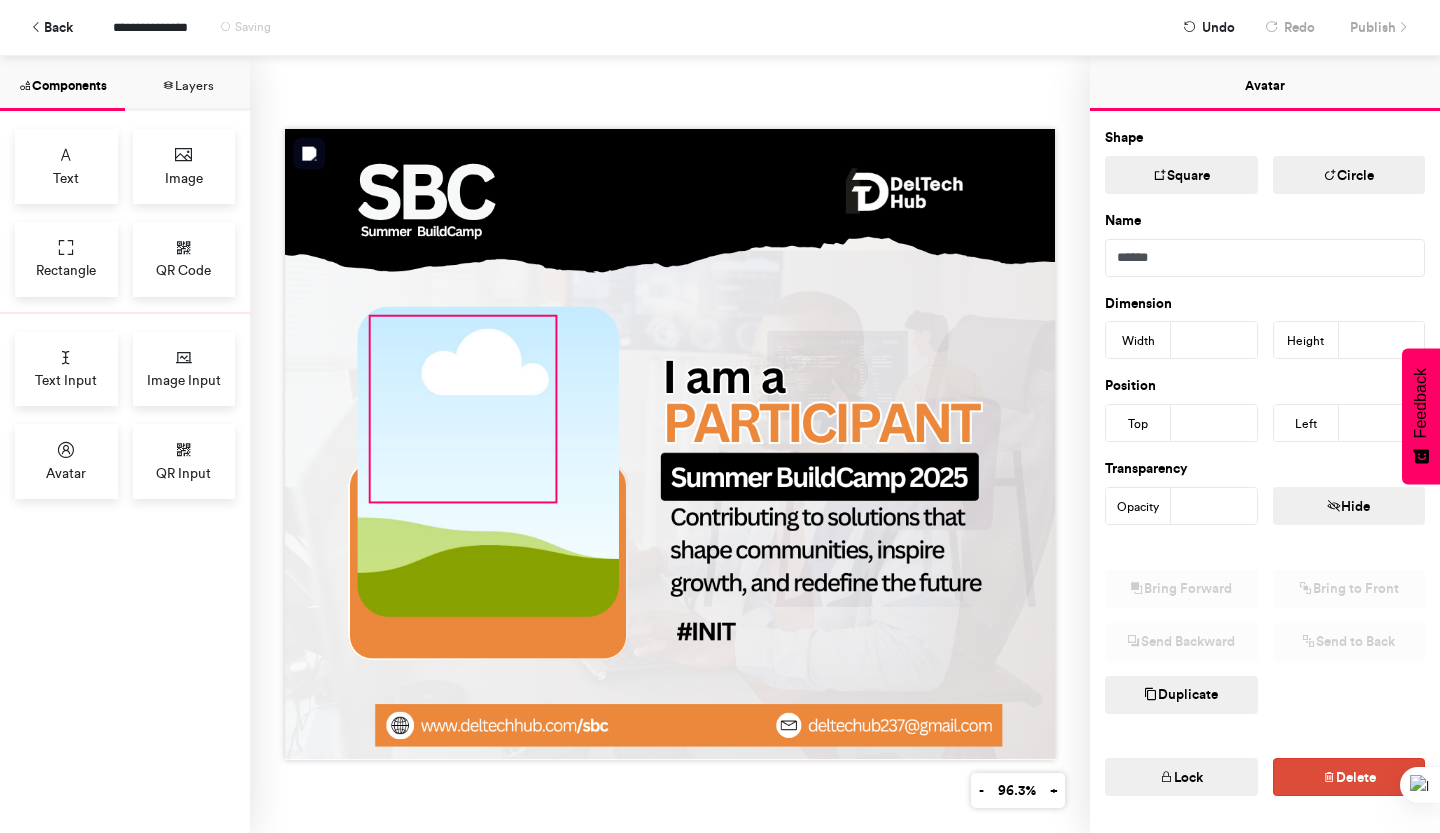 drag, startPoint x: 490, startPoint y: 414, endPoint x: 443, endPoint y: 408, distance: 47.38143 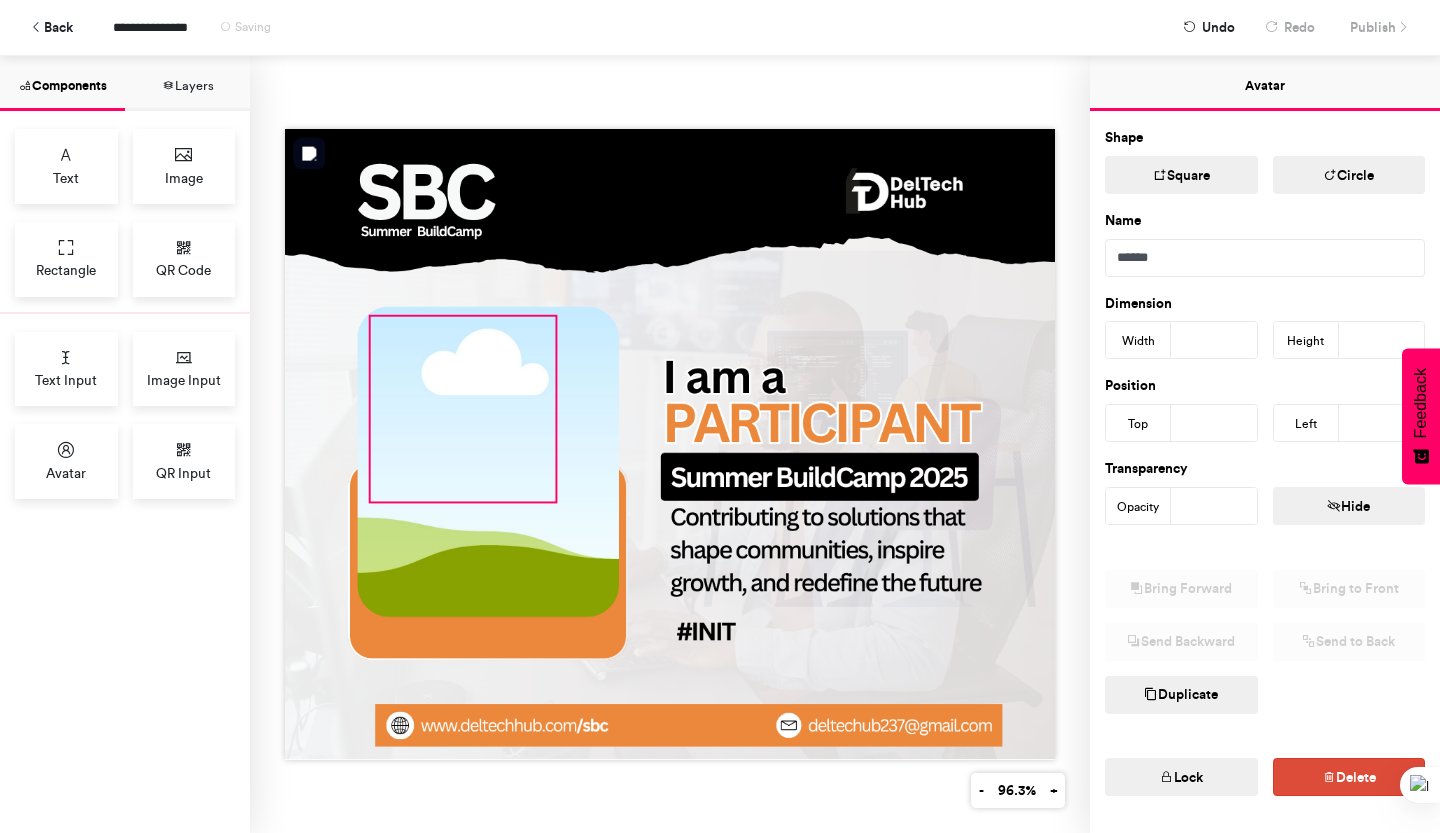 click at bounding box center (463, 409) 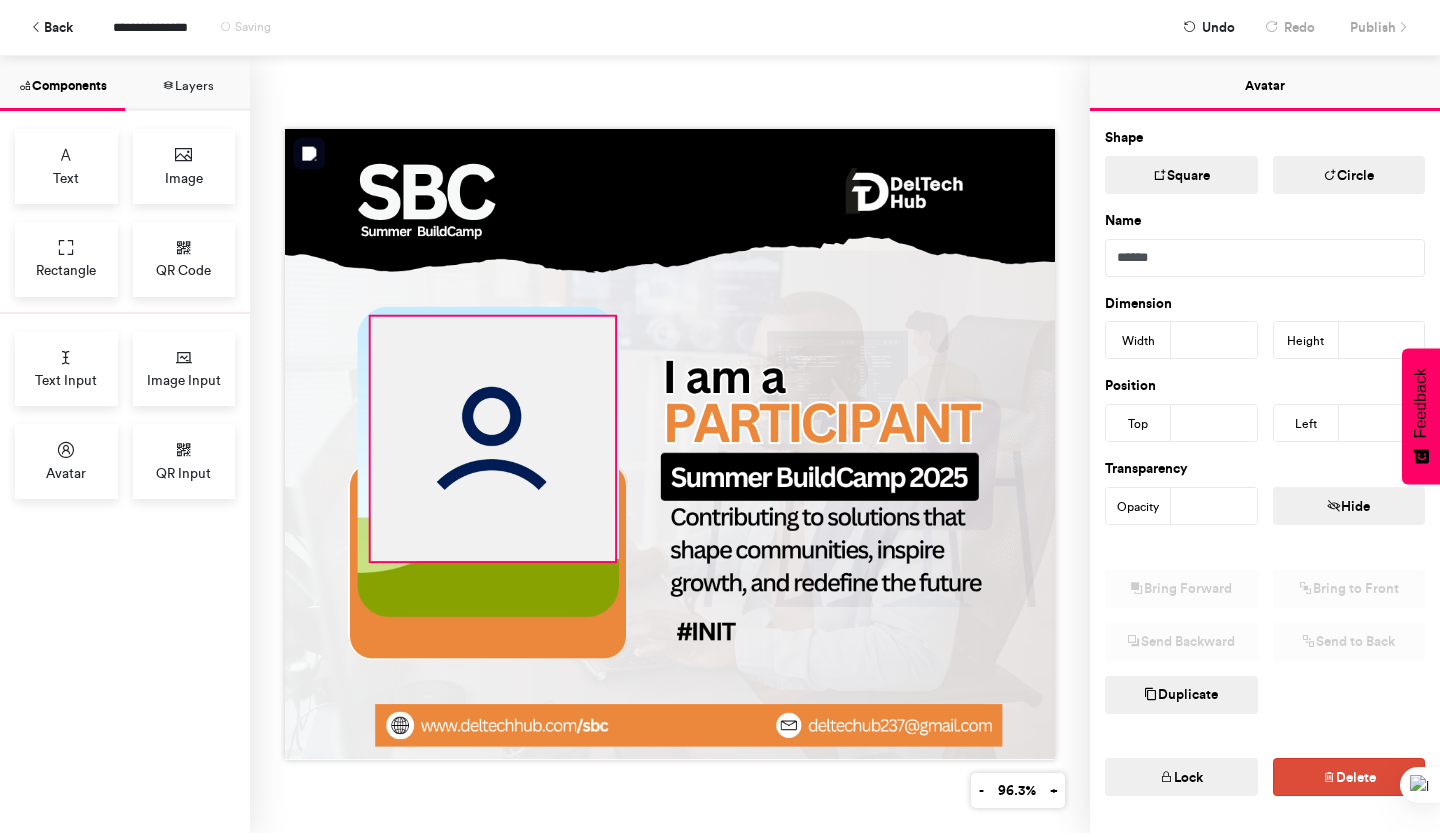 drag, startPoint x: 546, startPoint y: 493, endPoint x: 606, endPoint y: 606, distance: 127.94139 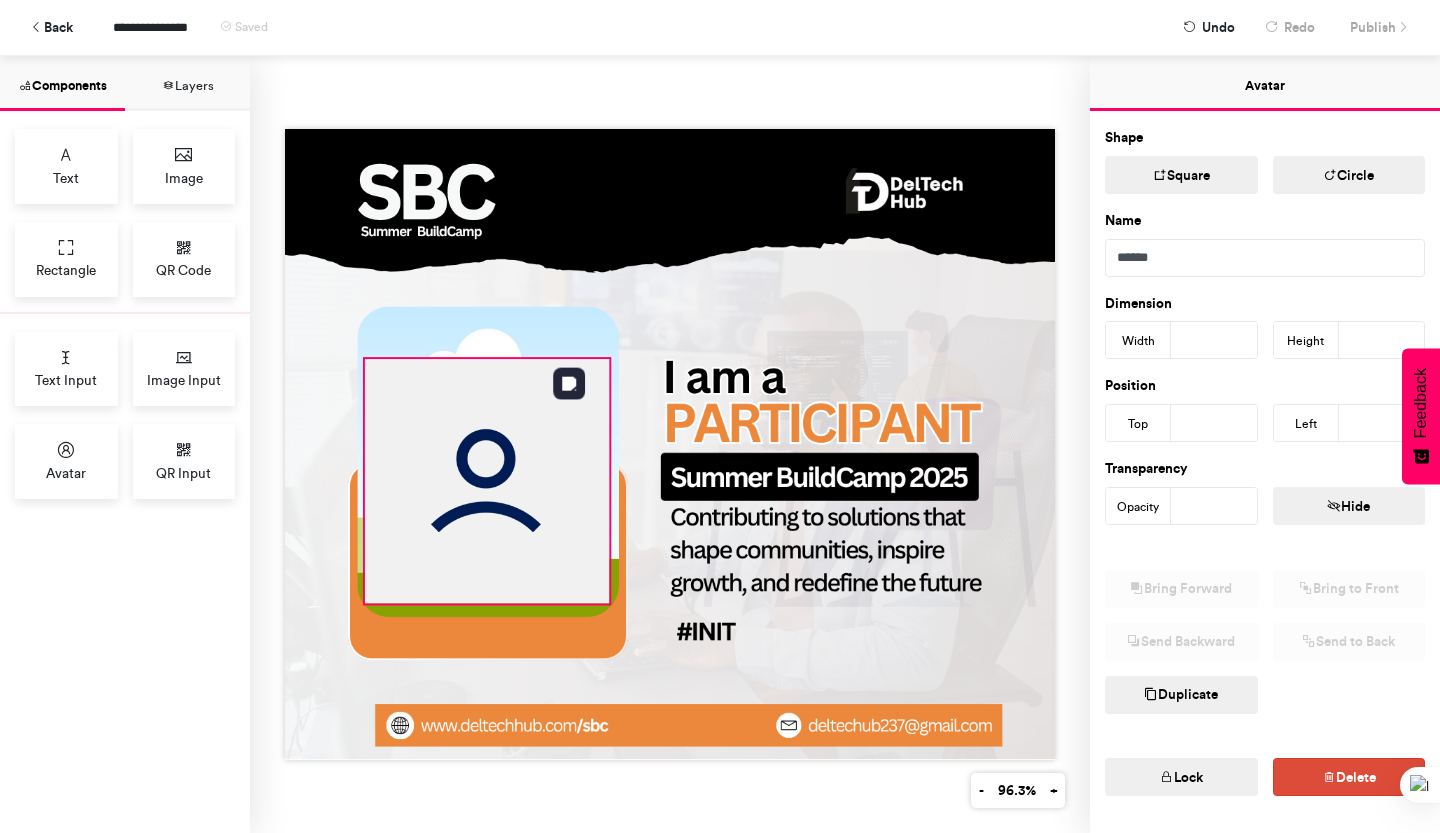 drag, startPoint x: 487, startPoint y: 551, endPoint x: 481, endPoint y: 590, distance: 39.45884 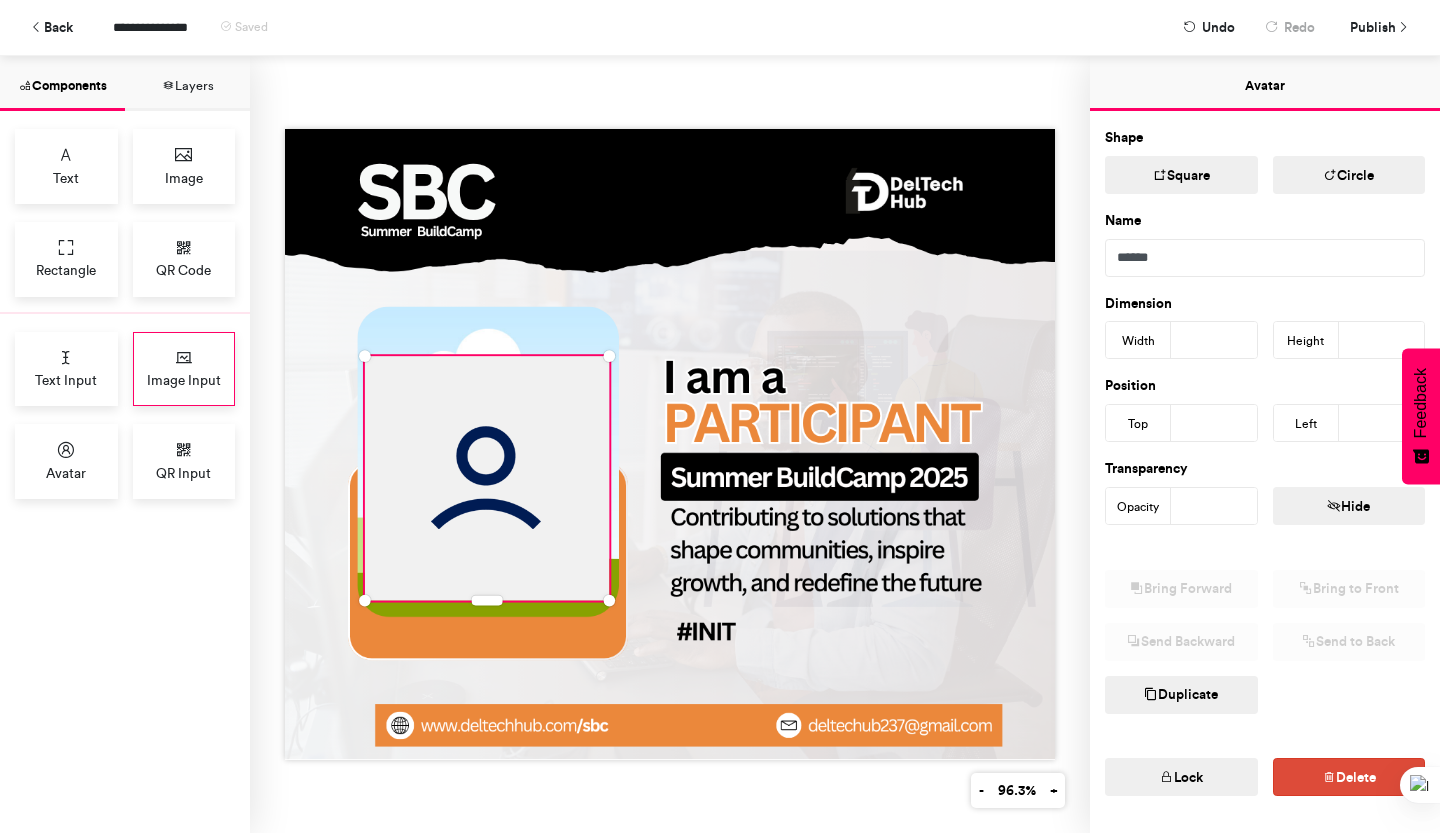 click at bounding box center (184, 358) 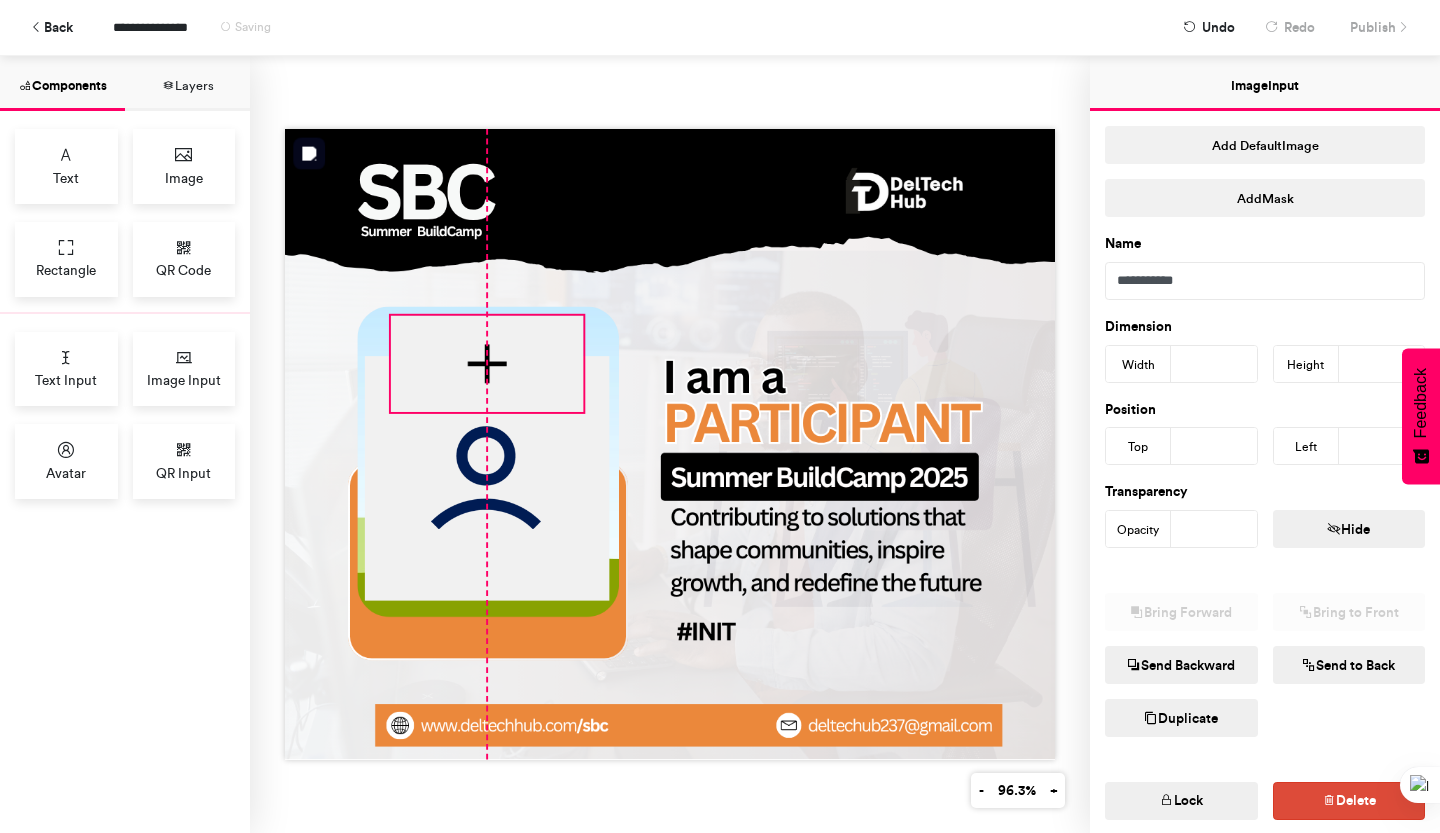 drag, startPoint x: 561, startPoint y: 305, endPoint x: 472, endPoint y: 333, distance: 93.30059 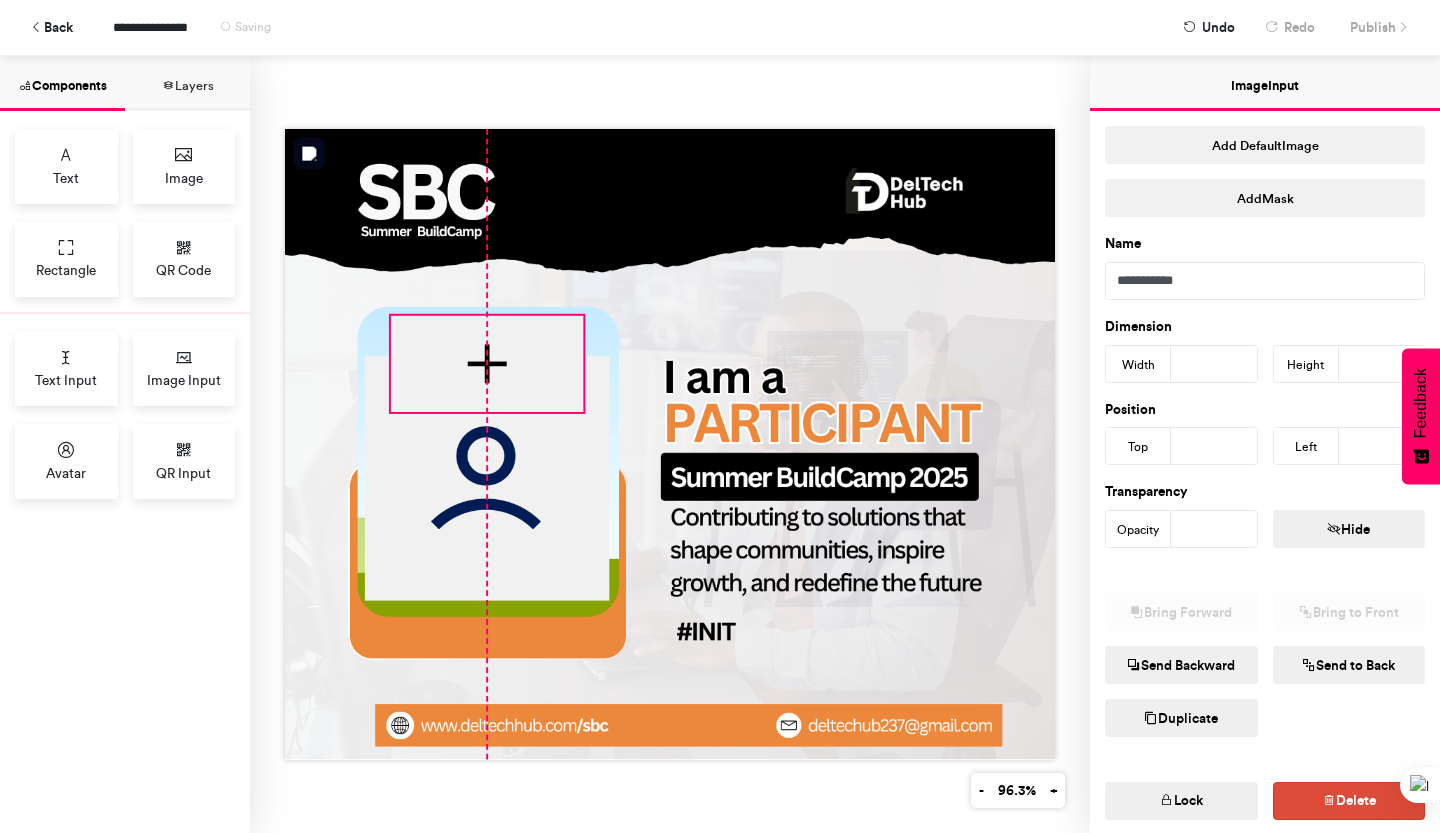 click at bounding box center [487, 364] 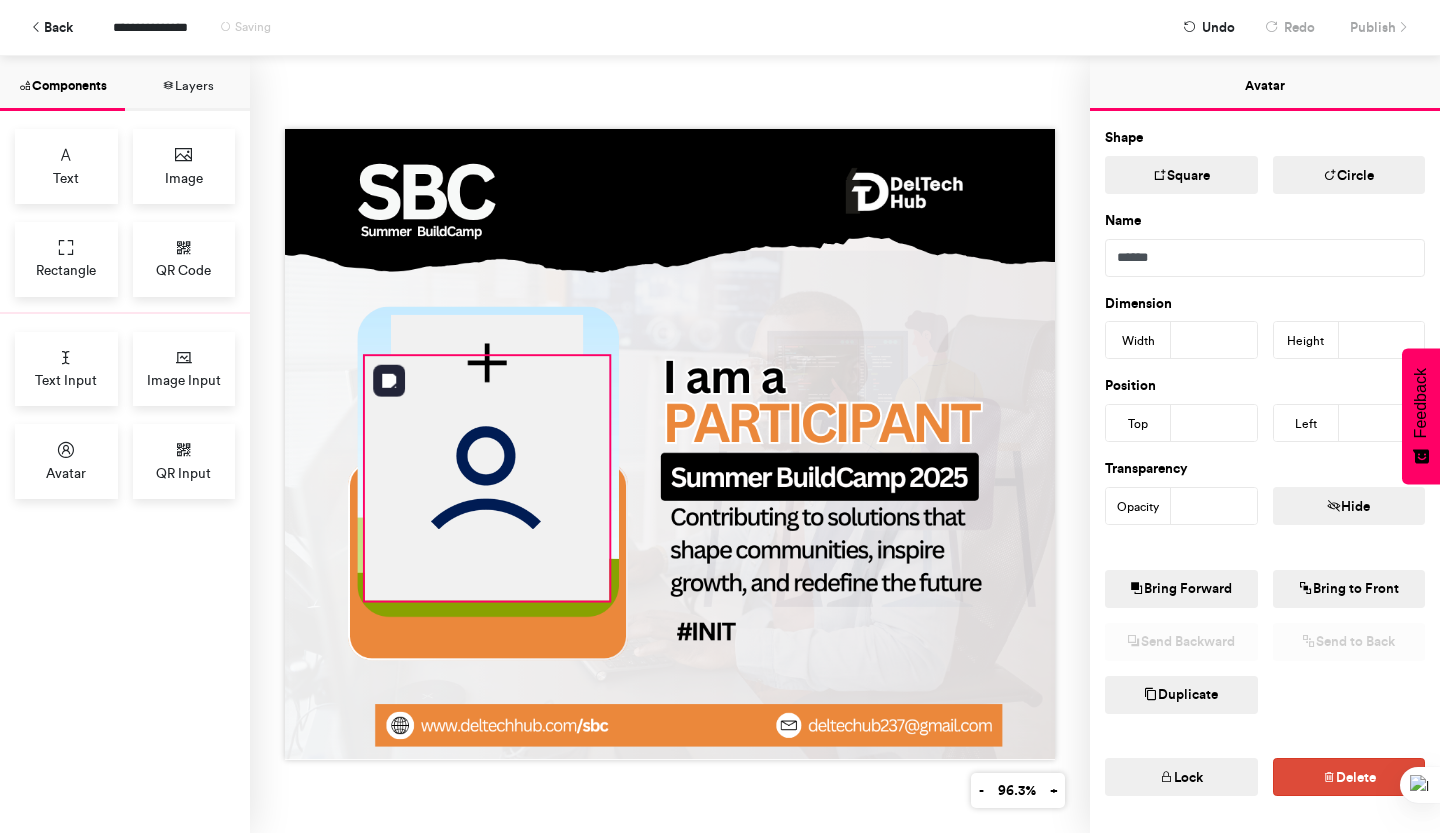 click at bounding box center [487, 478] 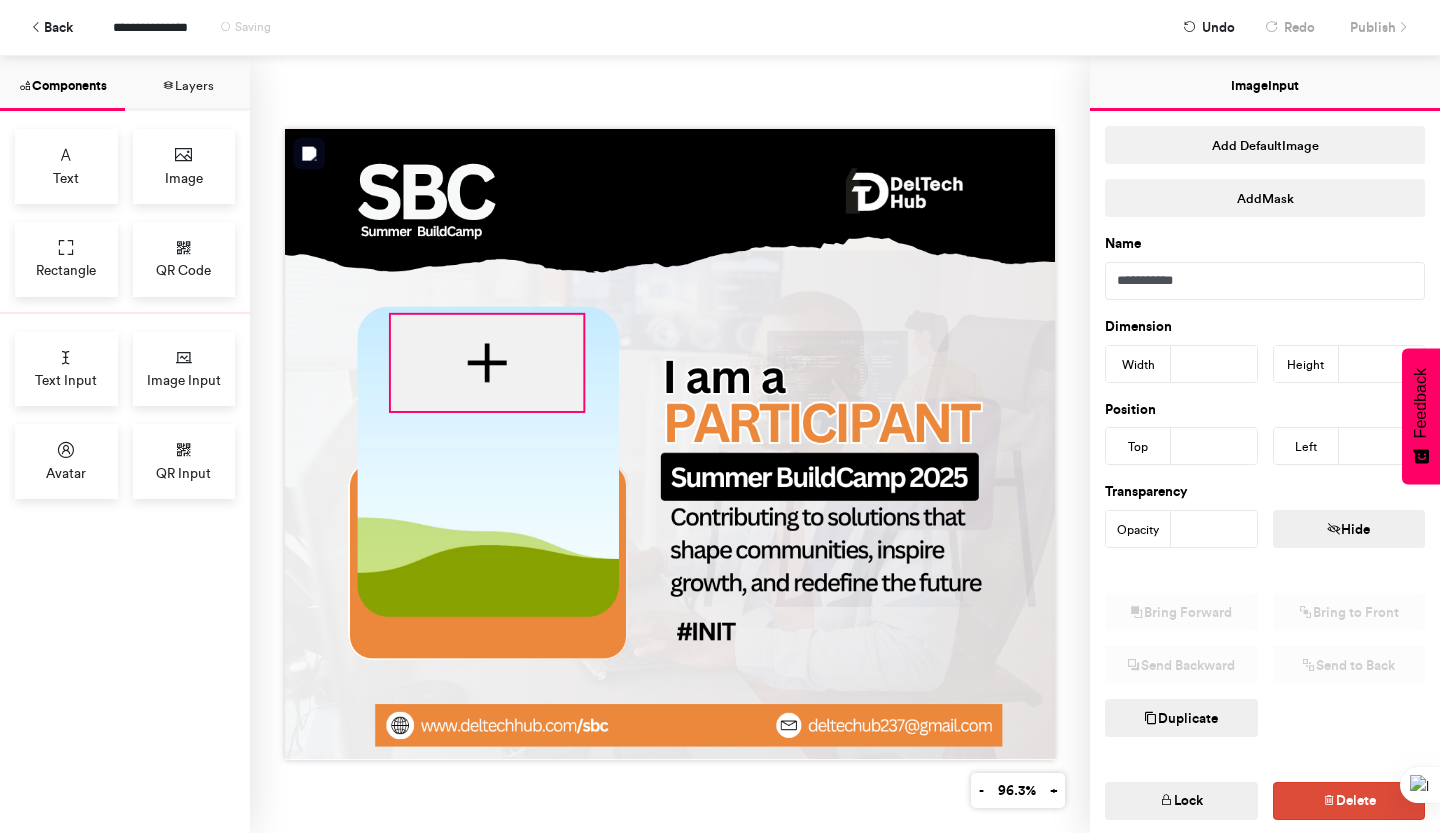 click at bounding box center (487, 363) 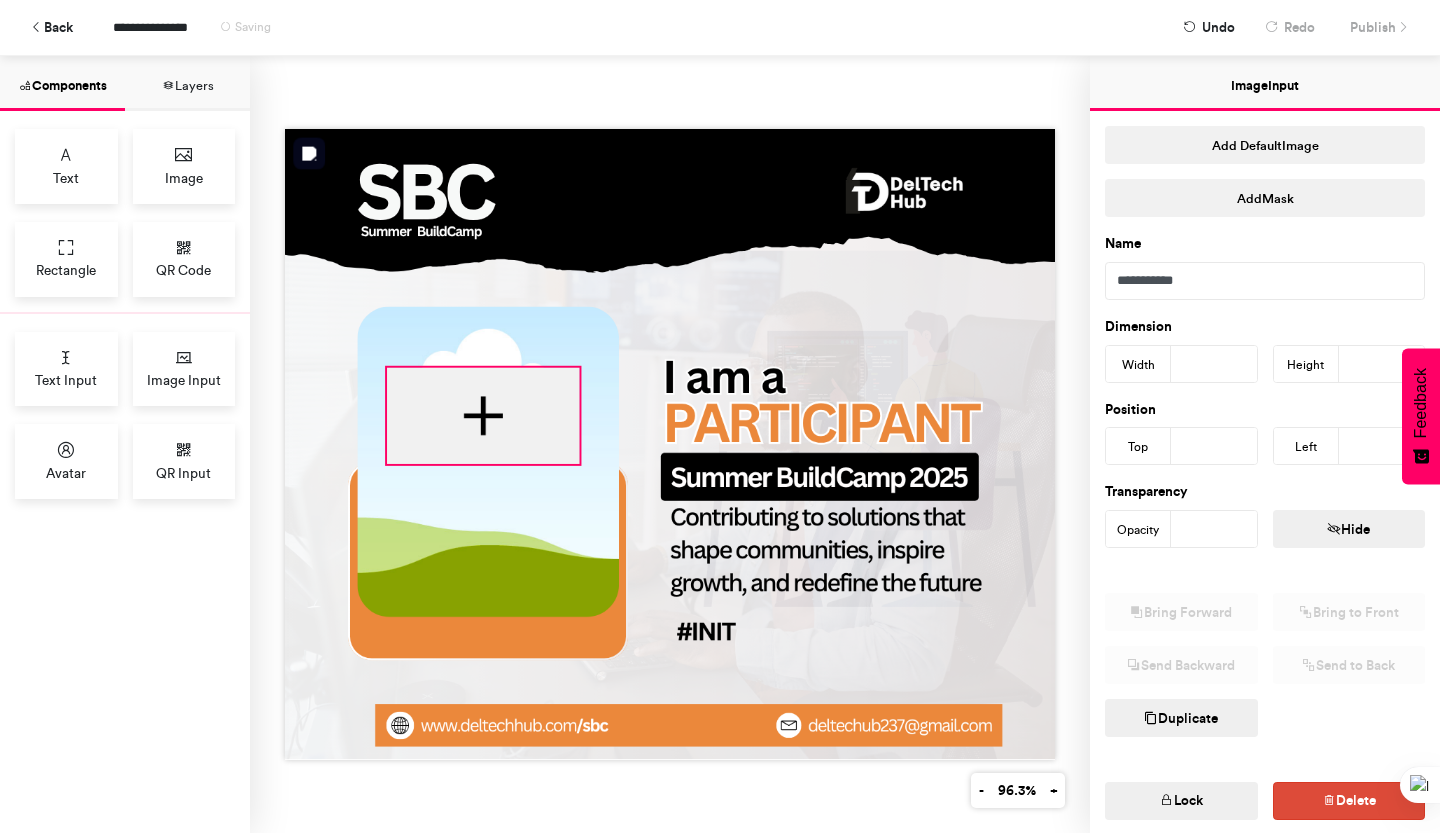 drag, startPoint x: 474, startPoint y: 399, endPoint x: 465, endPoint y: 471, distance: 72.56032 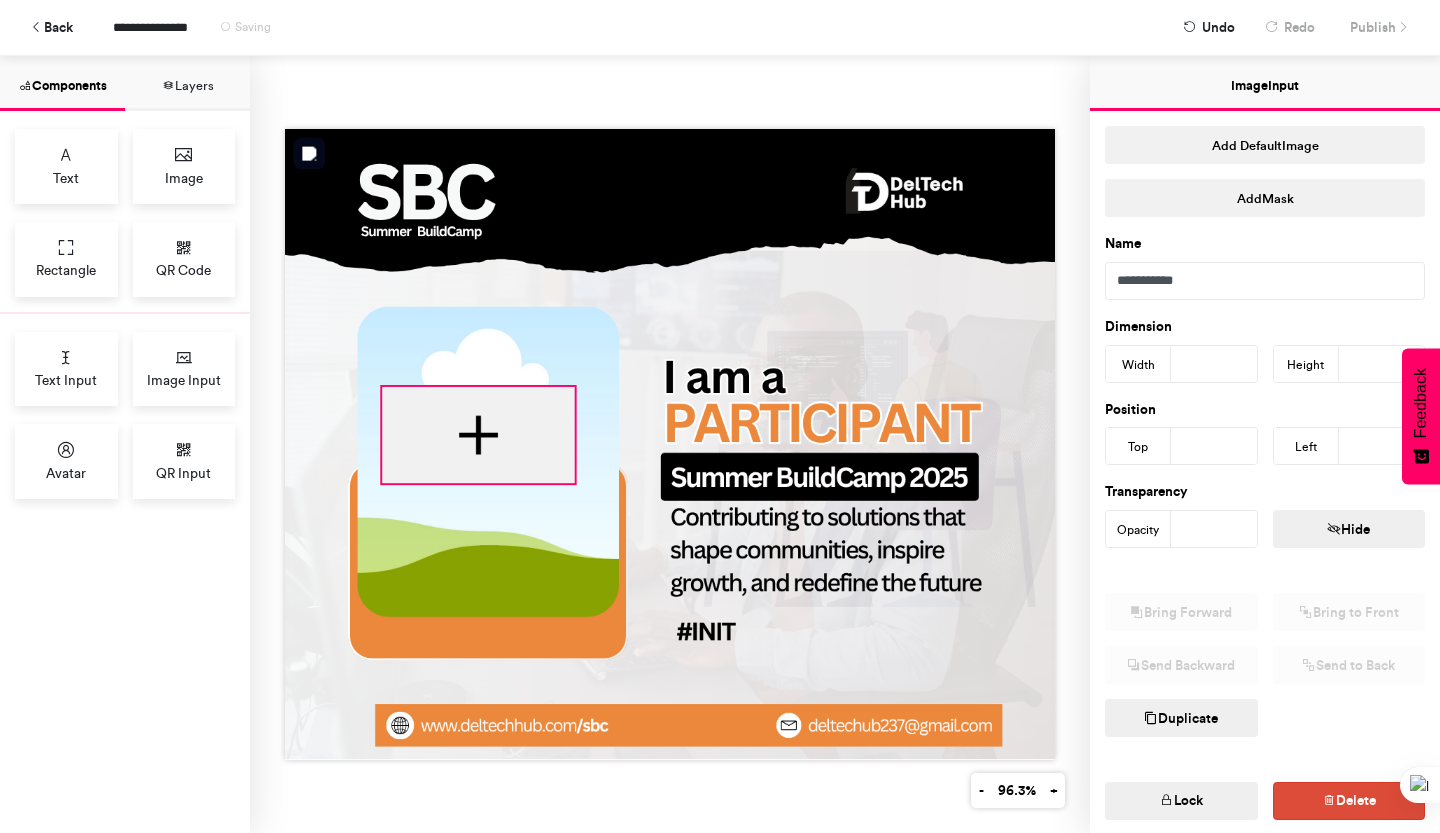click at bounding box center [478, 435] 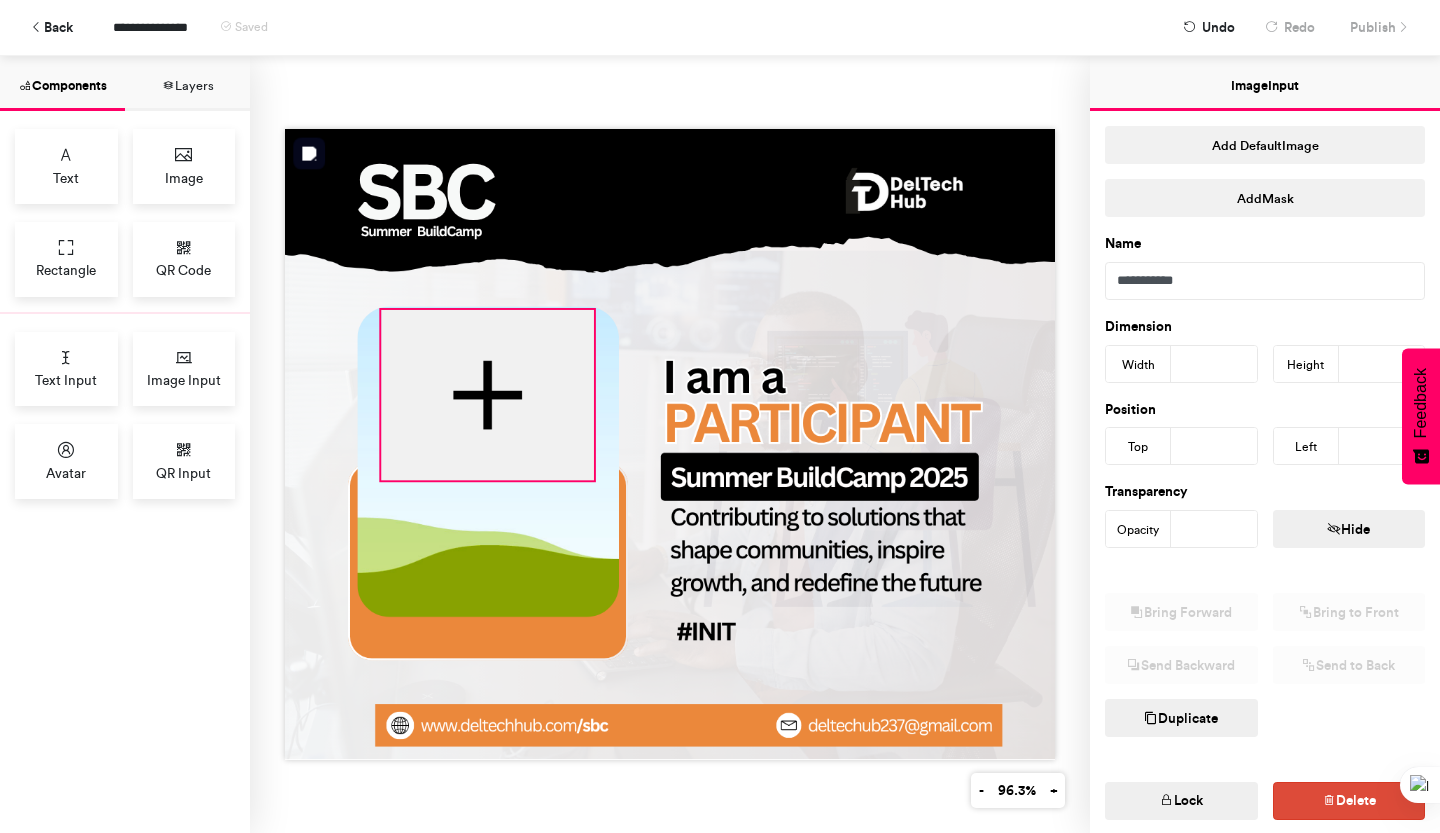 drag, startPoint x: 565, startPoint y: 379, endPoint x: 585, endPoint y: 308, distance: 73.76314 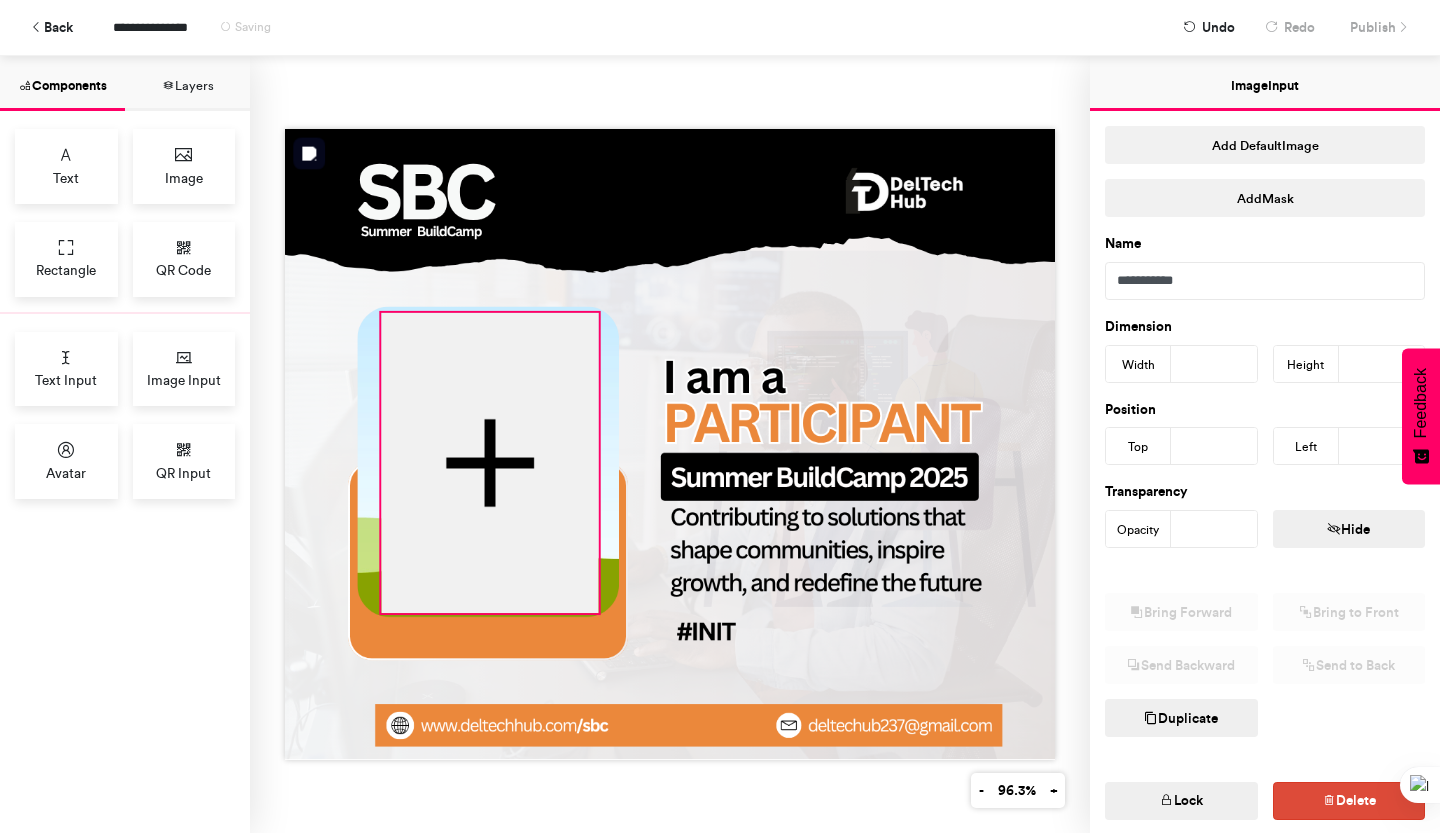 drag, startPoint x: 588, startPoint y: 473, endPoint x: 593, endPoint y: 606, distance: 133.09395 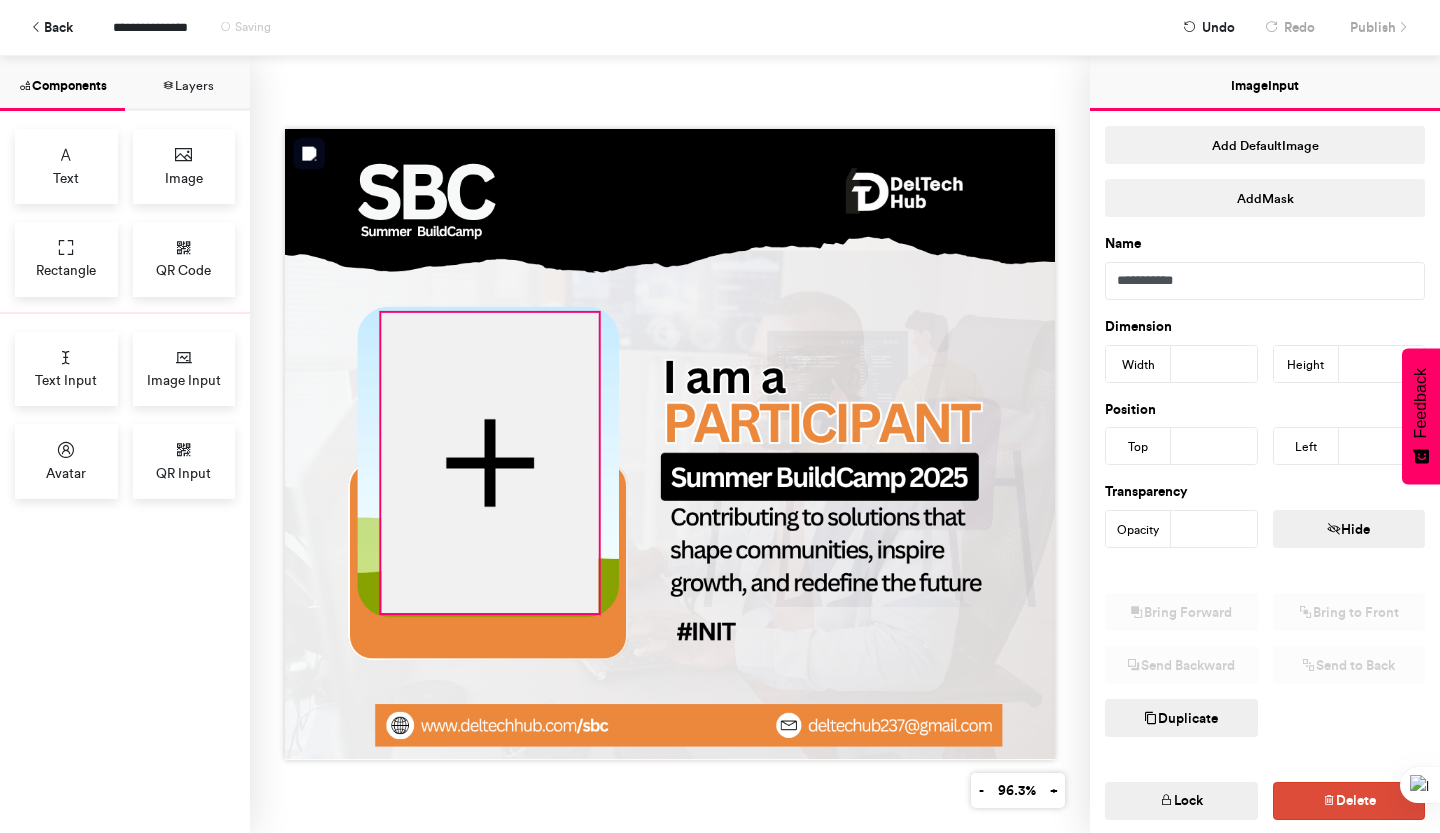 click at bounding box center [670, 444] 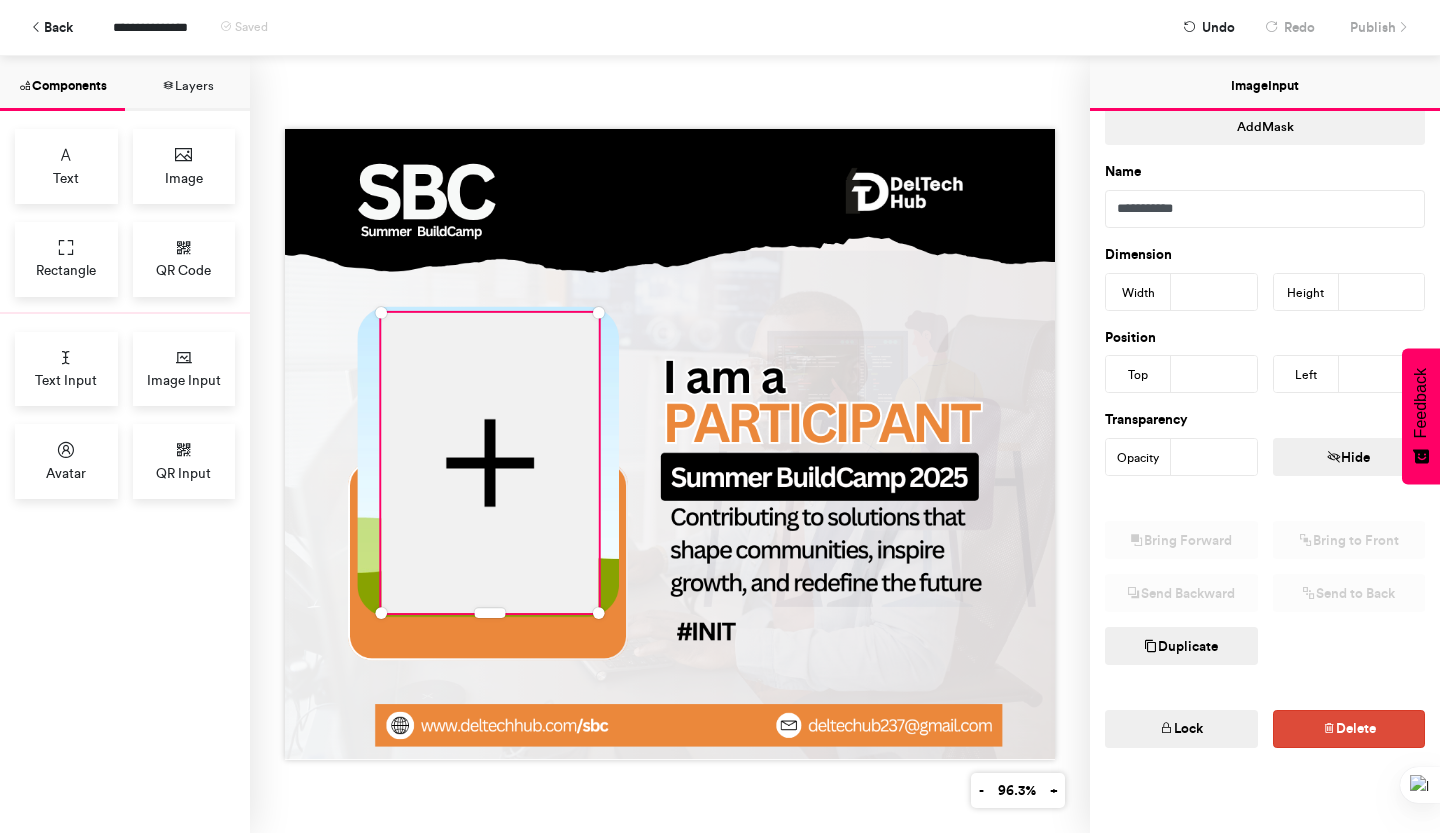 scroll, scrollTop: 0, scrollLeft: 0, axis: both 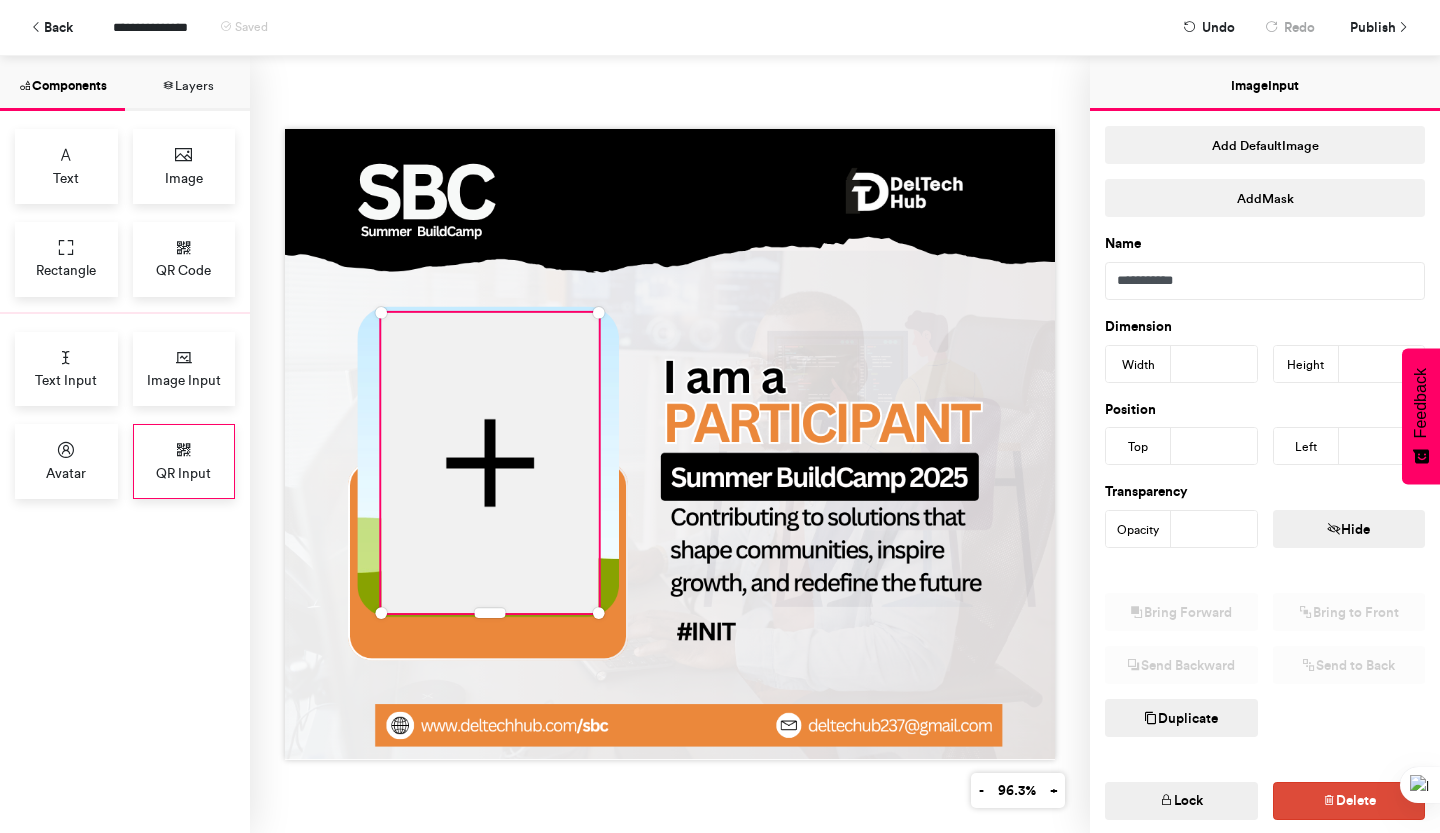 click on "QR Input" at bounding box center (184, 461) 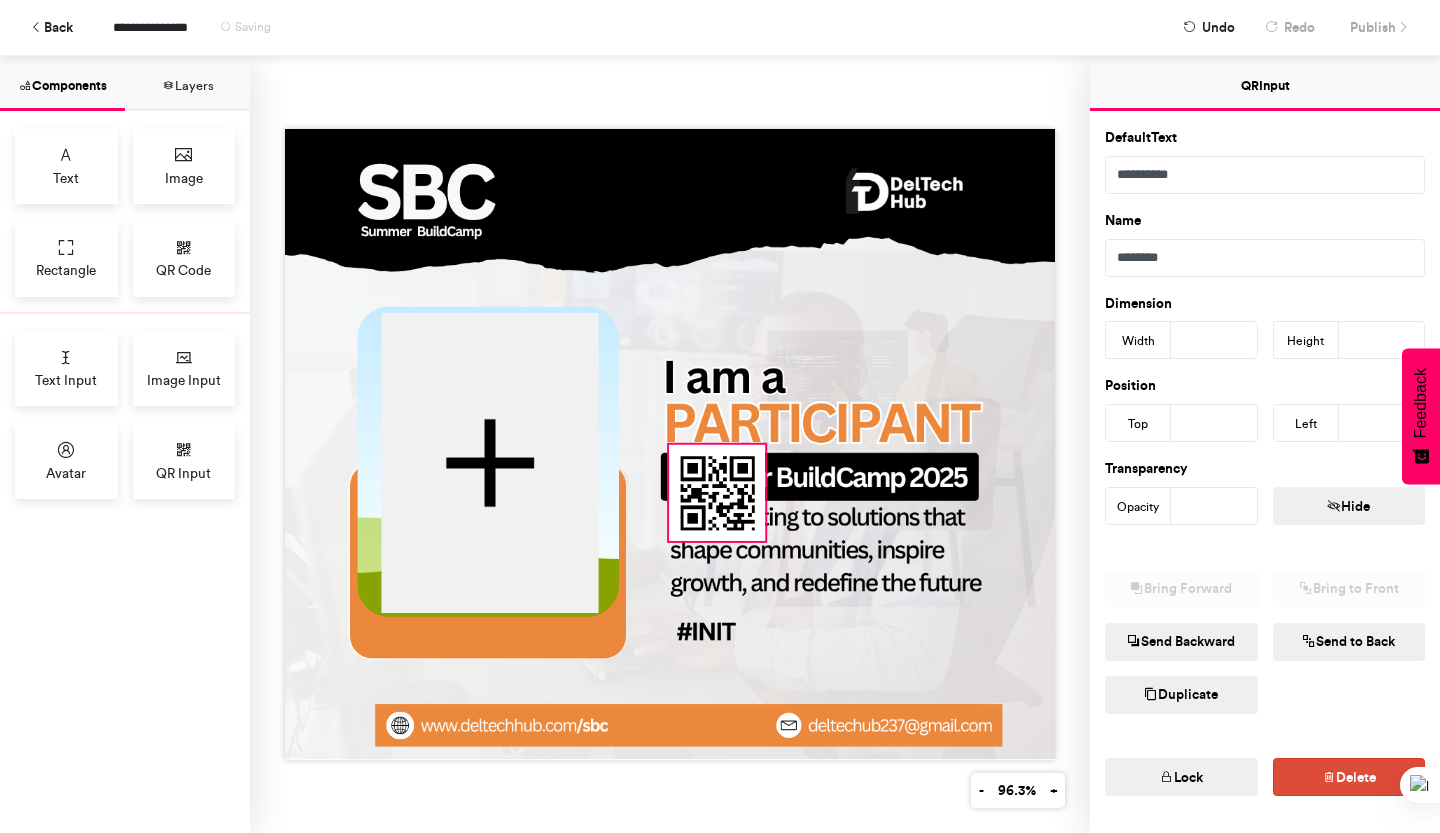 drag, startPoint x: 512, startPoint y: 311, endPoint x: 736, endPoint y: 470, distance: 274.69437 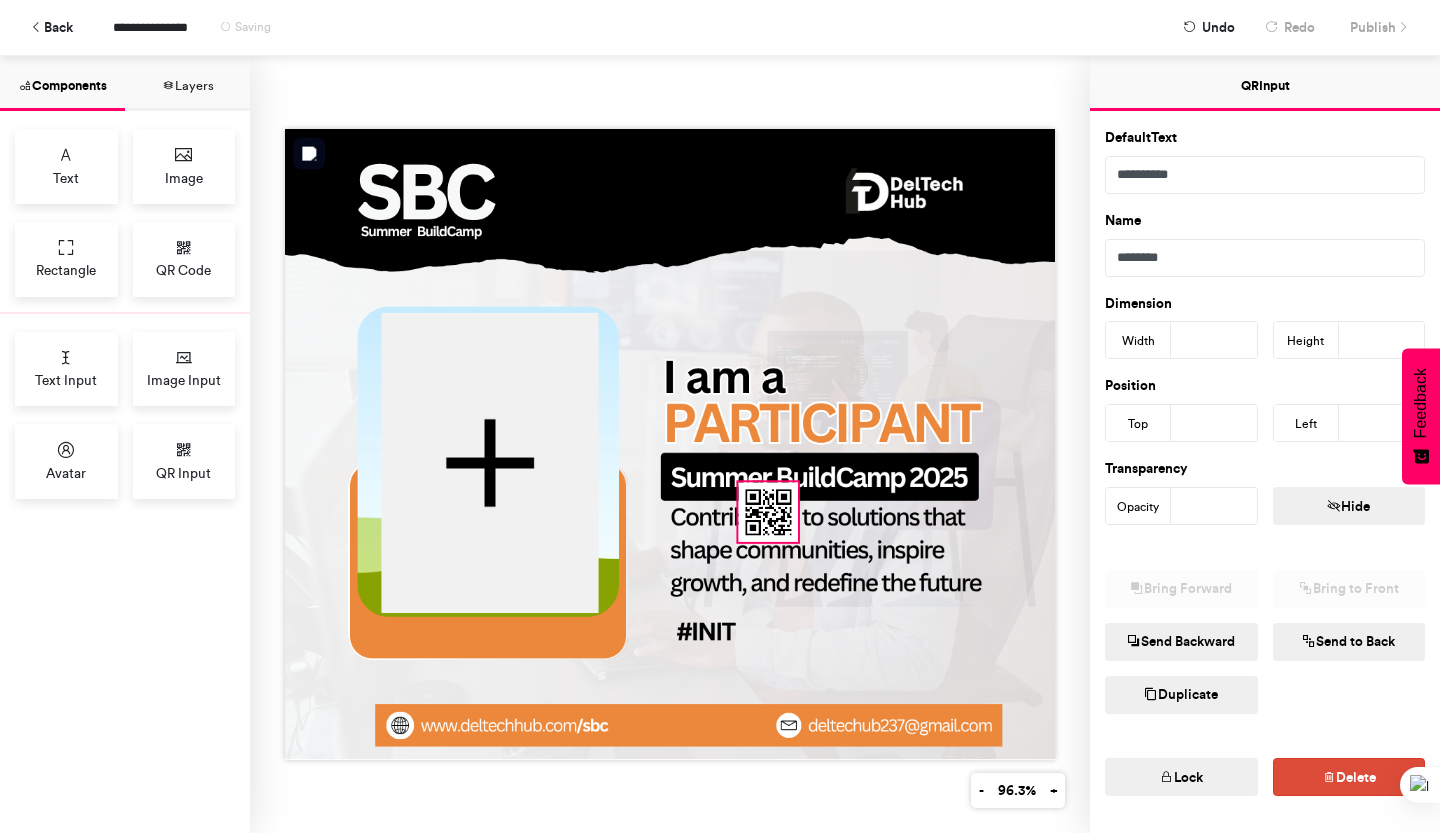 drag, startPoint x: 696, startPoint y: 433, endPoint x: 732, endPoint y: 498, distance: 74.30343 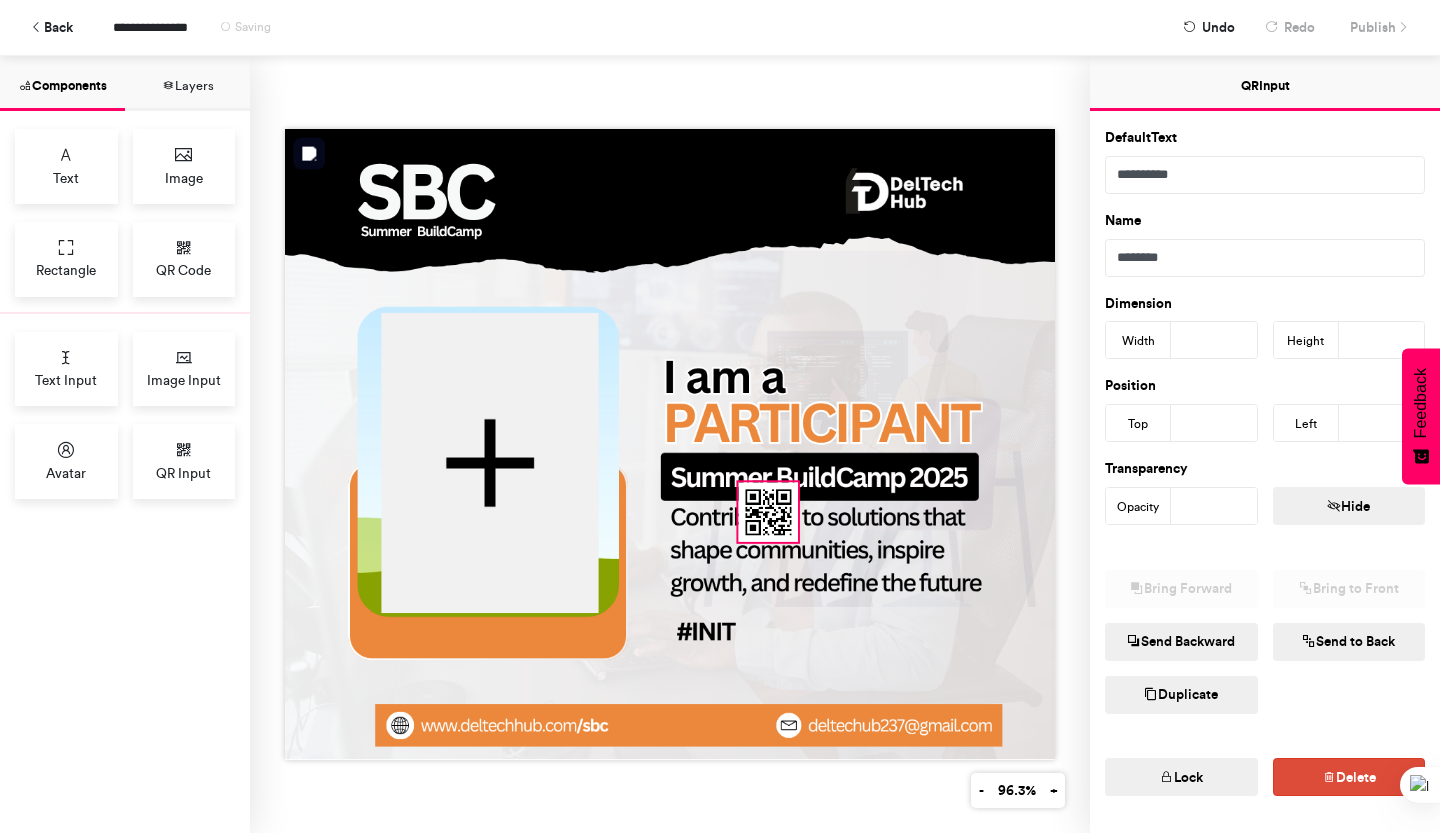 click at bounding box center [670, 444] 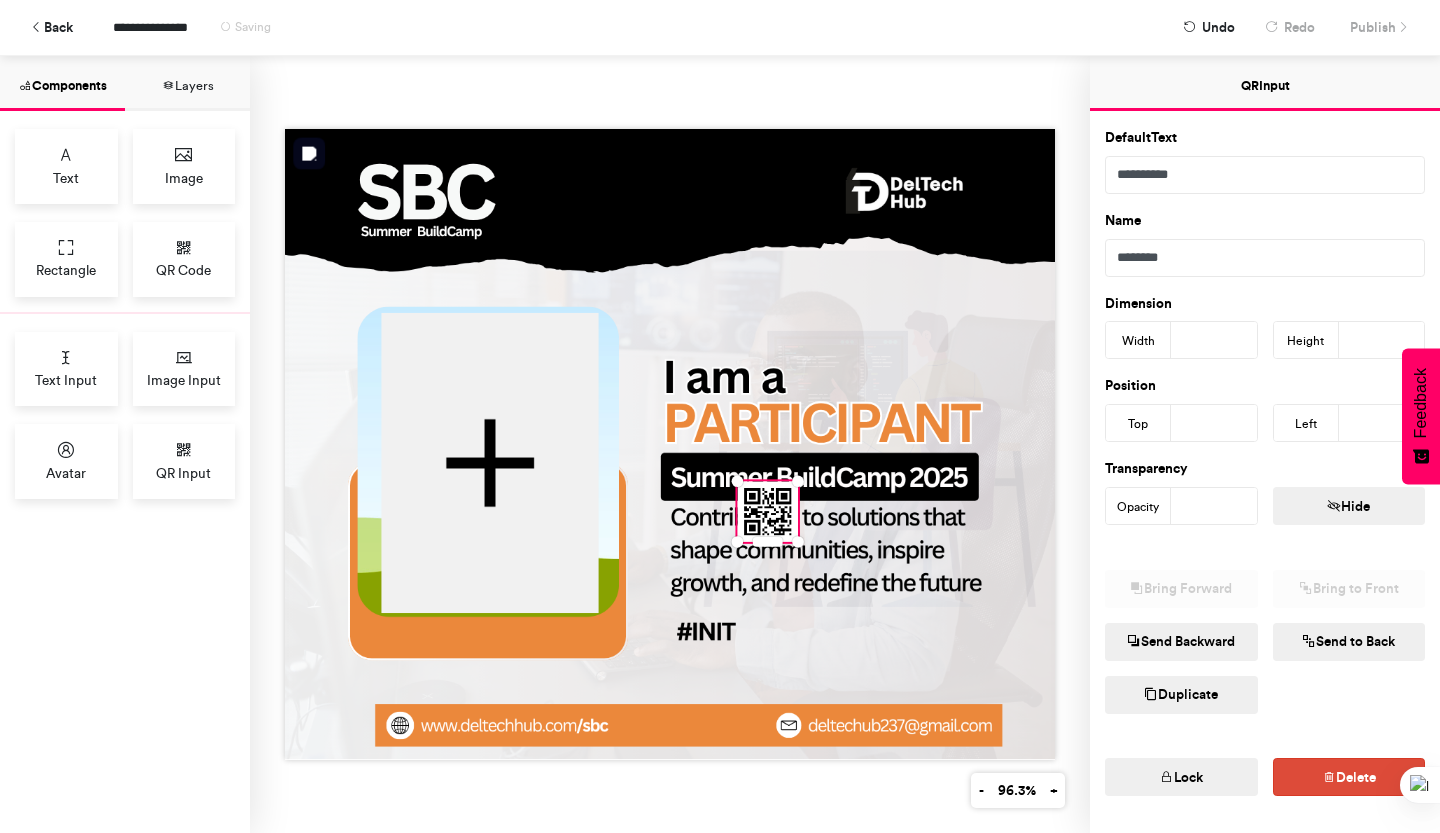 type on "**" 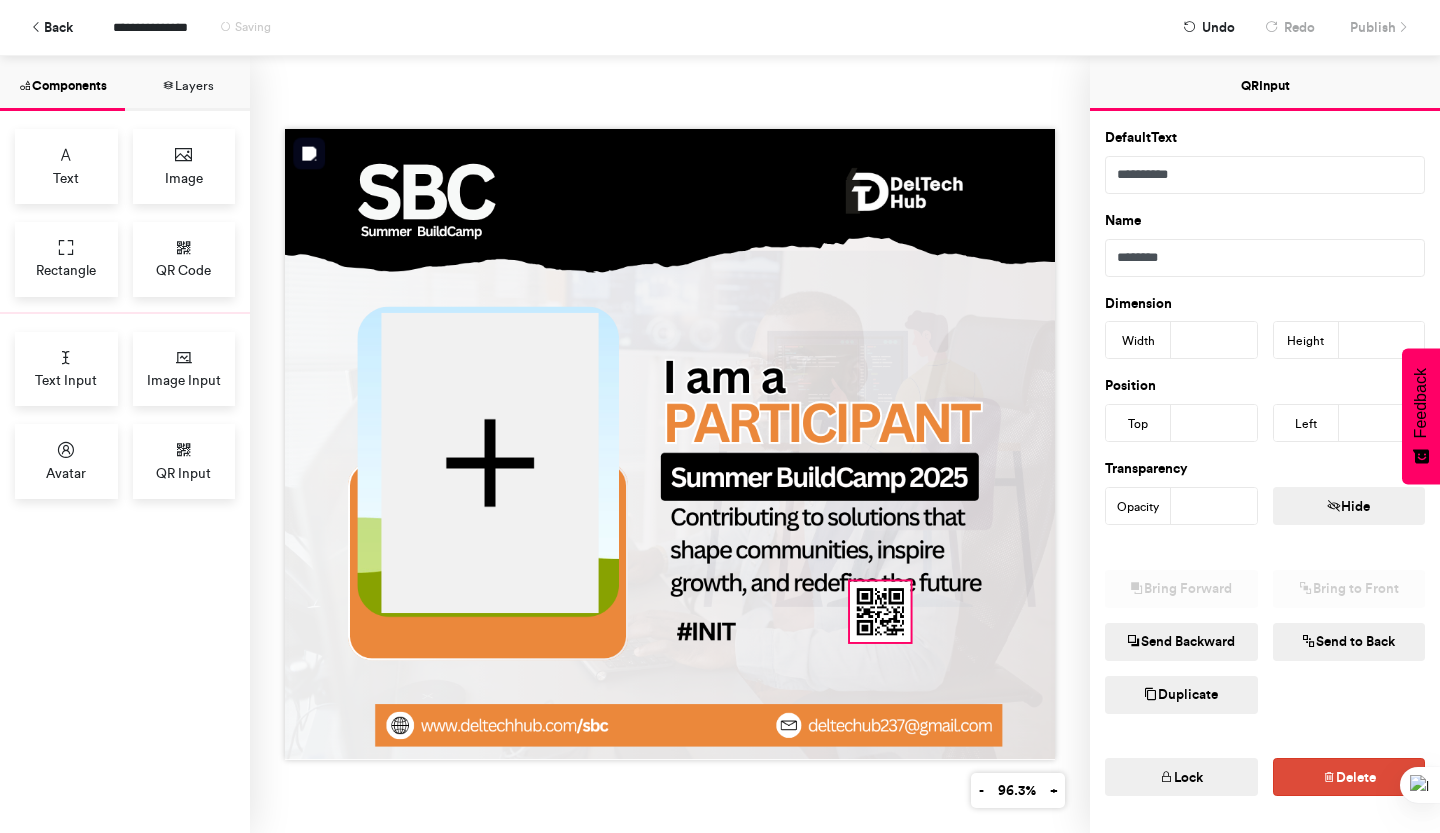 drag, startPoint x: 742, startPoint y: 505, endPoint x: 858, endPoint y: 607, distance: 154.46683 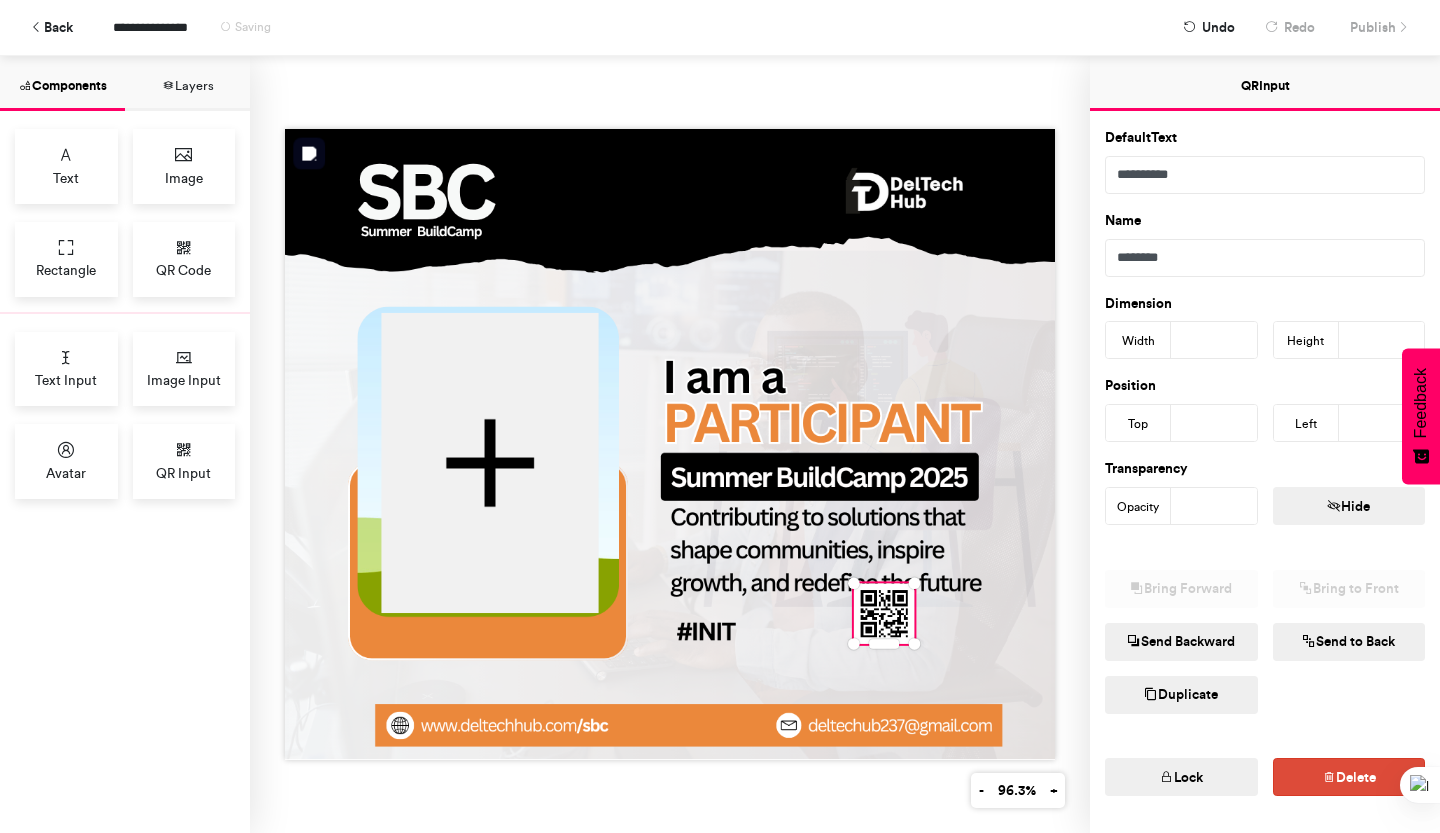 type on "***" 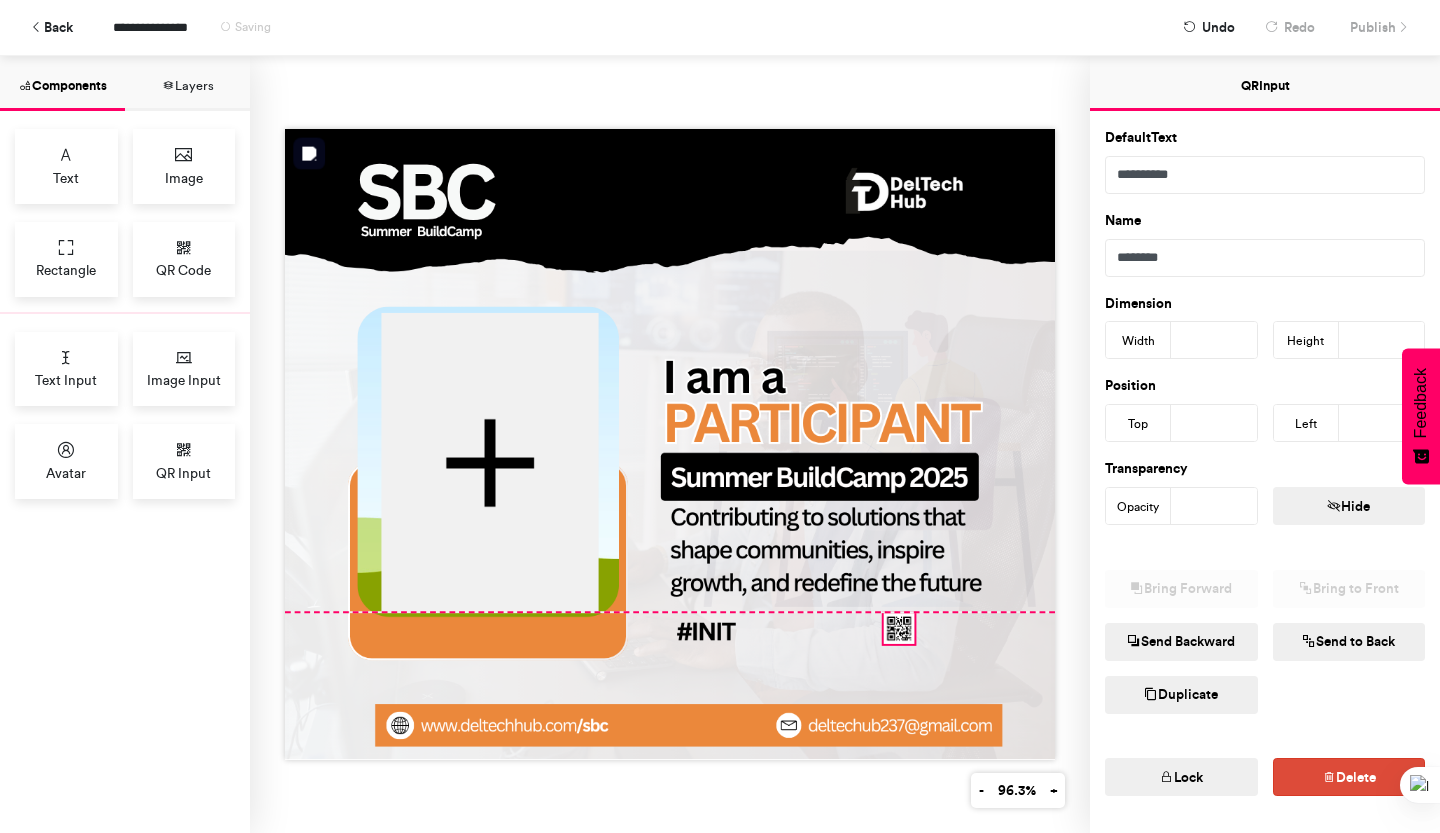 drag, startPoint x: 845, startPoint y: 576, endPoint x: 867, endPoint y: 623, distance: 51.894123 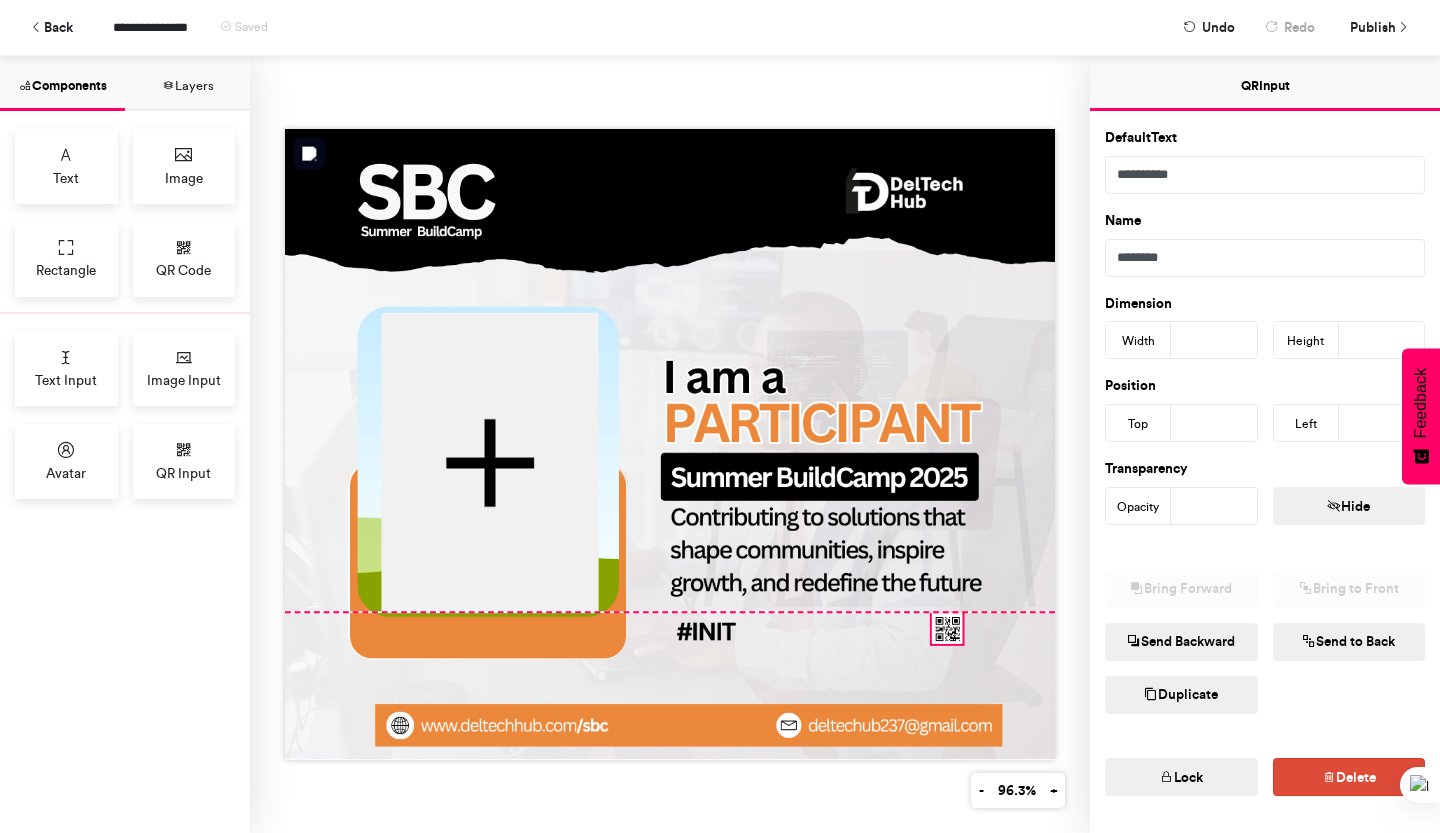 drag, startPoint x: 889, startPoint y: 615, endPoint x: 937, endPoint y: 621, distance: 48.373547 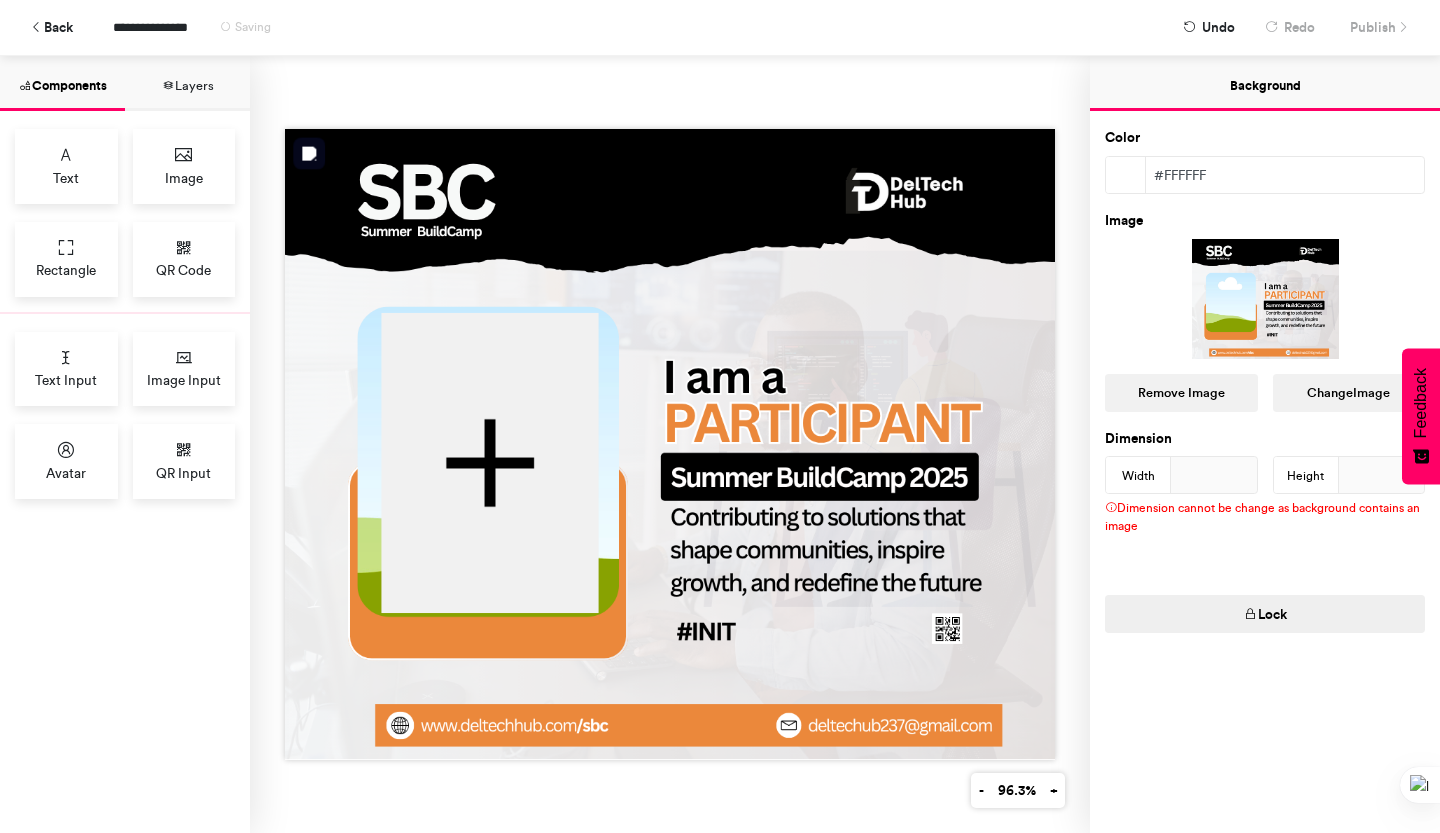 click at bounding box center (670, 444) 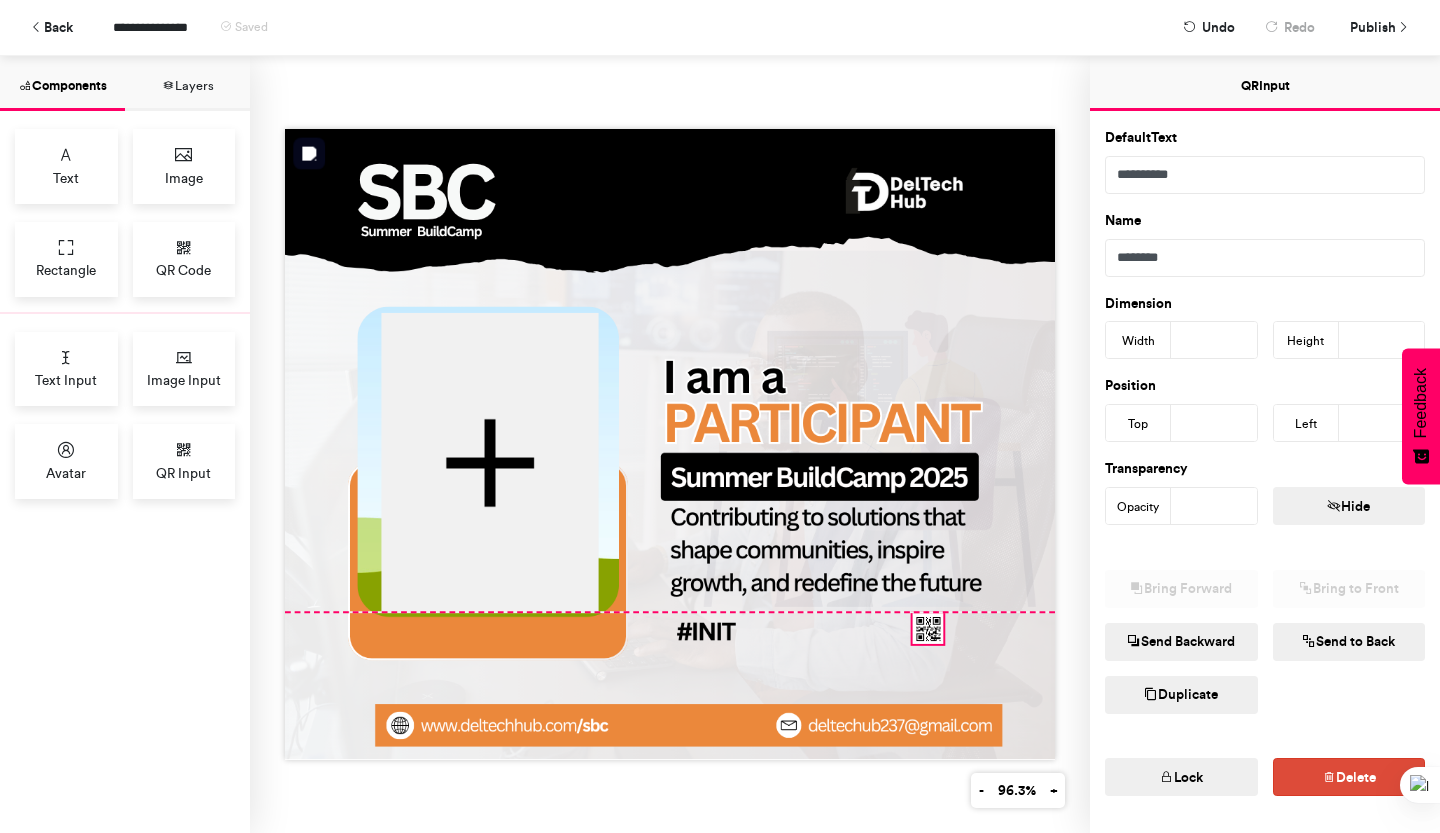 drag, startPoint x: 945, startPoint y: 623, endPoint x: 926, endPoint y: 629, distance: 19.924858 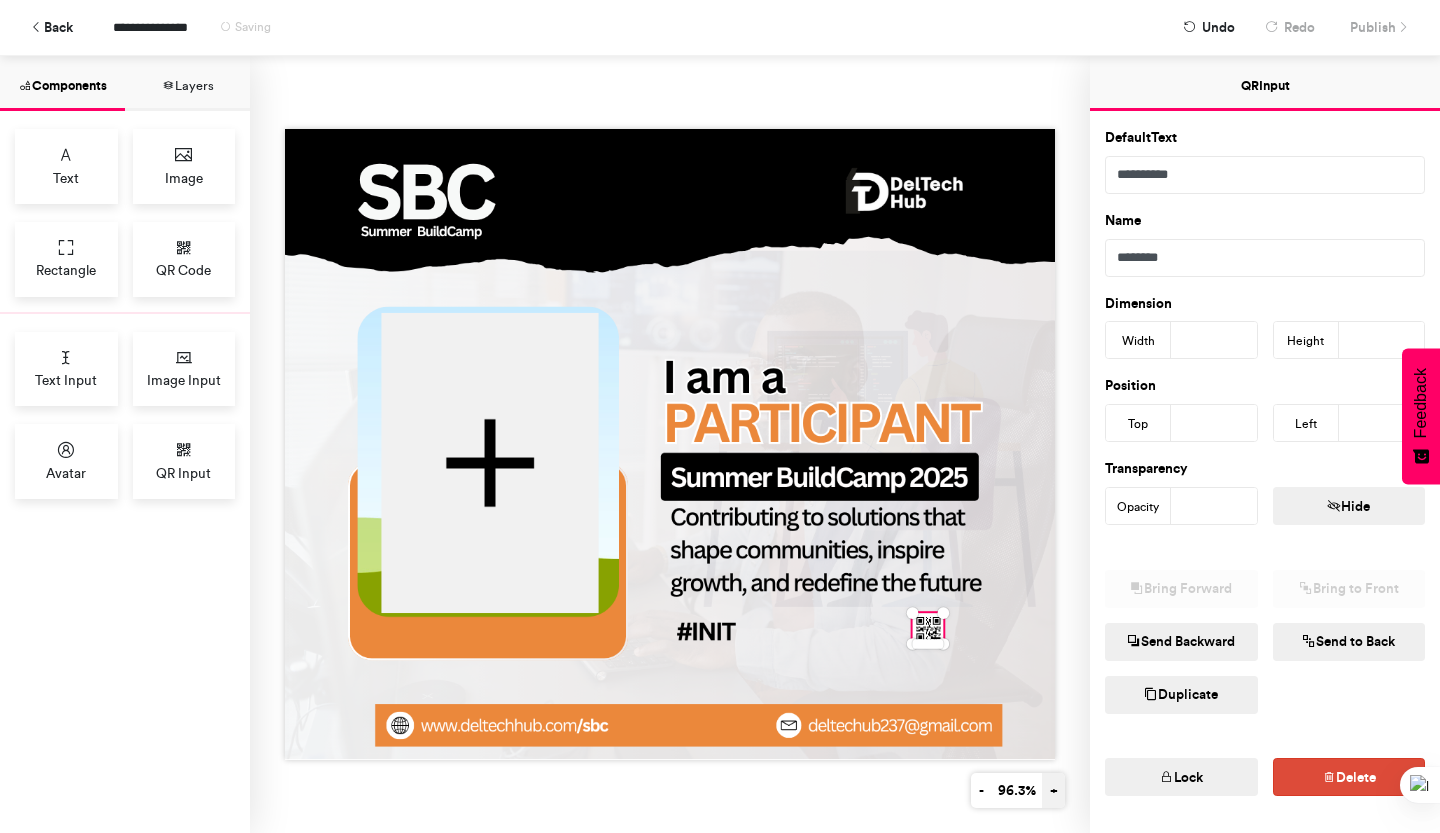 click on "+" at bounding box center [1053, 790] 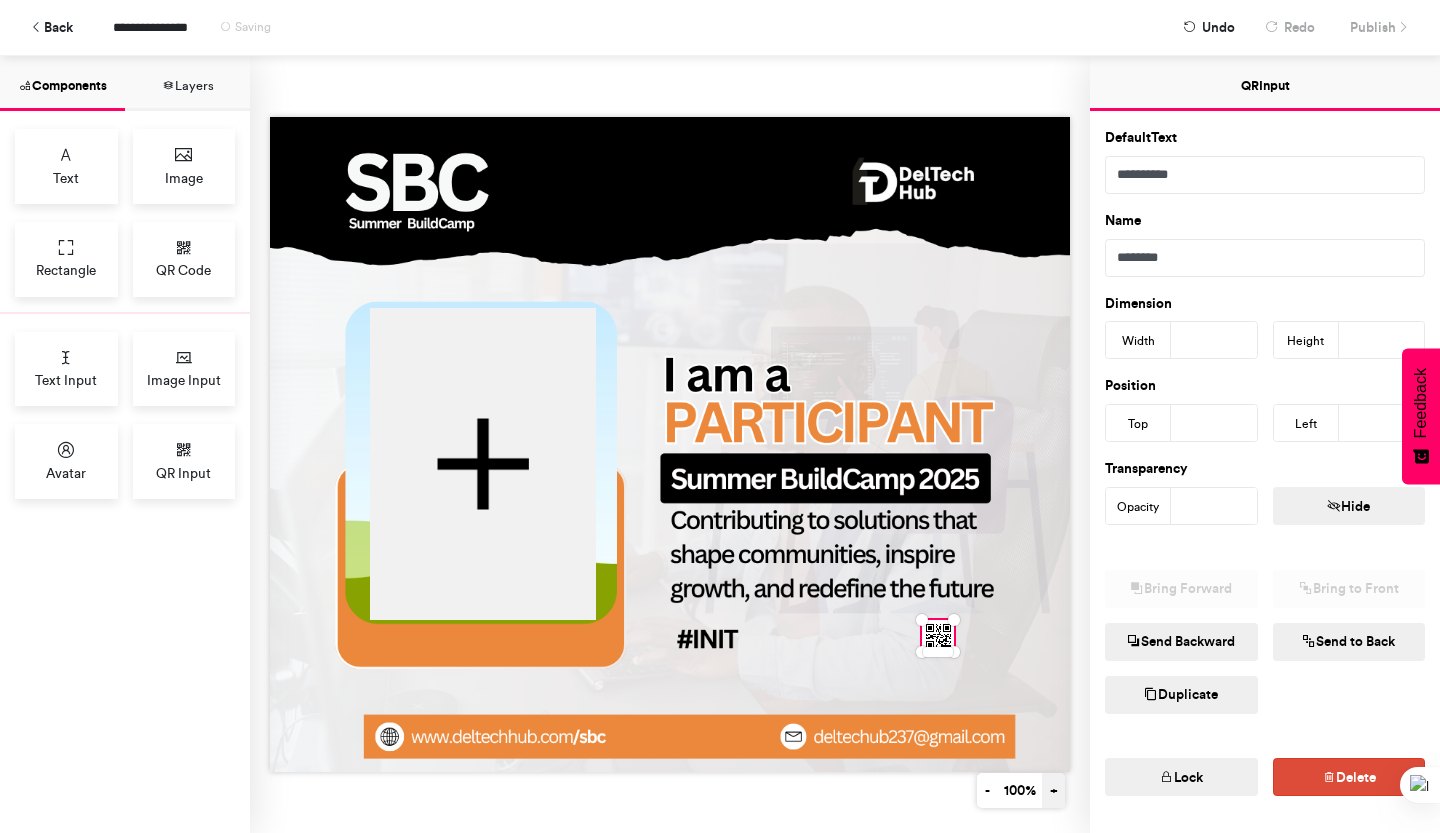 scroll, scrollTop: 0, scrollLeft: 0, axis: both 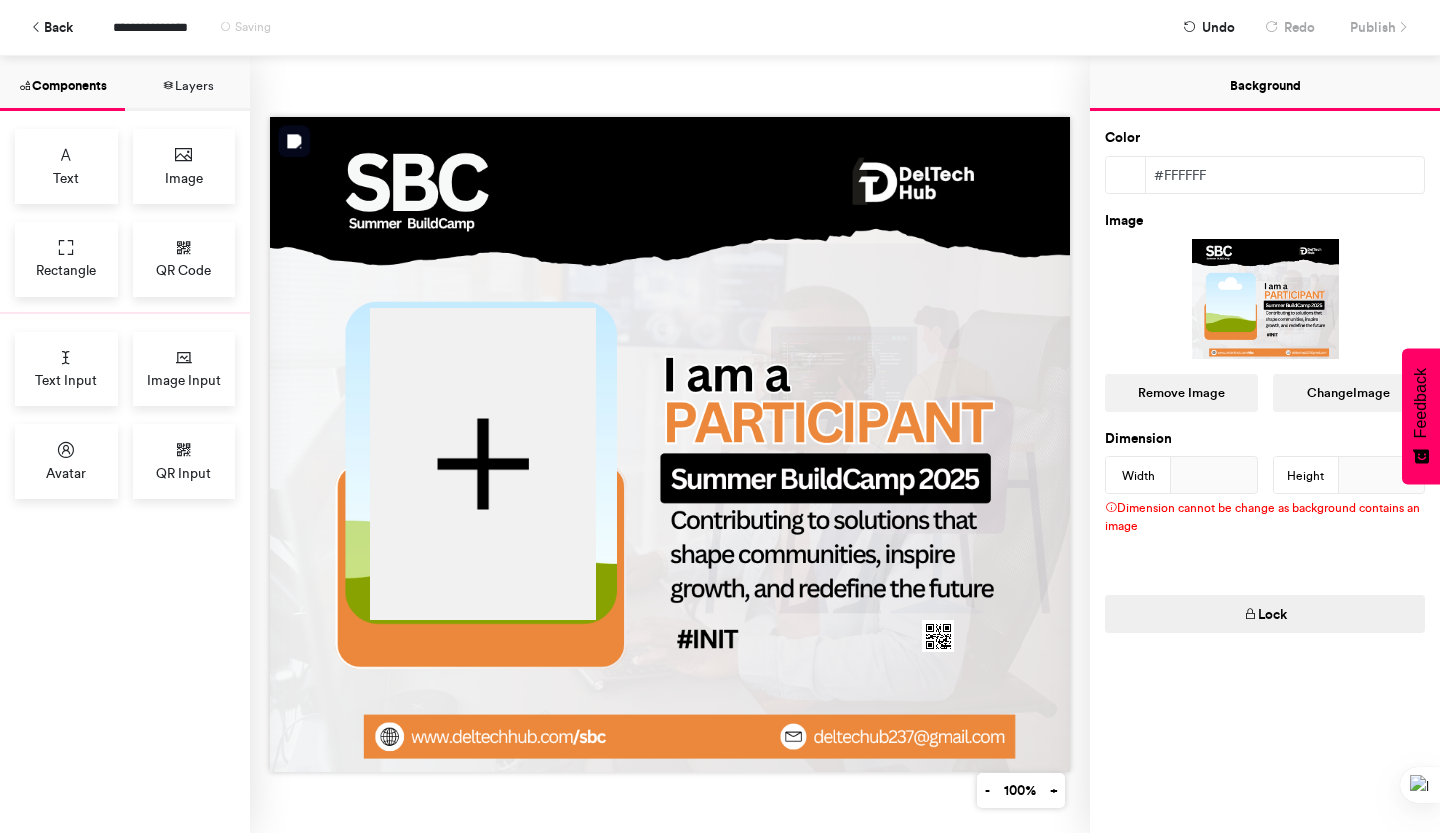 click at bounding box center (670, 444) 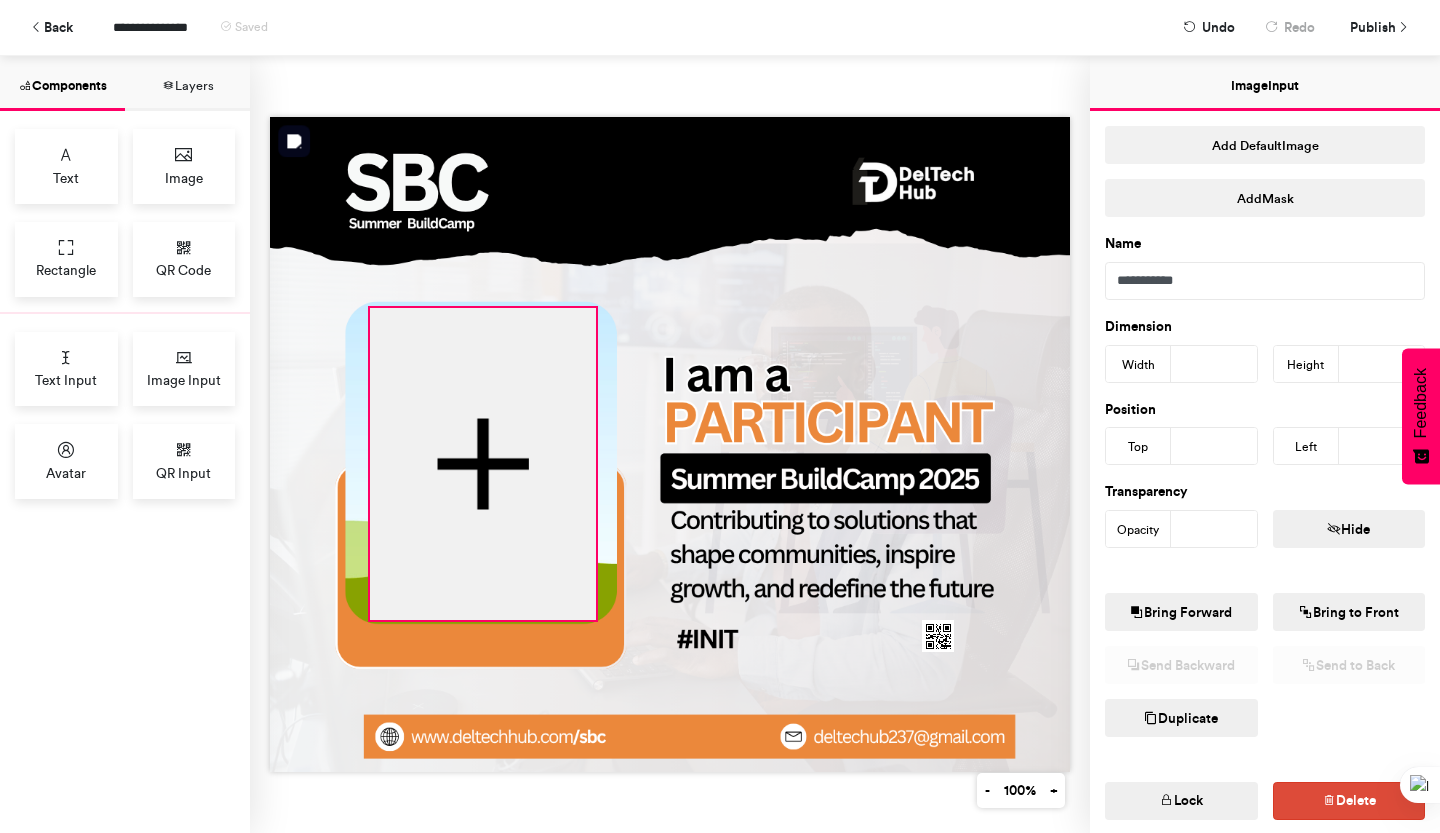 click at bounding box center (483, 464) 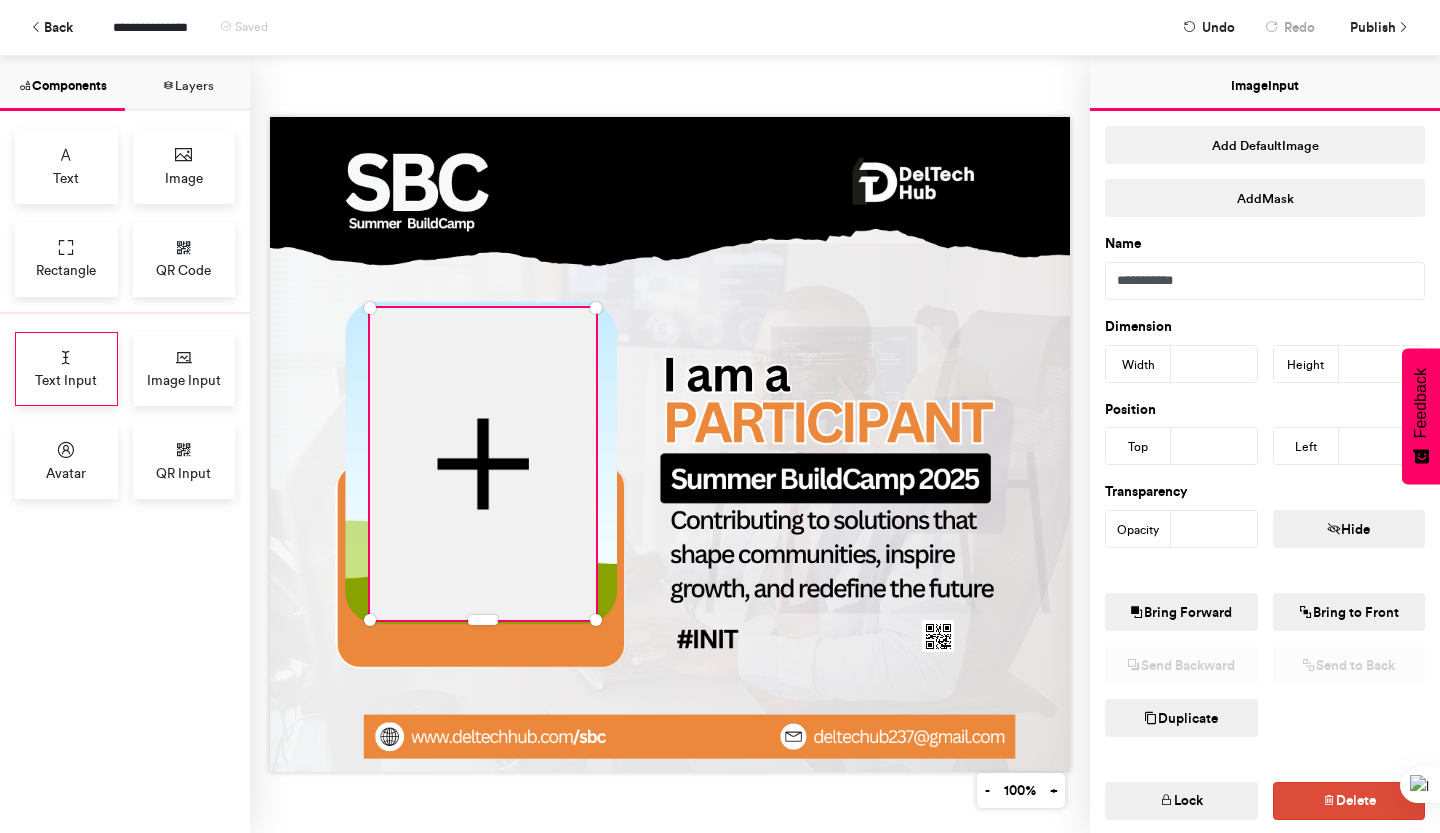 click on "Text Input" at bounding box center (66, 369) 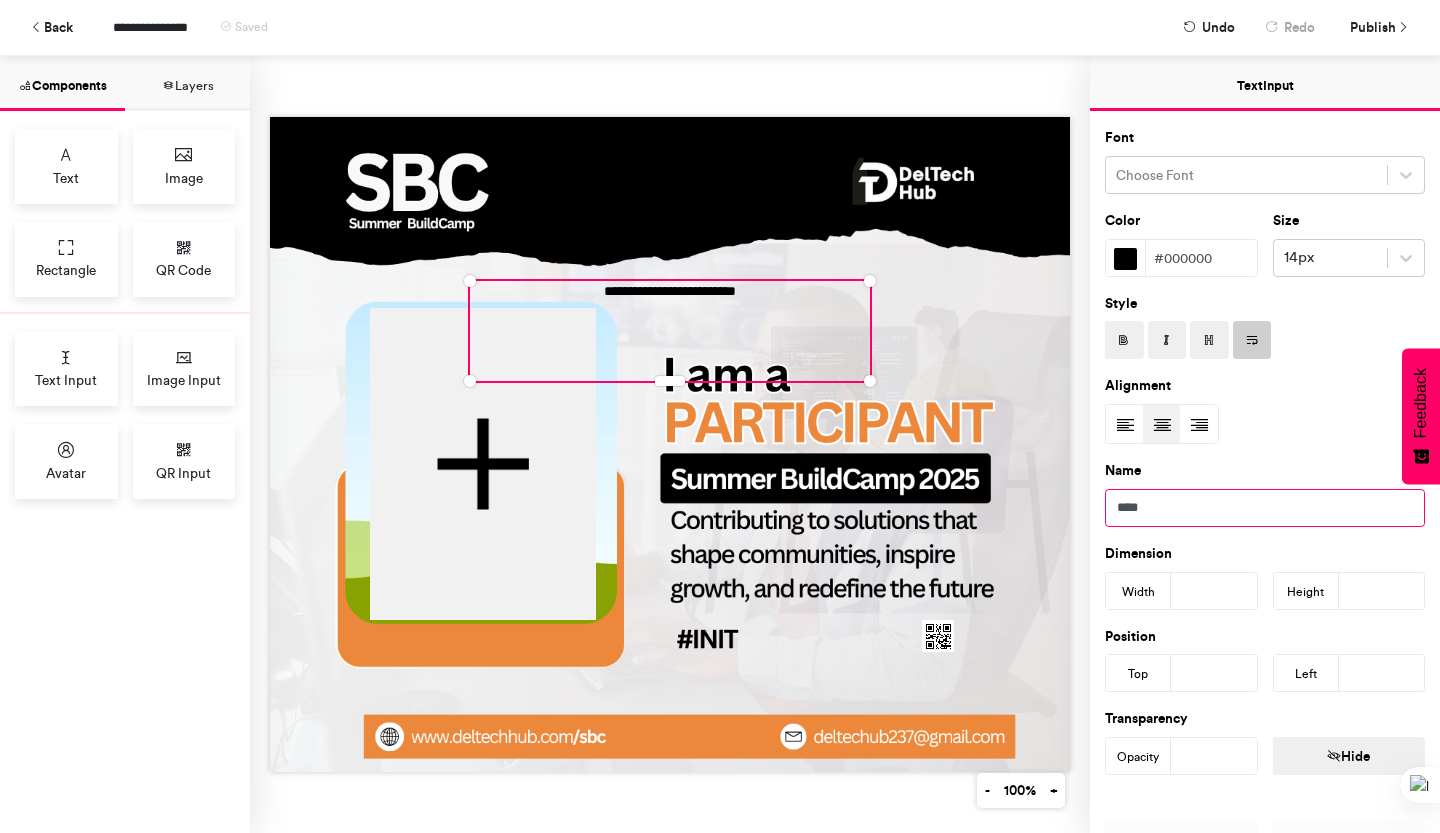 click on "****" at bounding box center [1265, 508] 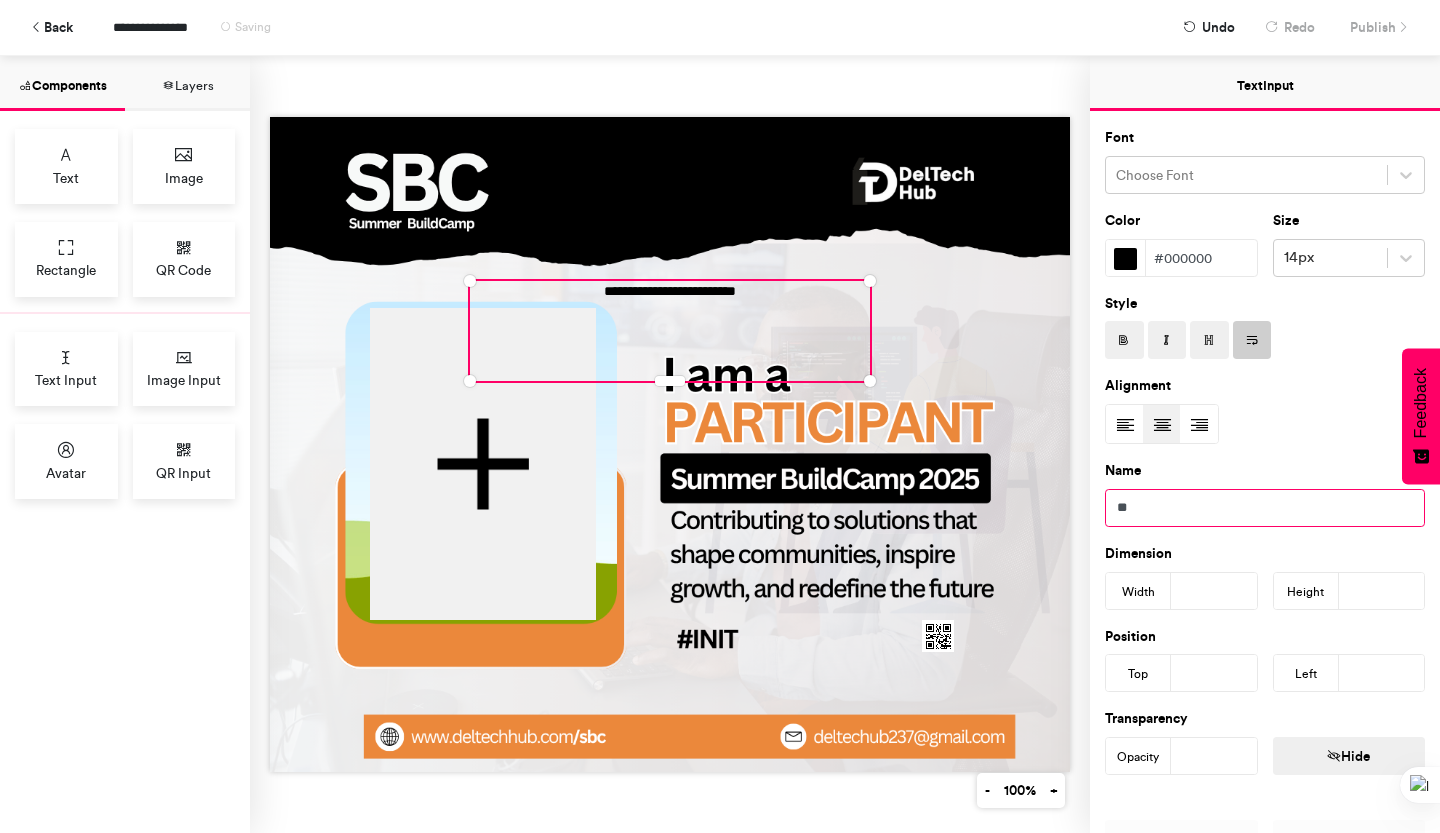 type on "*" 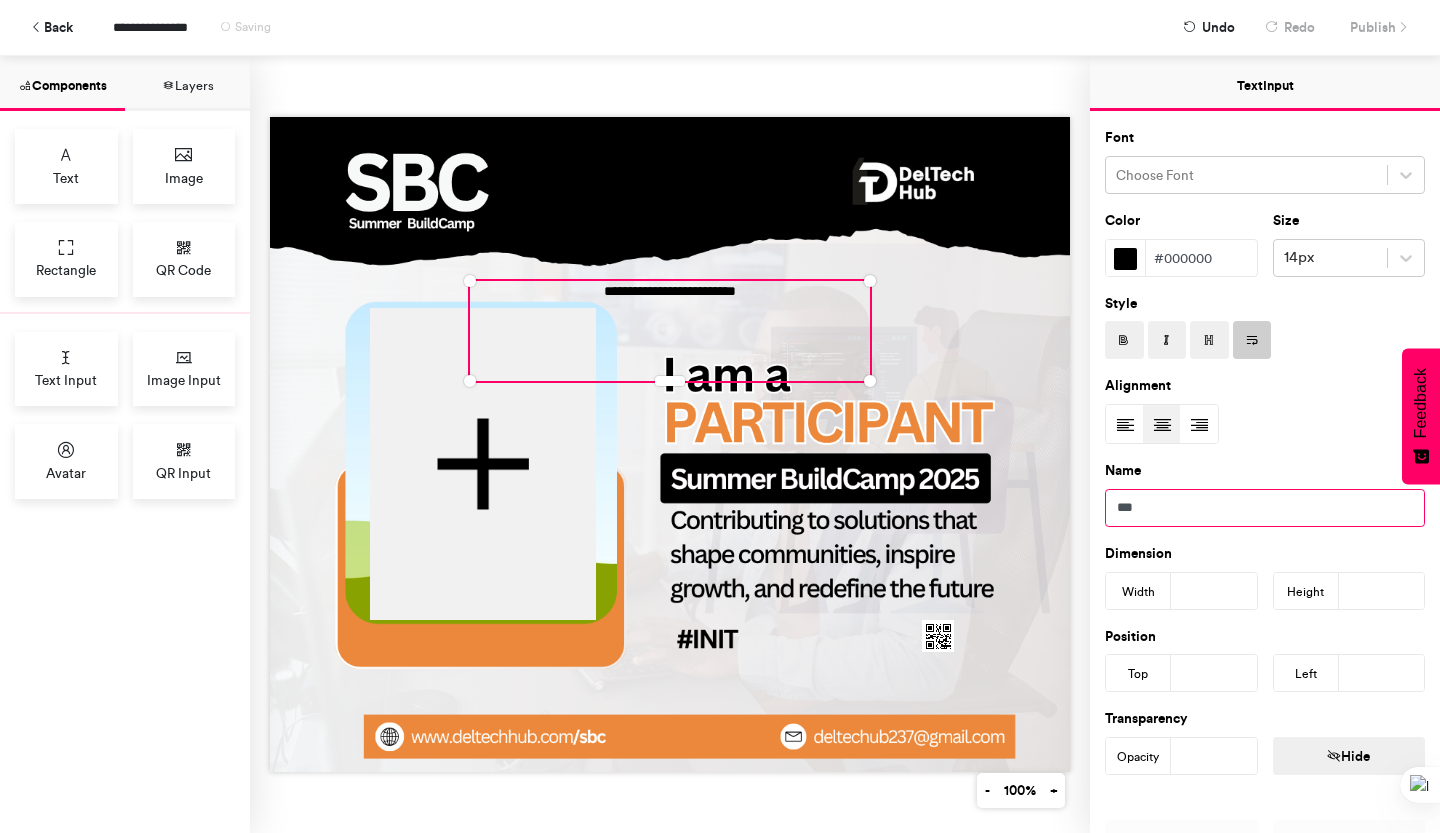 type on "****" 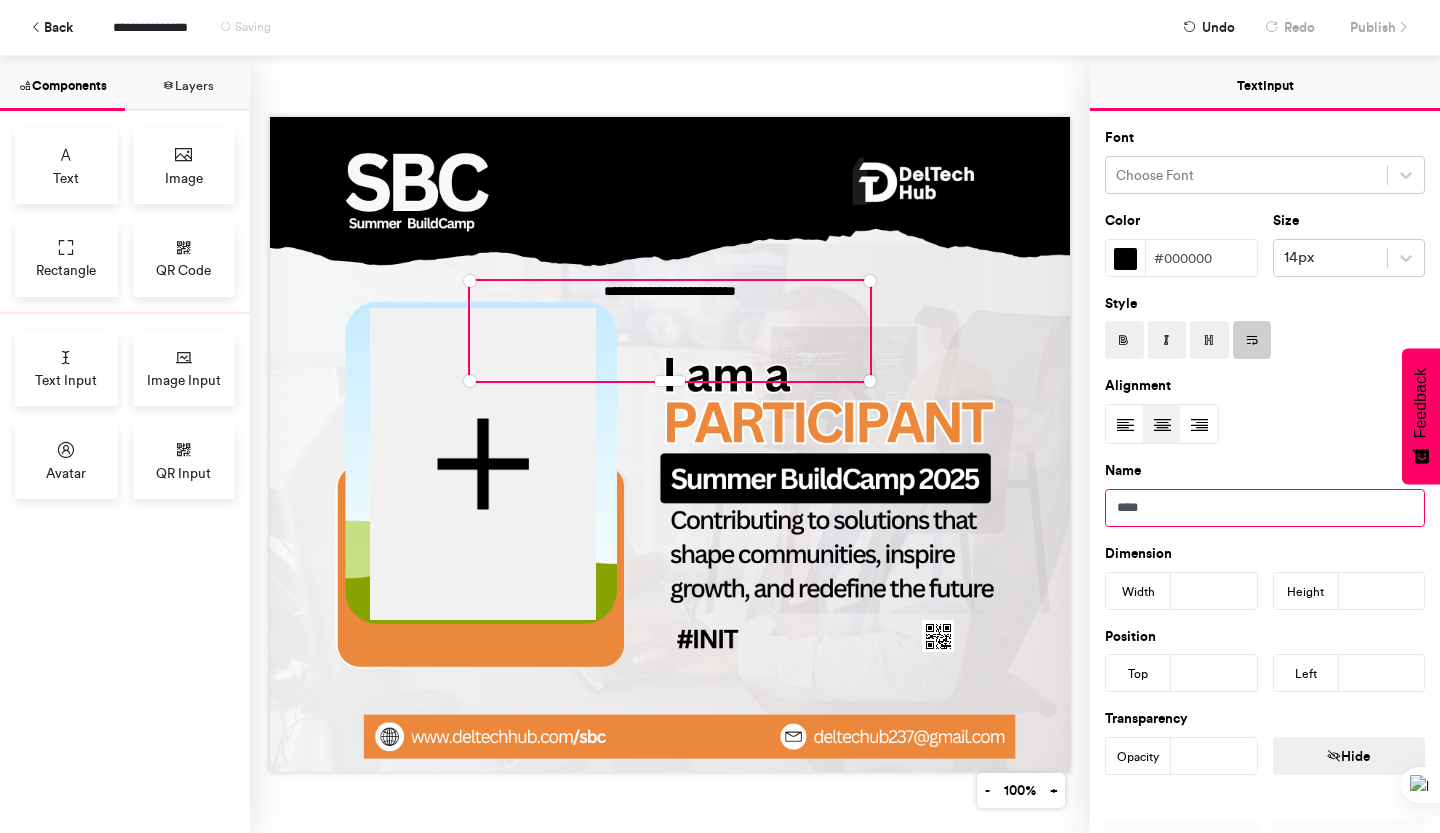 click on "****" at bounding box center [1265, 508] 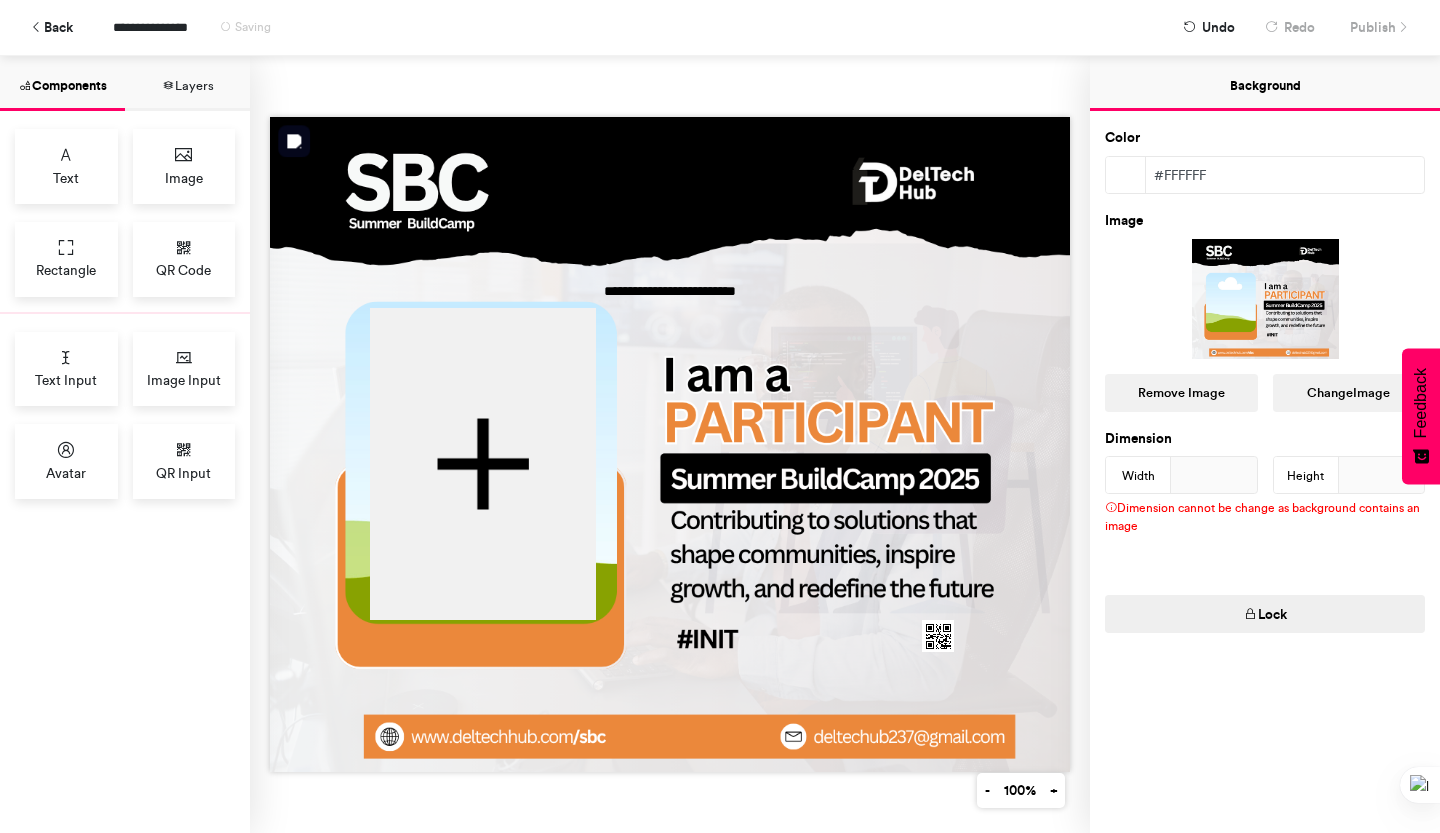 click at bounding box center [670, 444] 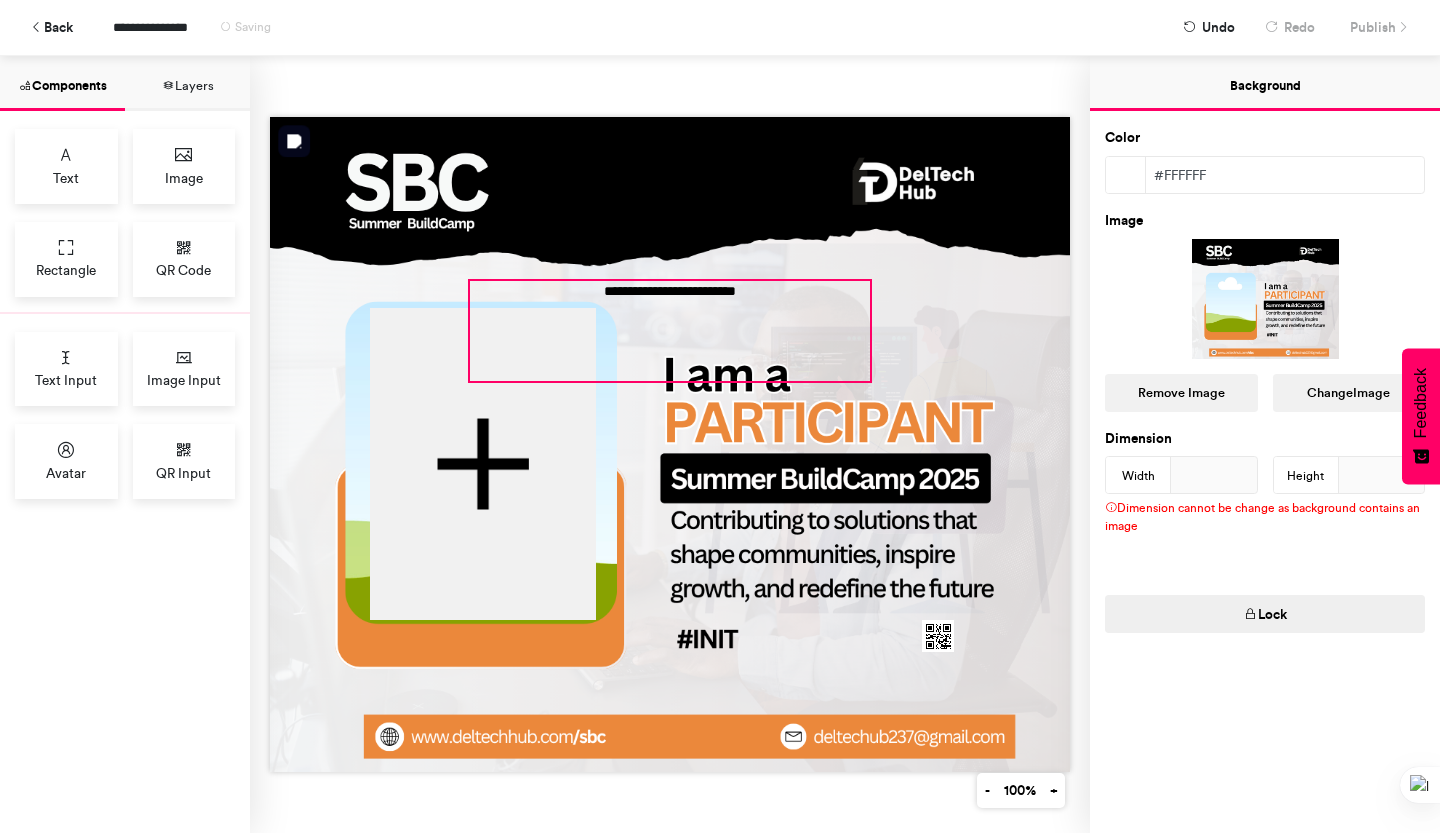 click on "**********" at bounding box center [670, 331] 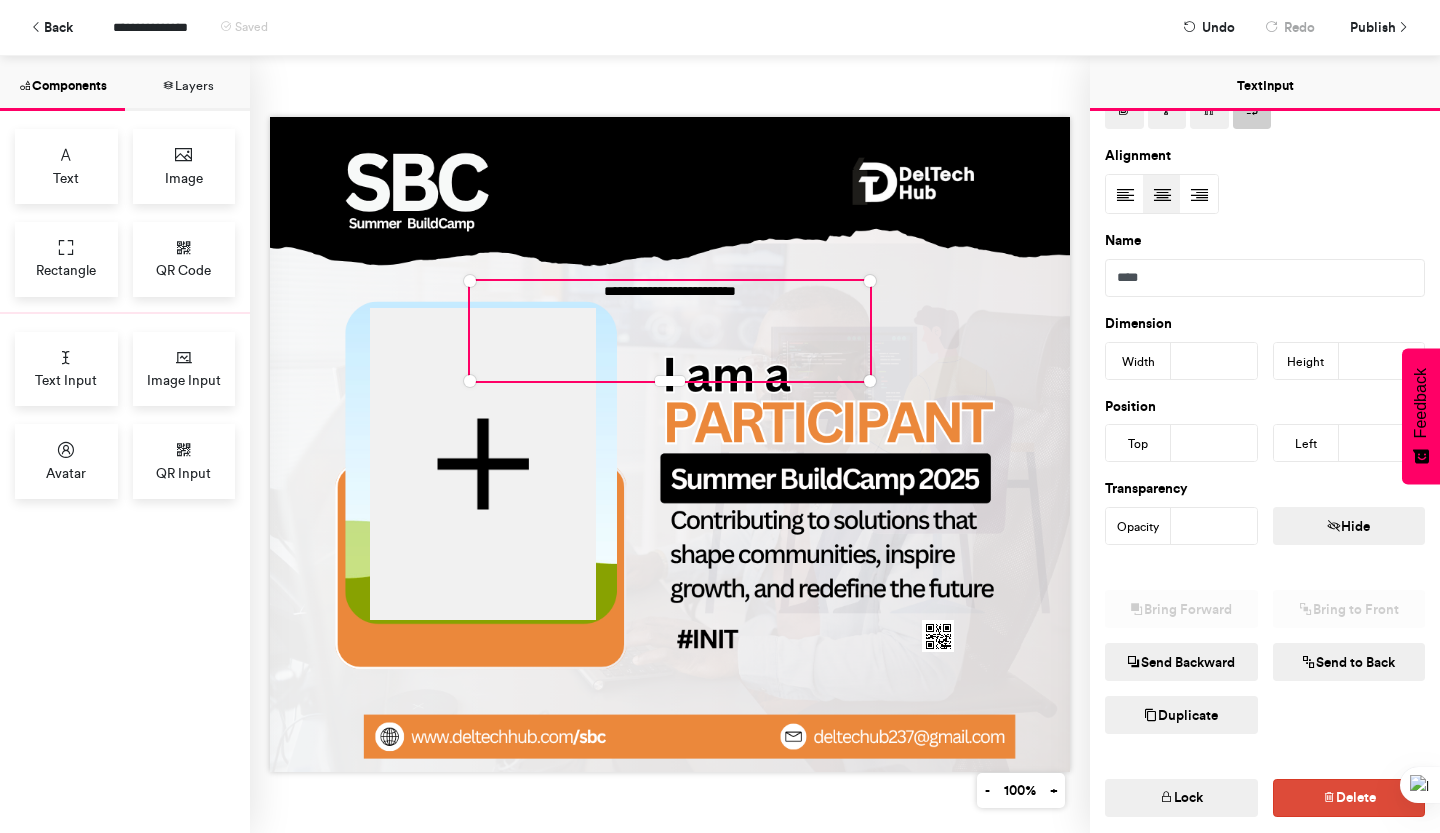 scroll, scrollTop: 295, scrollLeft: 0, axis: vertical 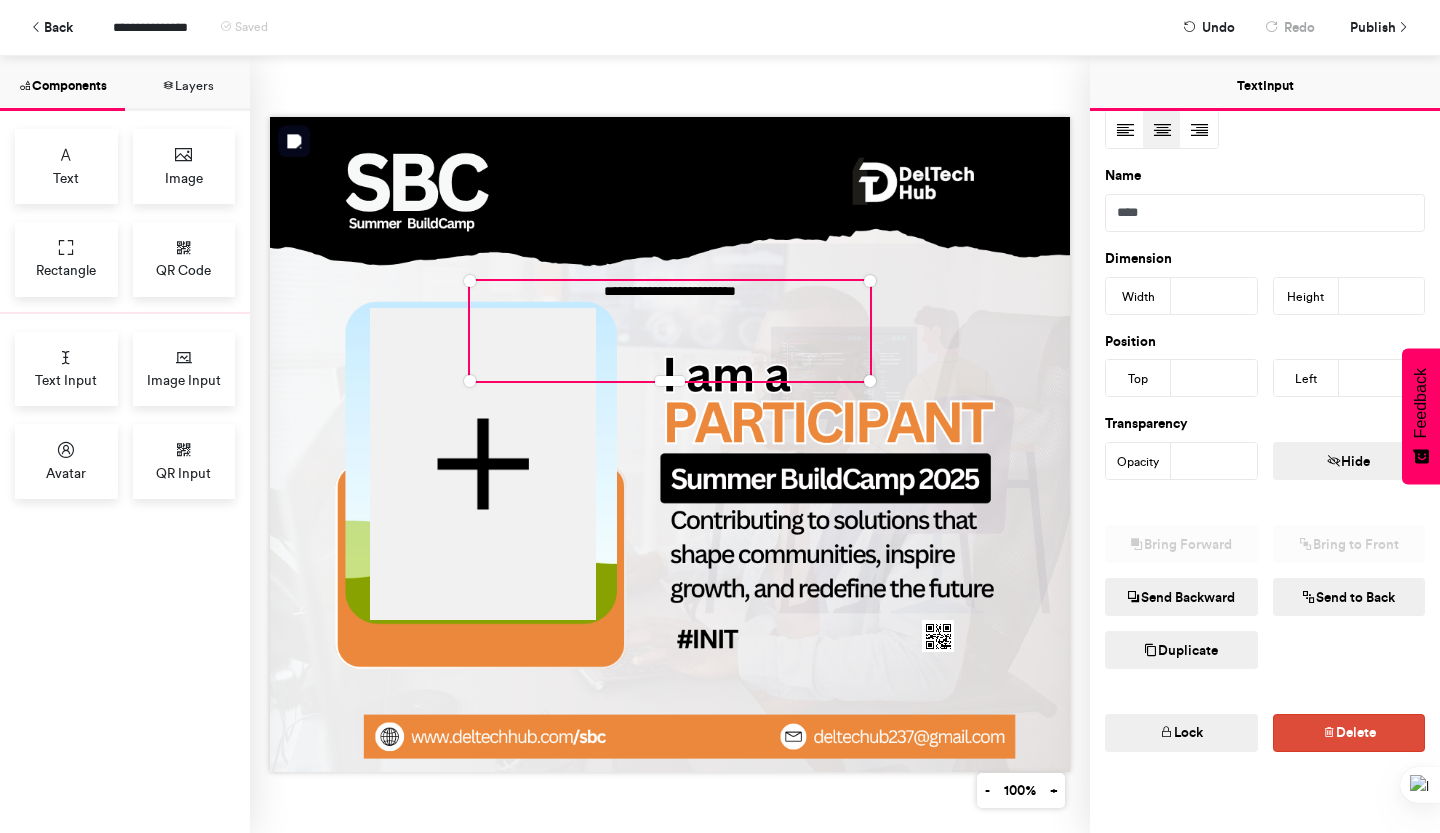 click on "**********" at bounding box center (670, 331) 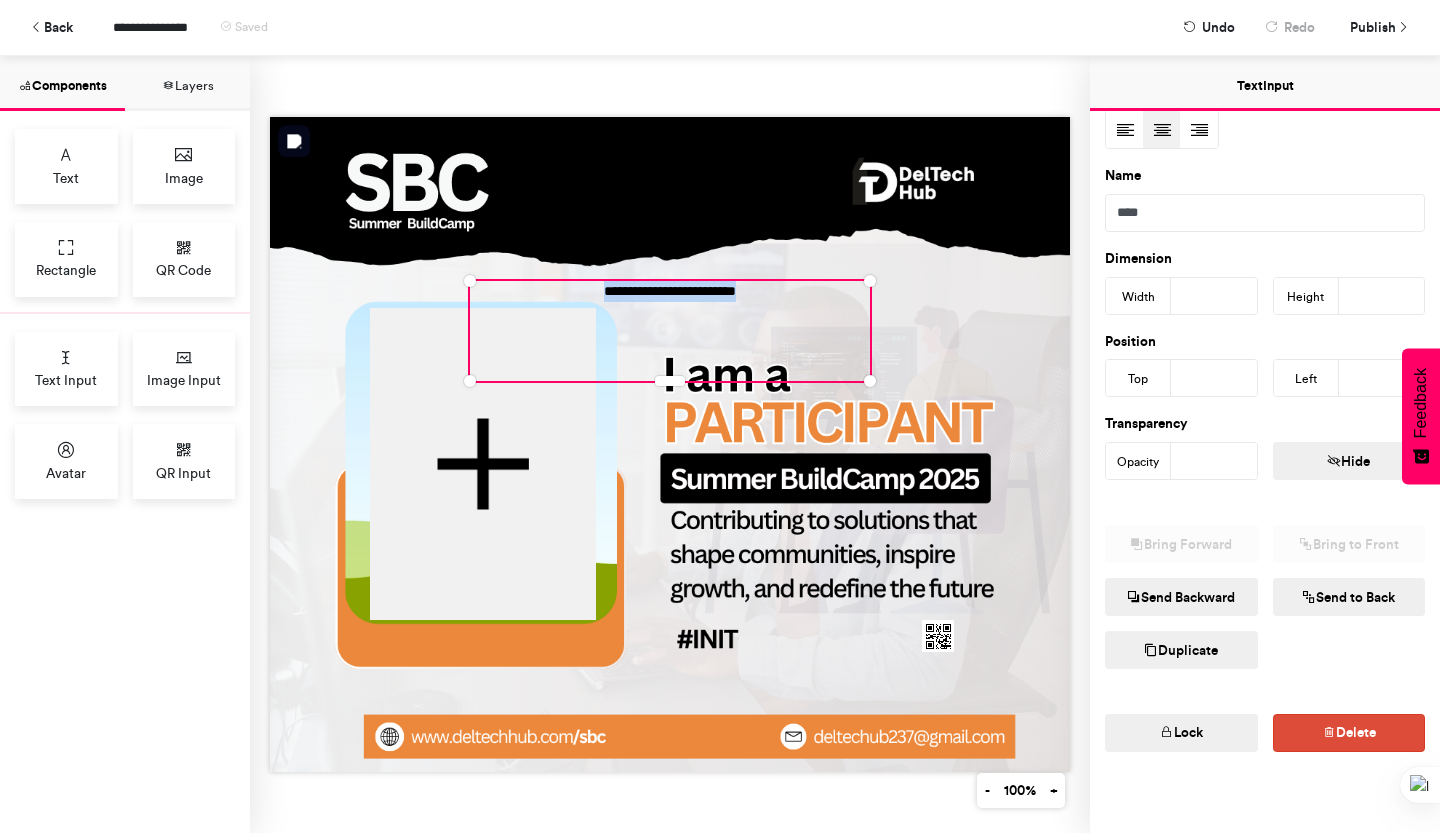 drag, startPoint x: 746, startPoint y: 287, endPoint x: 579, endPoint y: 287, distance: 167 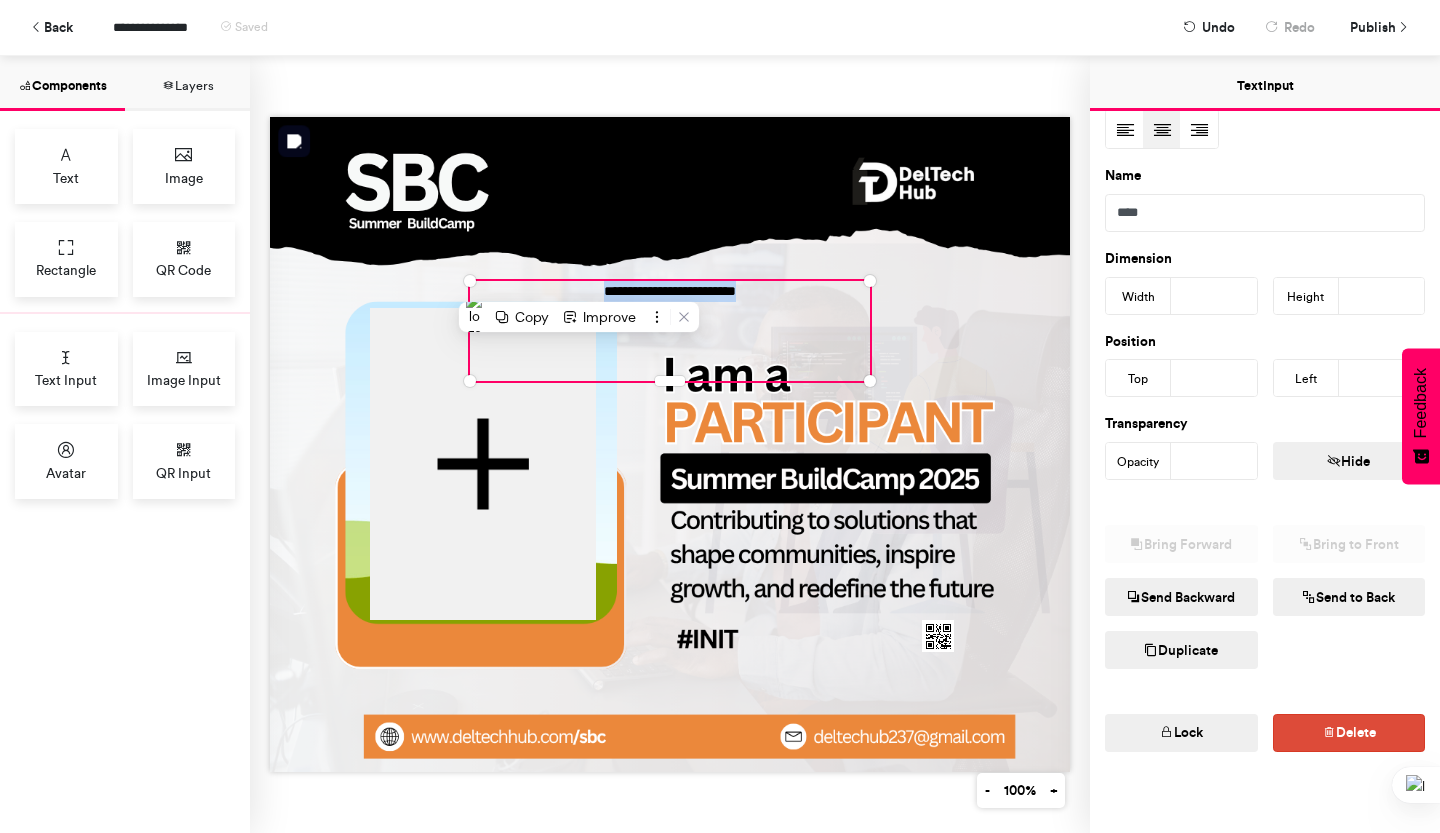 type 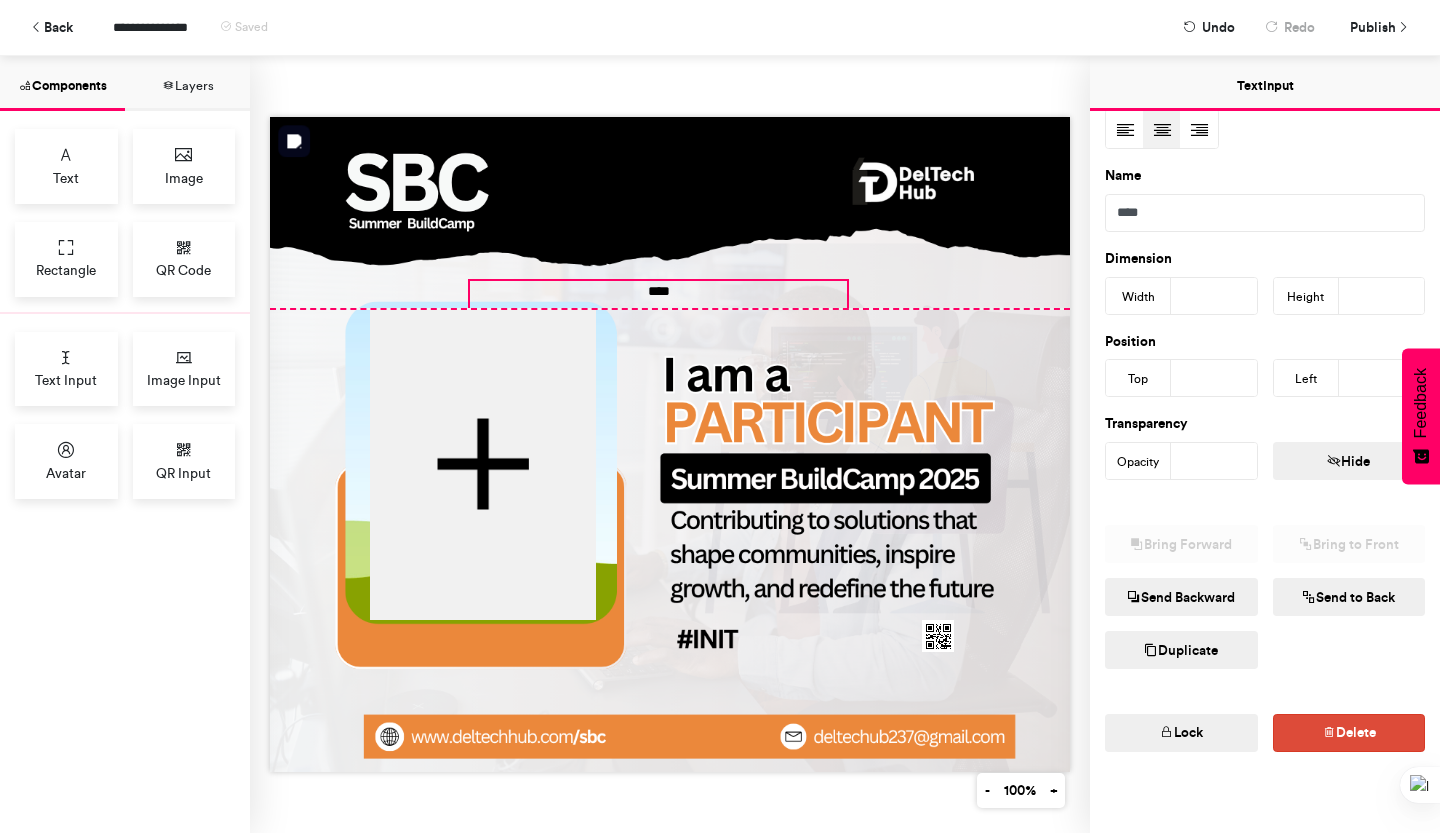 drag, startPoint x: 862, startPoint y: 375, endPoint x: 839, endPoint y: 297, distance: 81.32035 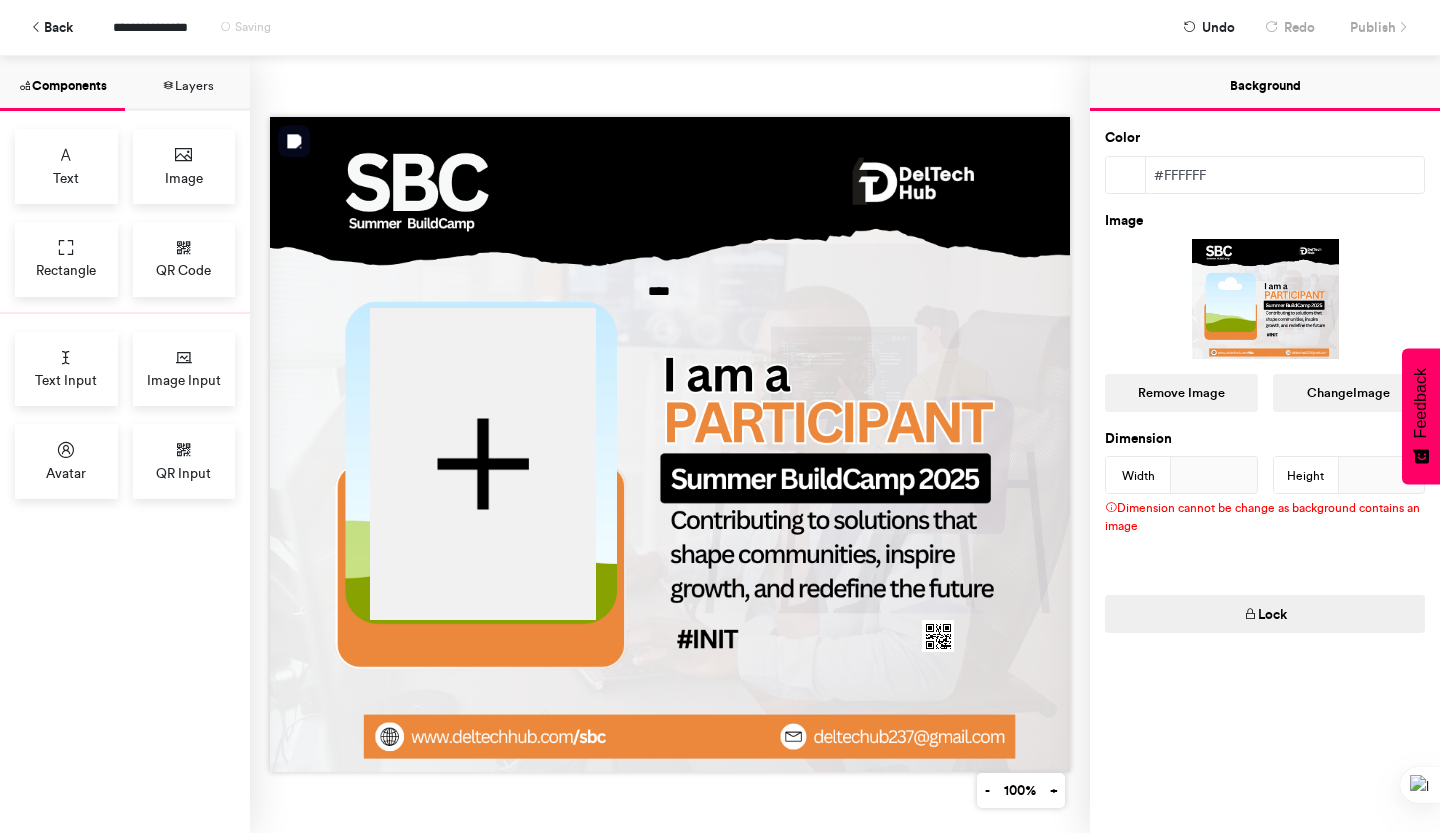 click at bounding box center [670, 444] 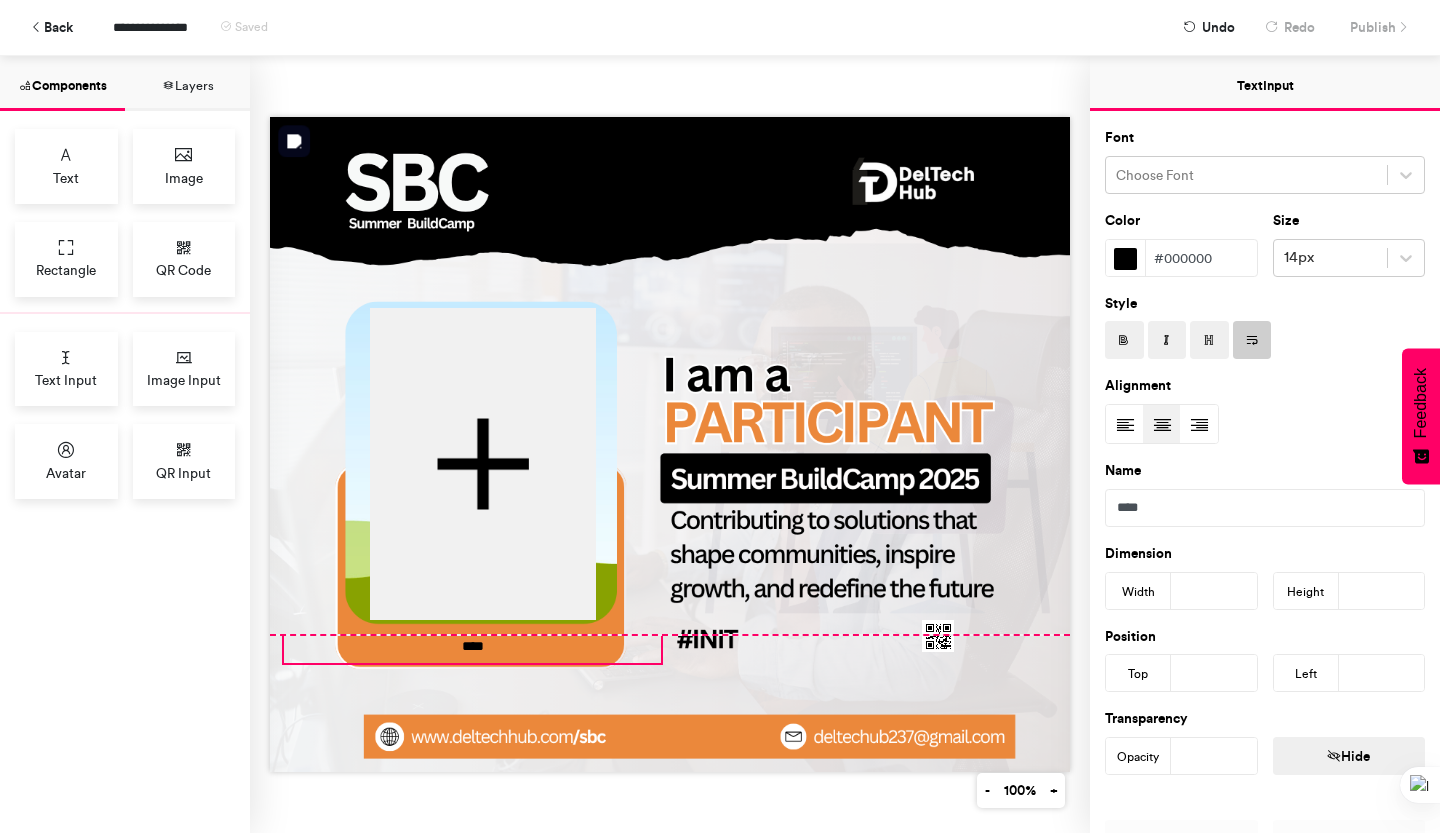 drag, startPoint x: 662, startPoint y: 282, endPoint x: 476, endPoint y: 633, distance: 397.2367 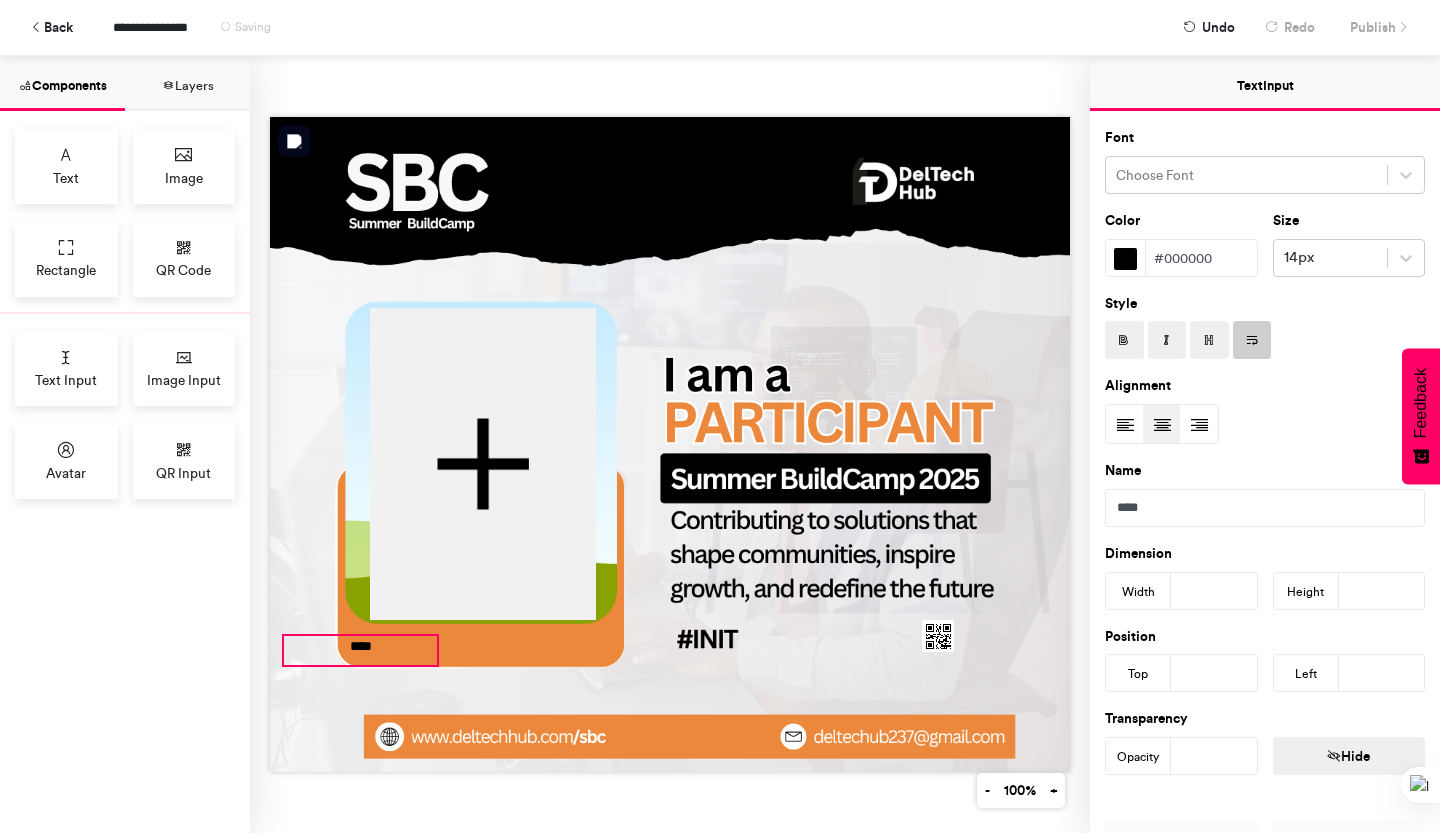 drag, startPoint x: 652, startPoint y: 653, endPoint x: 428, endPoint y: 655, distance: 224.00893 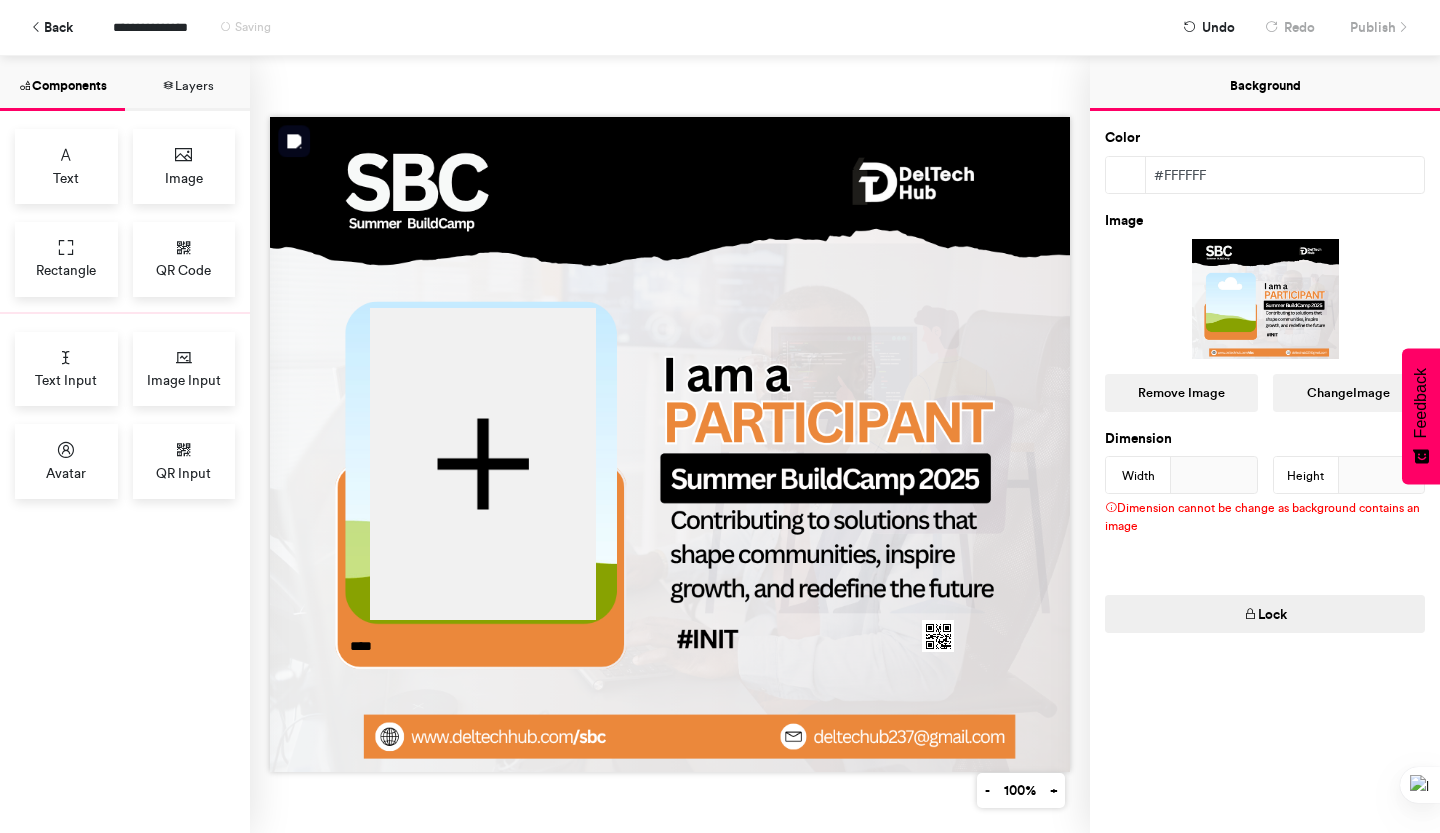 click at bounding box center (670, 444) 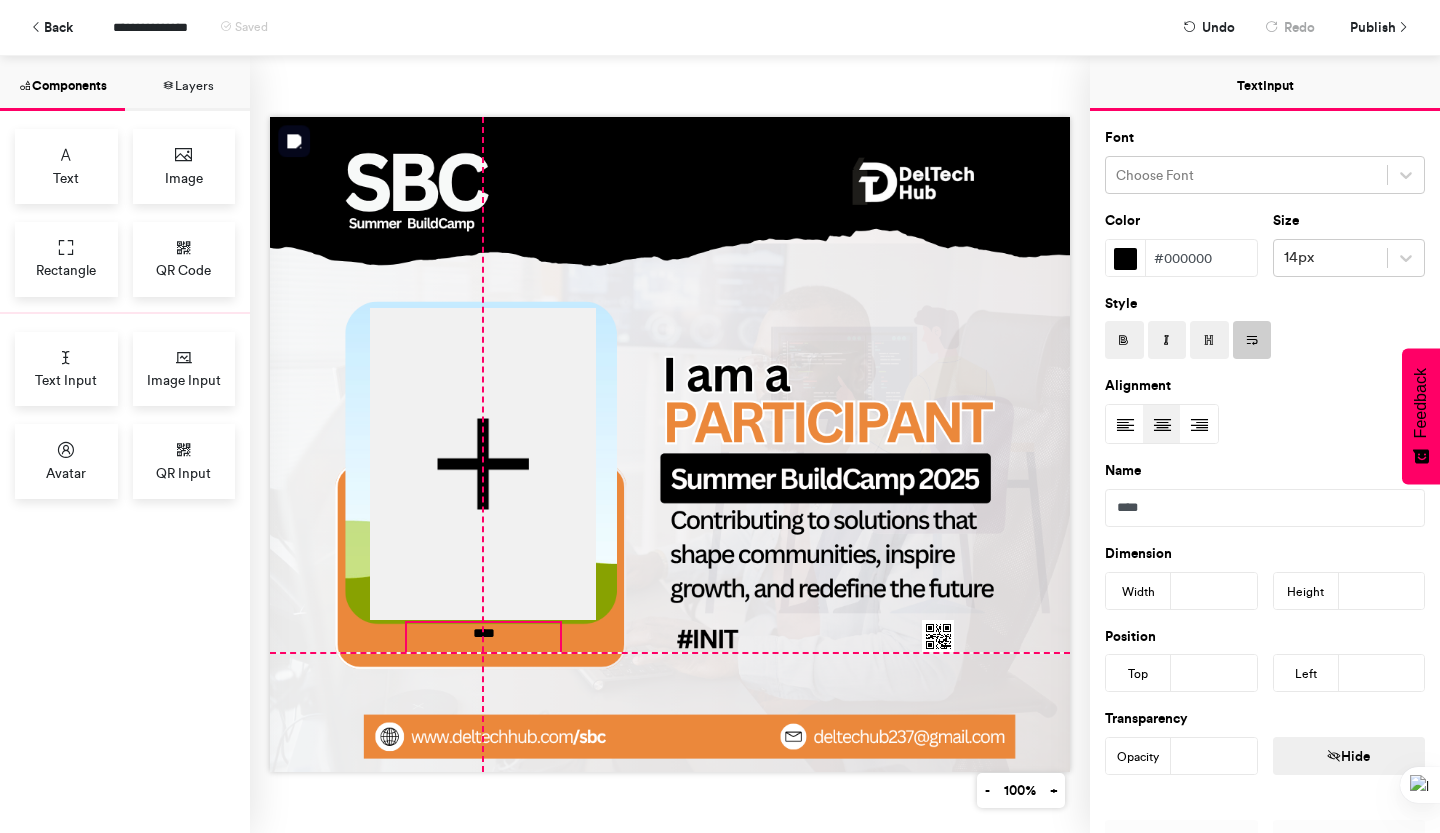 drag, startPoint x: 323, startPoint y: 640, endPoint x: 440, endPoint y: 633, distance: 117.20921 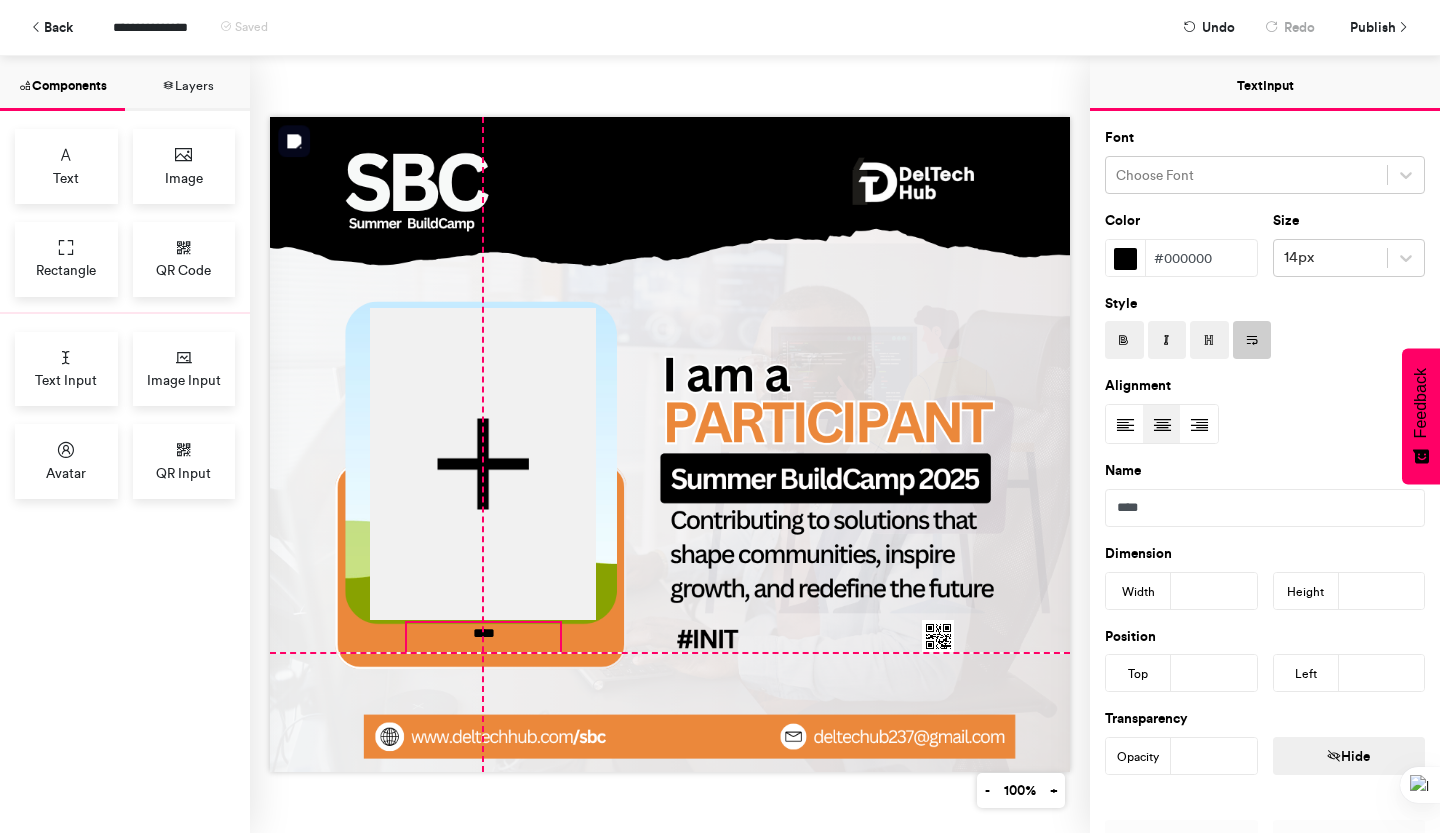 click on "****" at bounding box center (483, 637) 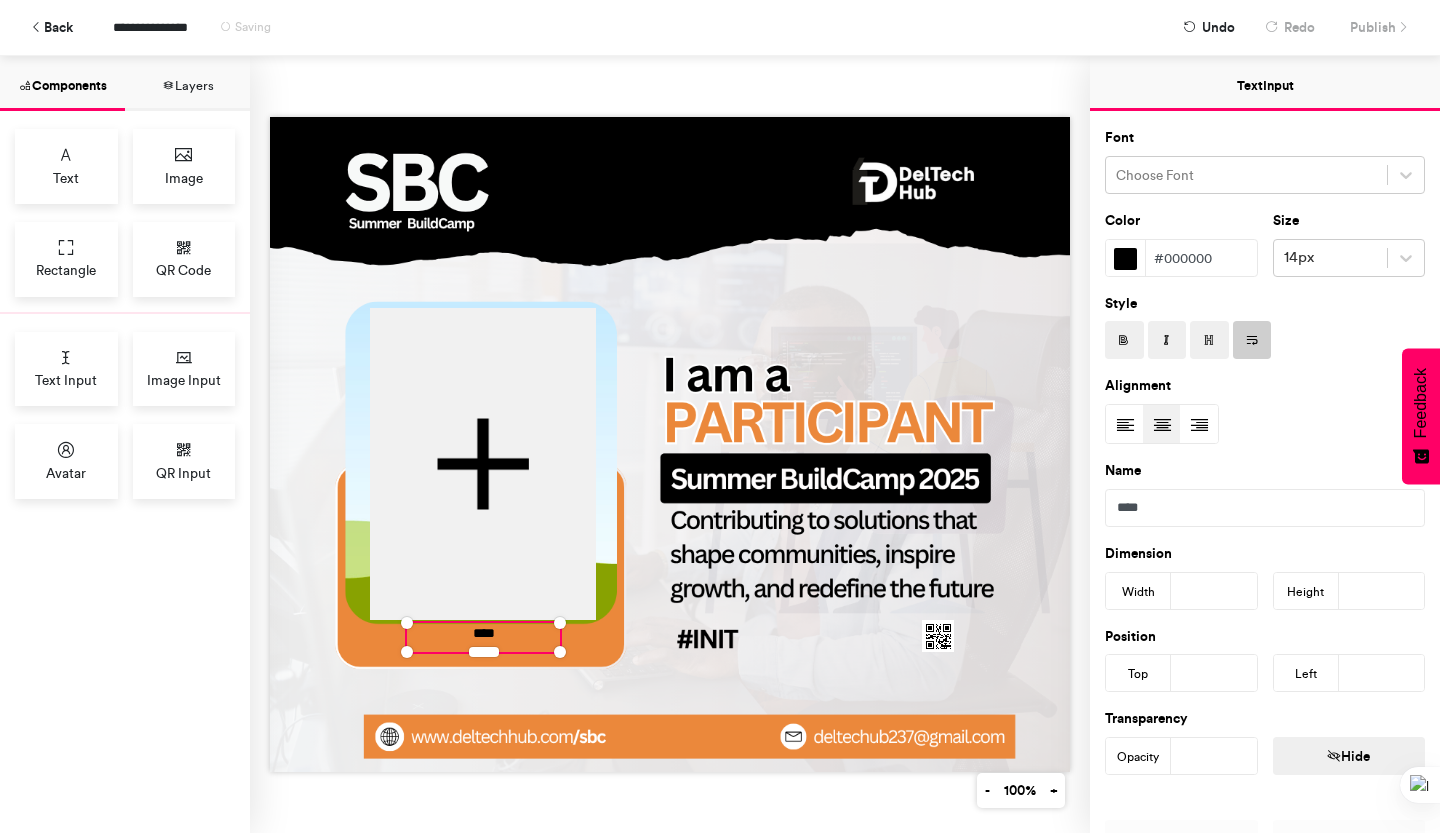 click at bounding box center (1124, 341) 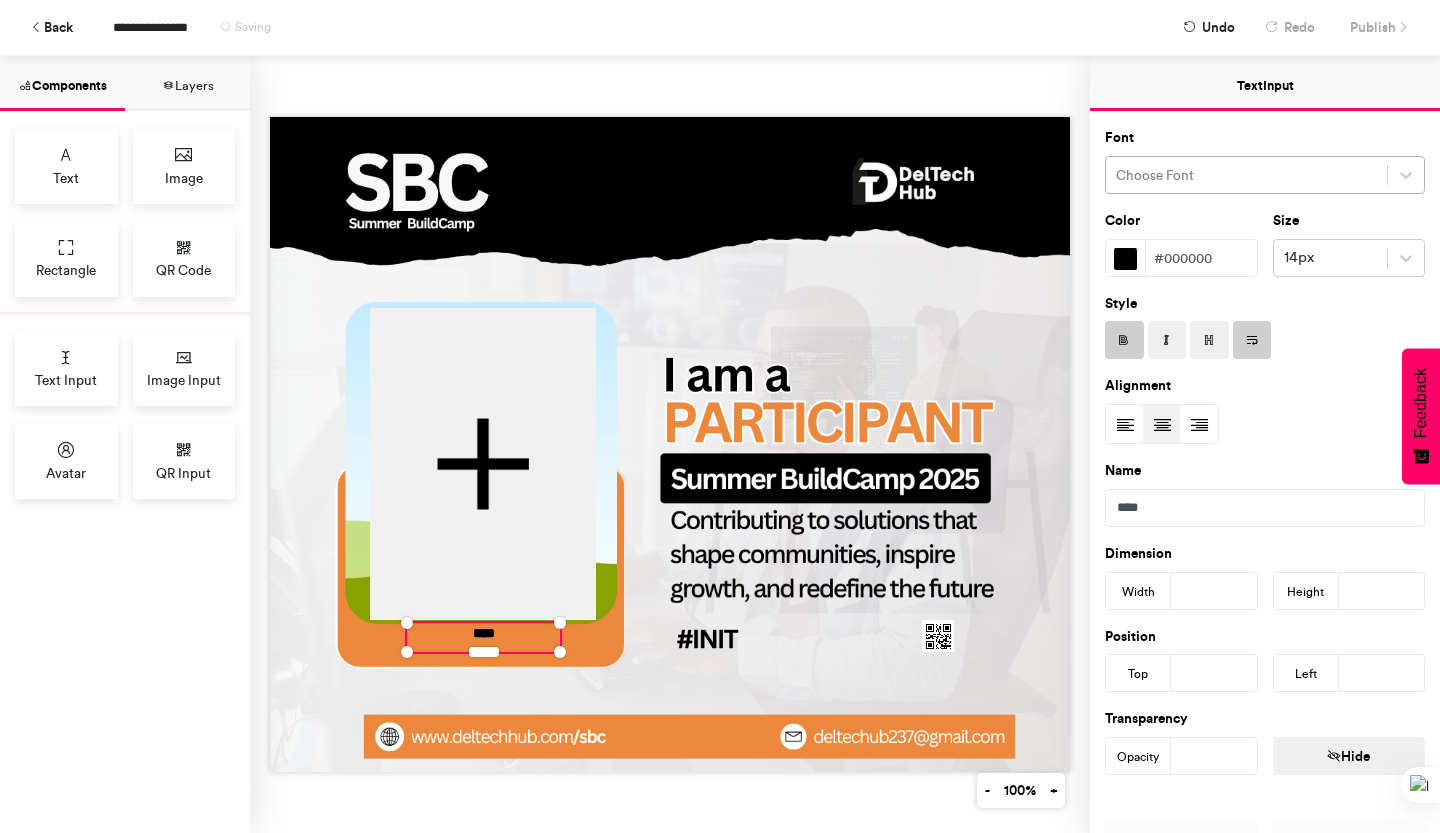 click at bounding box center [1246, 175] 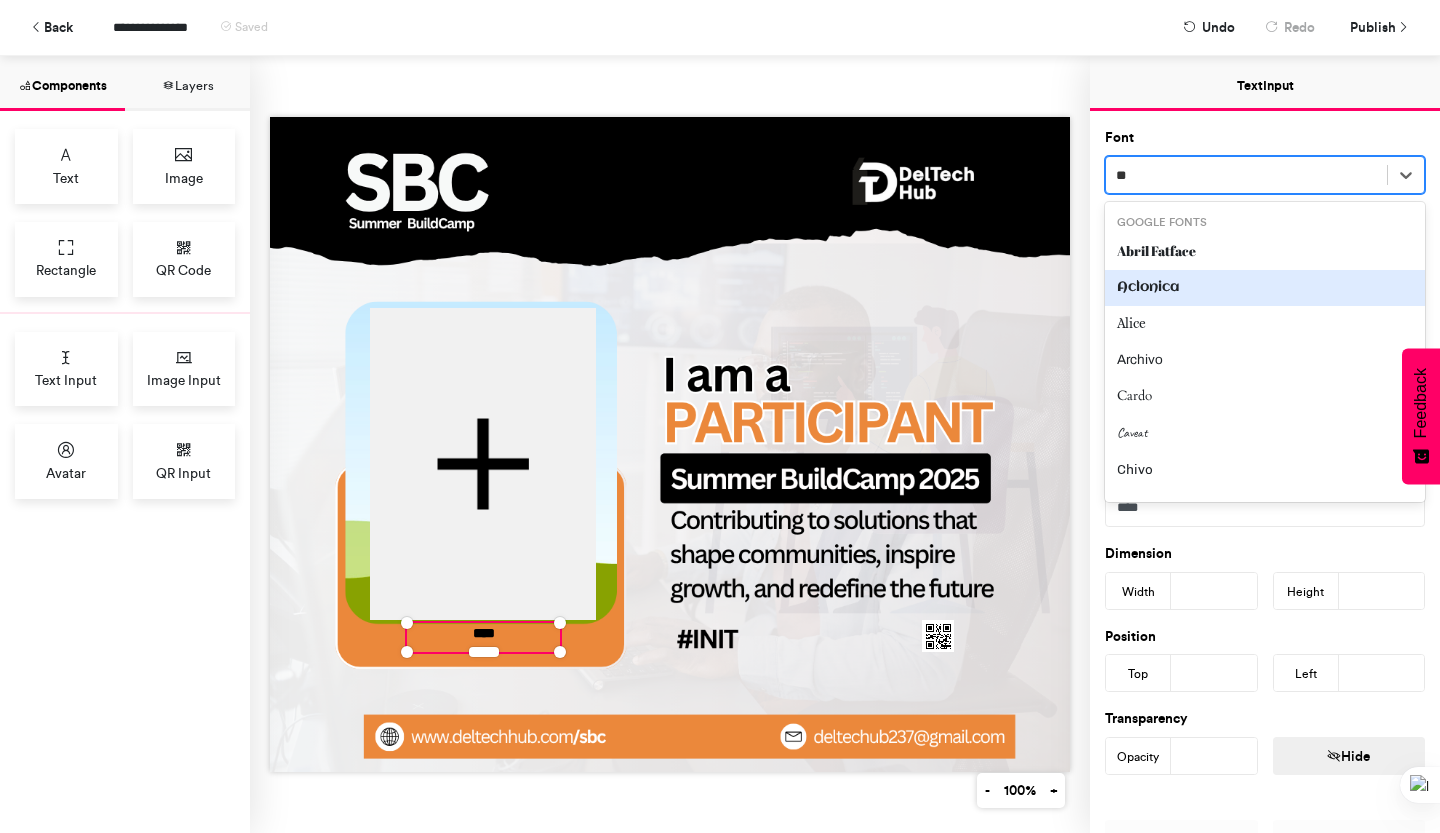 type on "*" 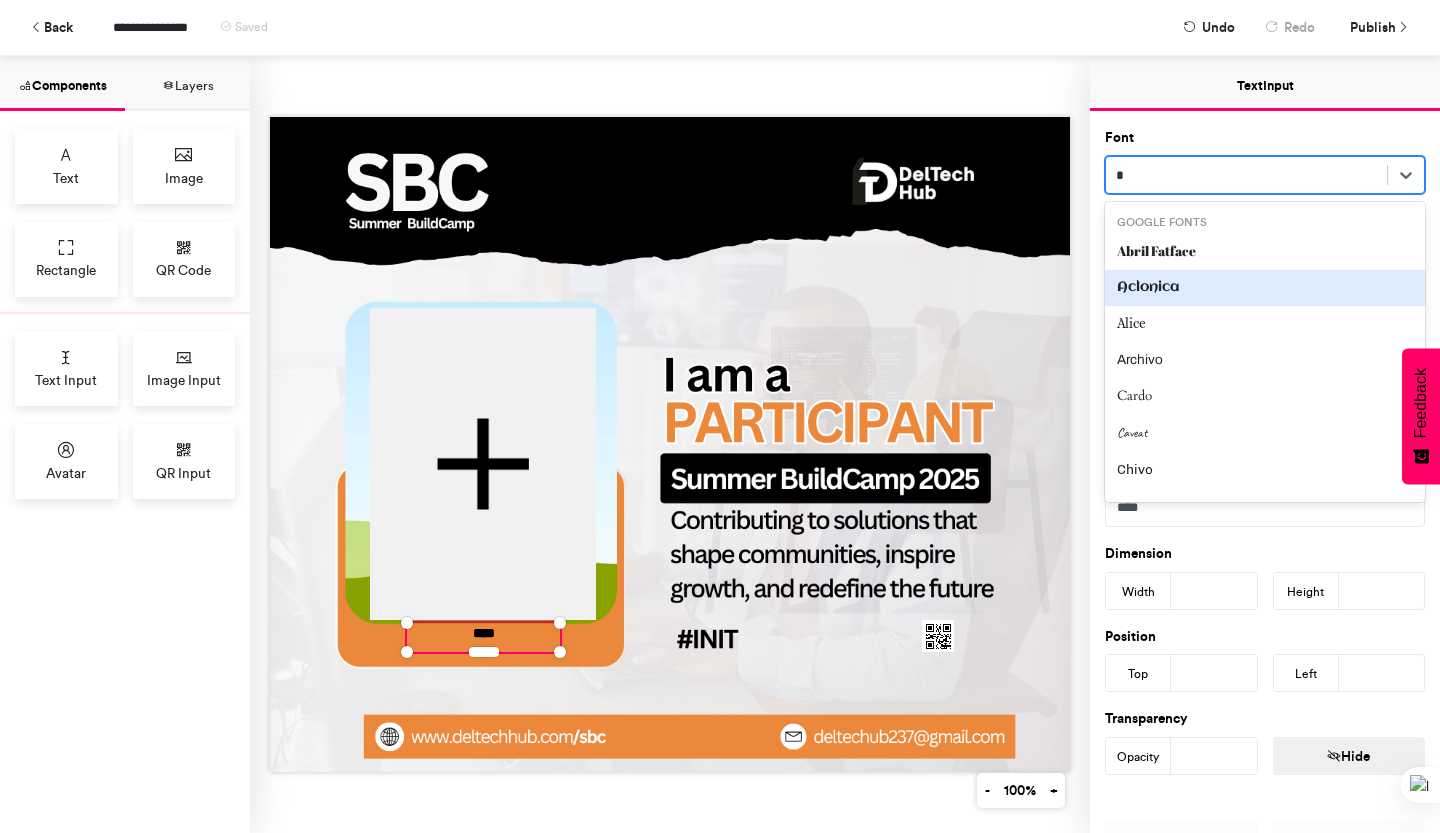 type 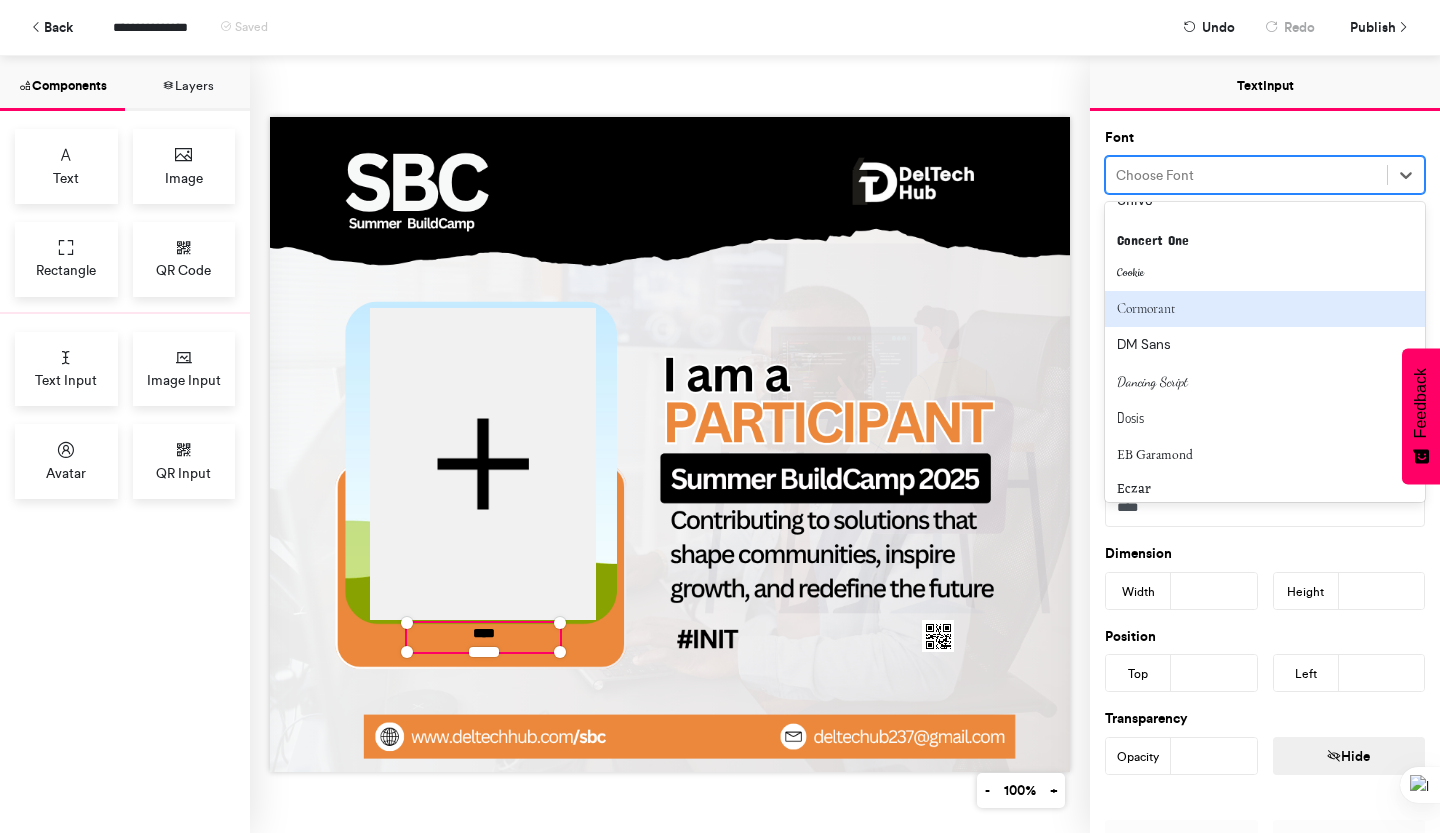 scroll, scrollTop: 778, scrollLeft: 0, axis: vertical 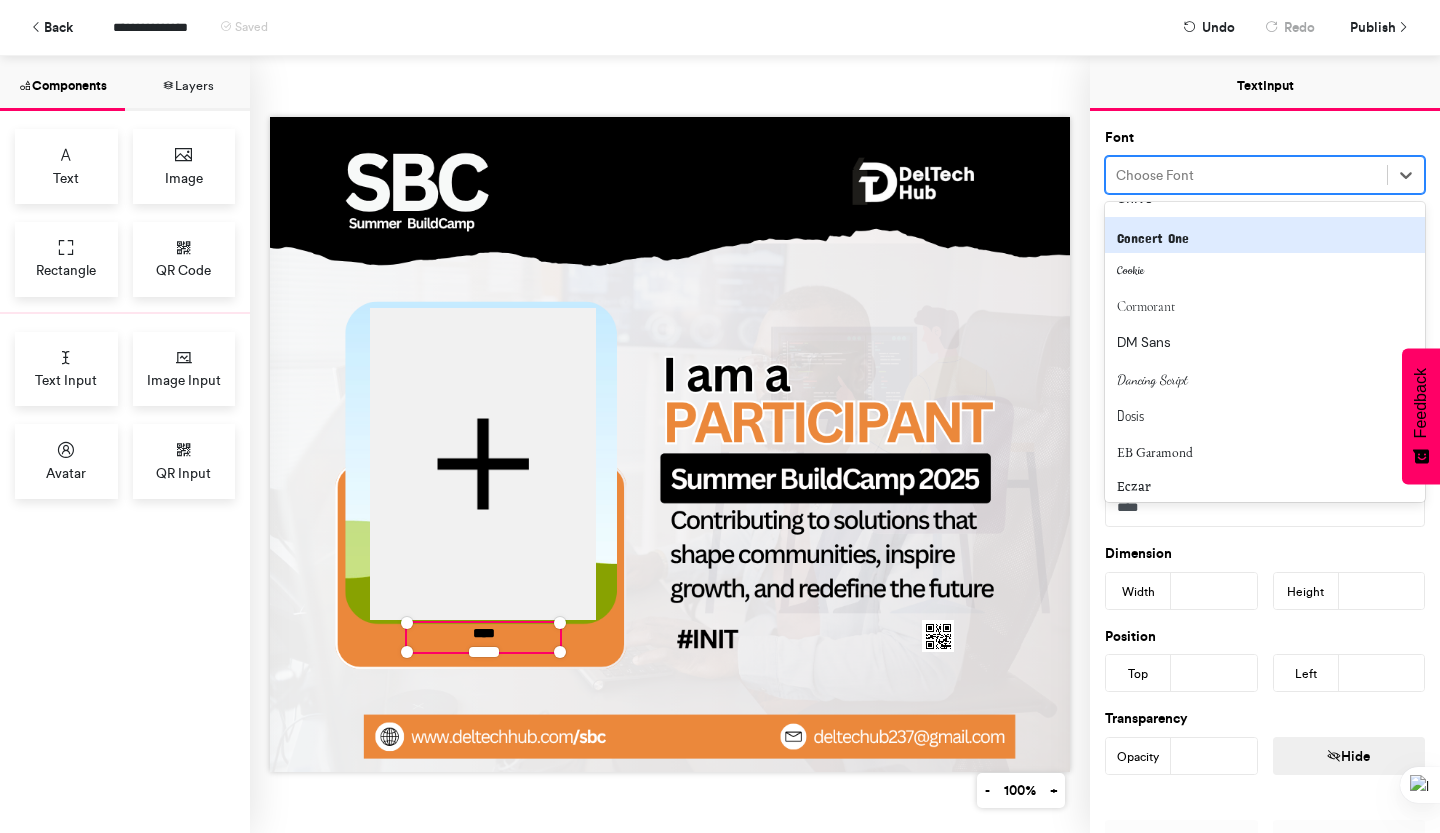 click on "Concert One" at bounding box center (1265, 235) 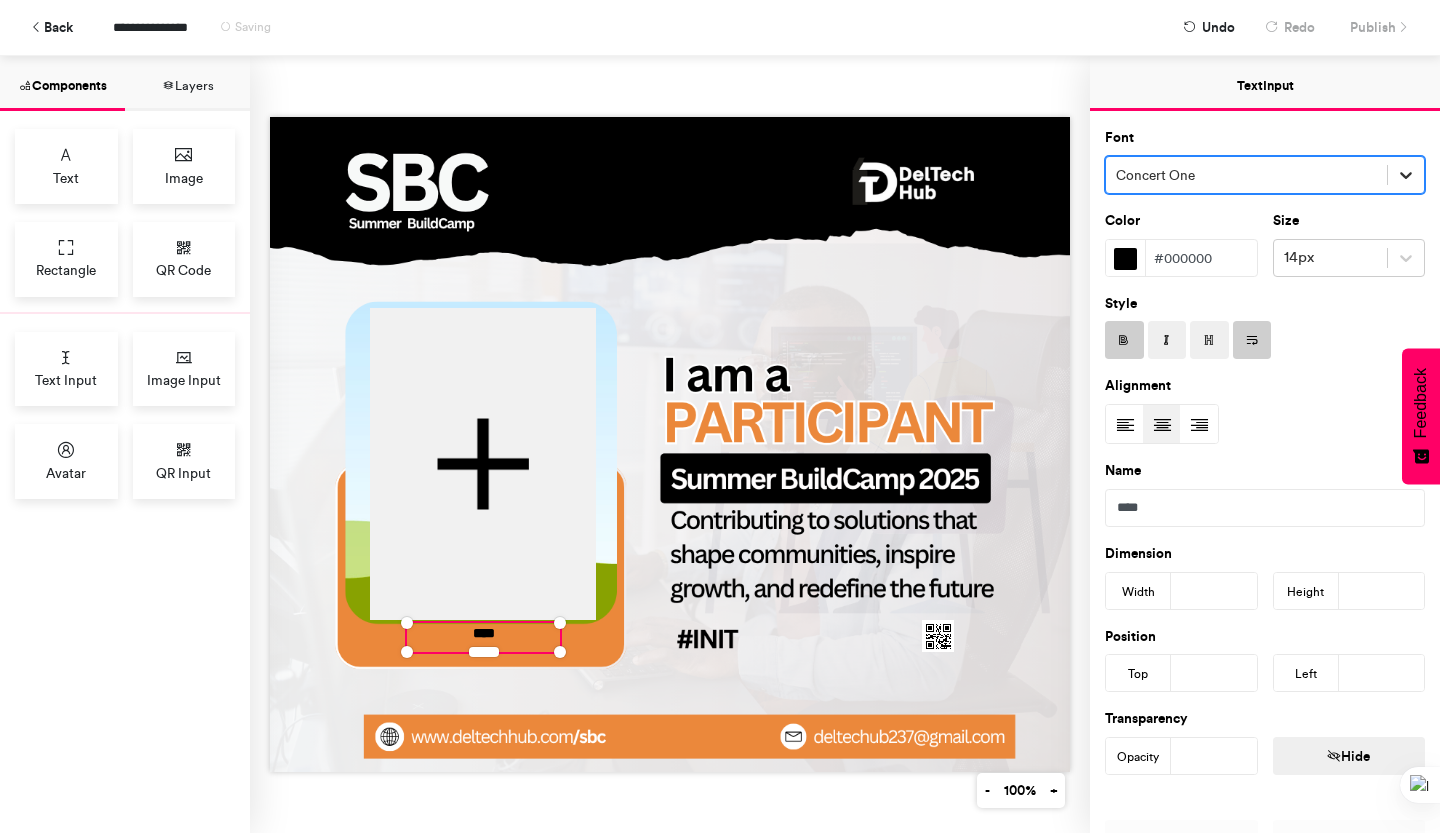click 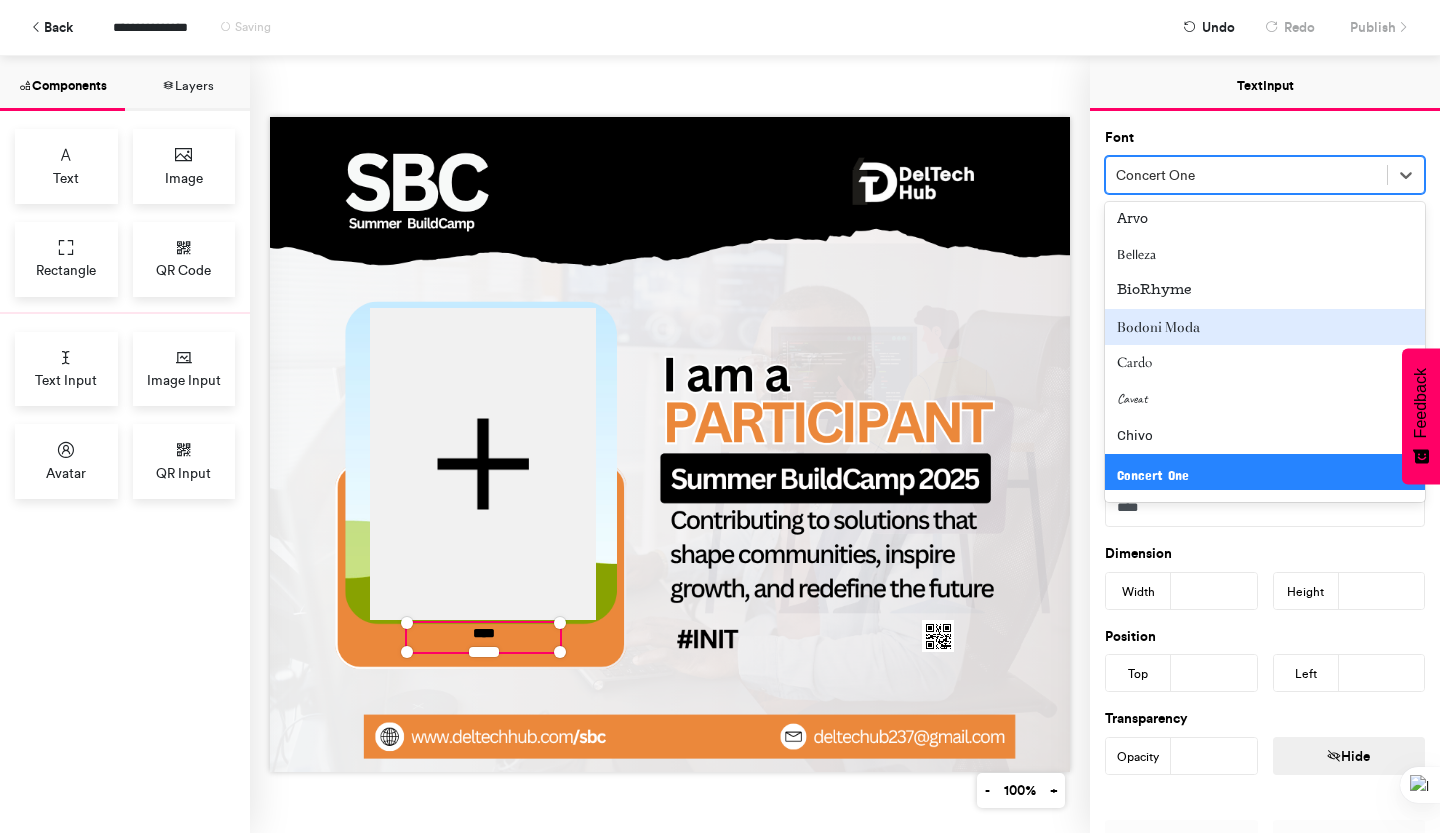 scroll, scrollTop: 619, scrollLeft: 0, axis: vertical 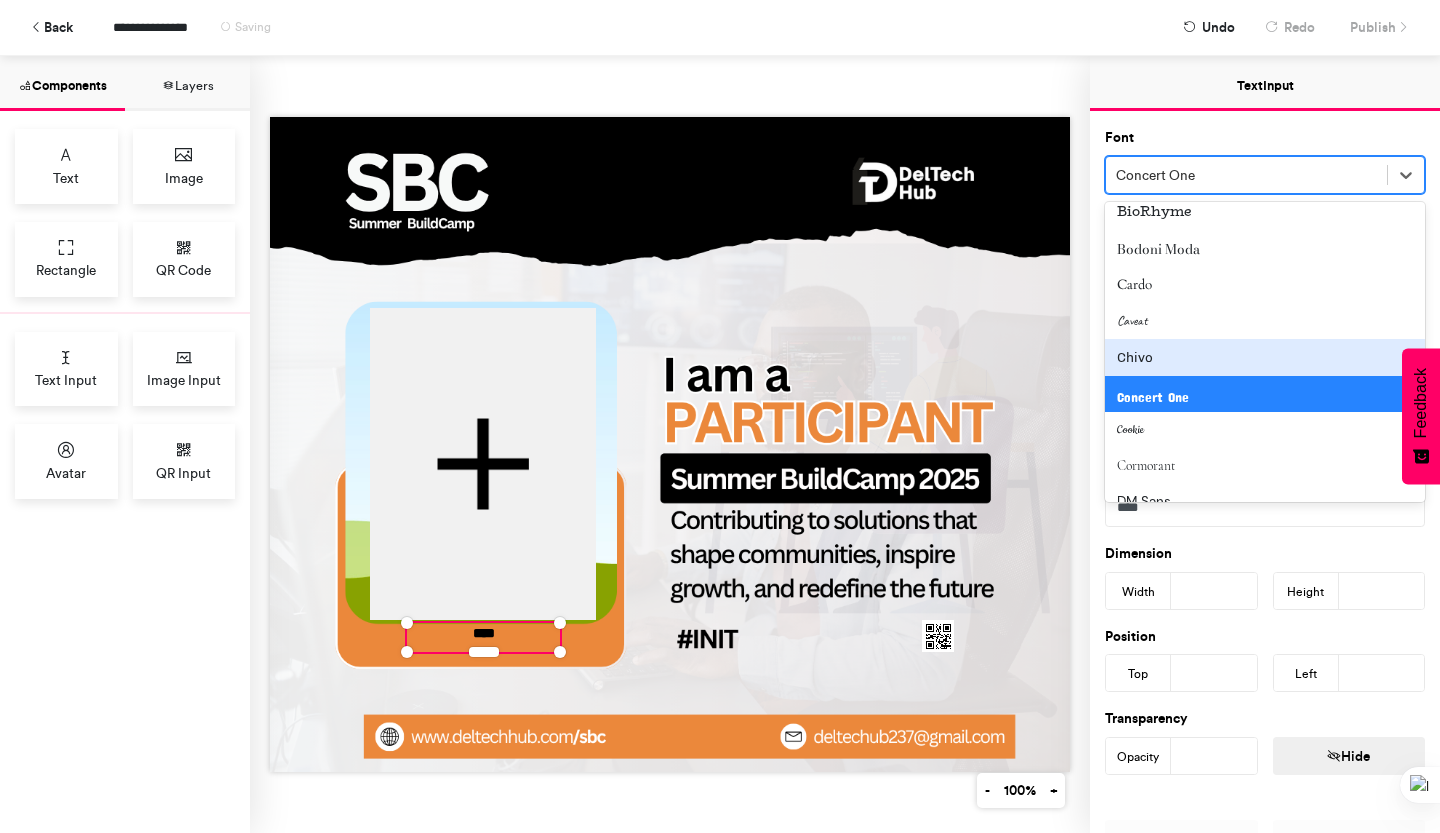 click on "Chivo" at bounding box center [1265, 357] 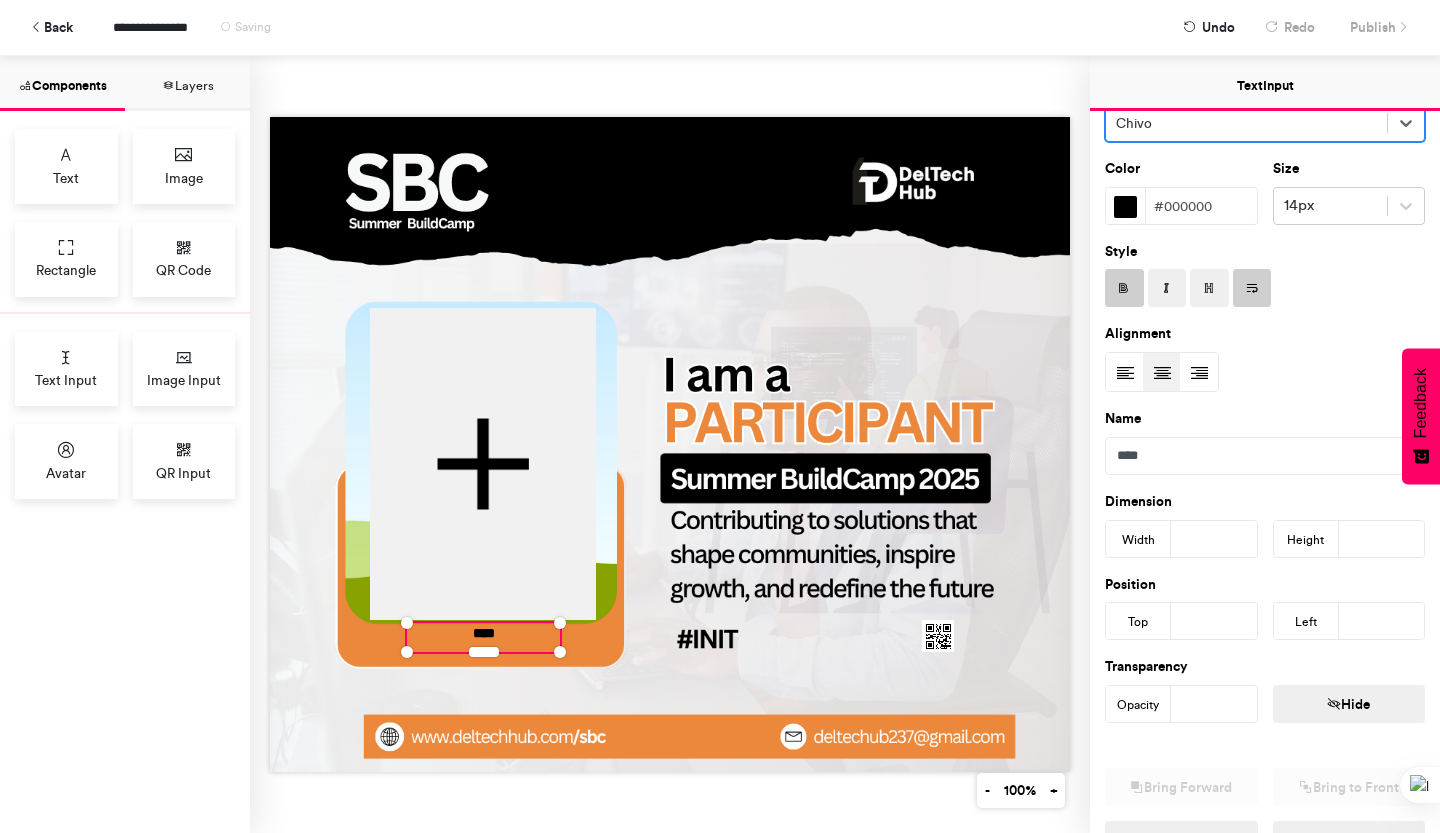 scroll, scrollTop: 0, scrollLeft: 0, axis: both 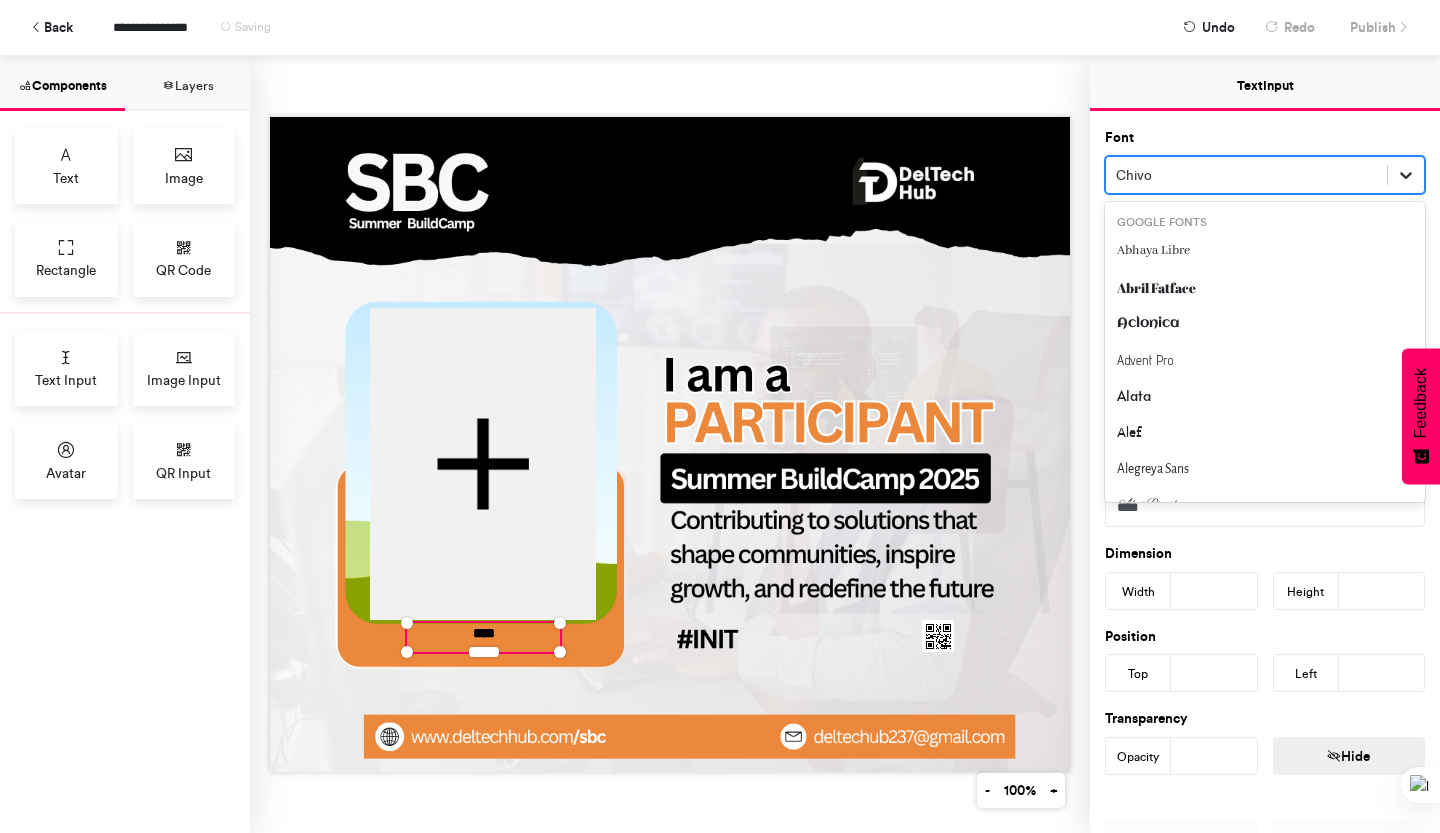 click 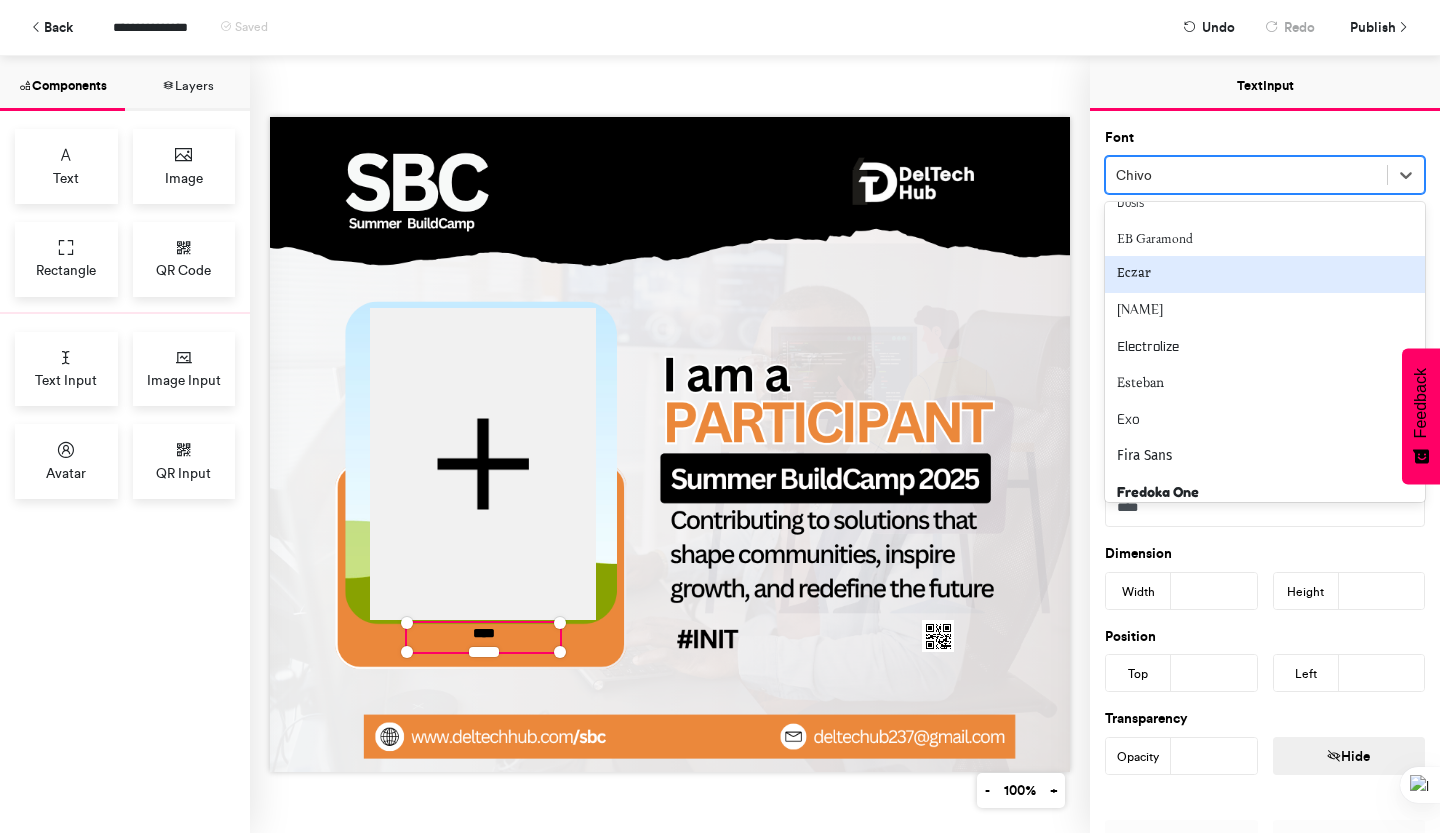 scroll, scrollTop: 994, scrollLeft: 0, axis: vertical 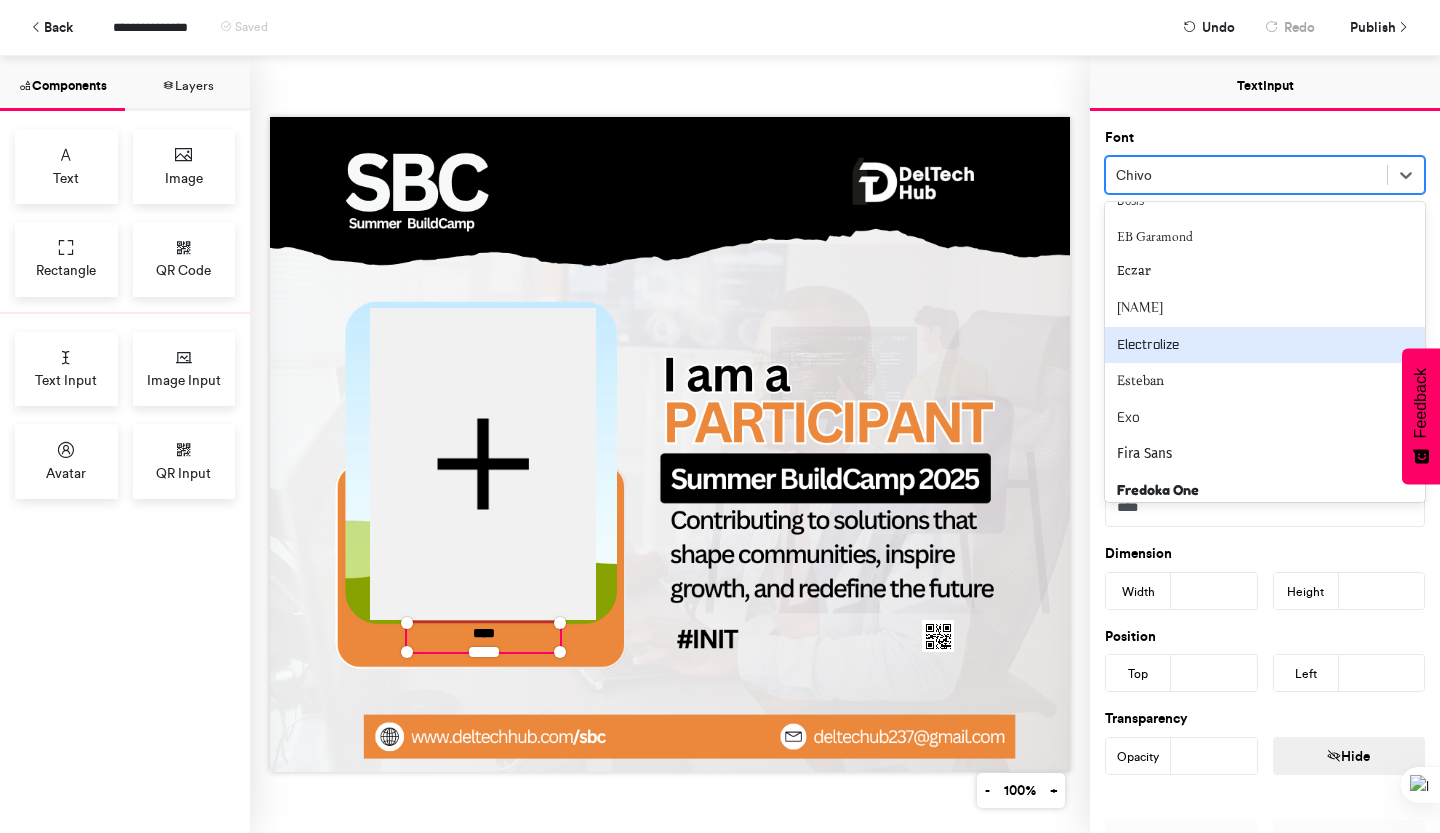 click on "Electrolize" at bounding box center (1265, 345) 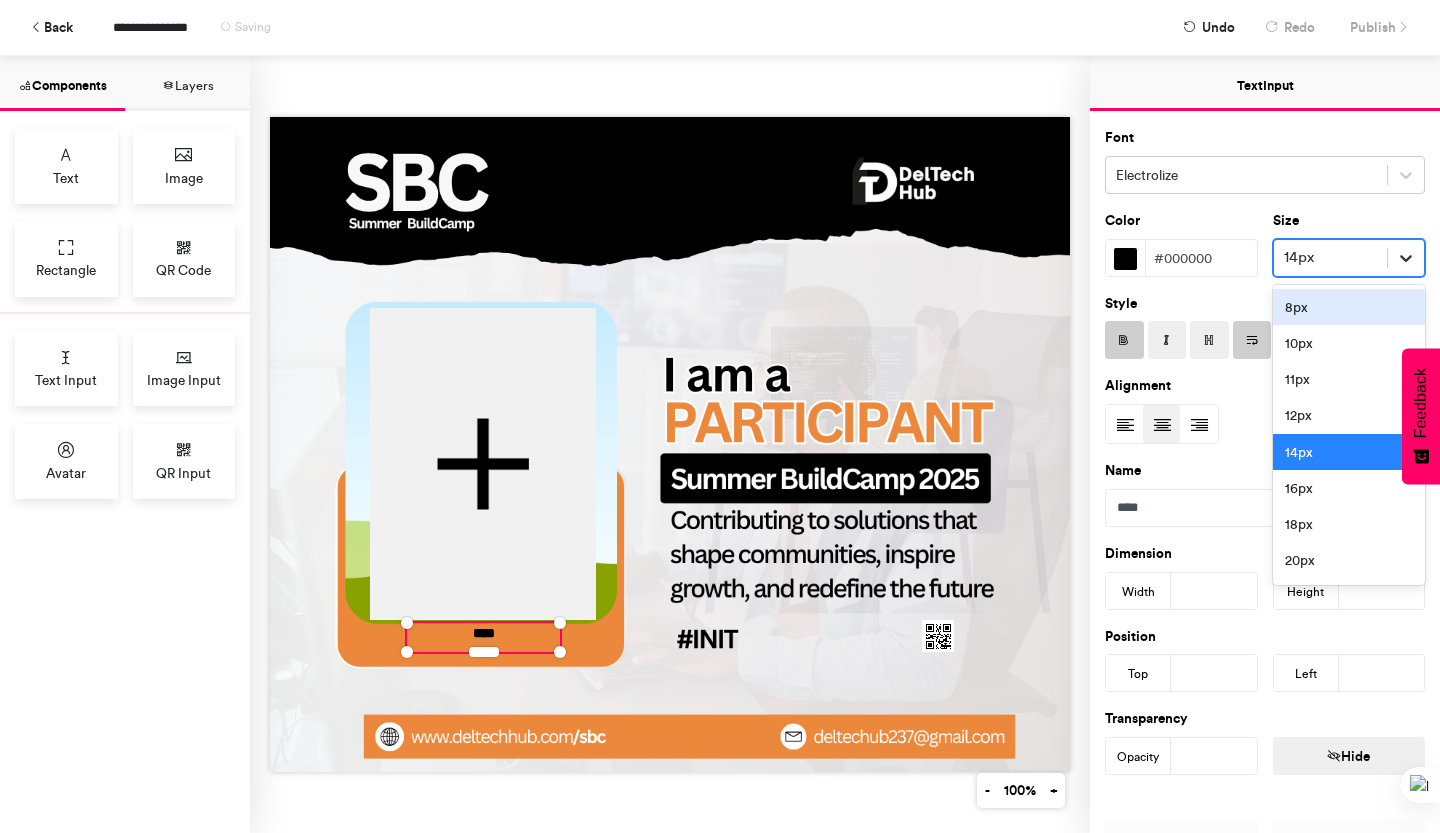 click 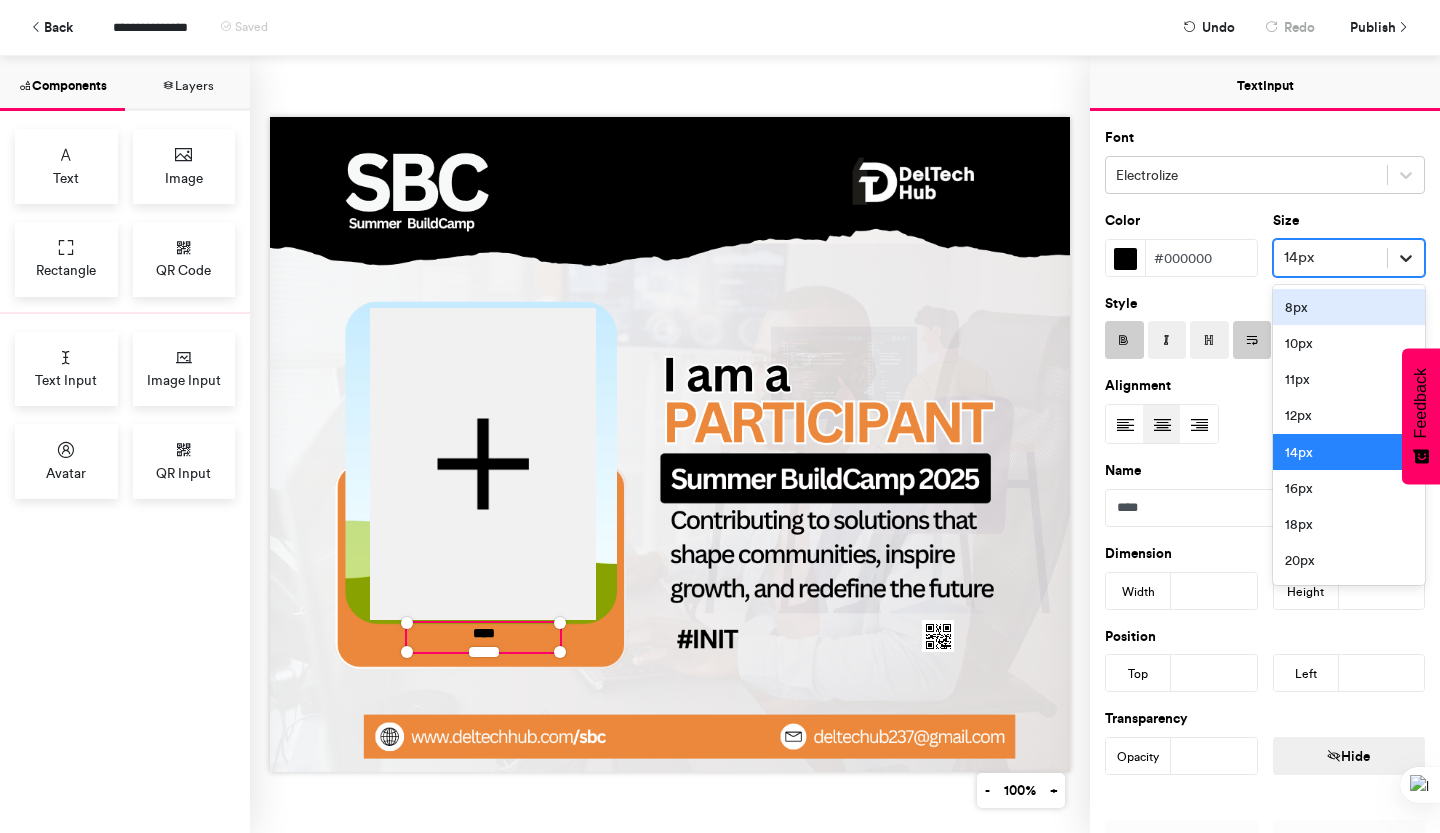 click at bounding box center (1406, 258) 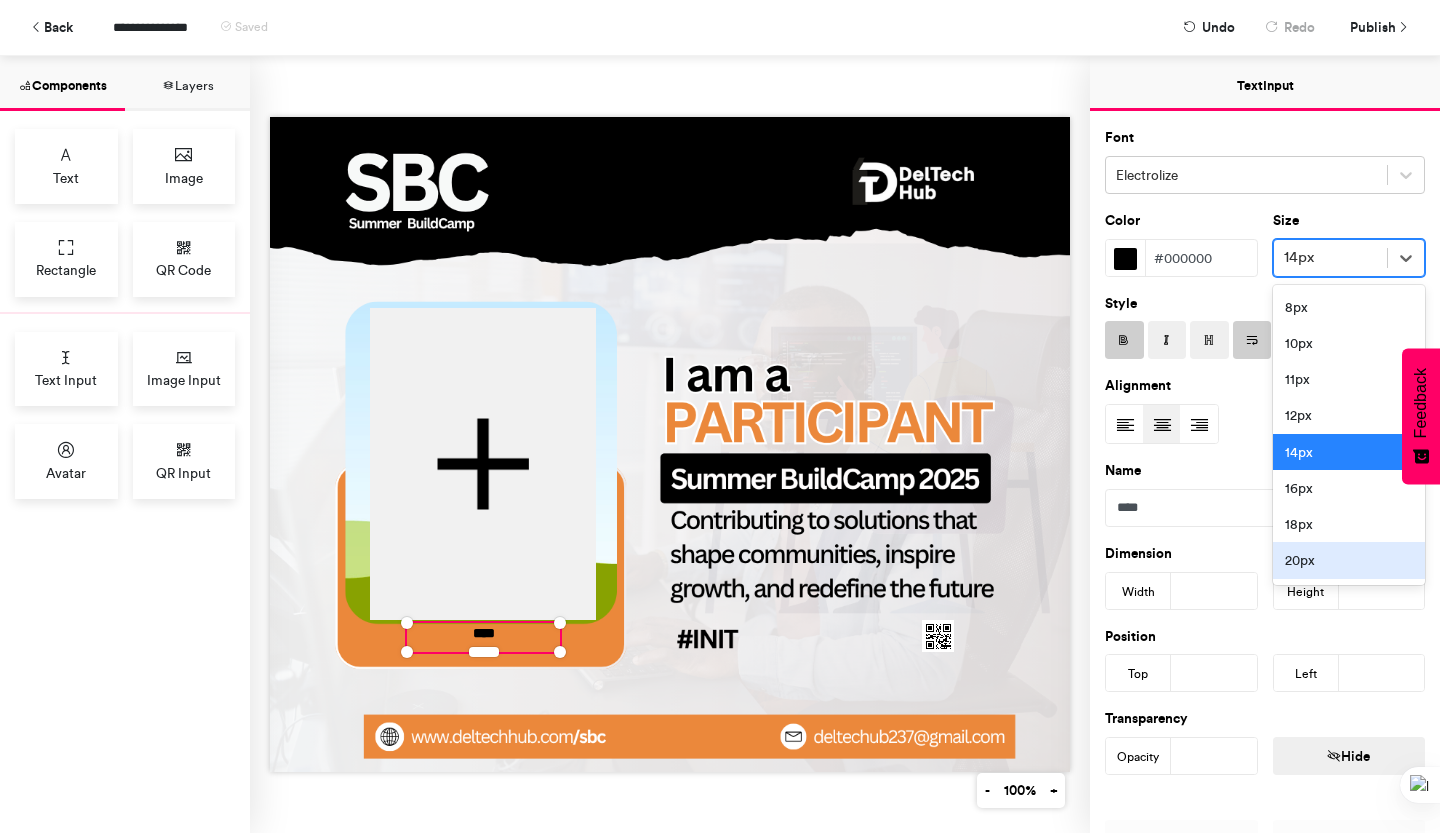 click on "20px" at bounding box center [1349, 560] 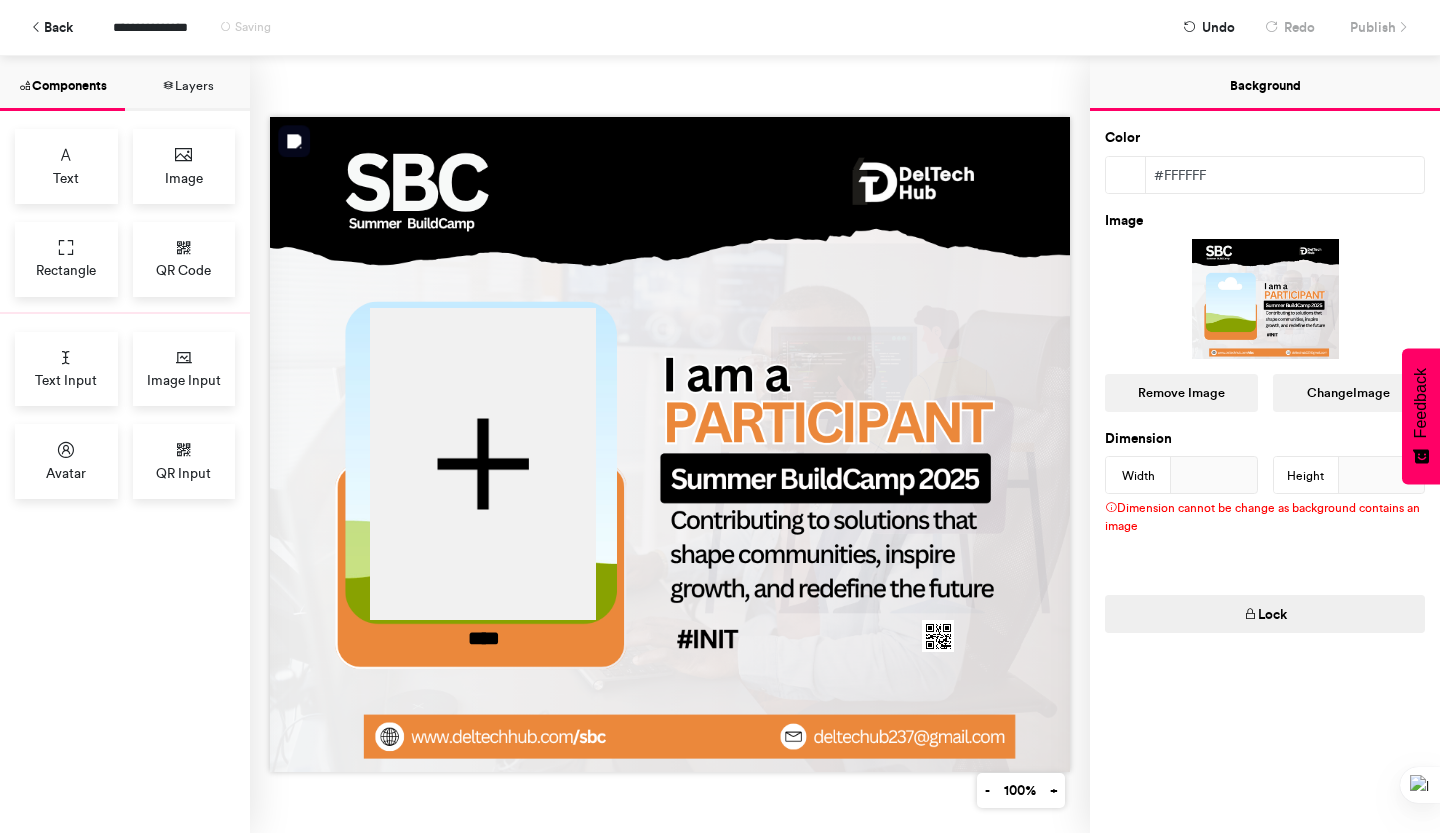 click at bounding box center (670, 444) 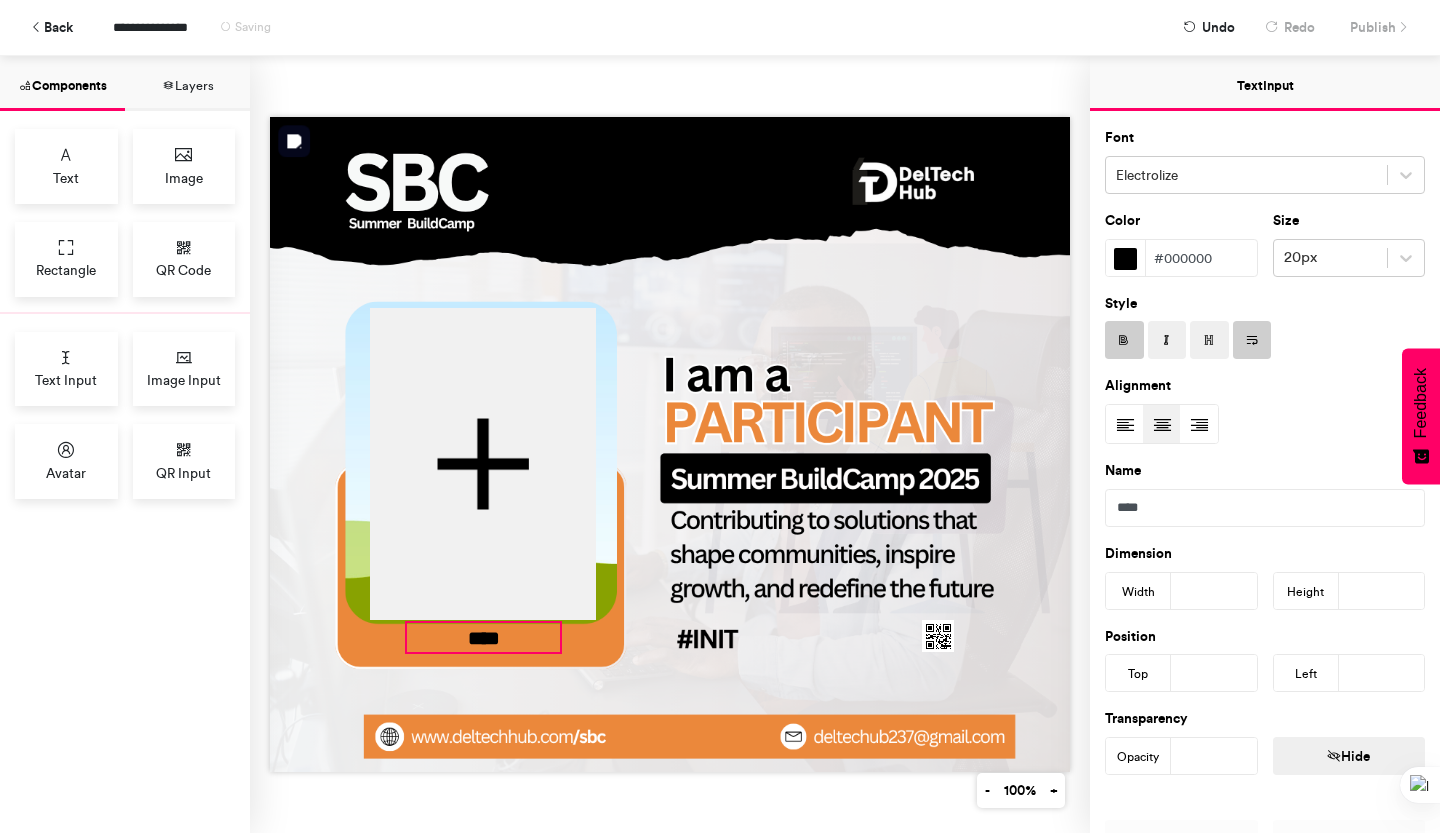 click on "****" at bounding box center (483, 637) 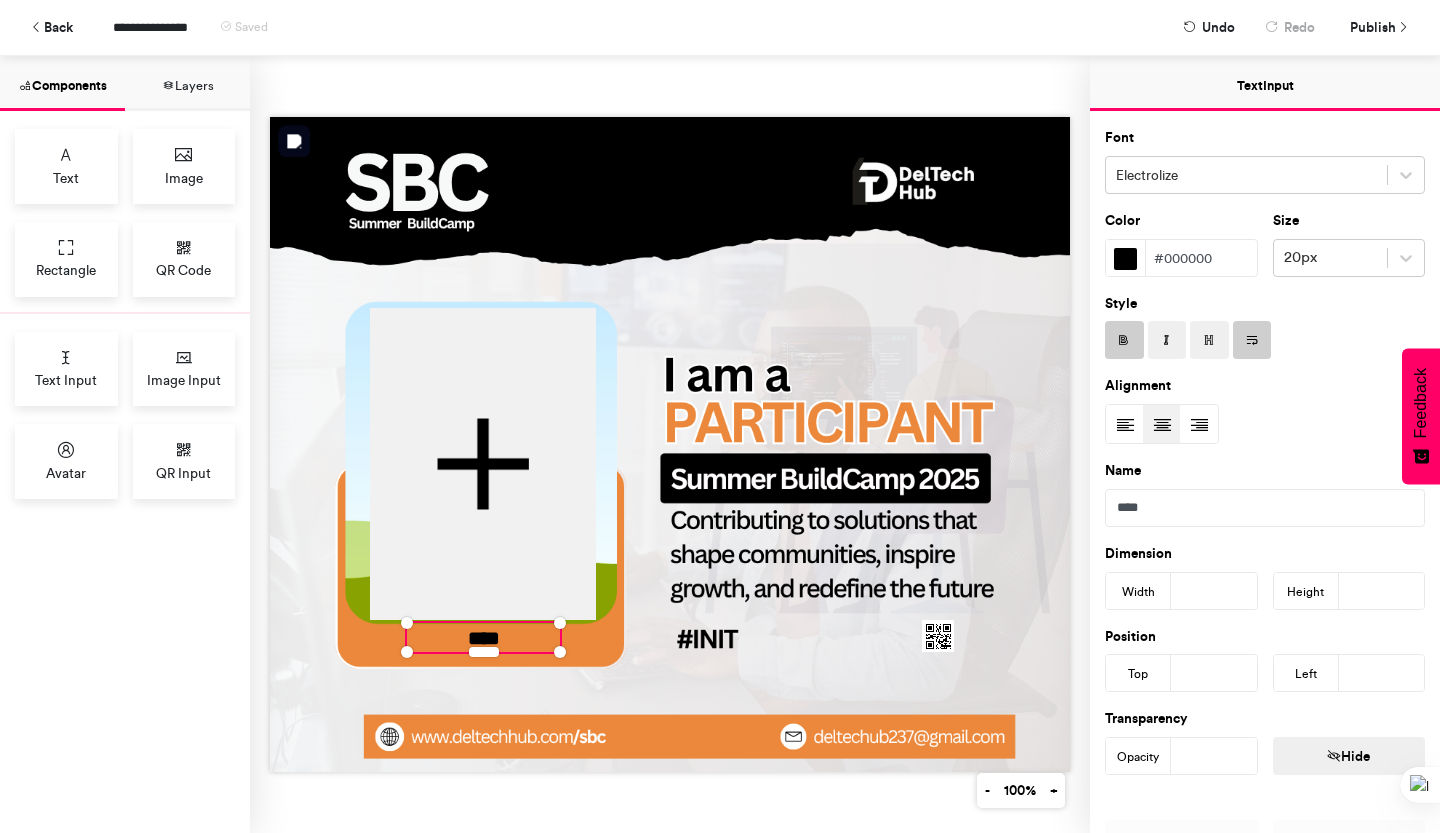 click on "****" at bounding box center [483, 638] 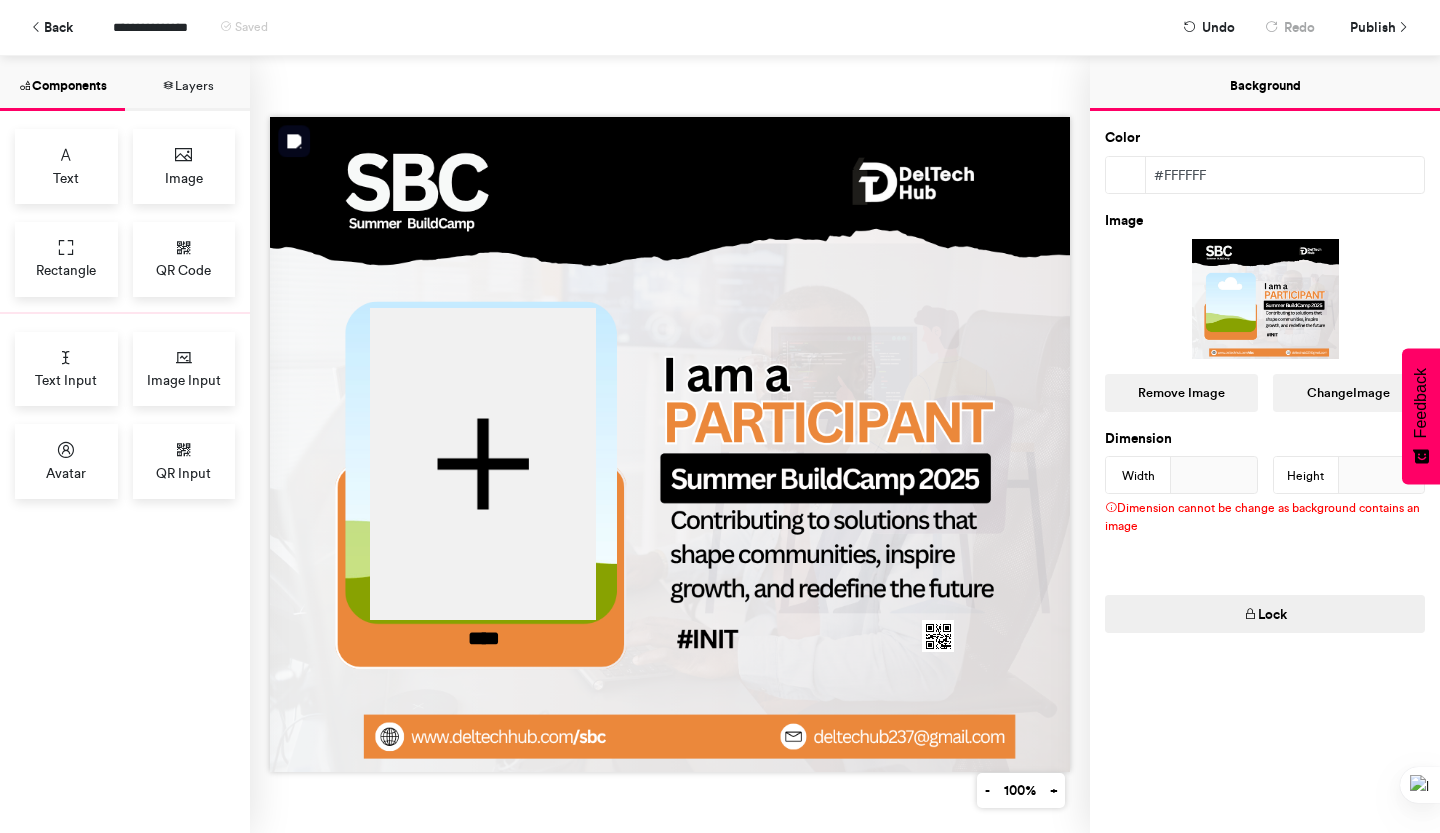 click at bounding box center (670, 444) 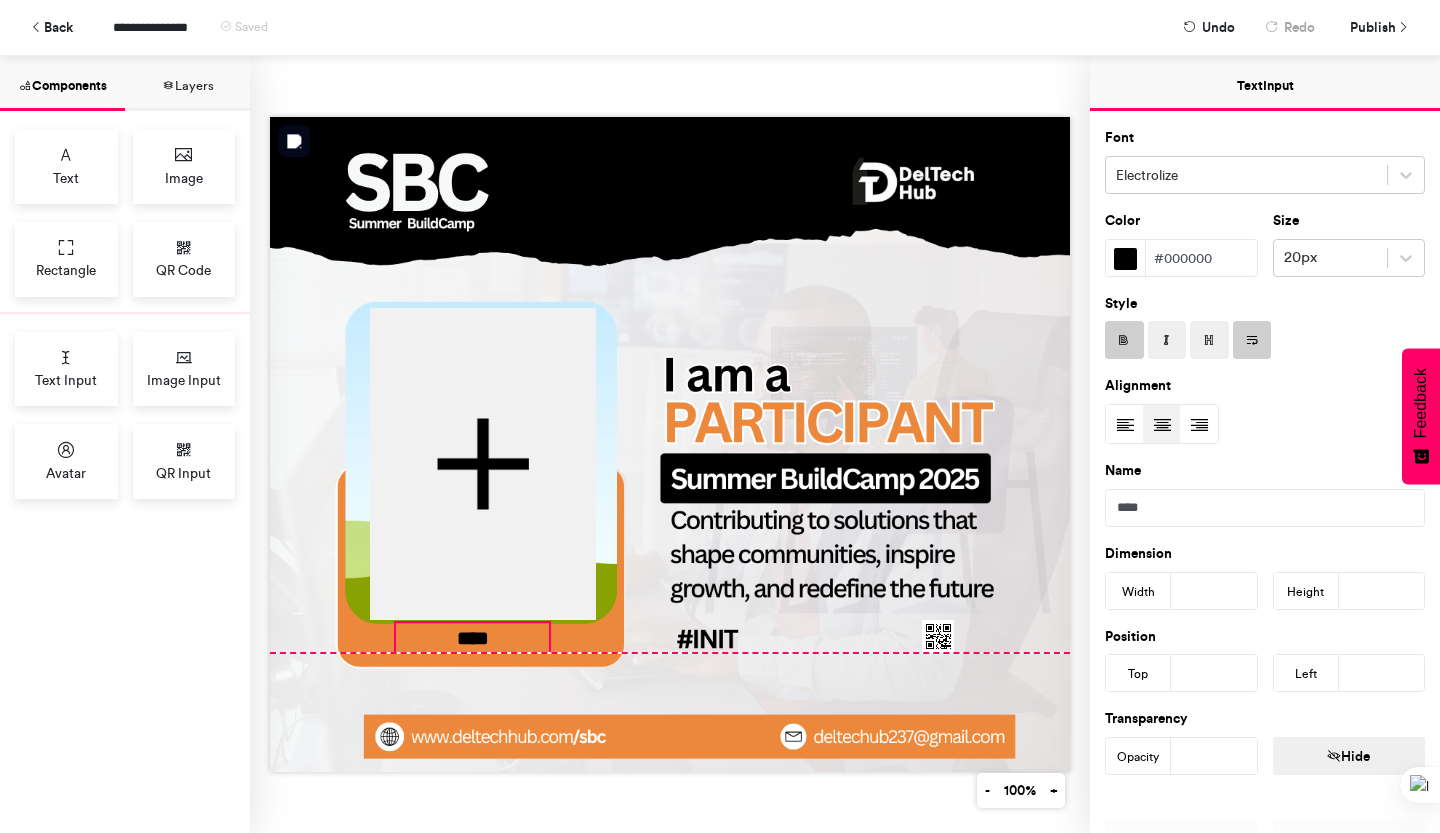 drag, startPoint x: 493, startPoint y: 628, endPoint x: 482, endPoint y: 634, distance: 12.529964 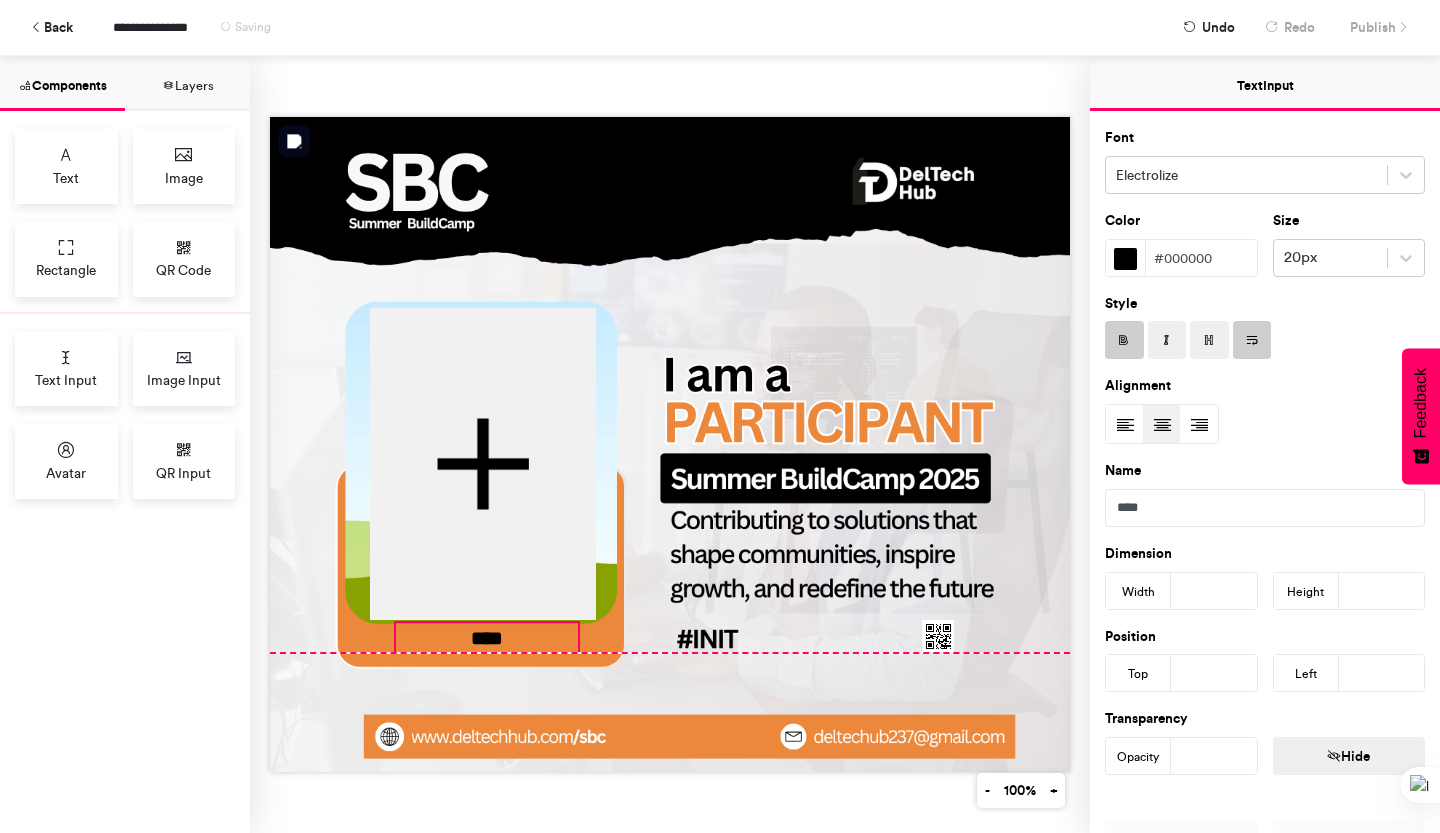 drag, startPoint x: 539, startPoint y: 645, endPoint x: 568, endPoint y: 650, distance: 29.427877 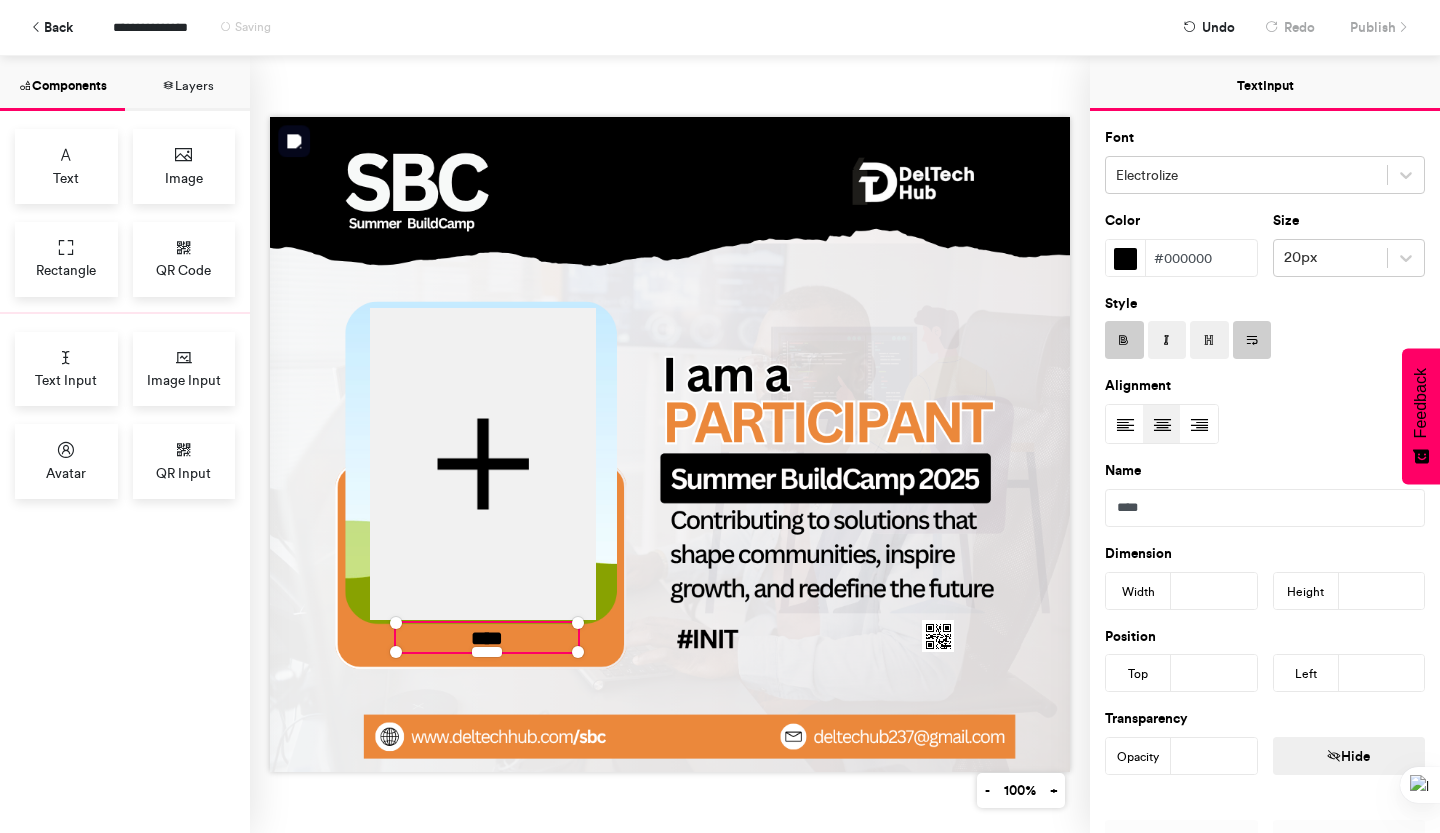 drag, startPoint x: 568, startPoint y: 633, endPoint x: 569, endPoint y: 663, distance: 30.016663 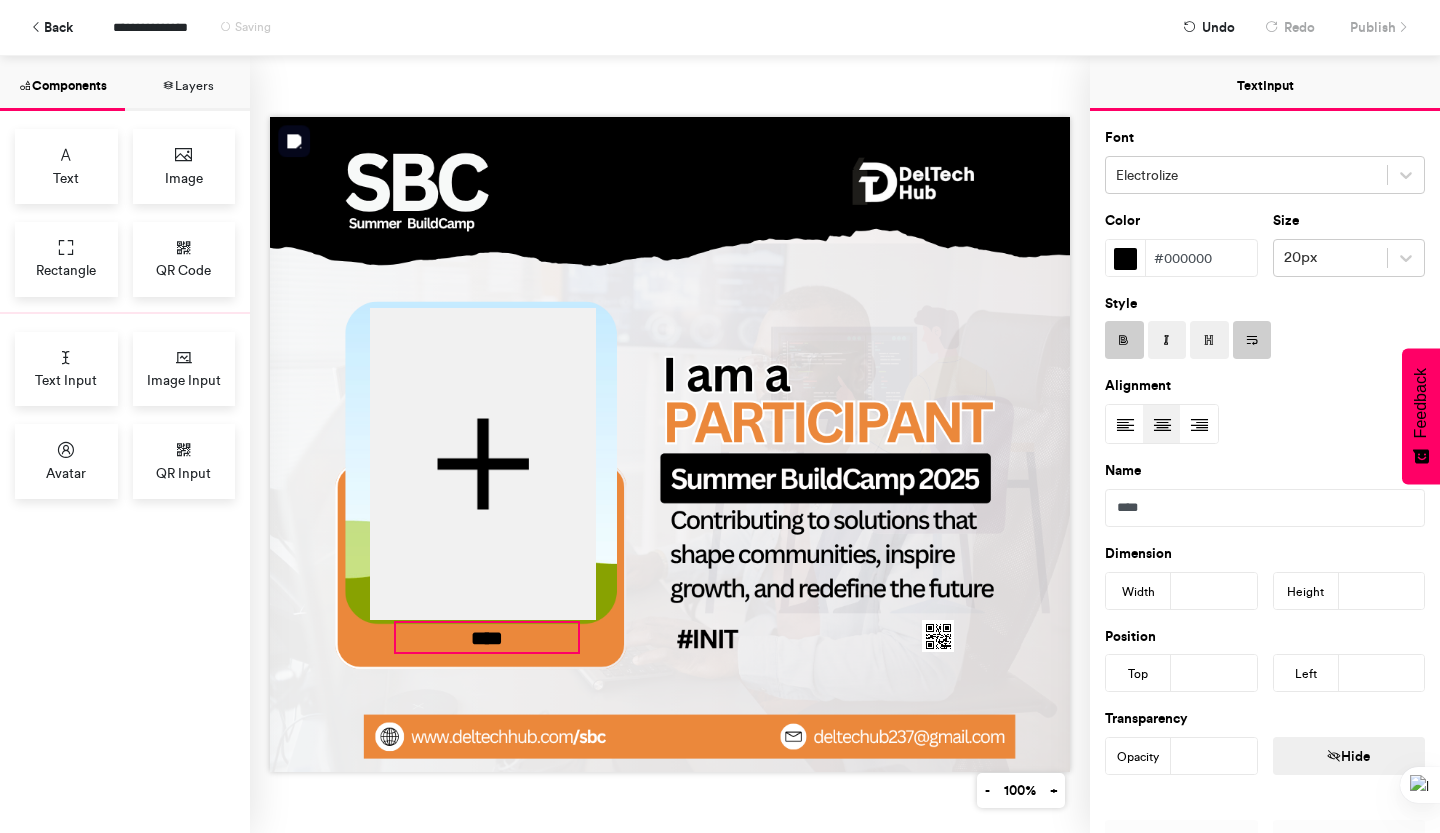 click on "****" at bounding box center [487, 637] 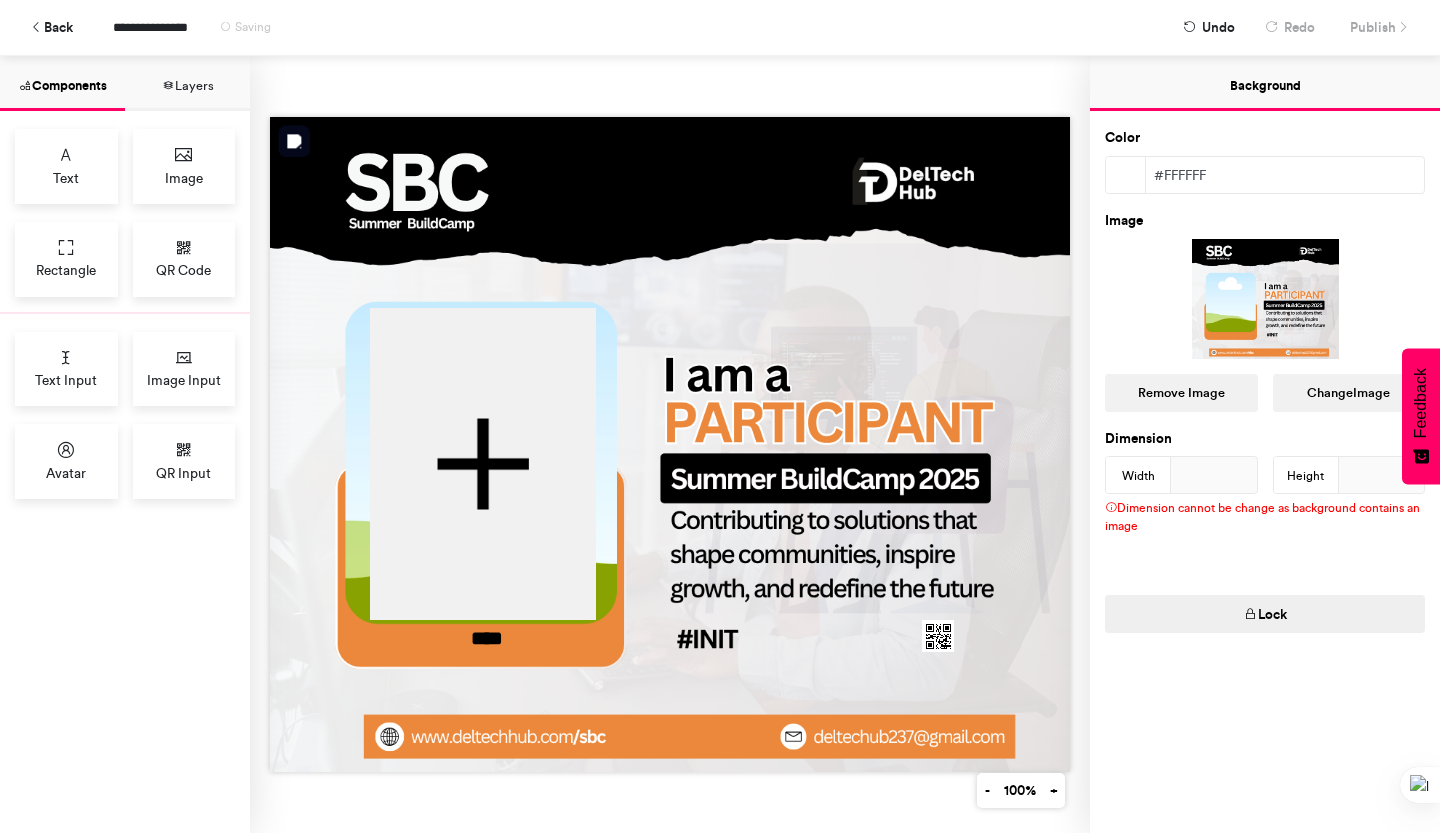 click at bounding box center (670, 444) 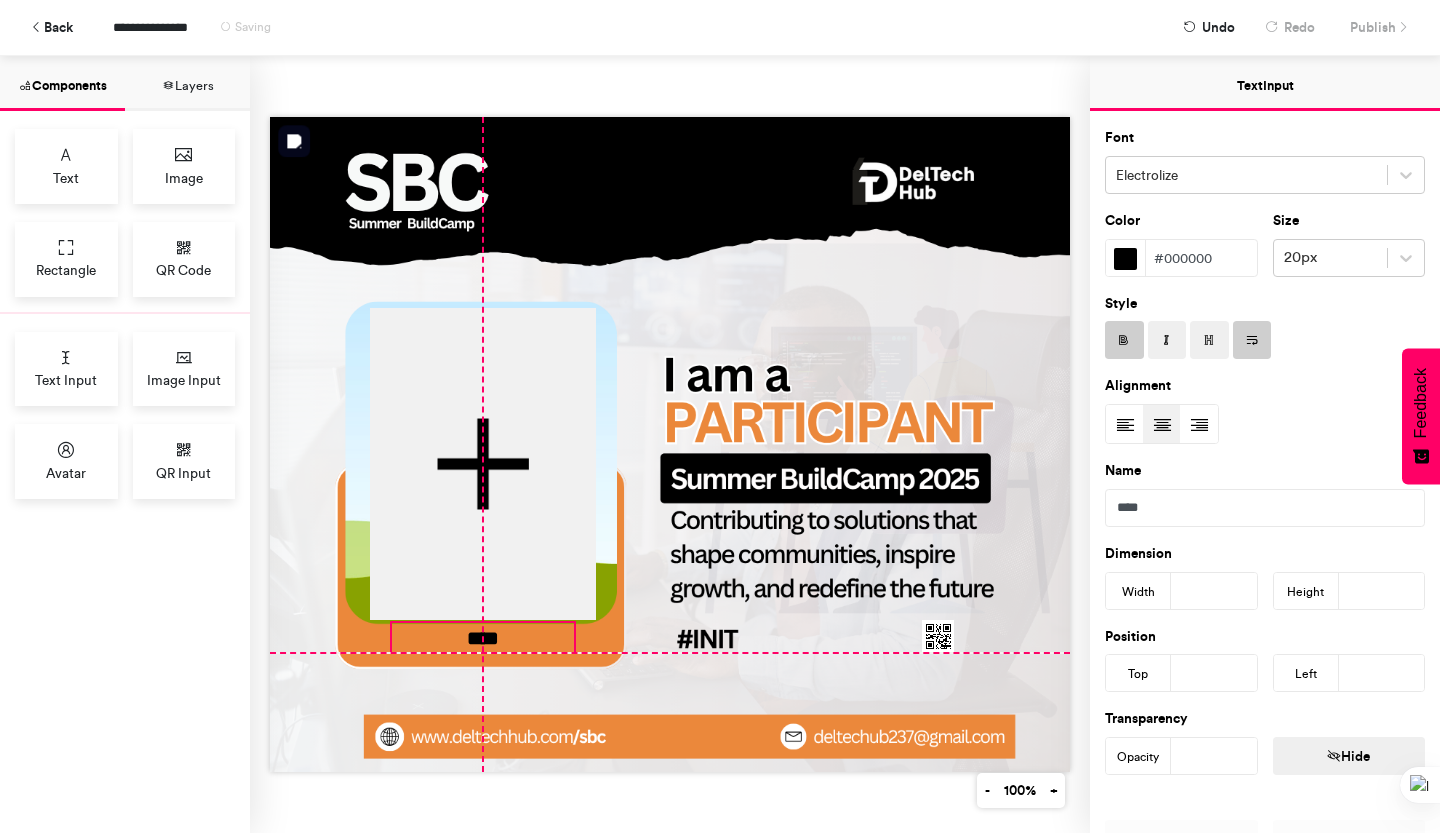 click on "****" at bounding box center (483, 637) 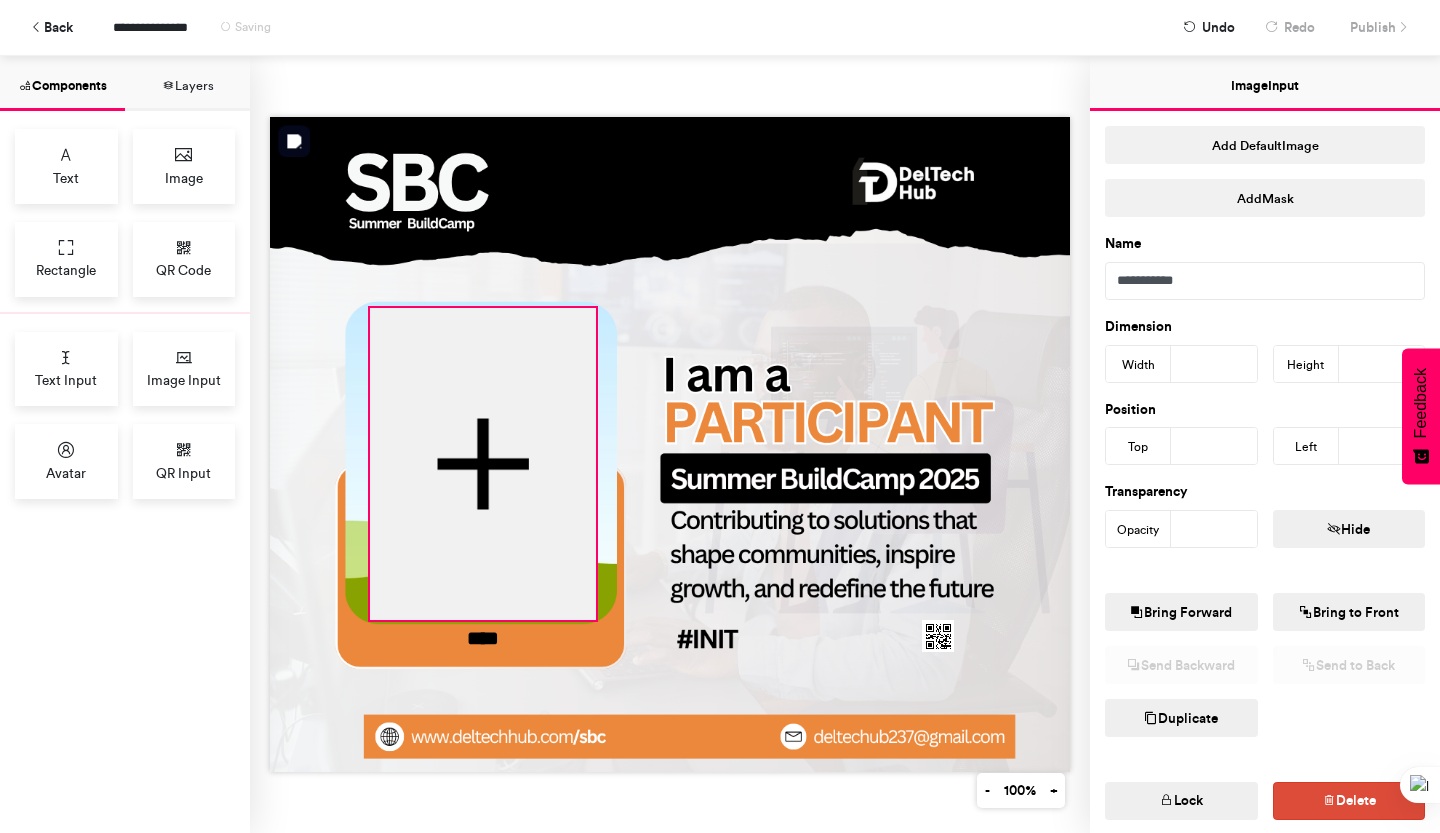 click at bounding box center (483, 464) 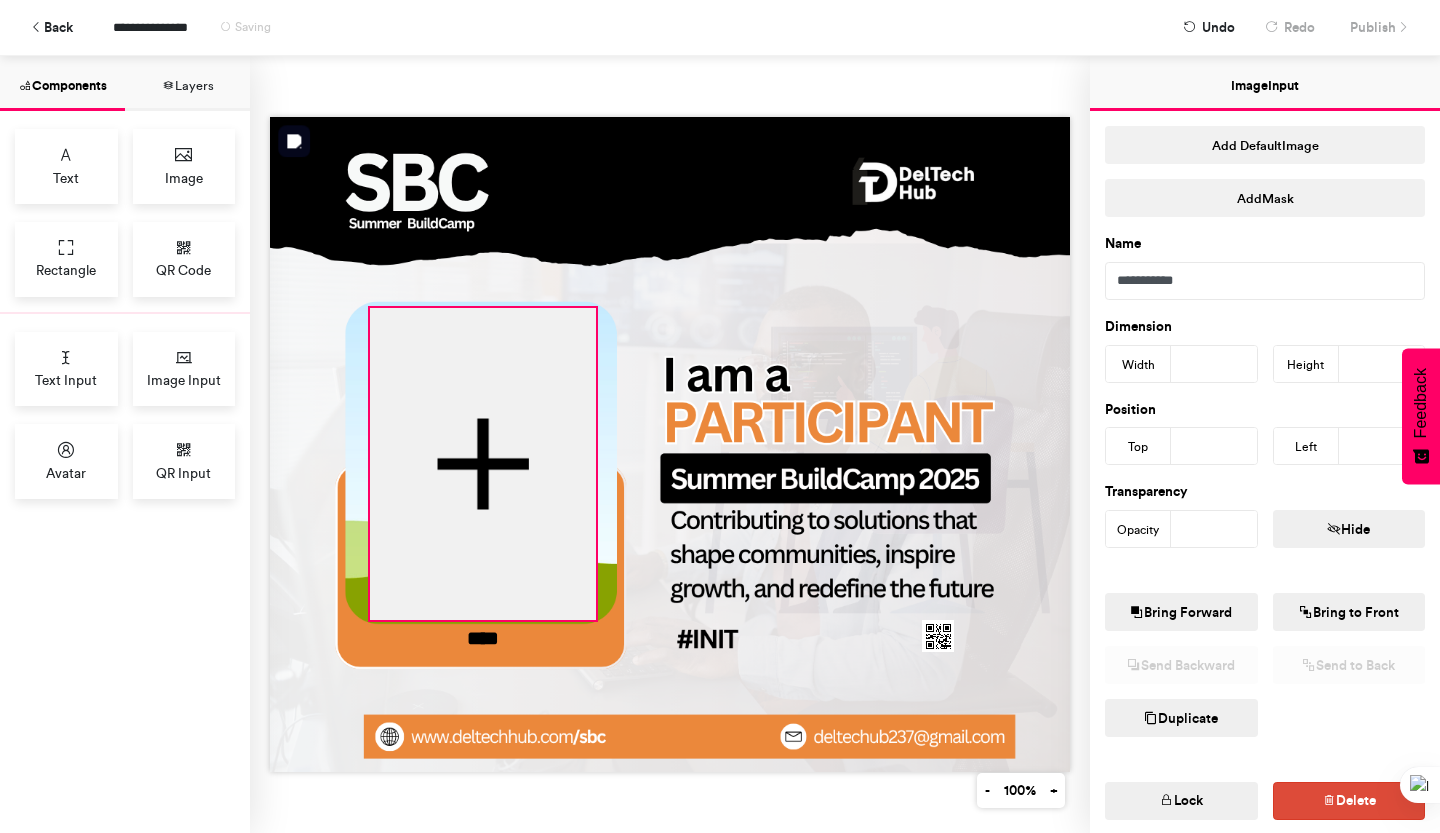click on "****" at bounding box center (670, 444) 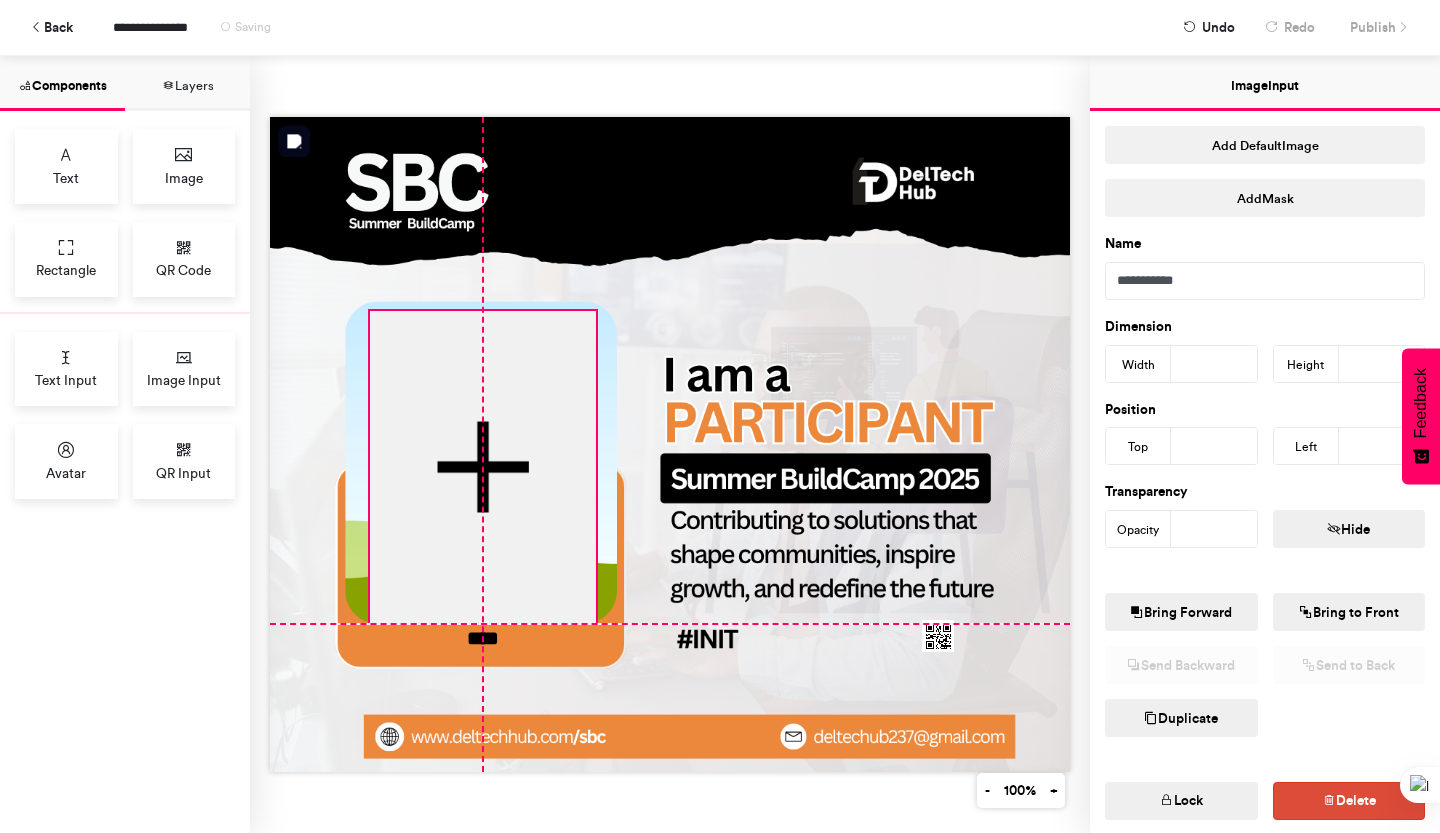 click on "****" at bounding box center [670, 444] 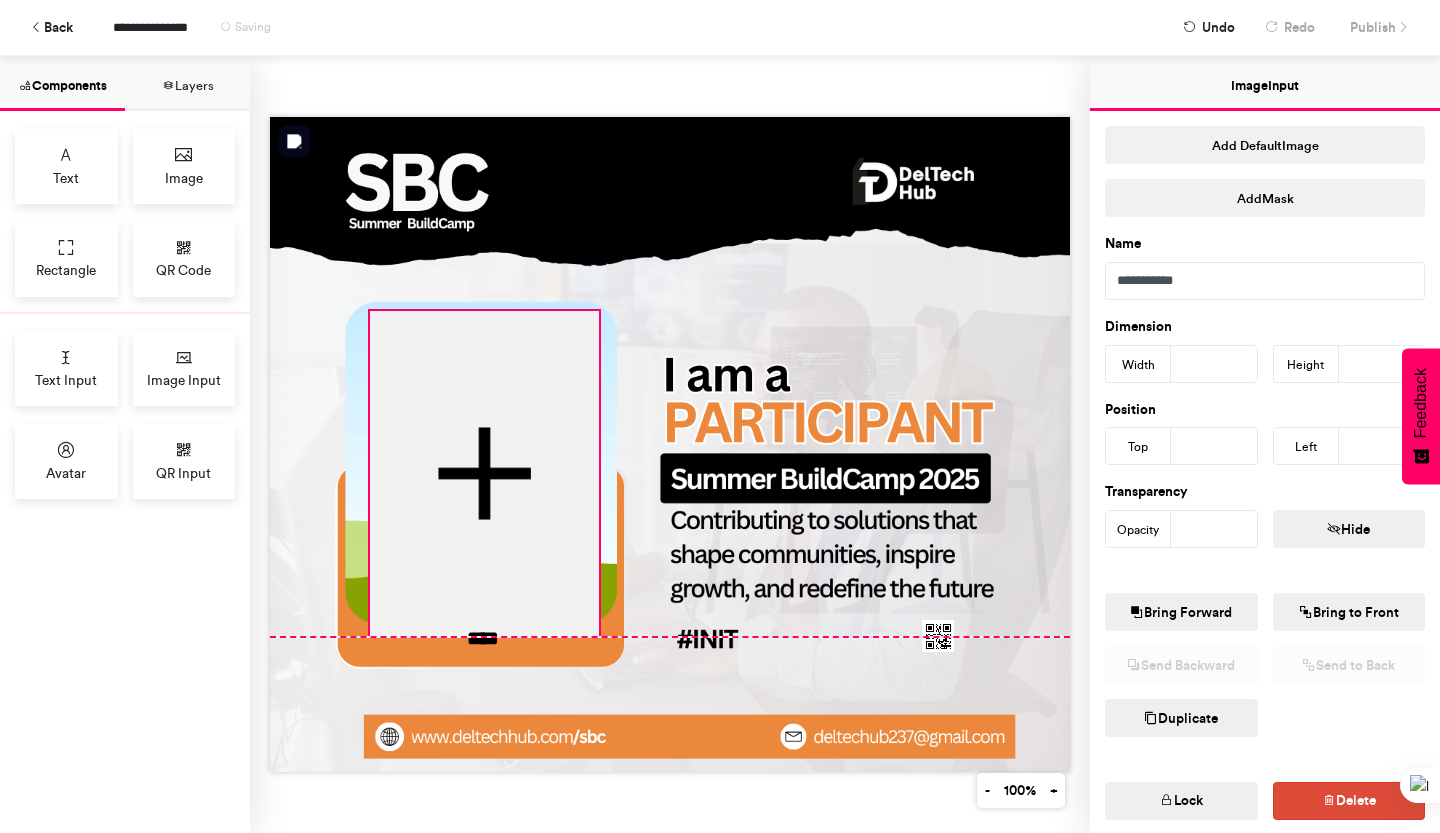 click on "****" at bounding box center (670, 444) 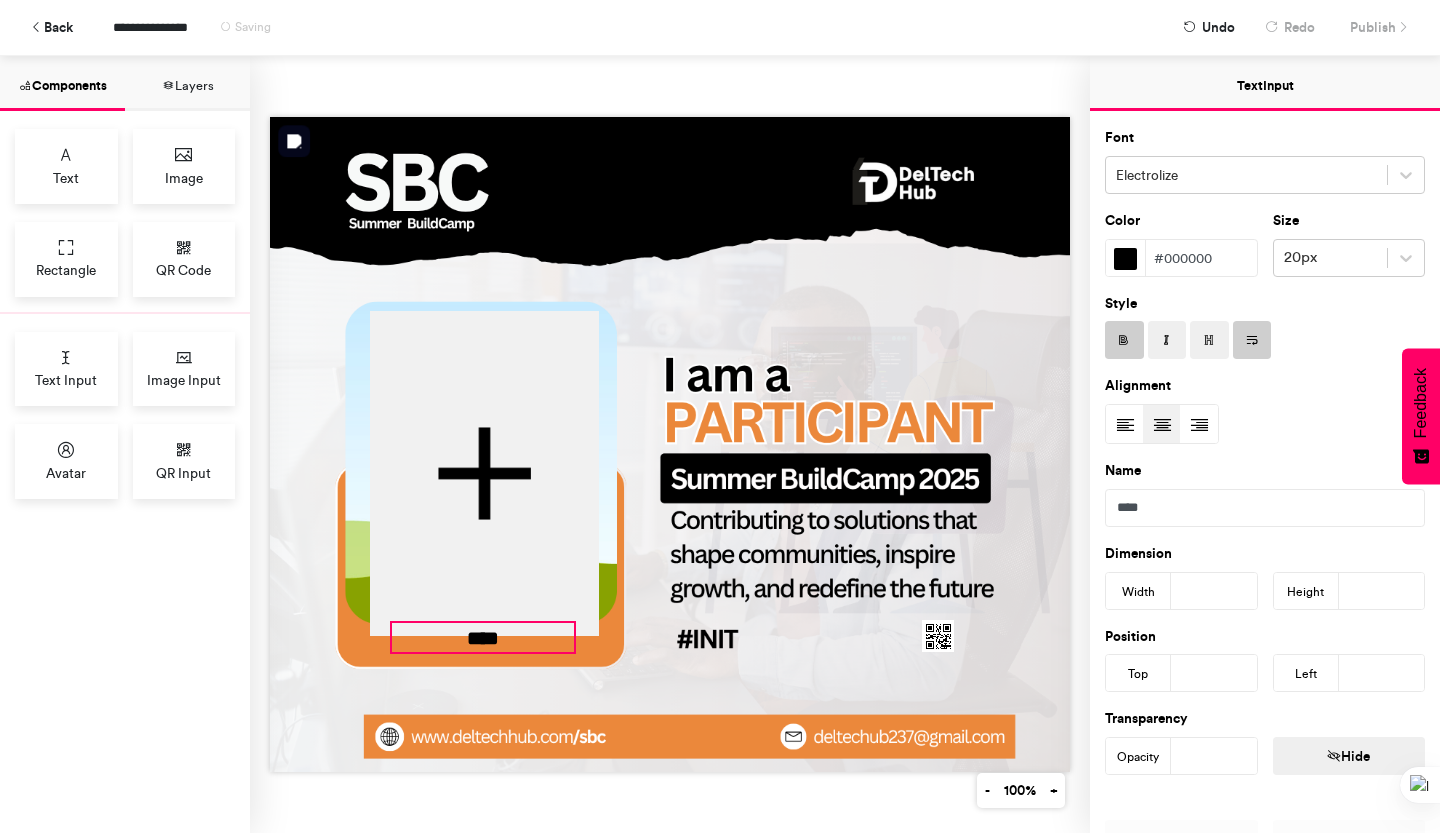 click on "****" at bounding box center [483, 637] 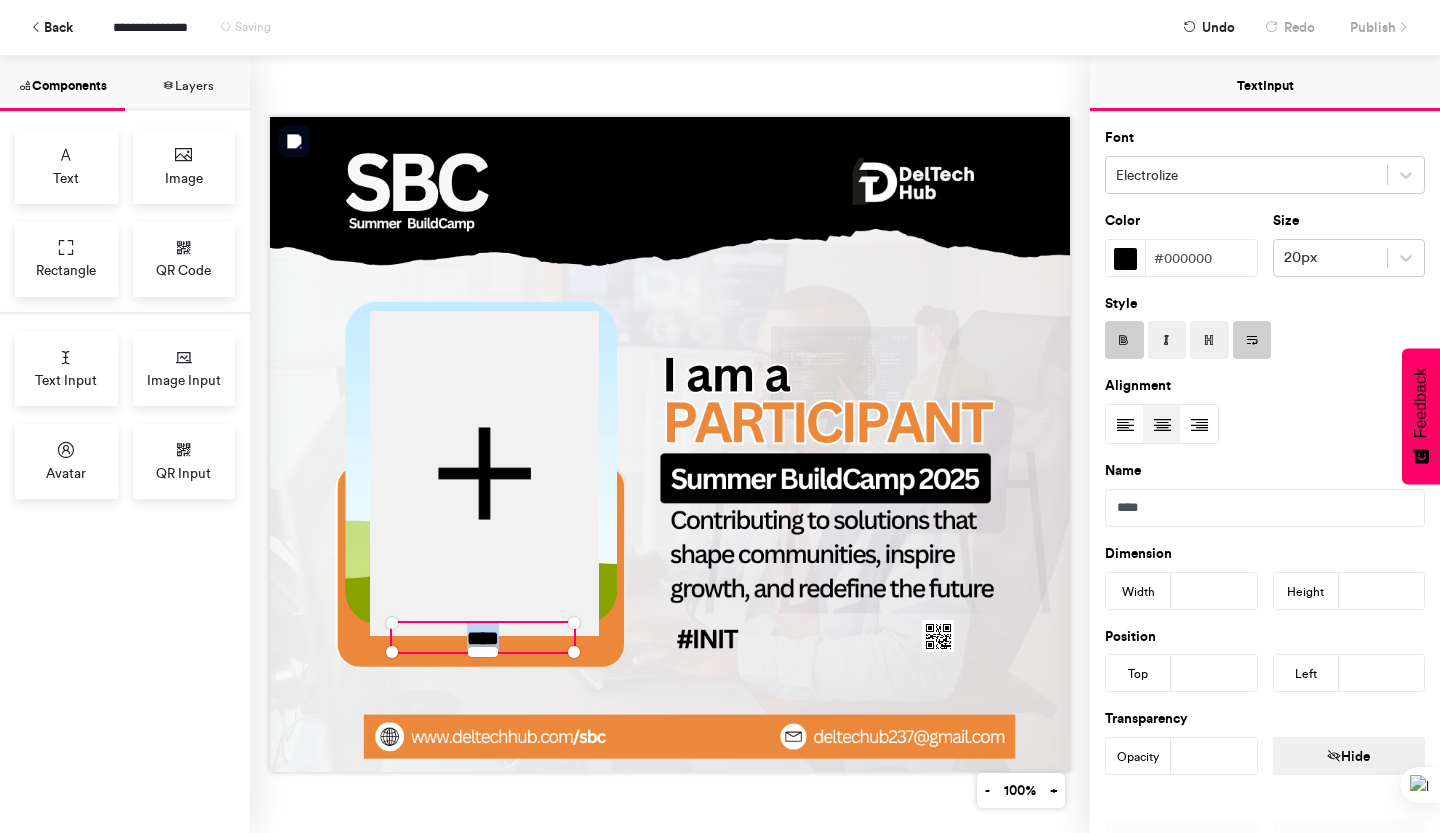 click on "****" at bounding box center [483, 638] 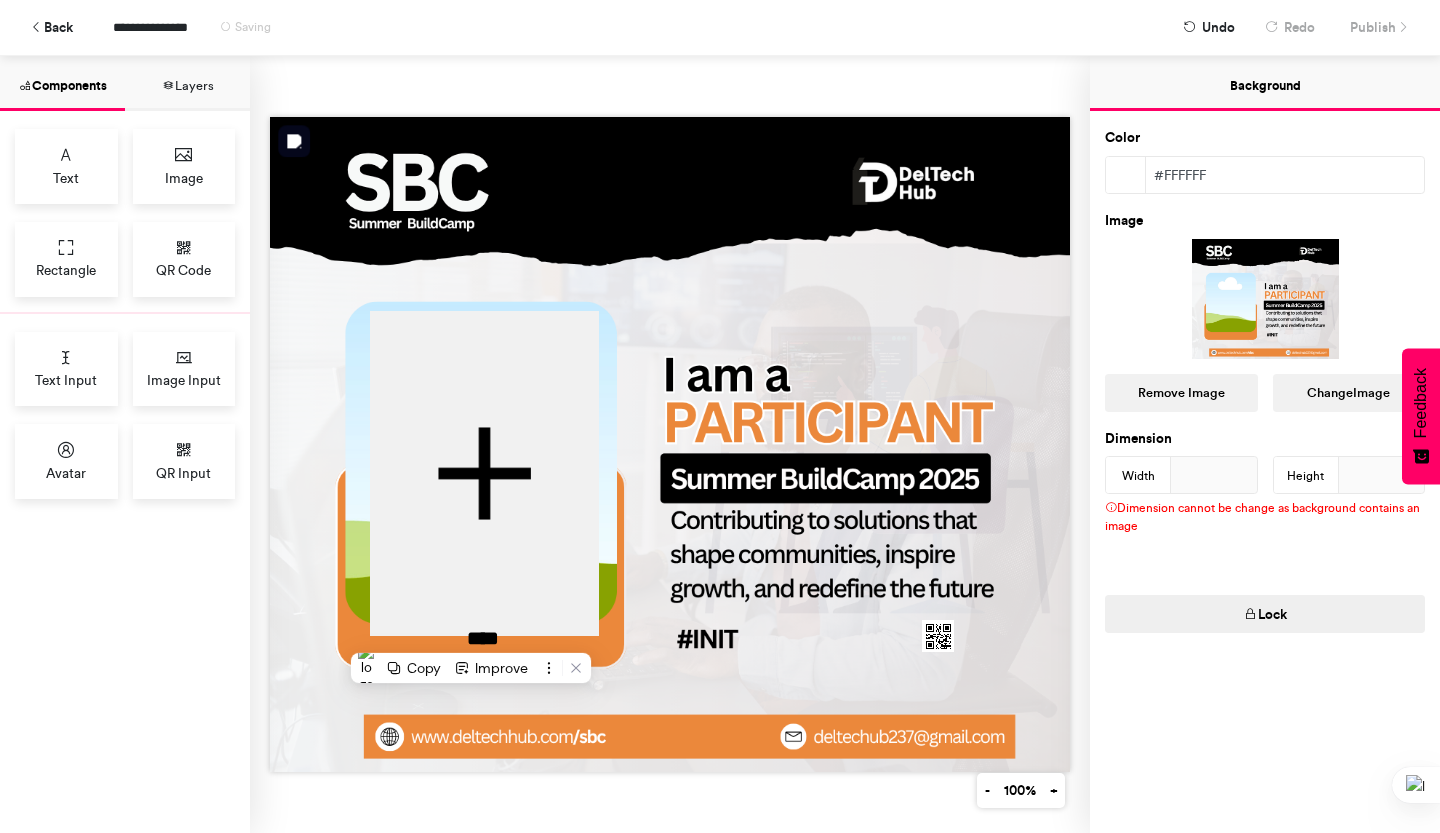 click at bounding box center [670, 444] 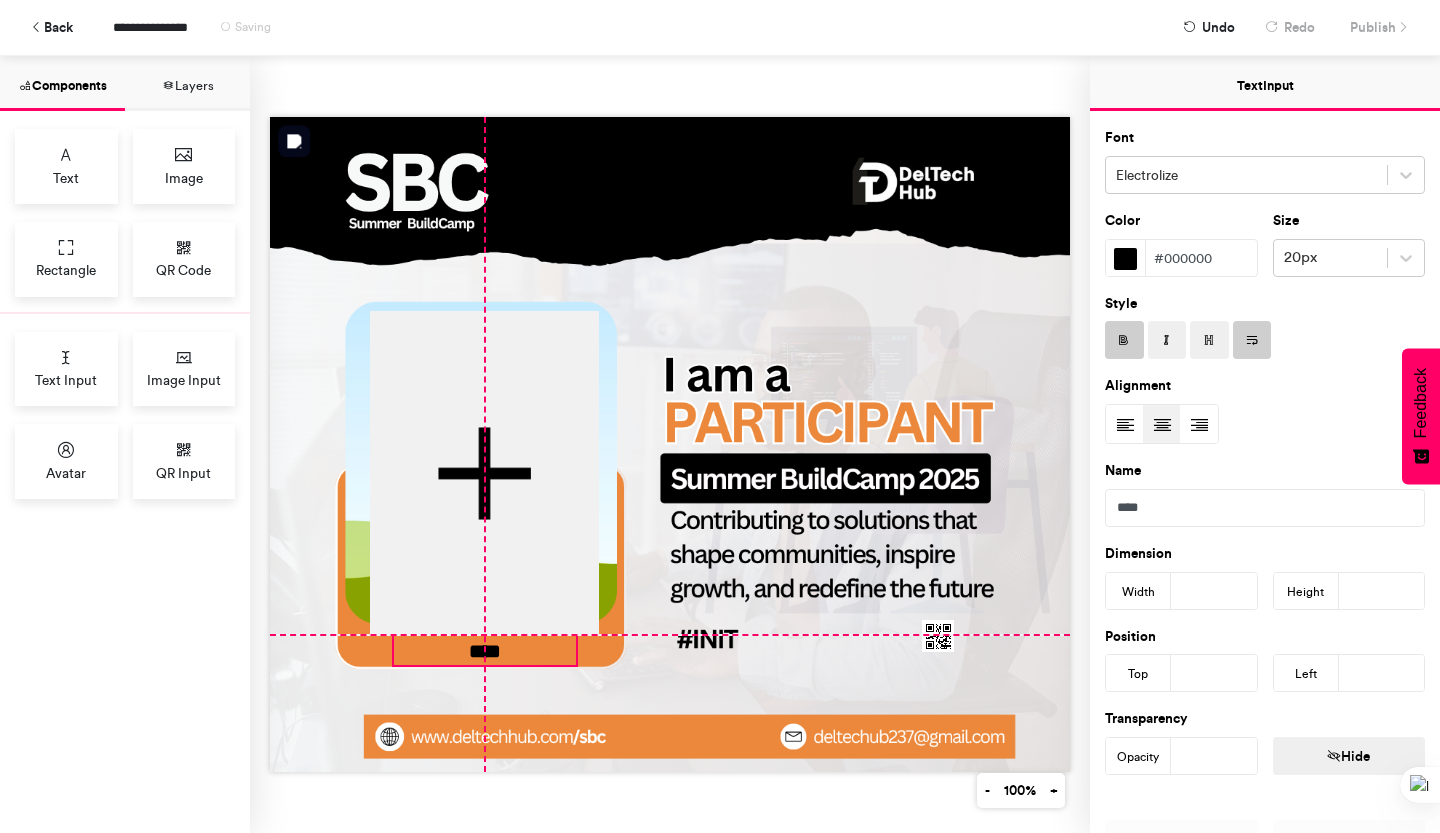 click on "****" at bounding box center [485, 650] 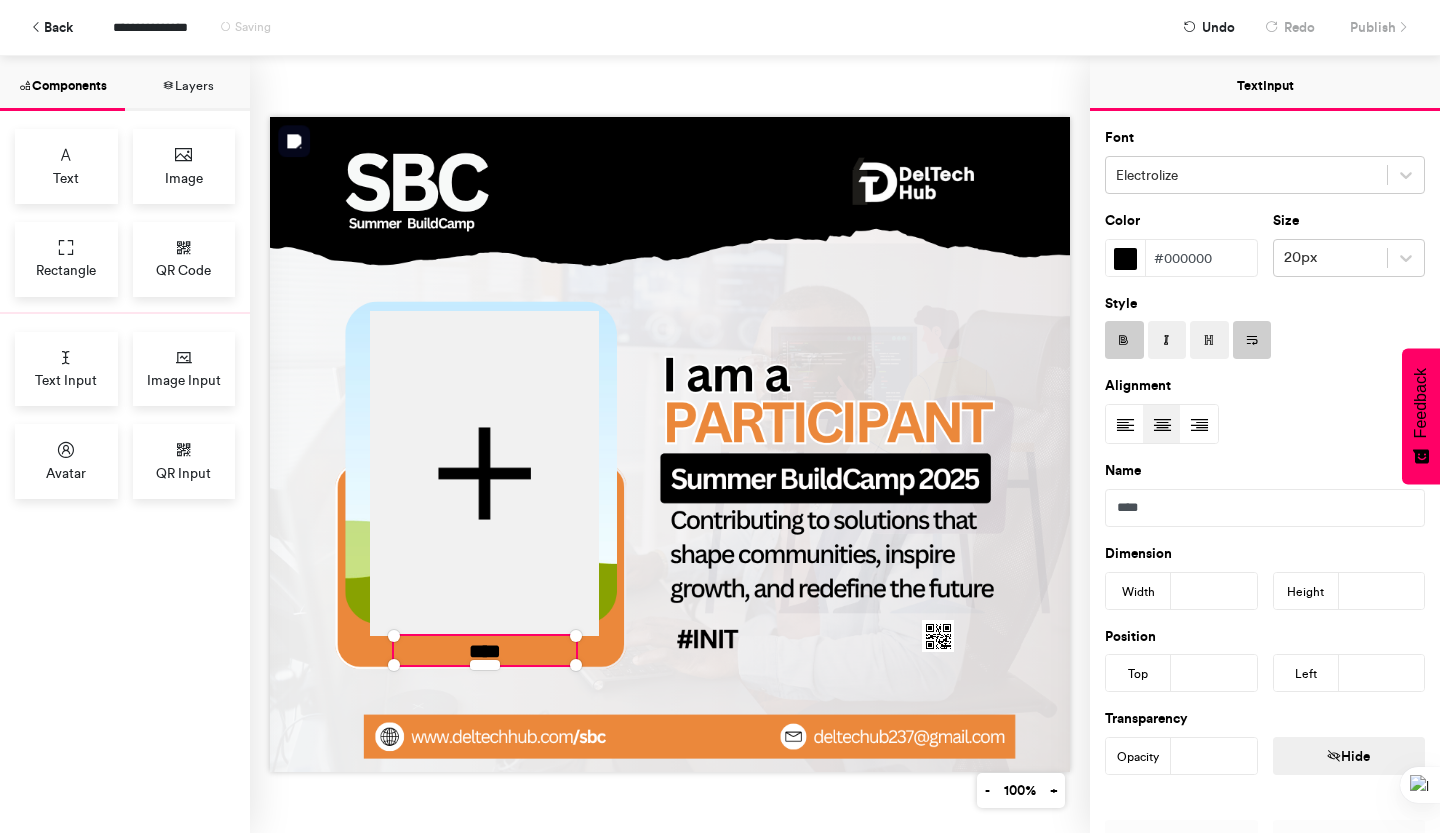 type on "***" 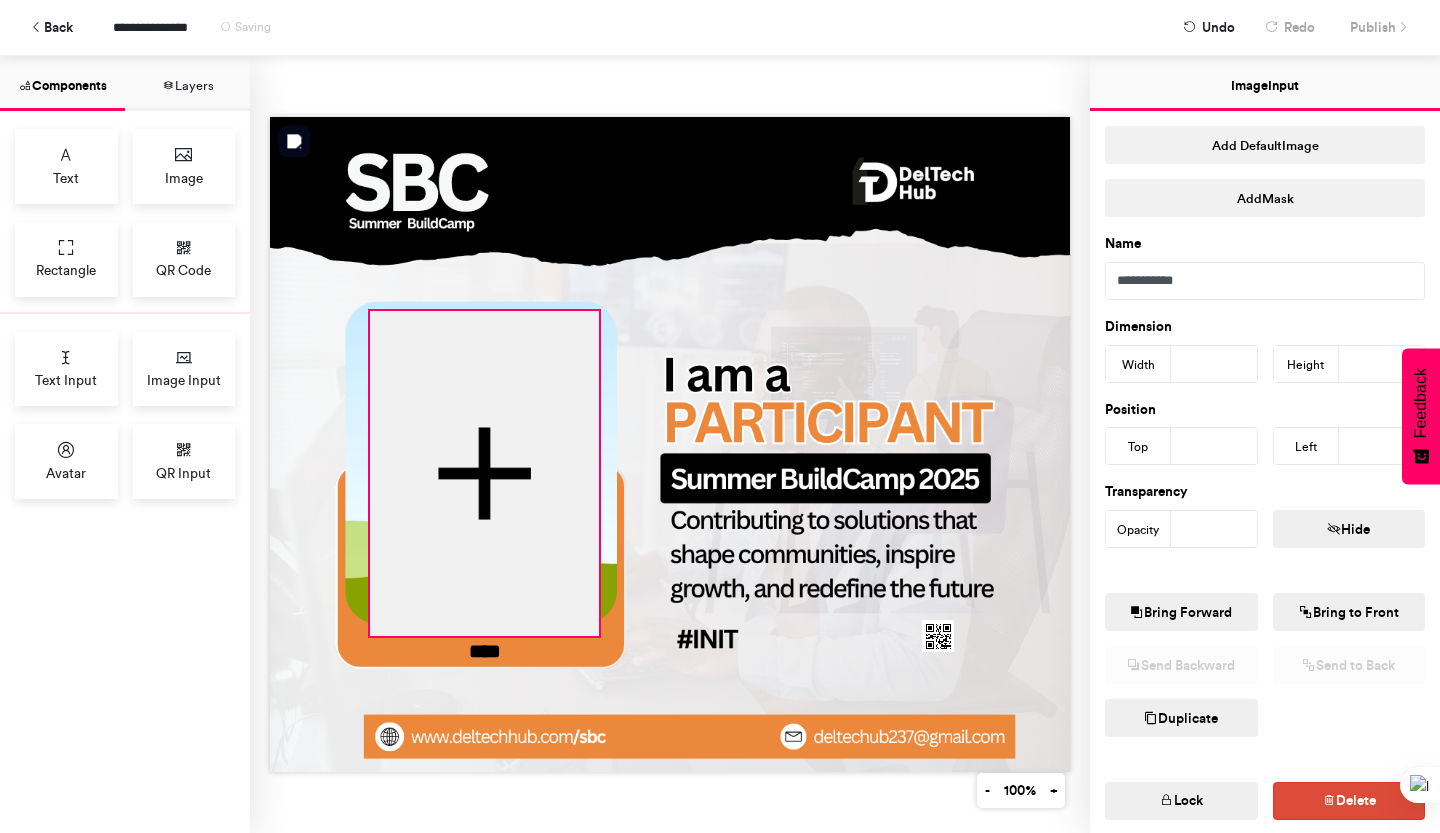 click at bounding box center (484, 473) 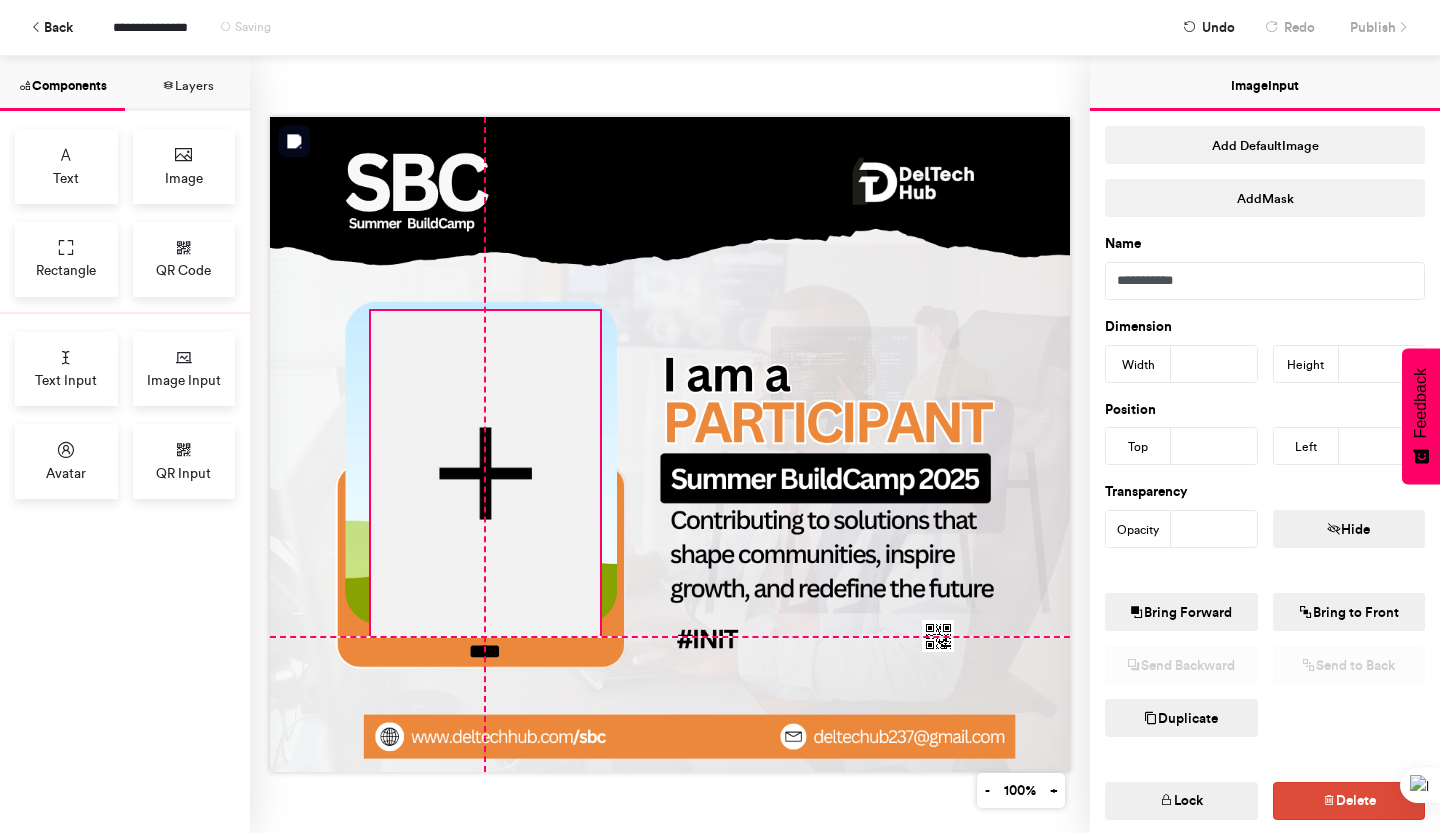 click on "****" at bounding box center [670, 444] 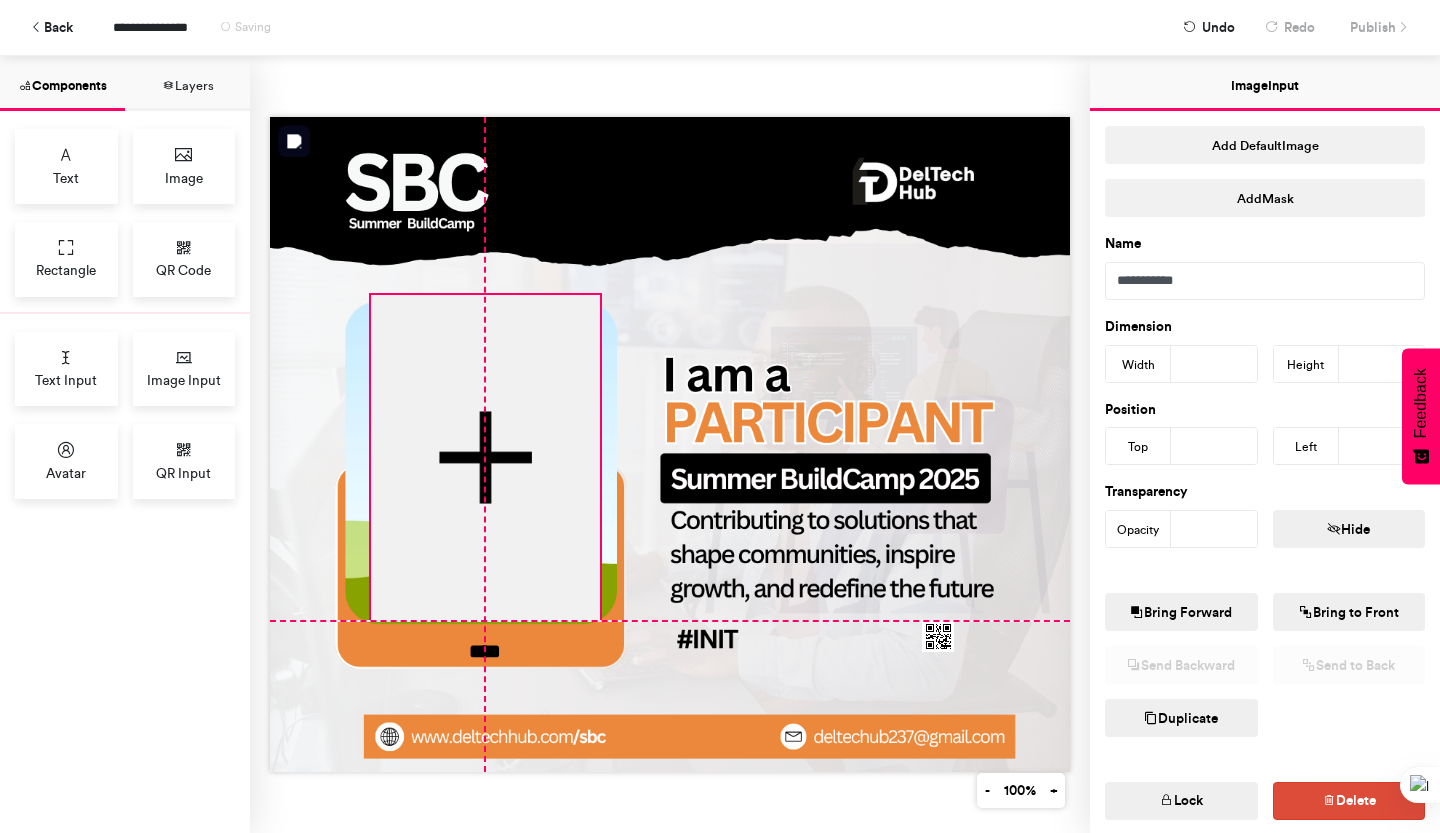 click on "****" at bounding box center [670, 444] 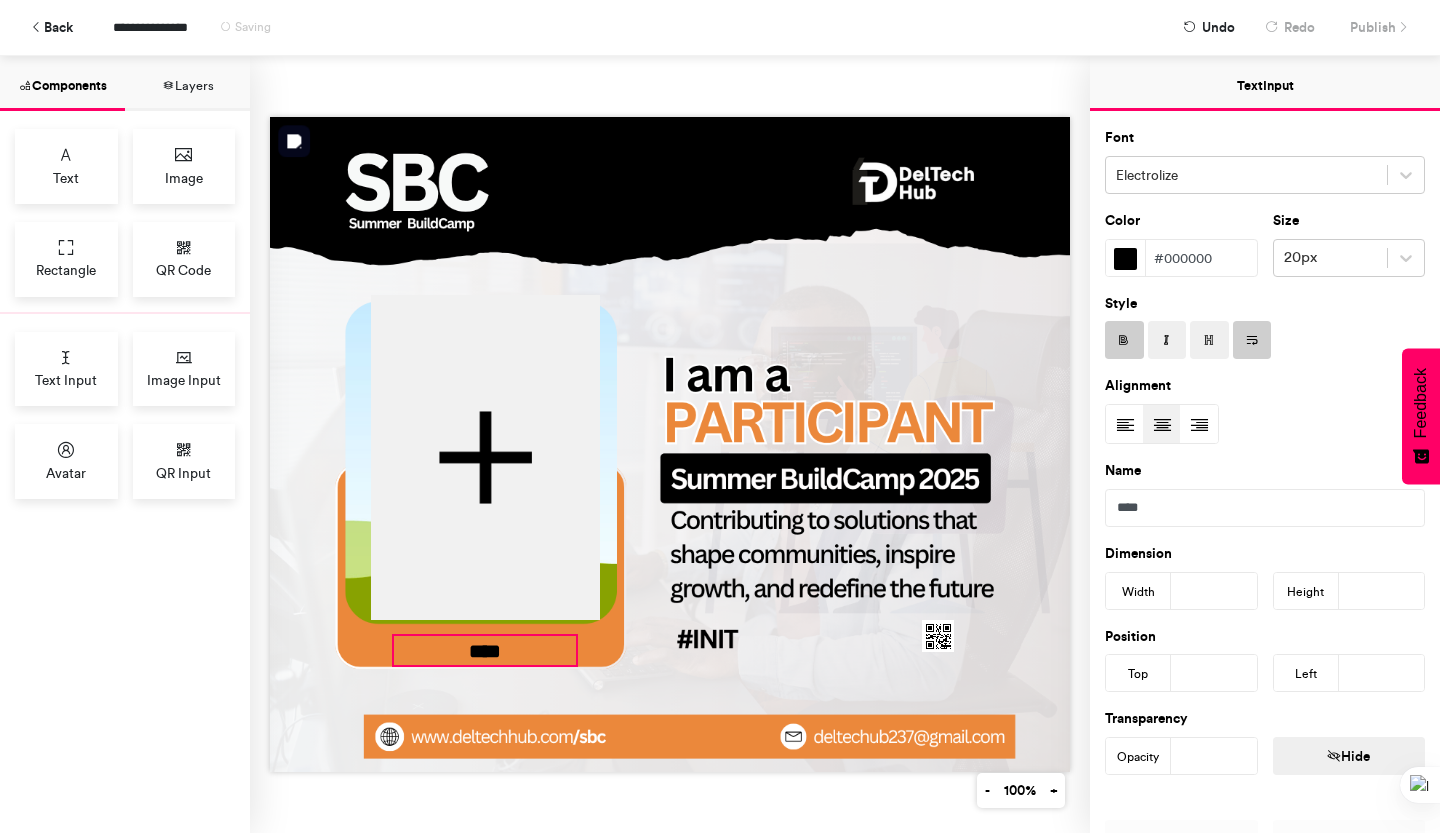 click on "****" at bounding box center (485, 650) 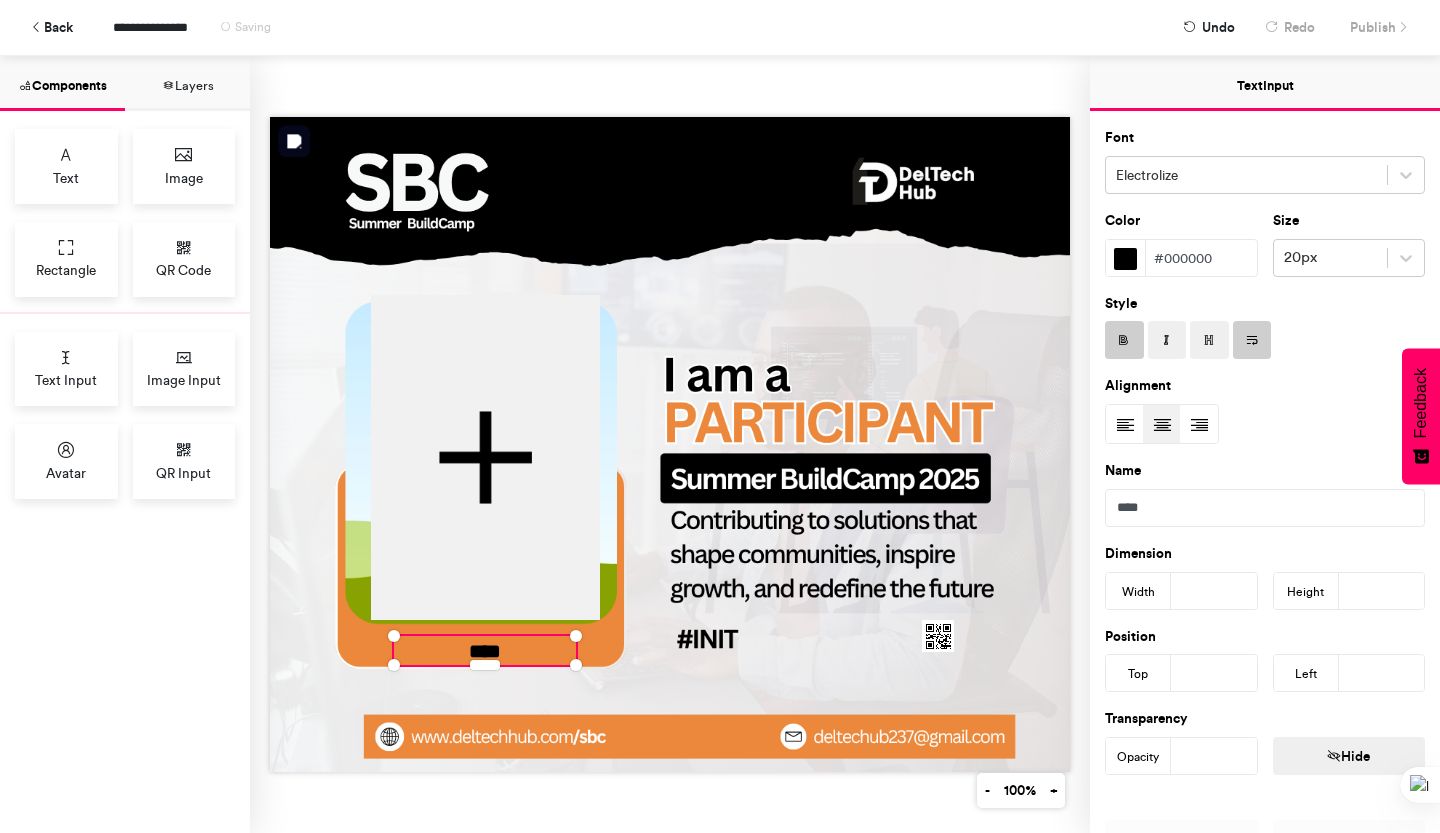 click on "****" at bounding box center [485, 651] 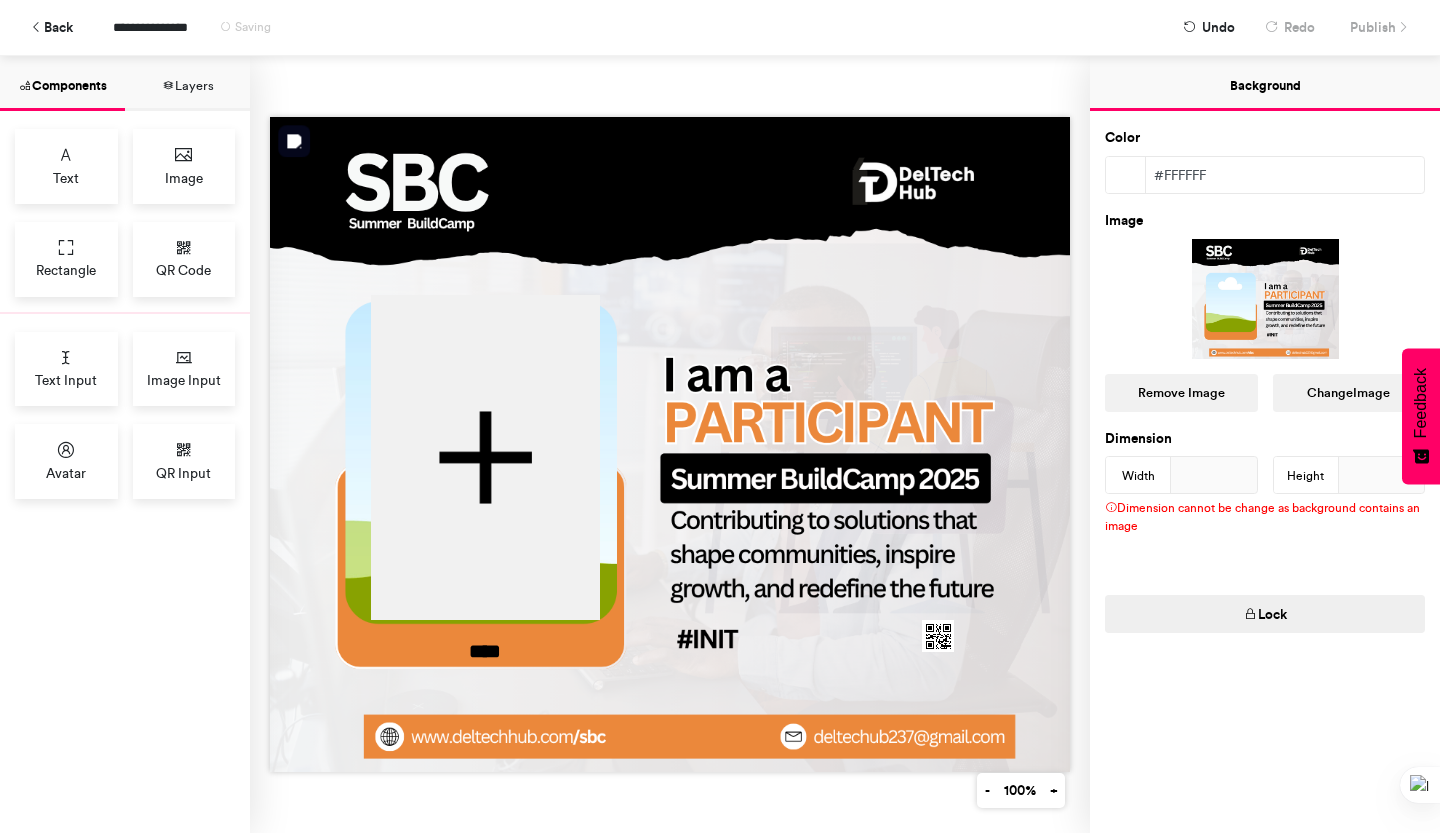 click at bounding box center (670, 444) 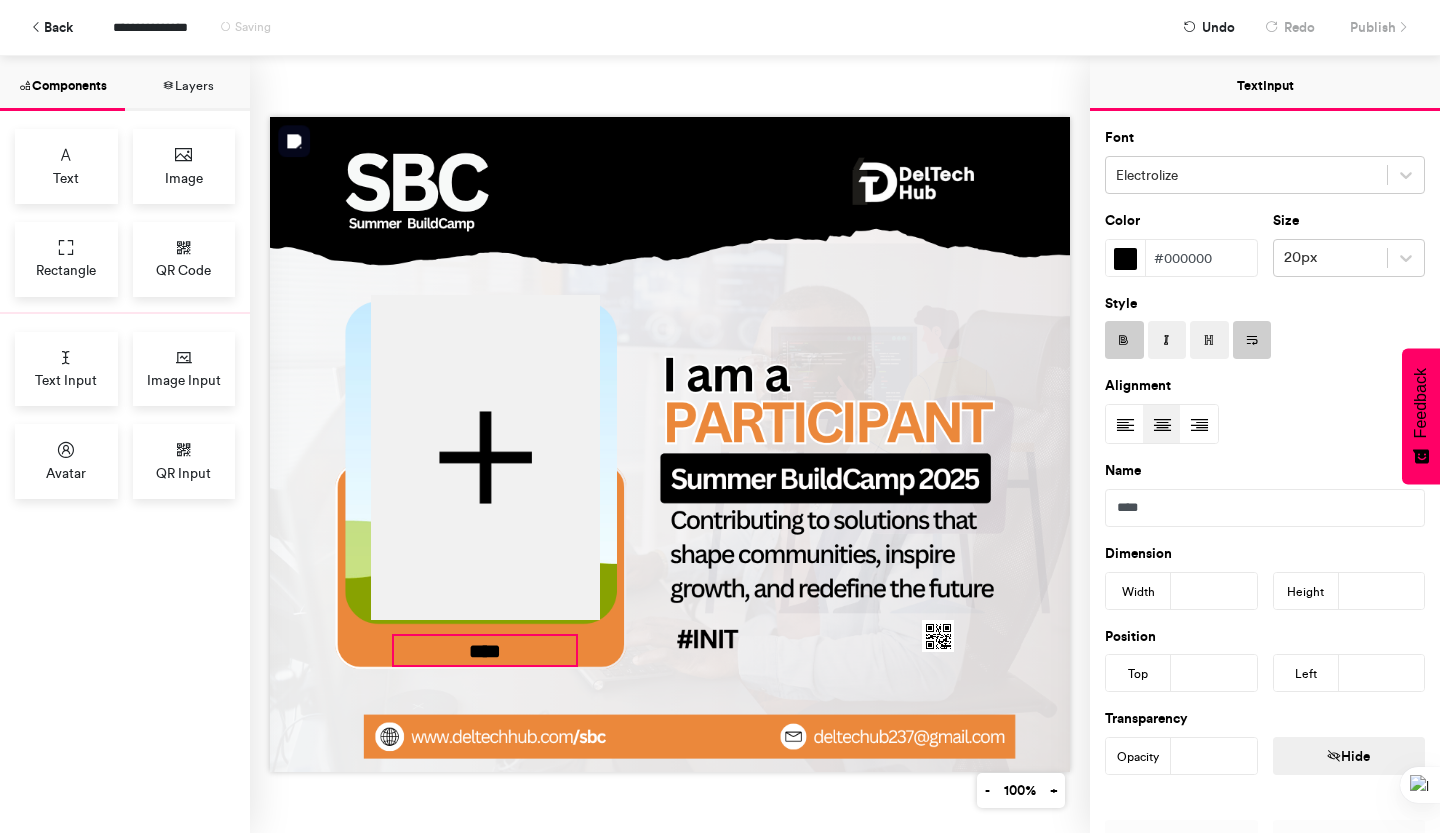 click on "****" at bounding box center (485, 650) 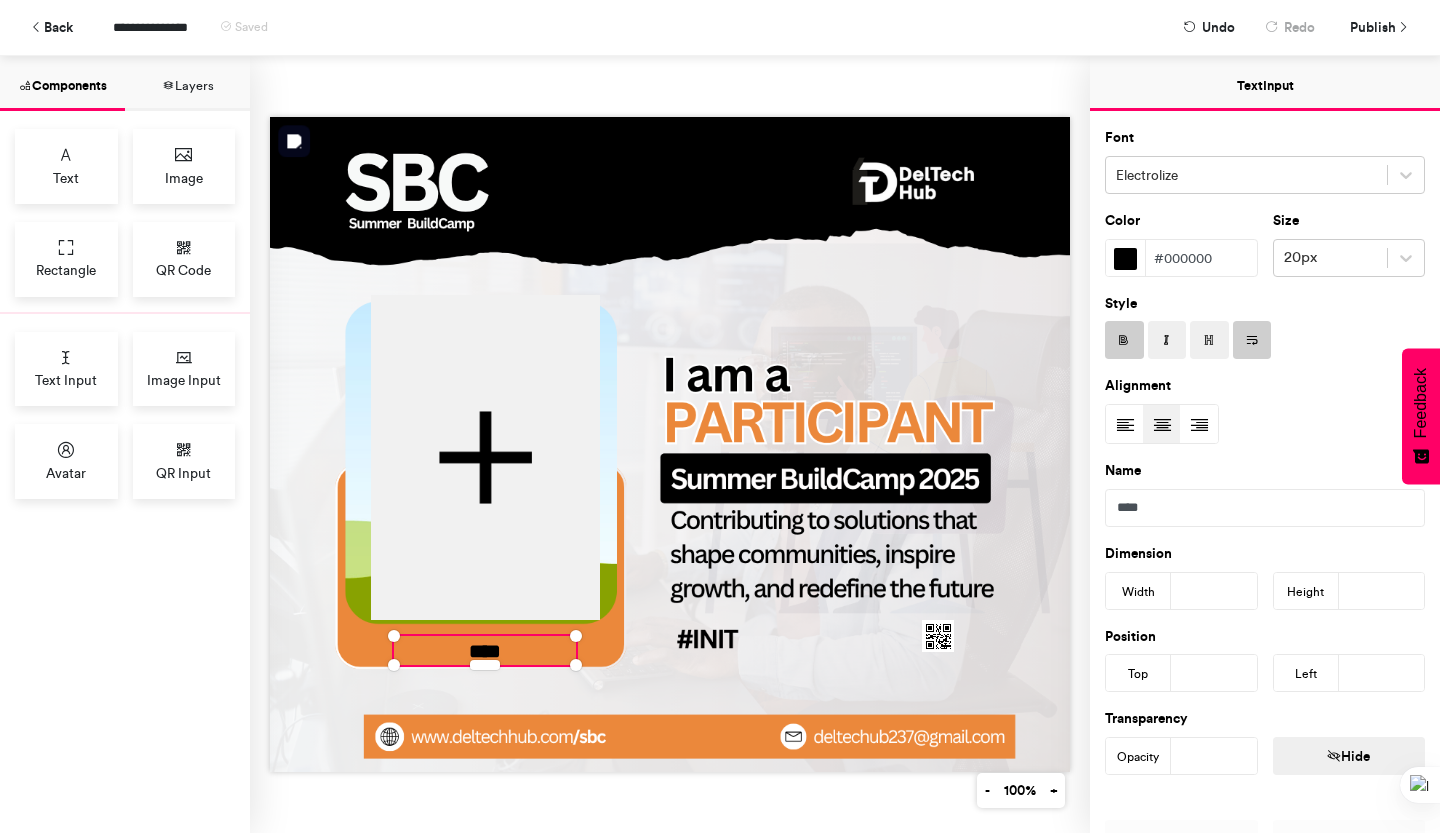 drag, startPoint x: 512, startPoint y: 637, endPoint x: 512, endPoint y: 619, distance: 18 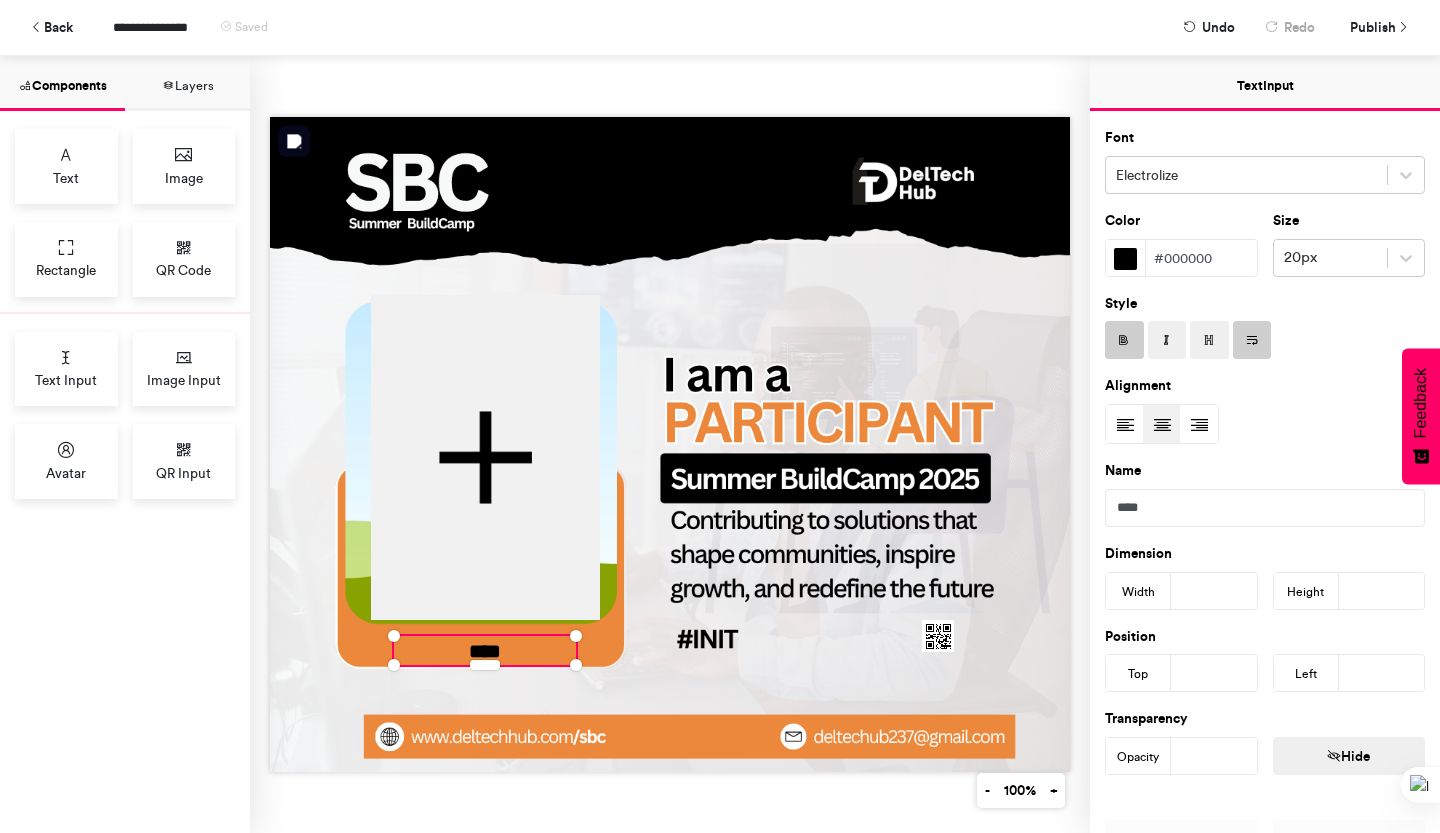 click on "****" at bounding box center (670, 444) 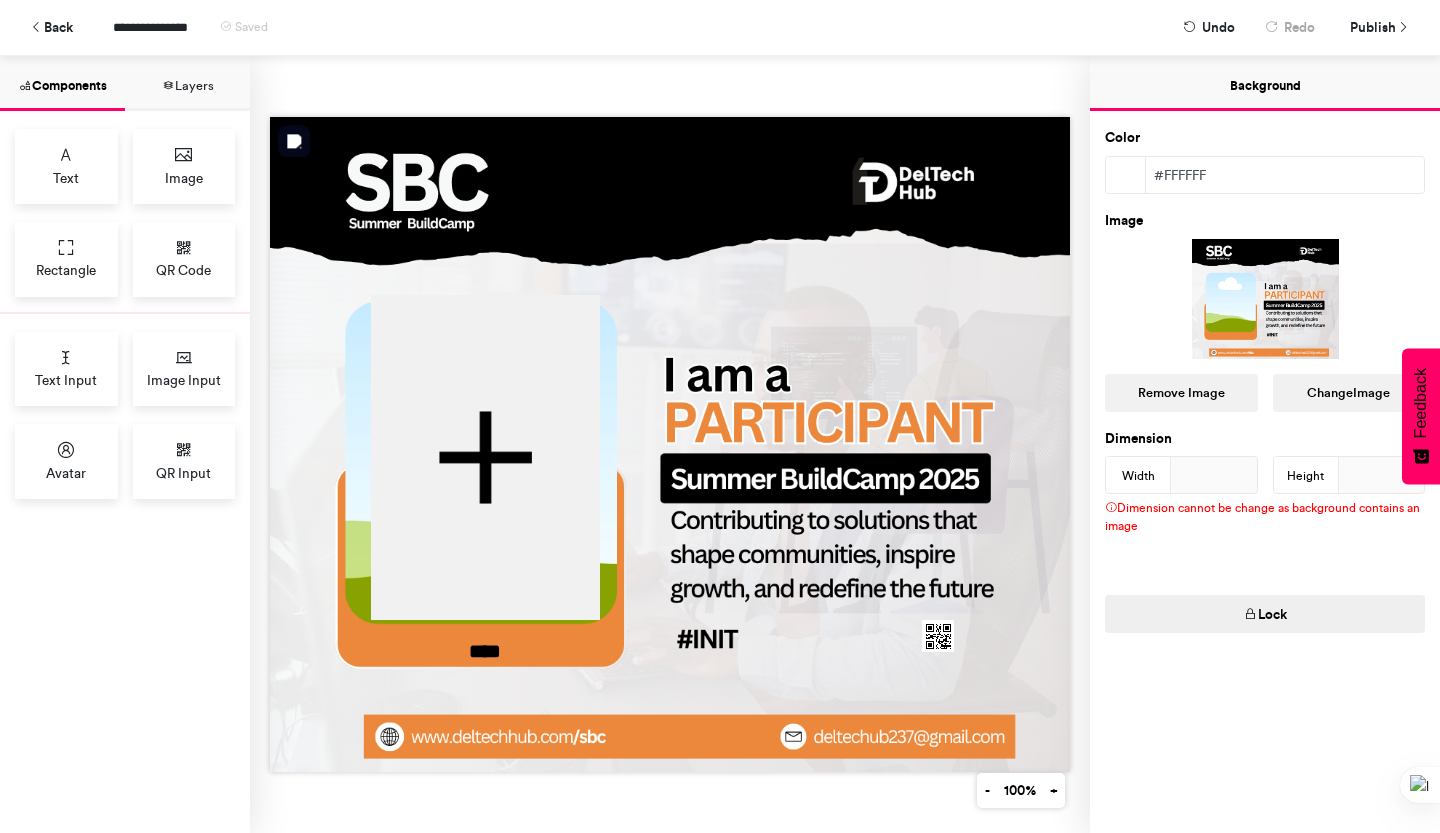 click at bounding box center (670, 444) 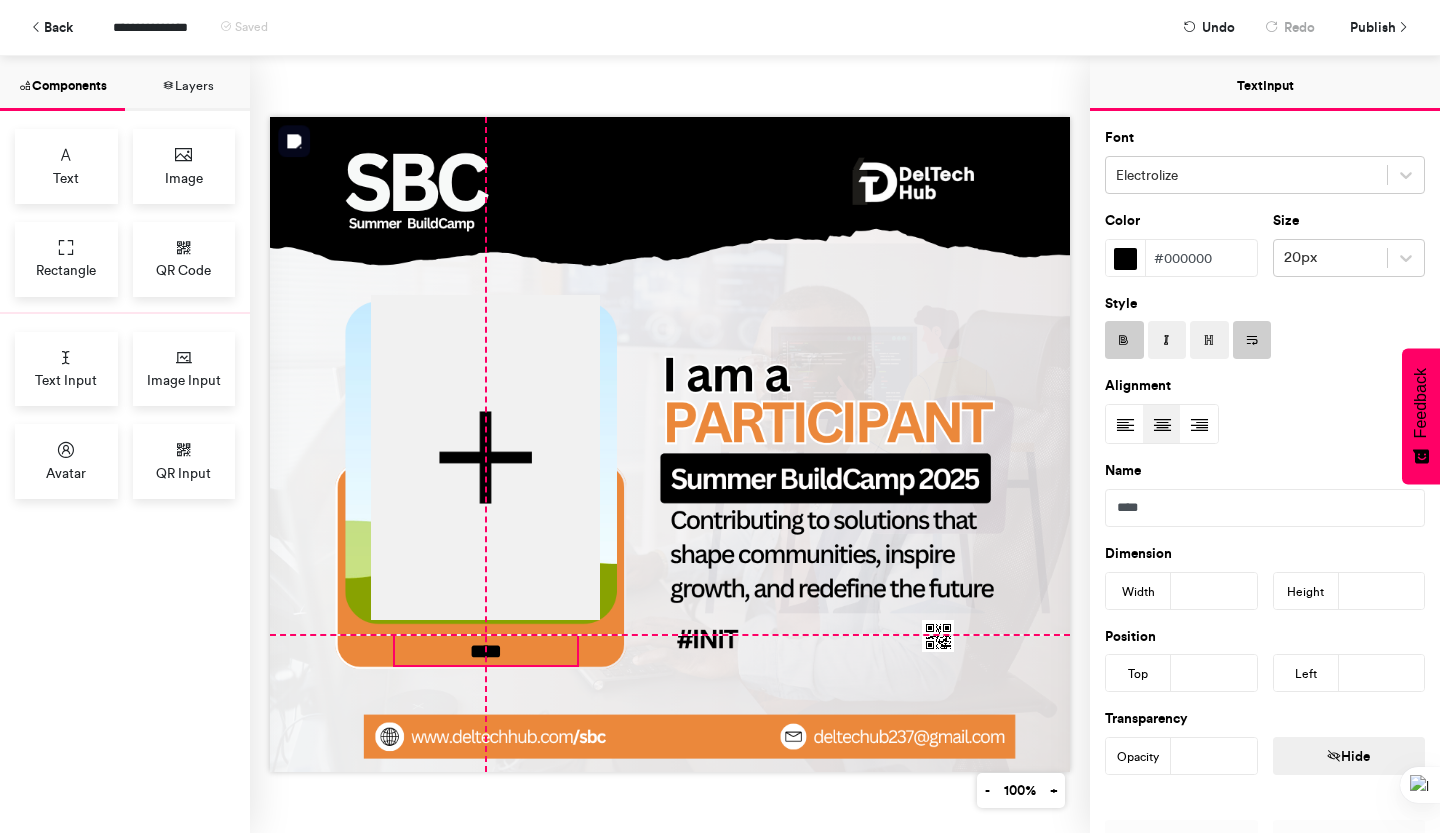 click on "****" at bounding box center [486, 650] 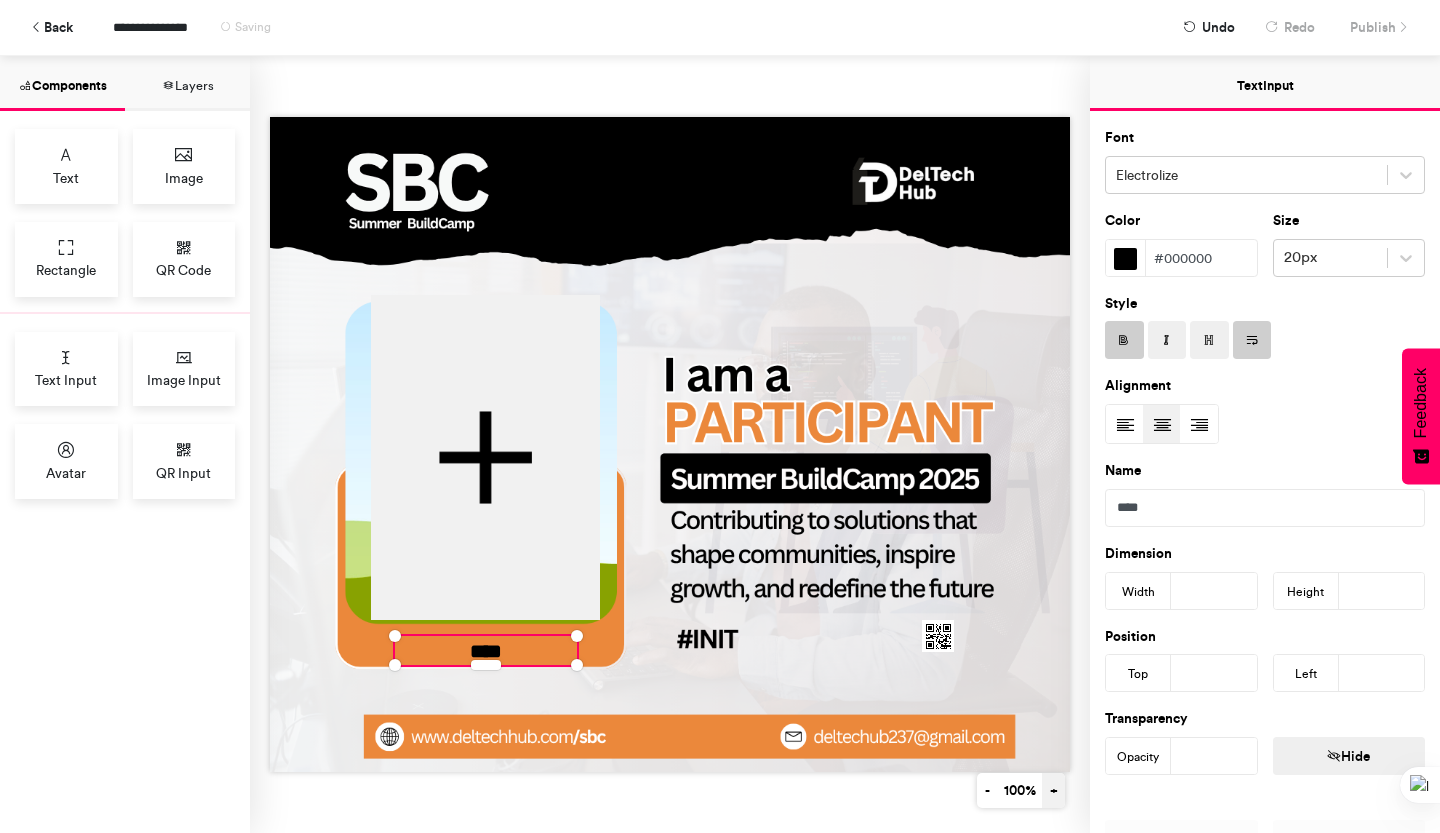 click on "+" at bounding box center [1053, 790] 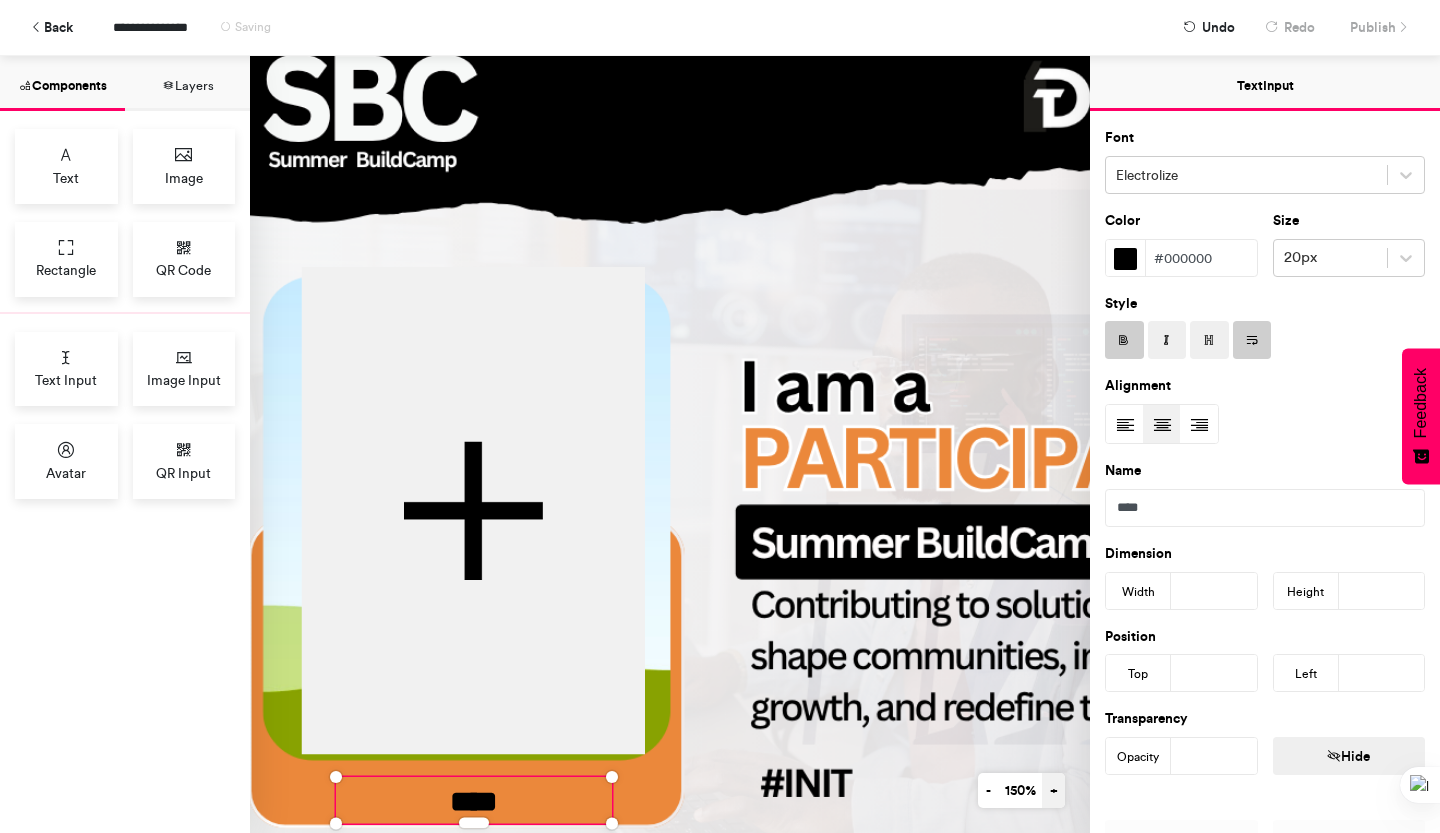 scroll, scrollTop: 138, scrollLeft: 200, axis: both 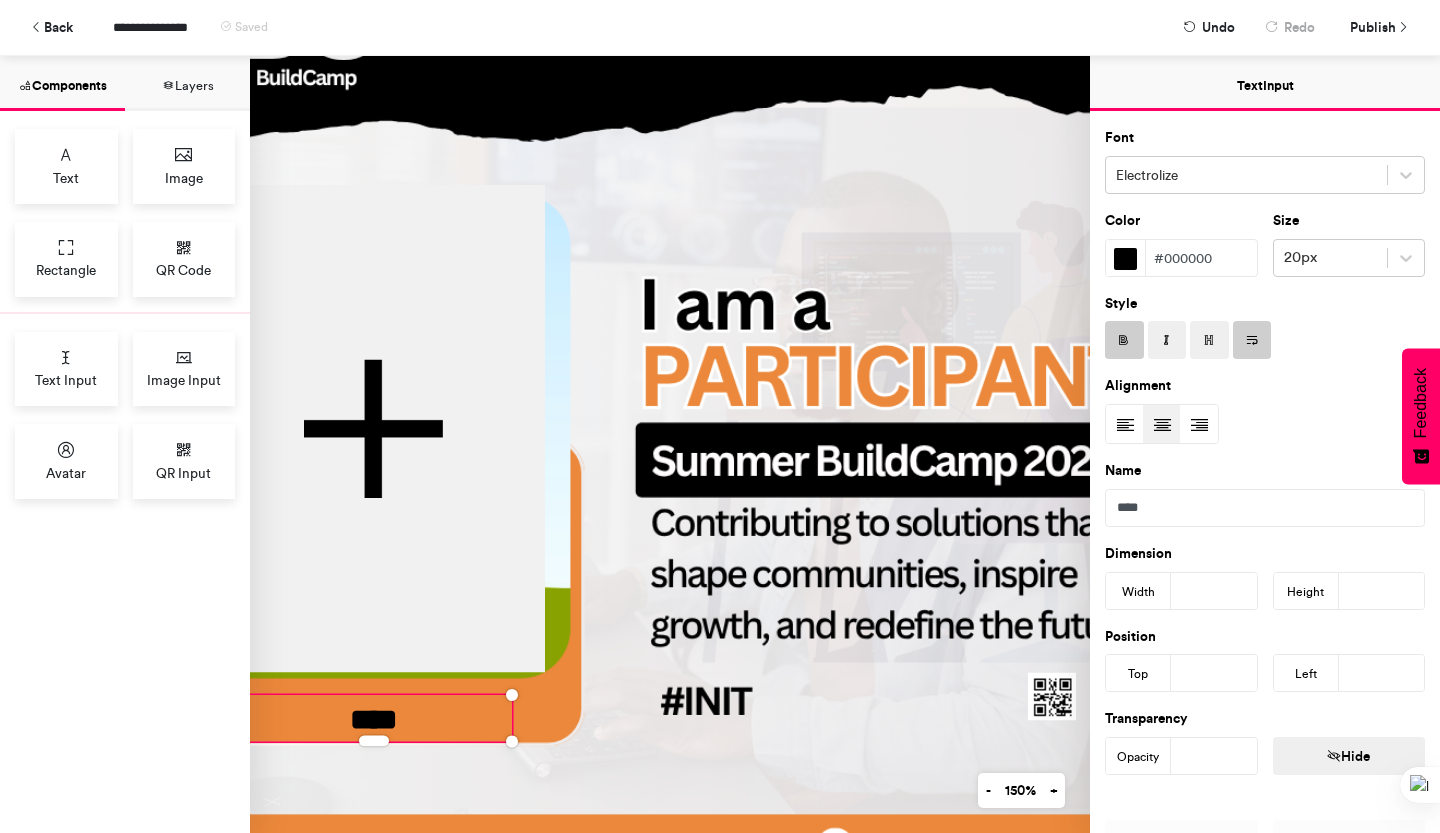 drag, startPoint x: 396, startPoint y: 715, endPoint x: 408, endPoint y: 701, distance: 18.439089 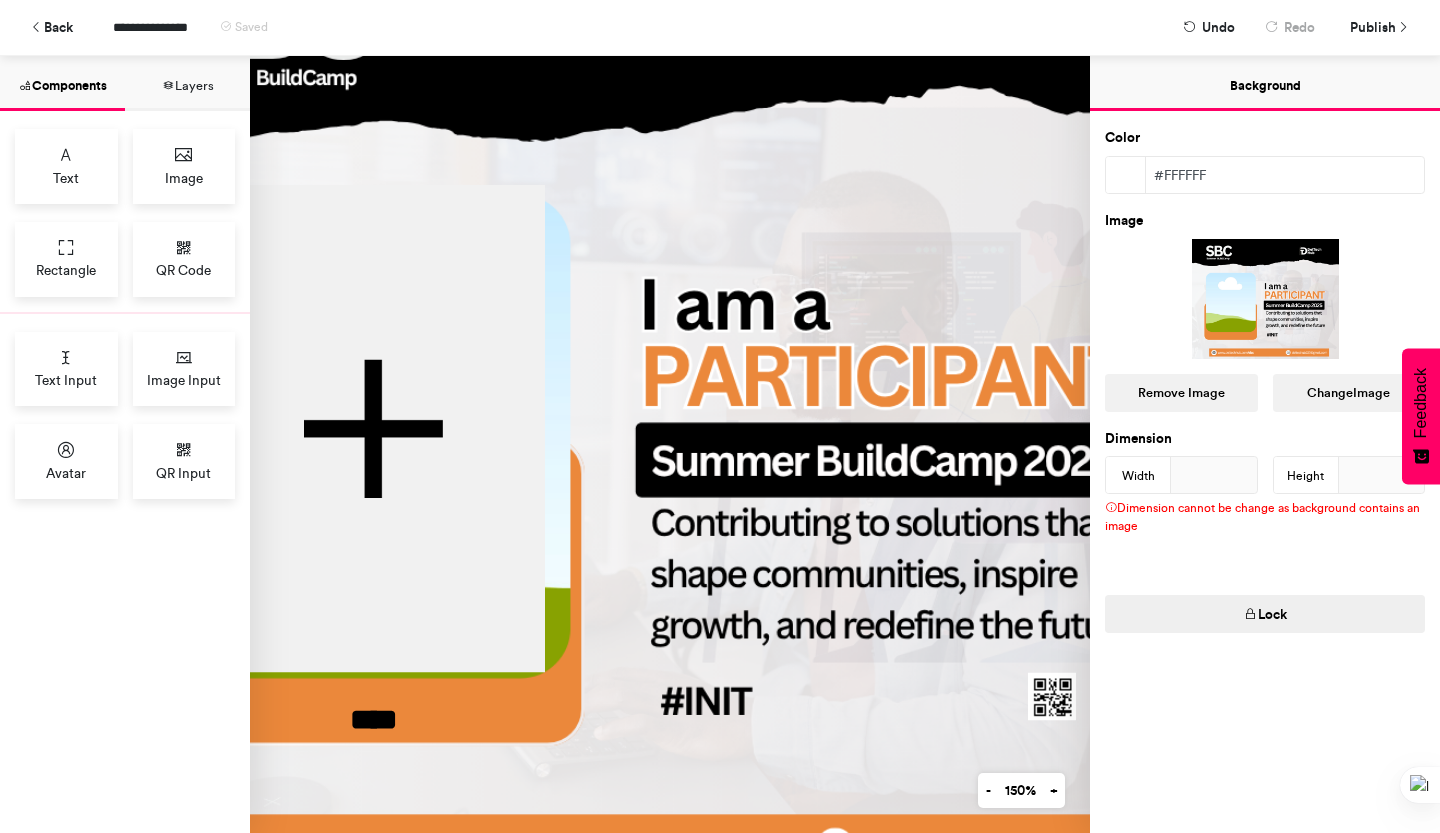 click at bounding box center [650, 409] 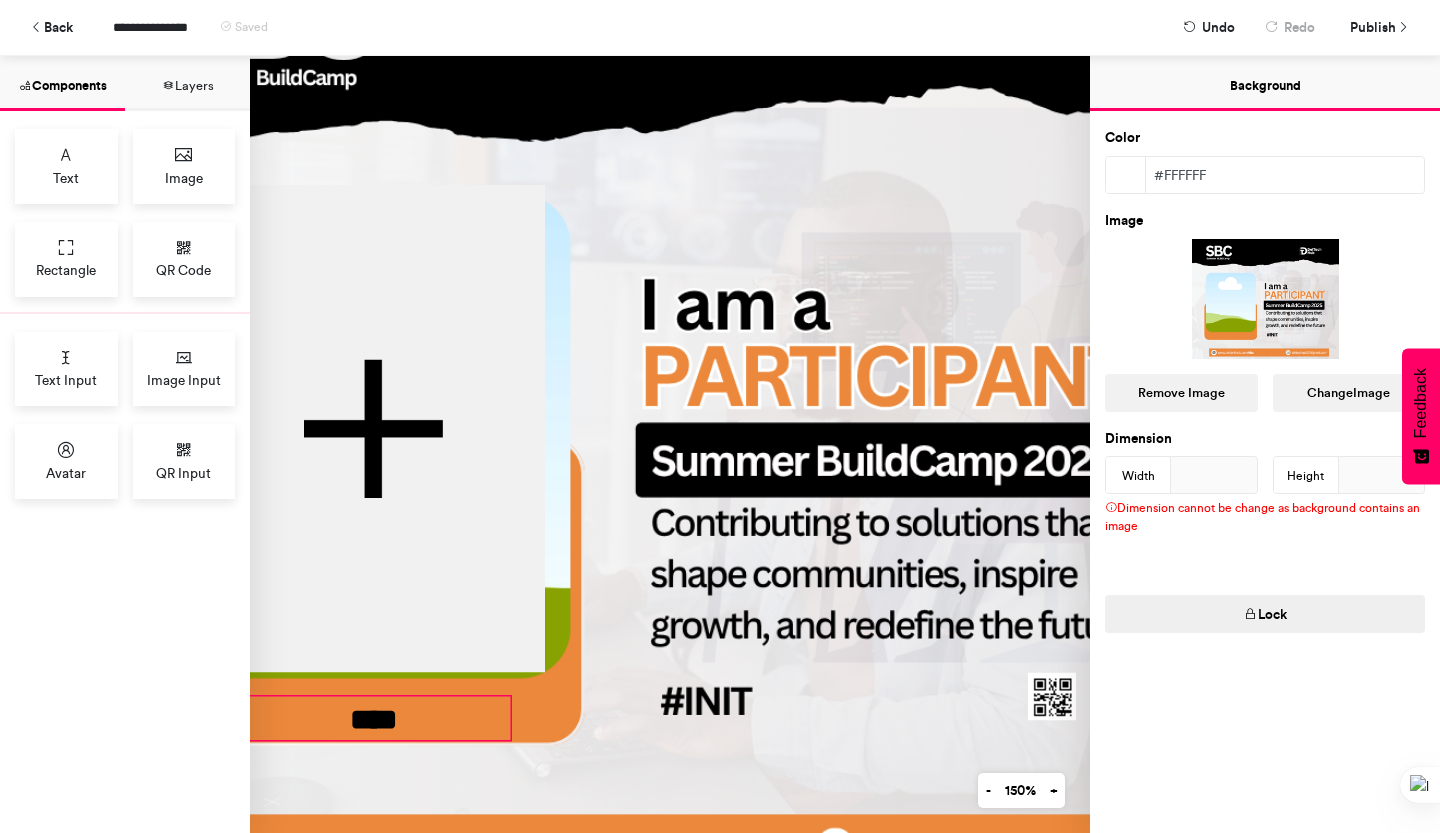 click on "****" at bounding box center [374, 719] 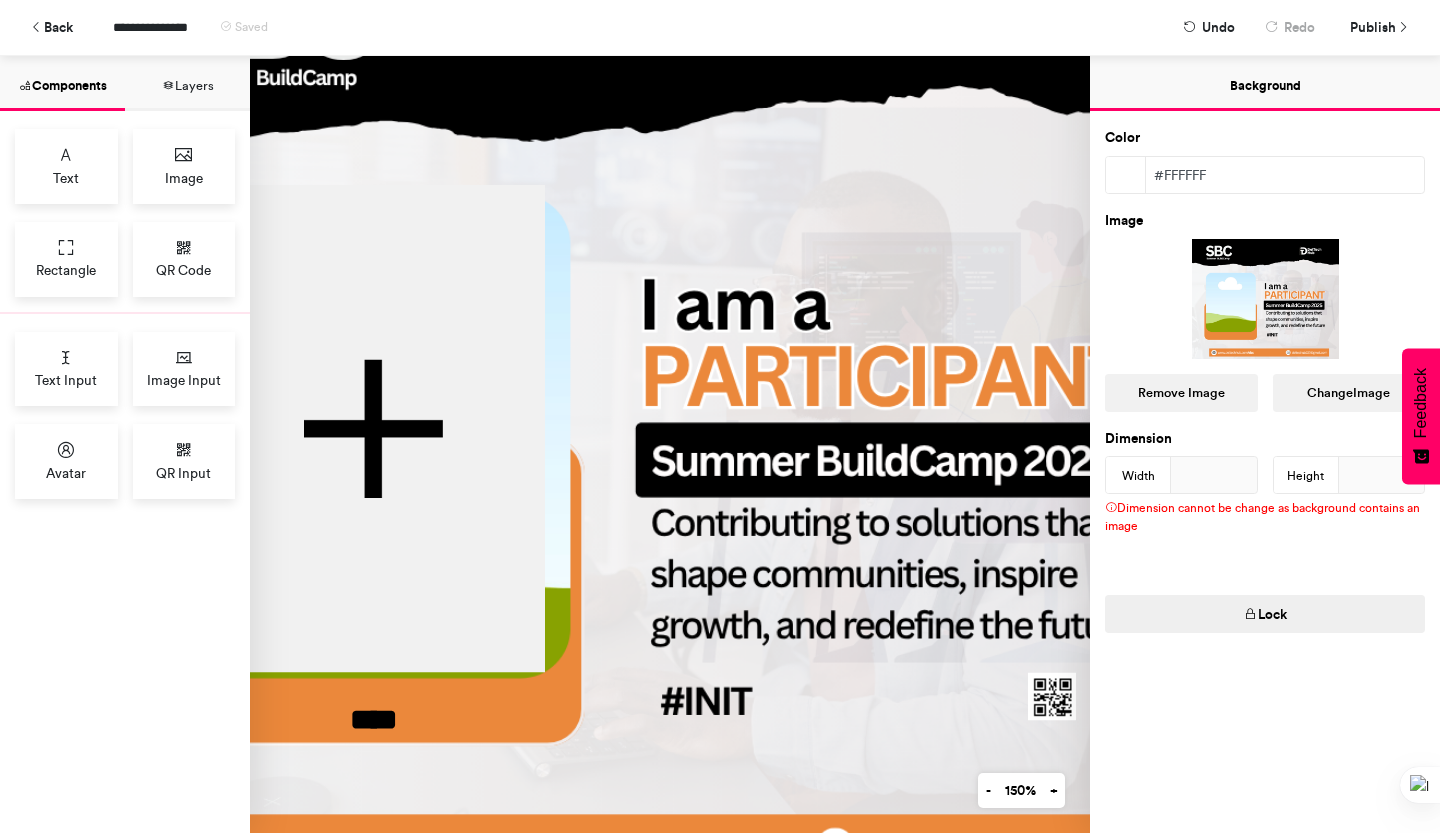 click at bounding box center (650, 409) 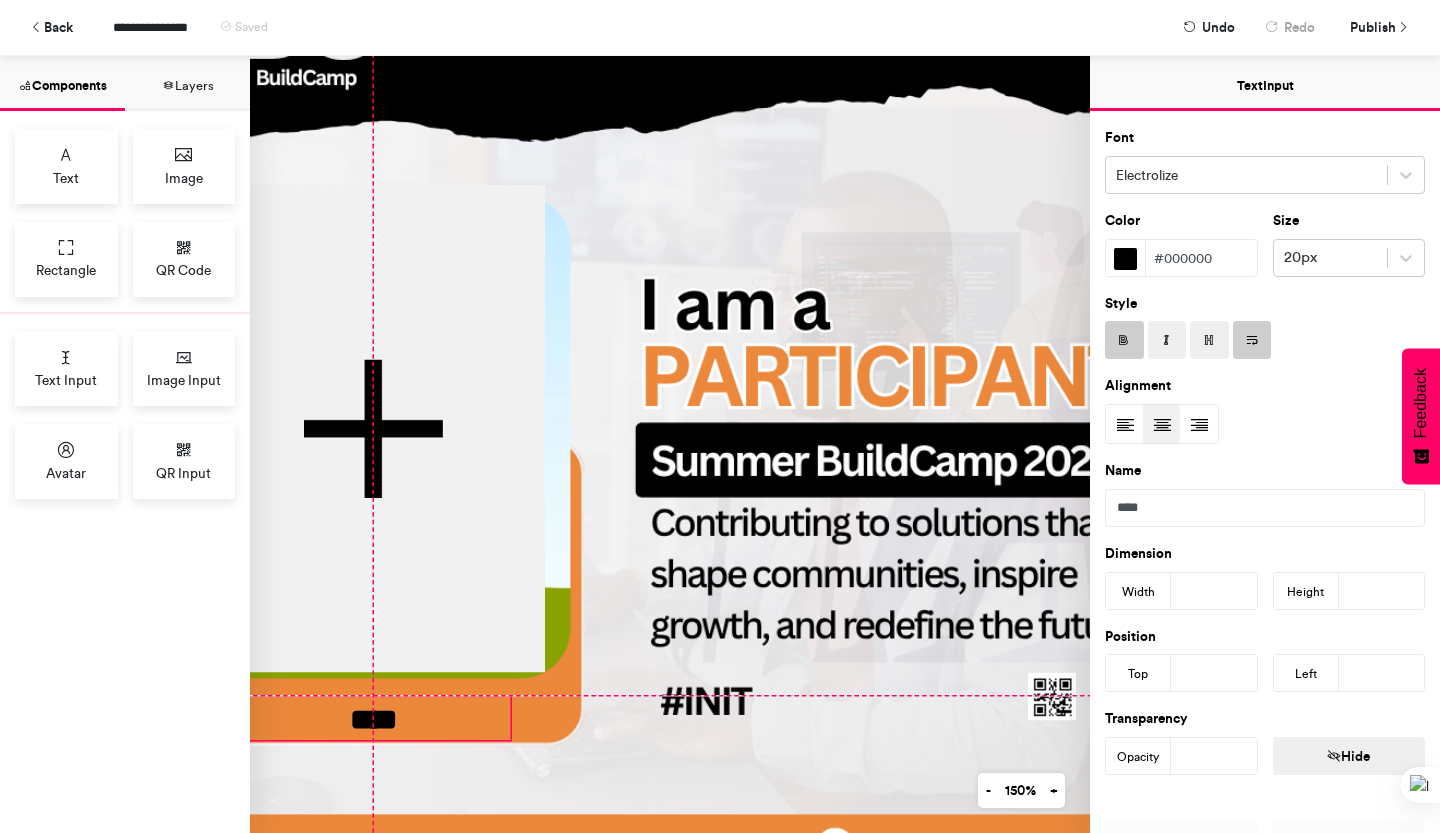 click on "****" at bounding box center (374, 719) 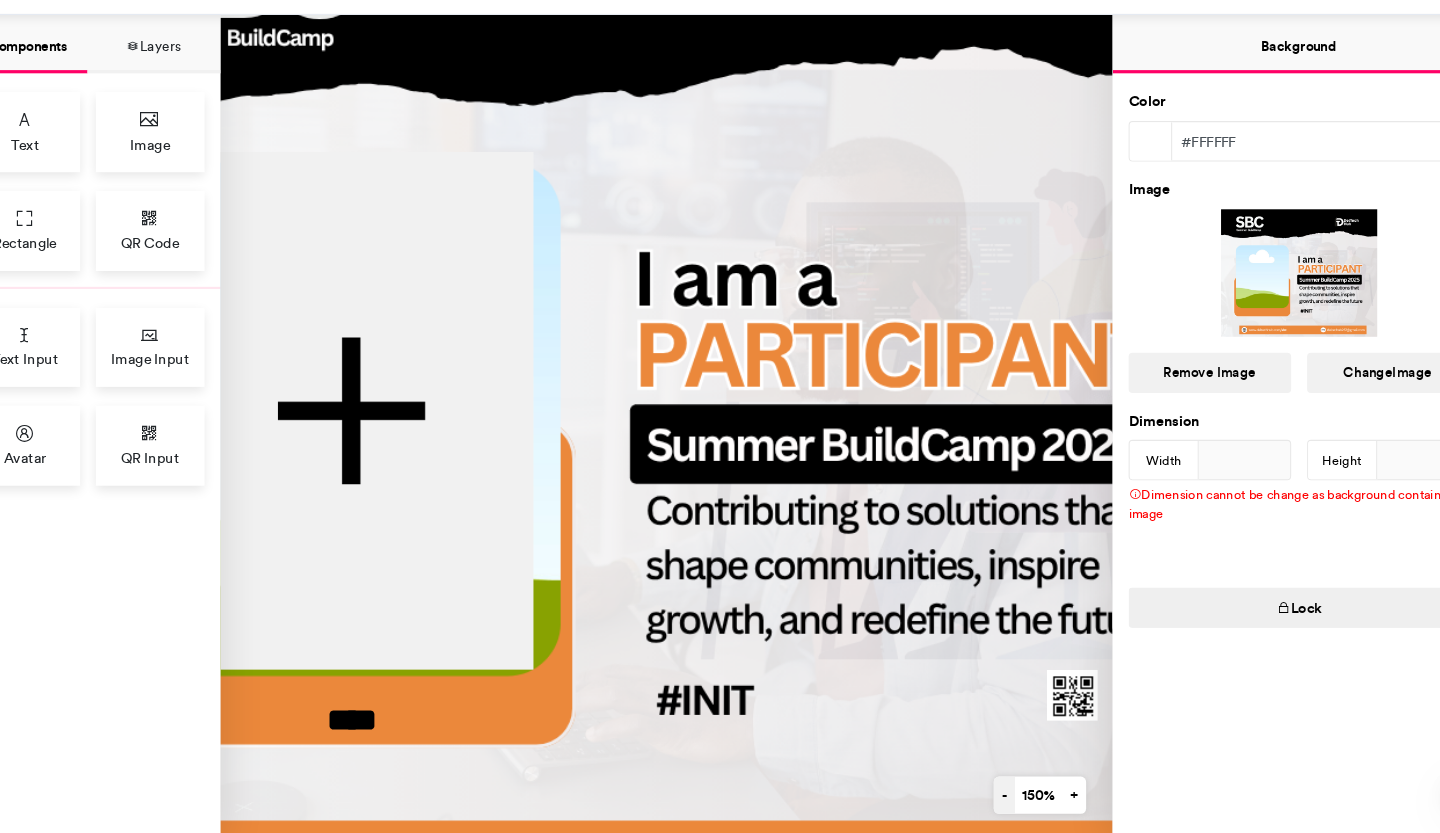drag, startPoint x: 722, startPoint y: 718, endPoint x: 971, endPoint y: 786, distance: 258.1182 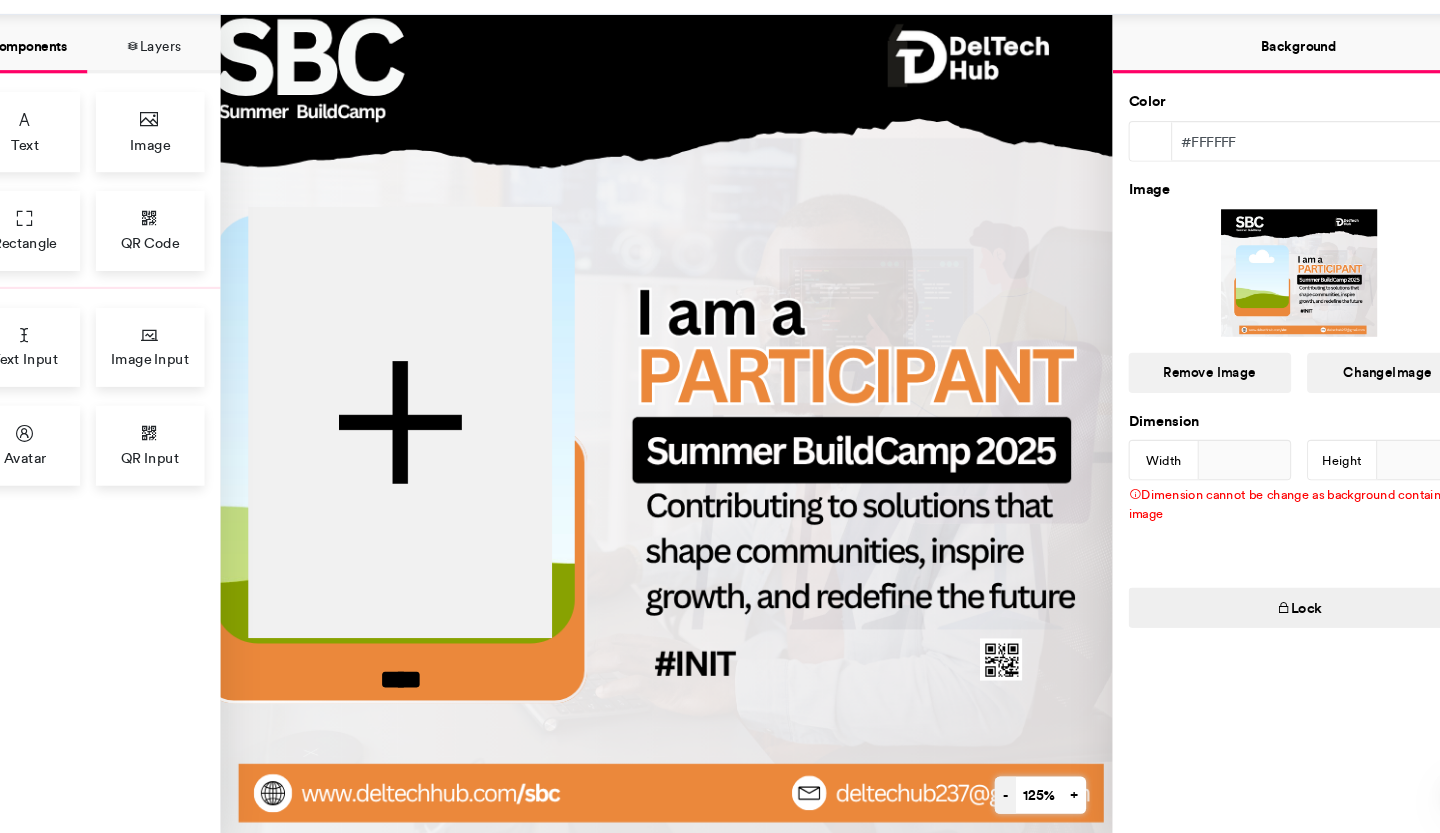 click on "-" at bounding box center (989, 790) 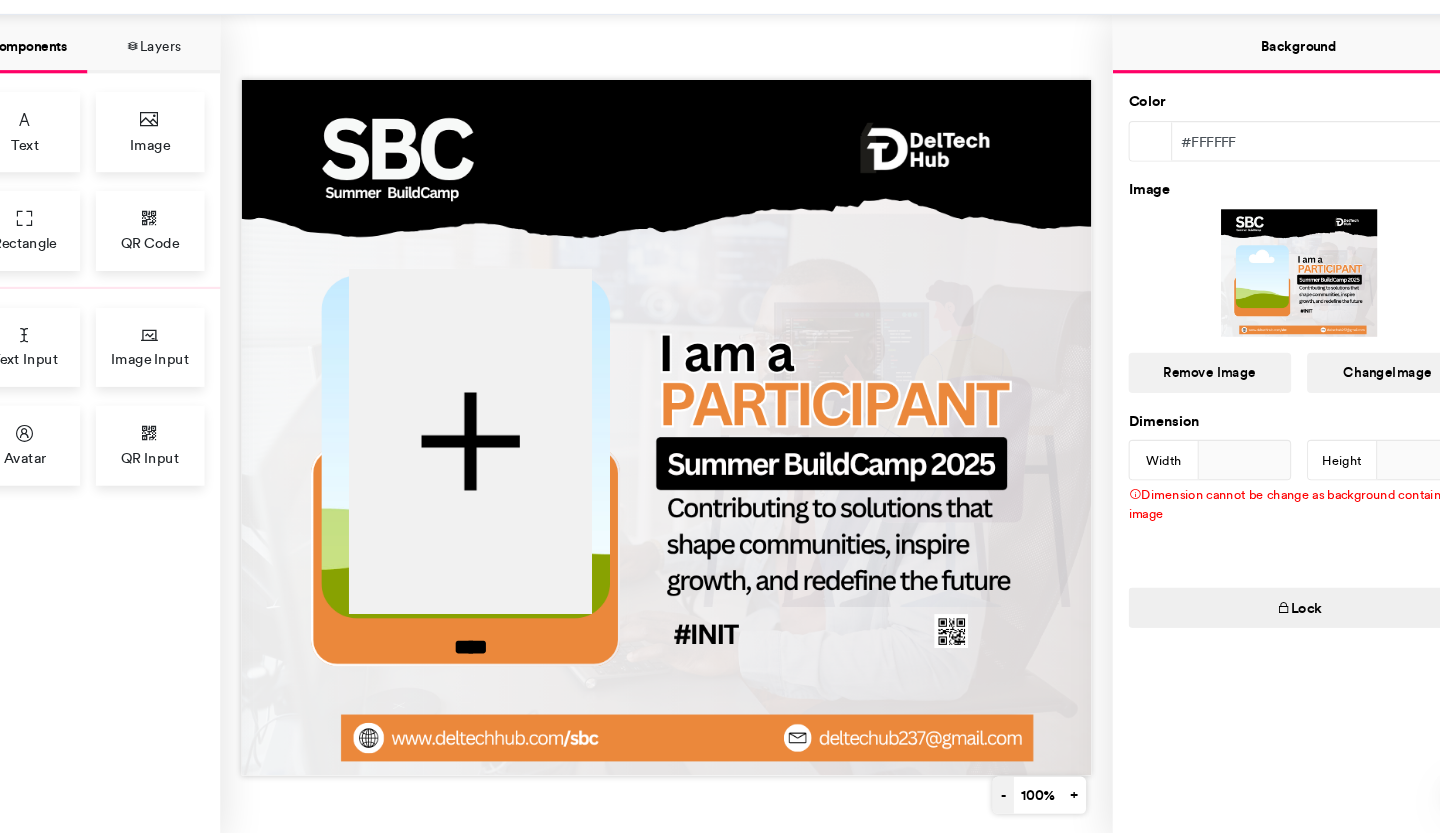 click on "-" at bounding box center (987, 790) 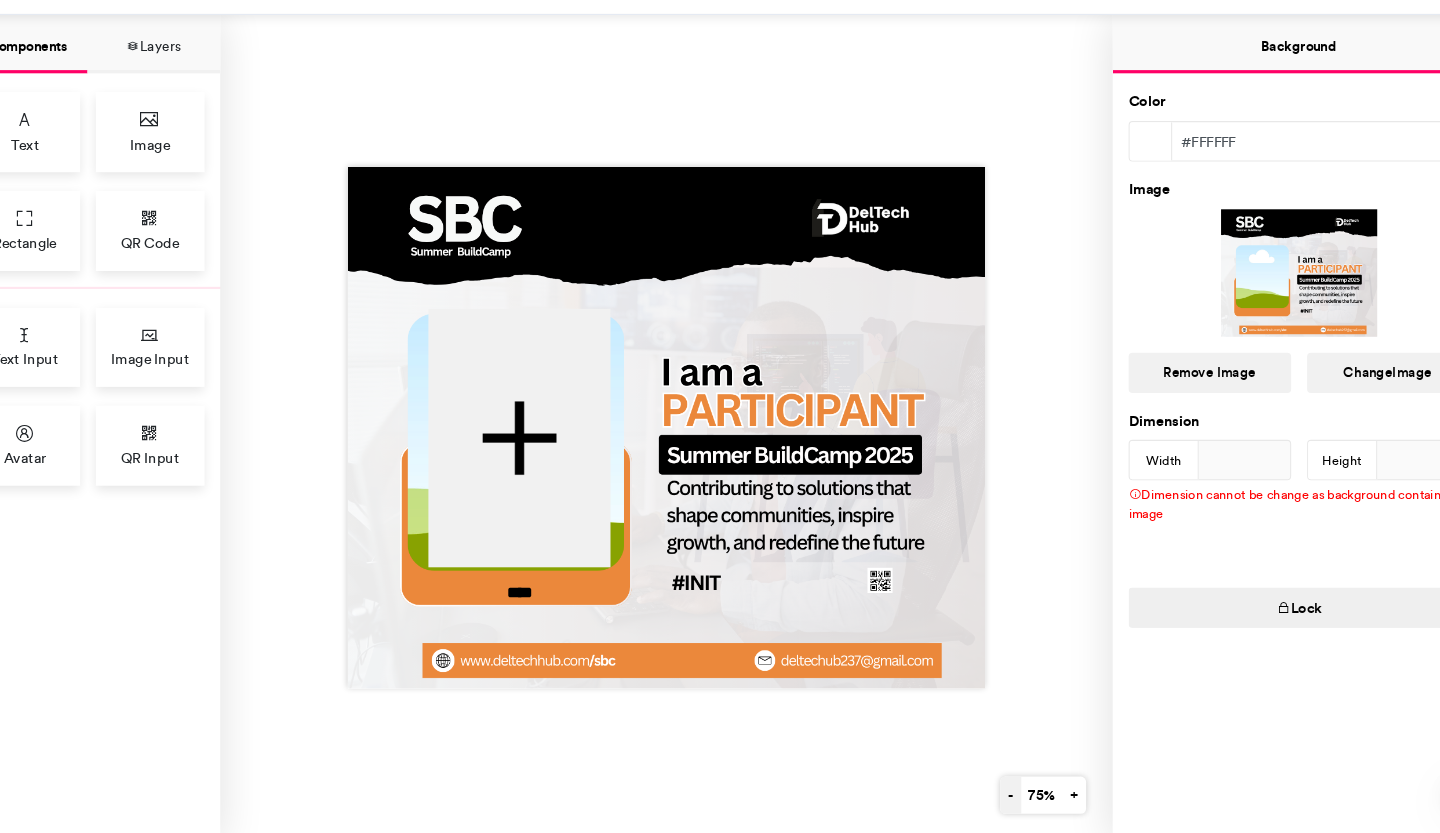 click on "-" at bounding box center (994, 790) 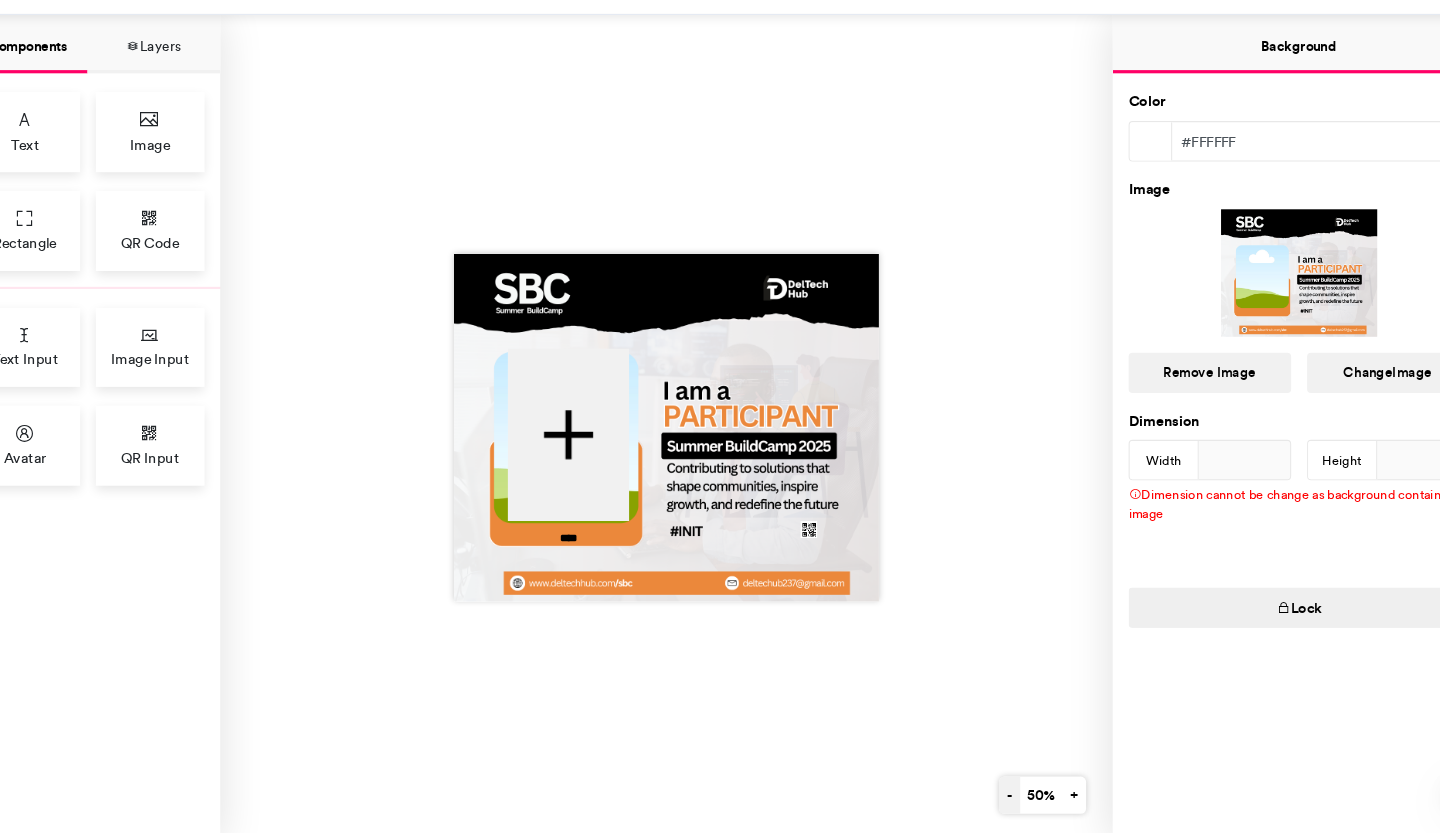 click on "-" at bounding box center (993, 790) 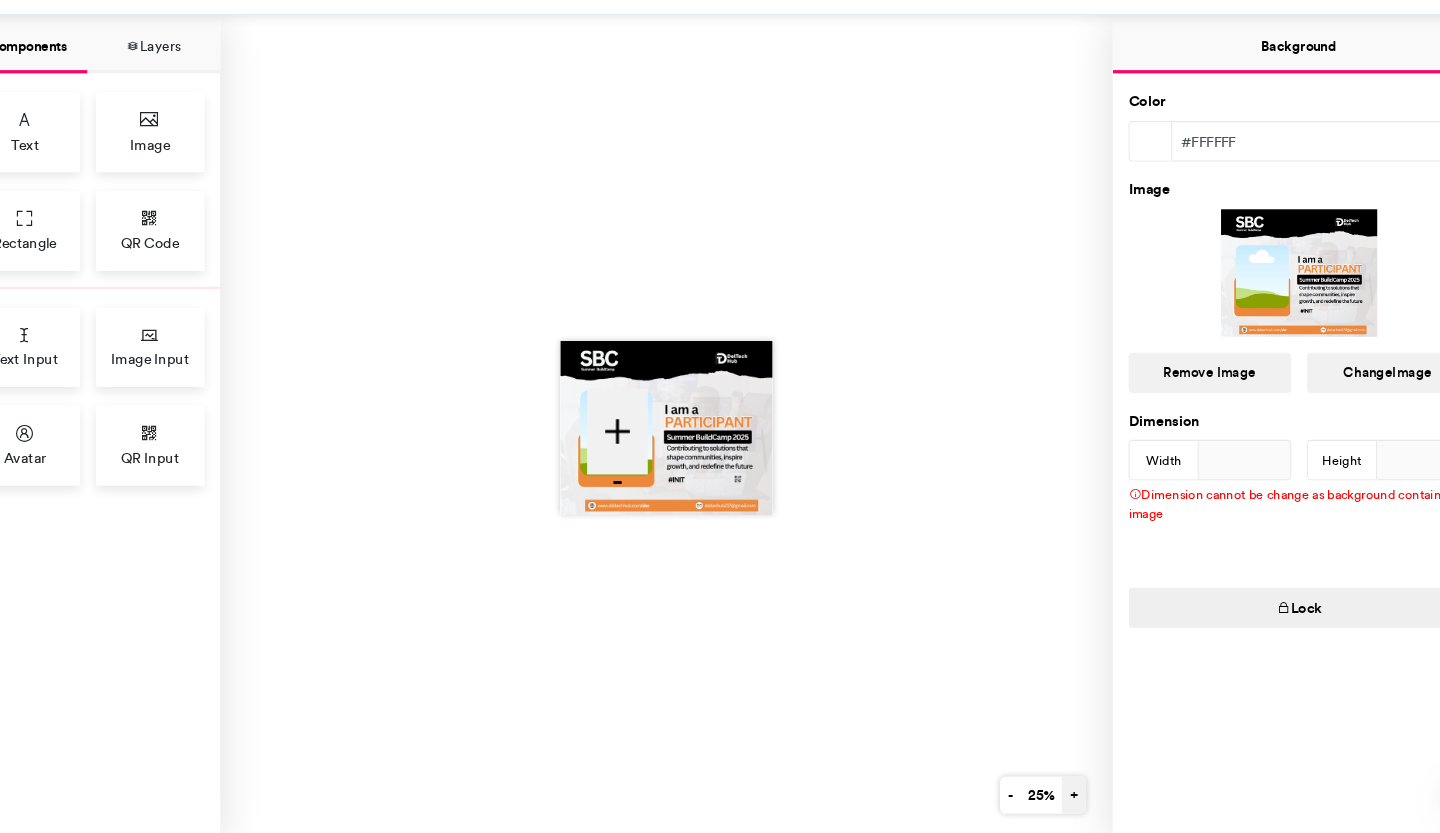 click on "+" at bounding box center (1053, 790) 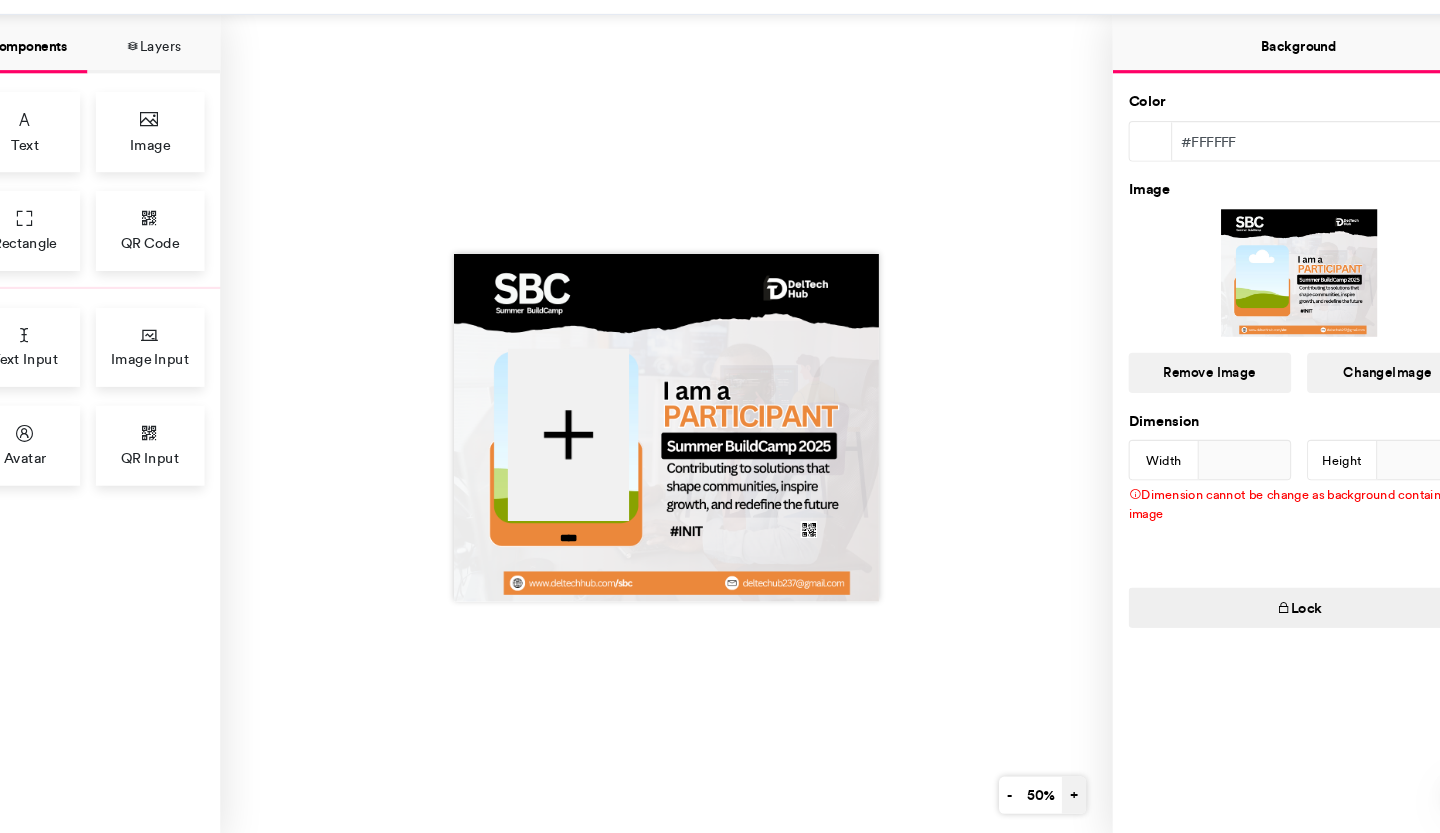 click on "+" at bounding box center [1053, 790] 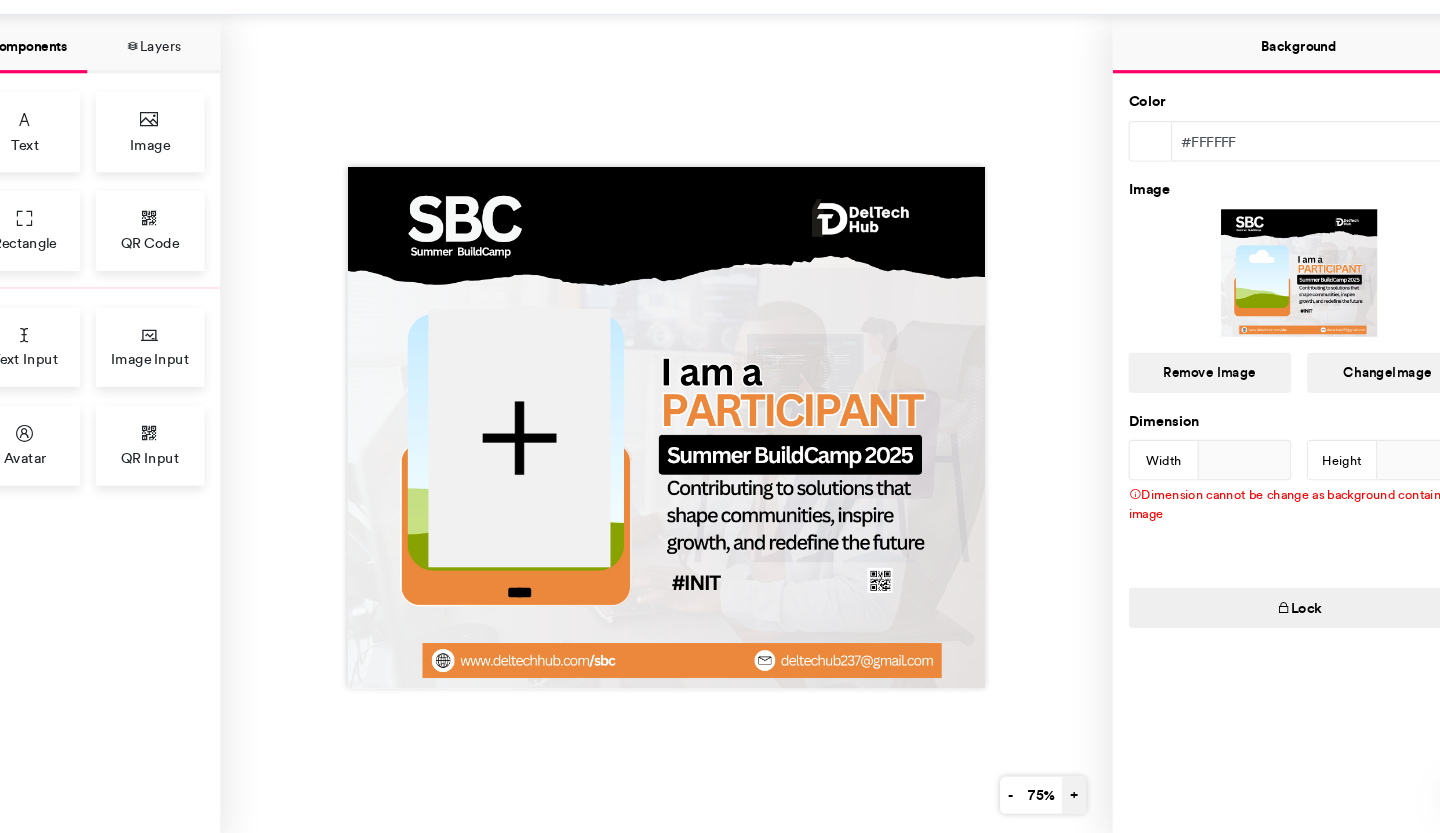 click on "+" at bounding box center [1053, 790] 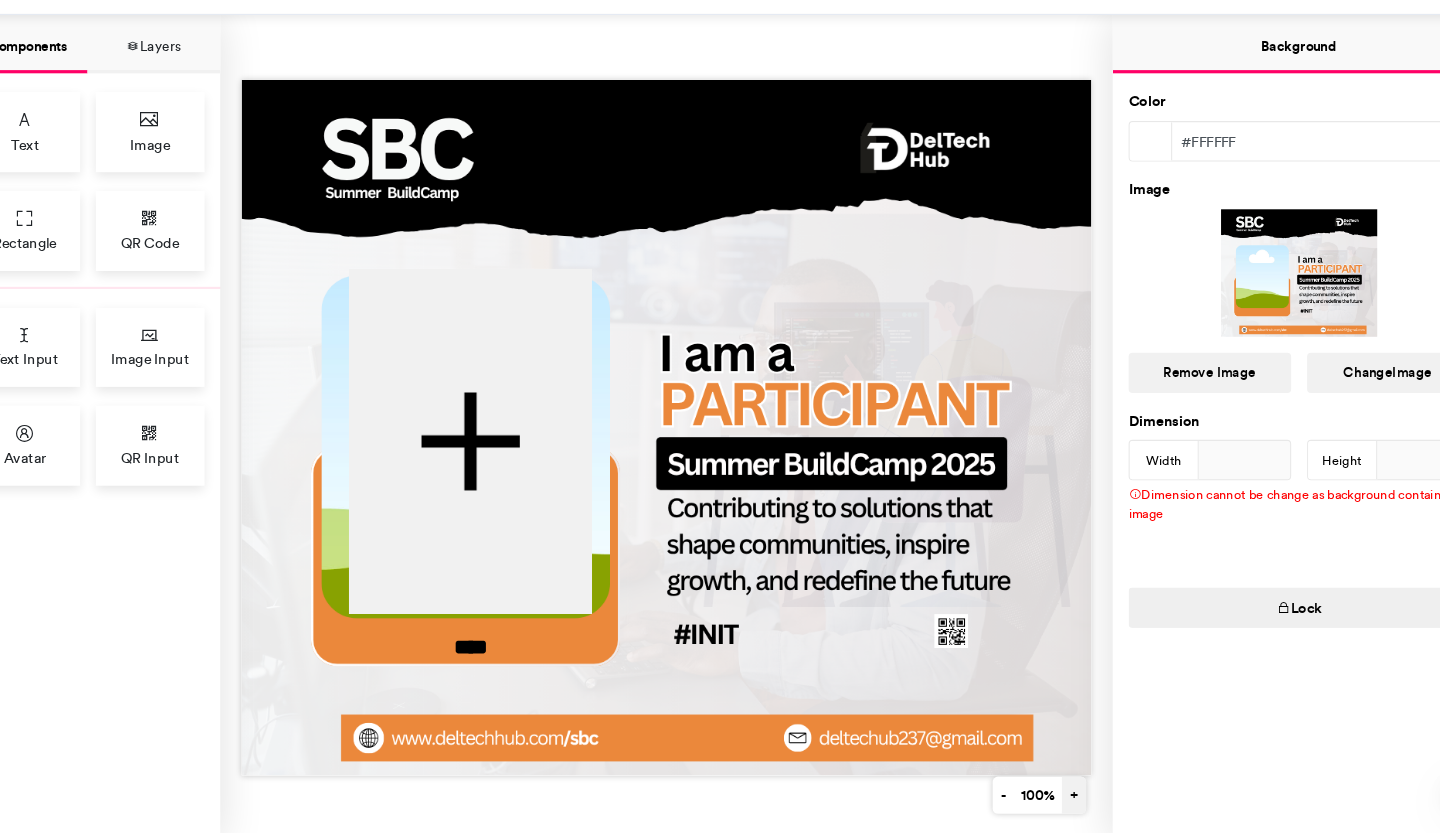scroll, scrollTop: 0, scrollLeft: 0, axis: both 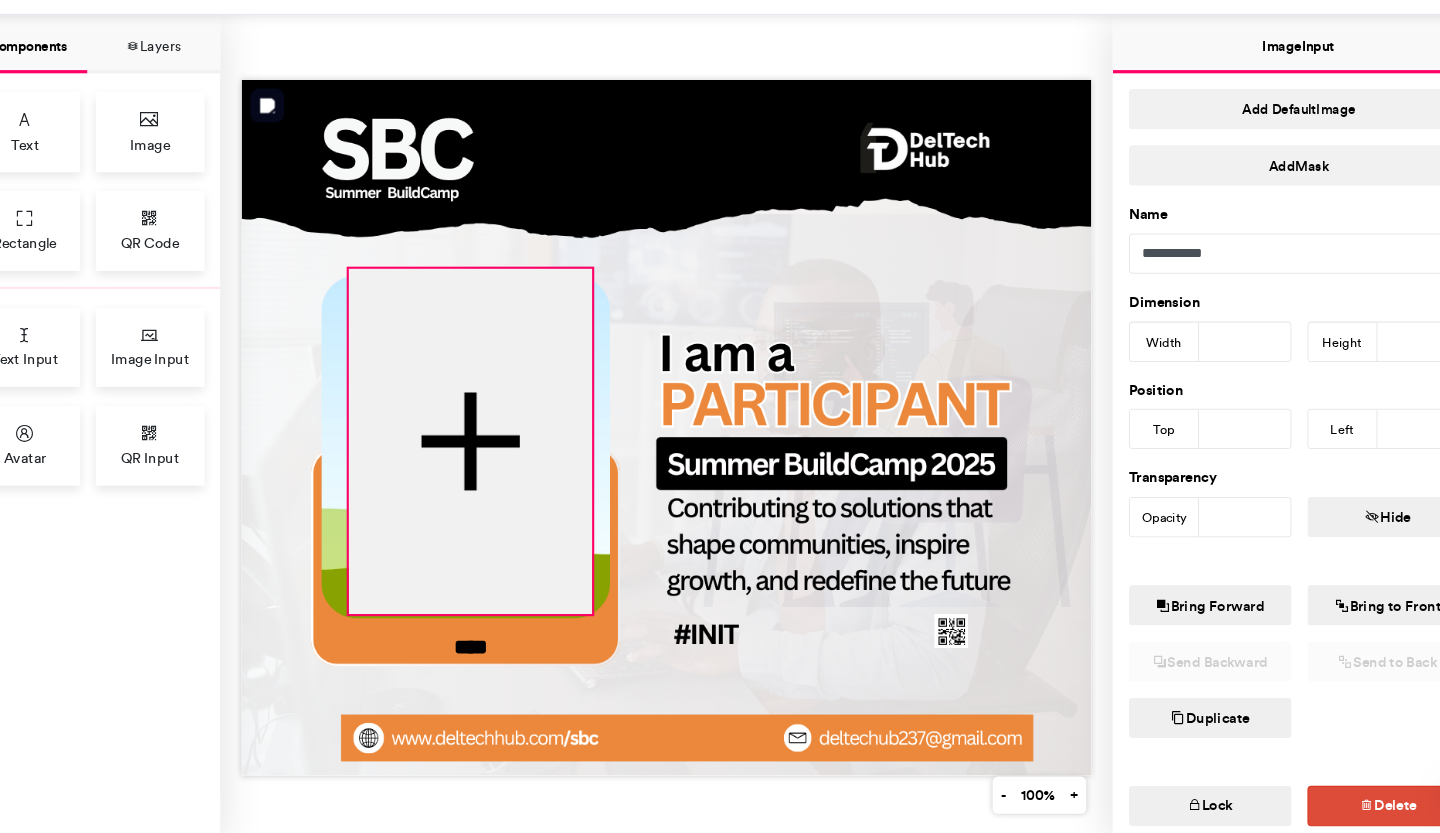 click at bounding box center (485, 457) 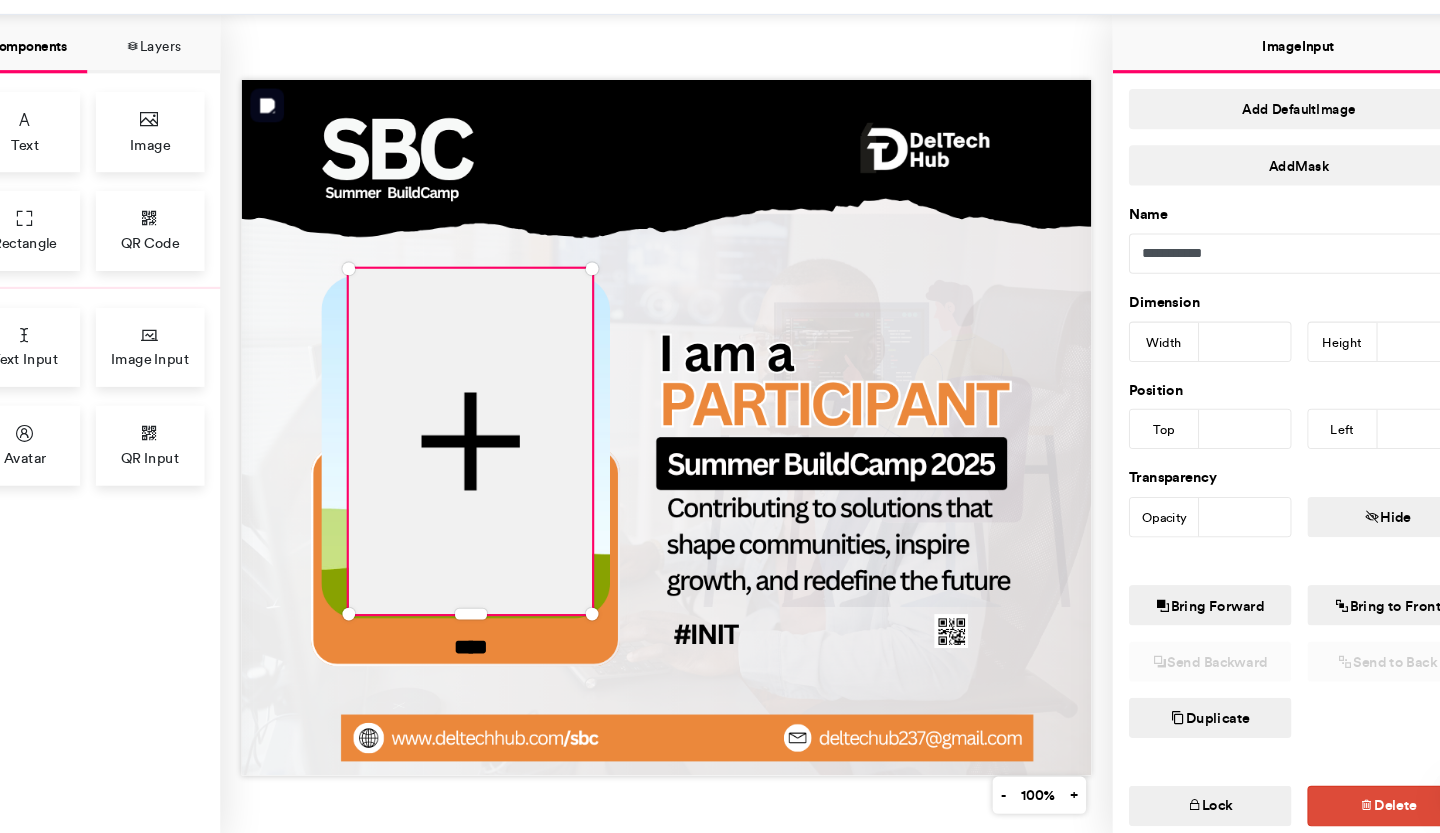 type 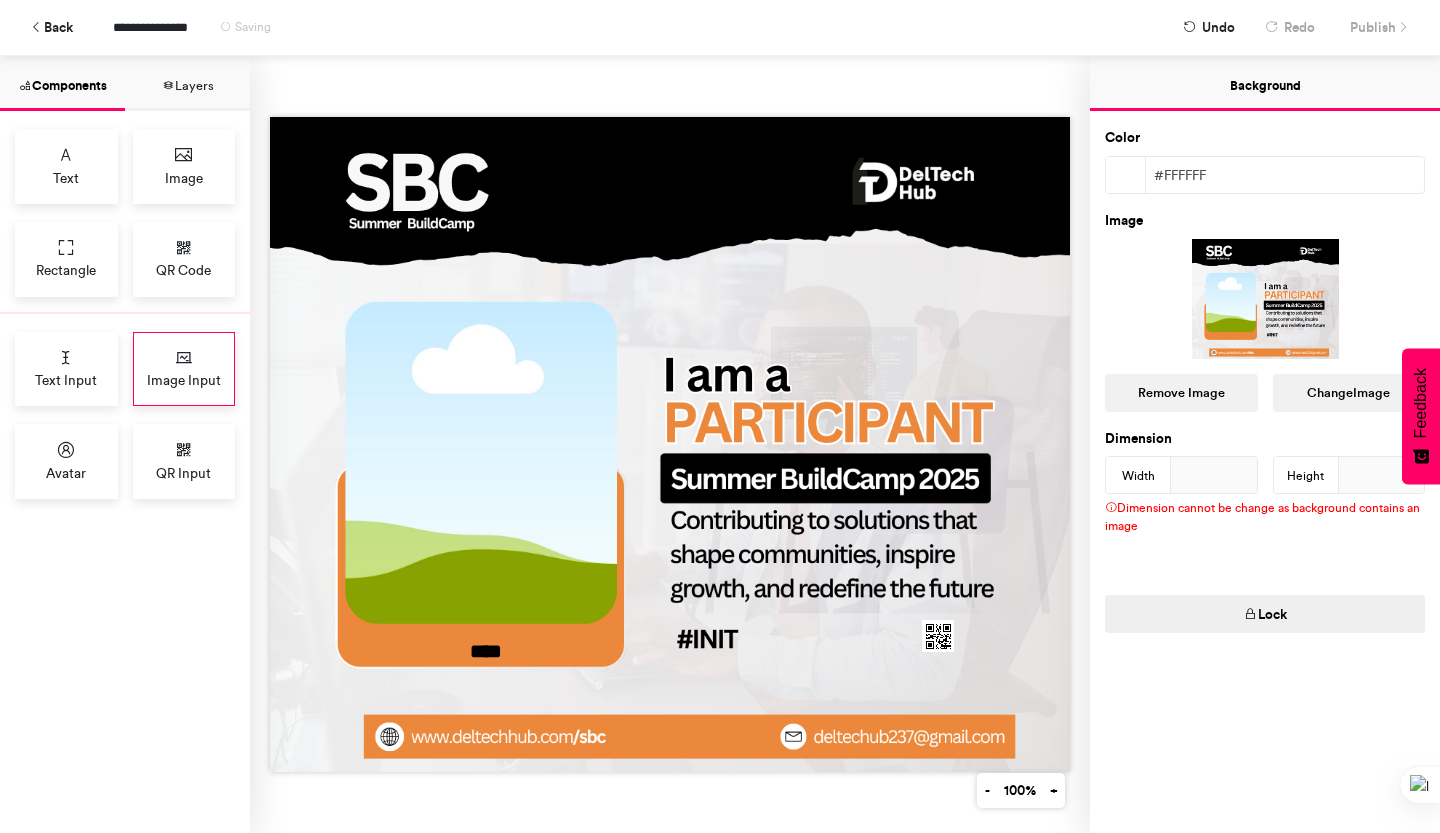 click on "Image Input" at bounding box center (184, 369) 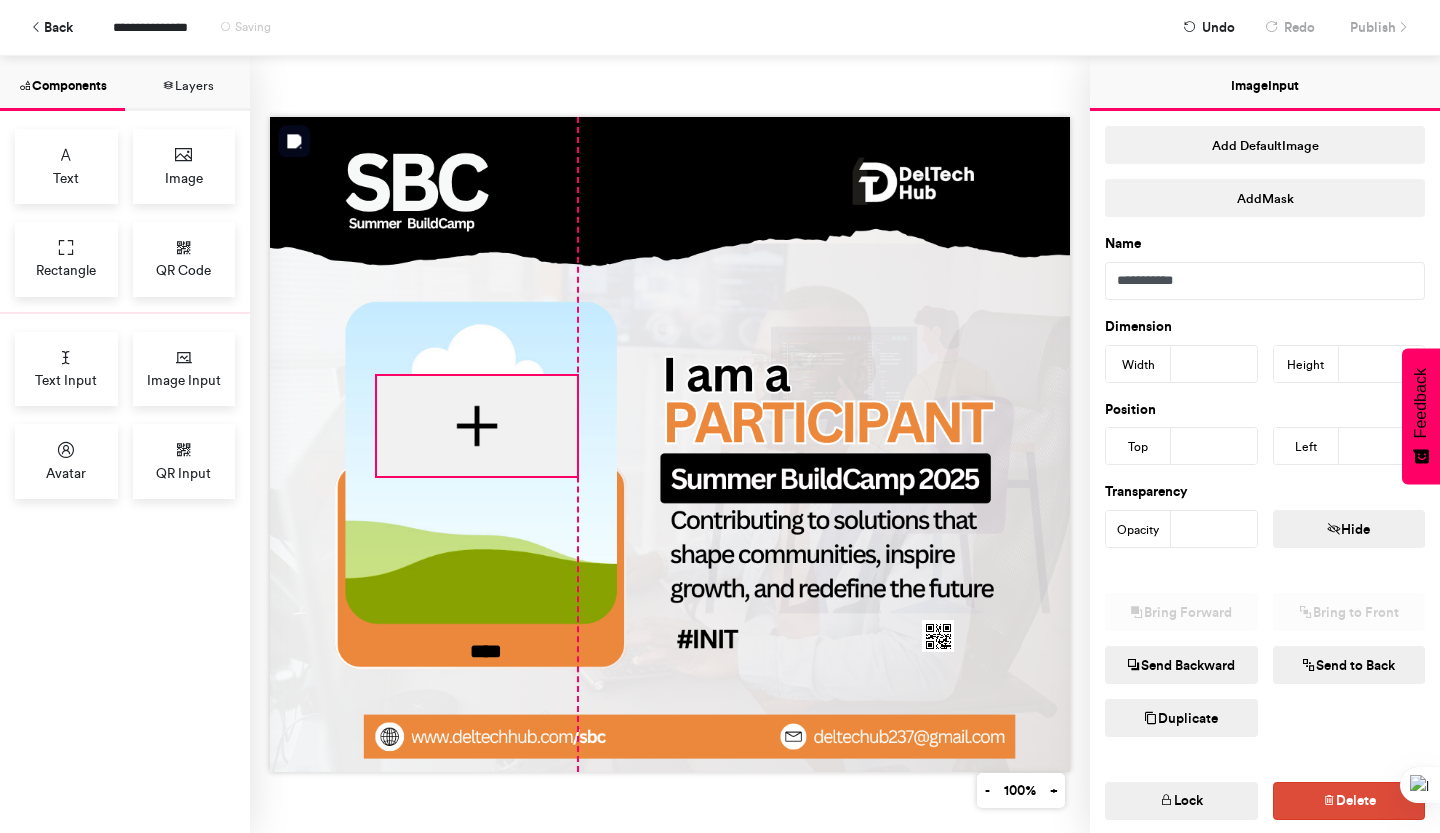 drag, startPoint x: 591, startPoint y: 294, endPoint x: 494, endPoint y: 389, distance: 135.77187 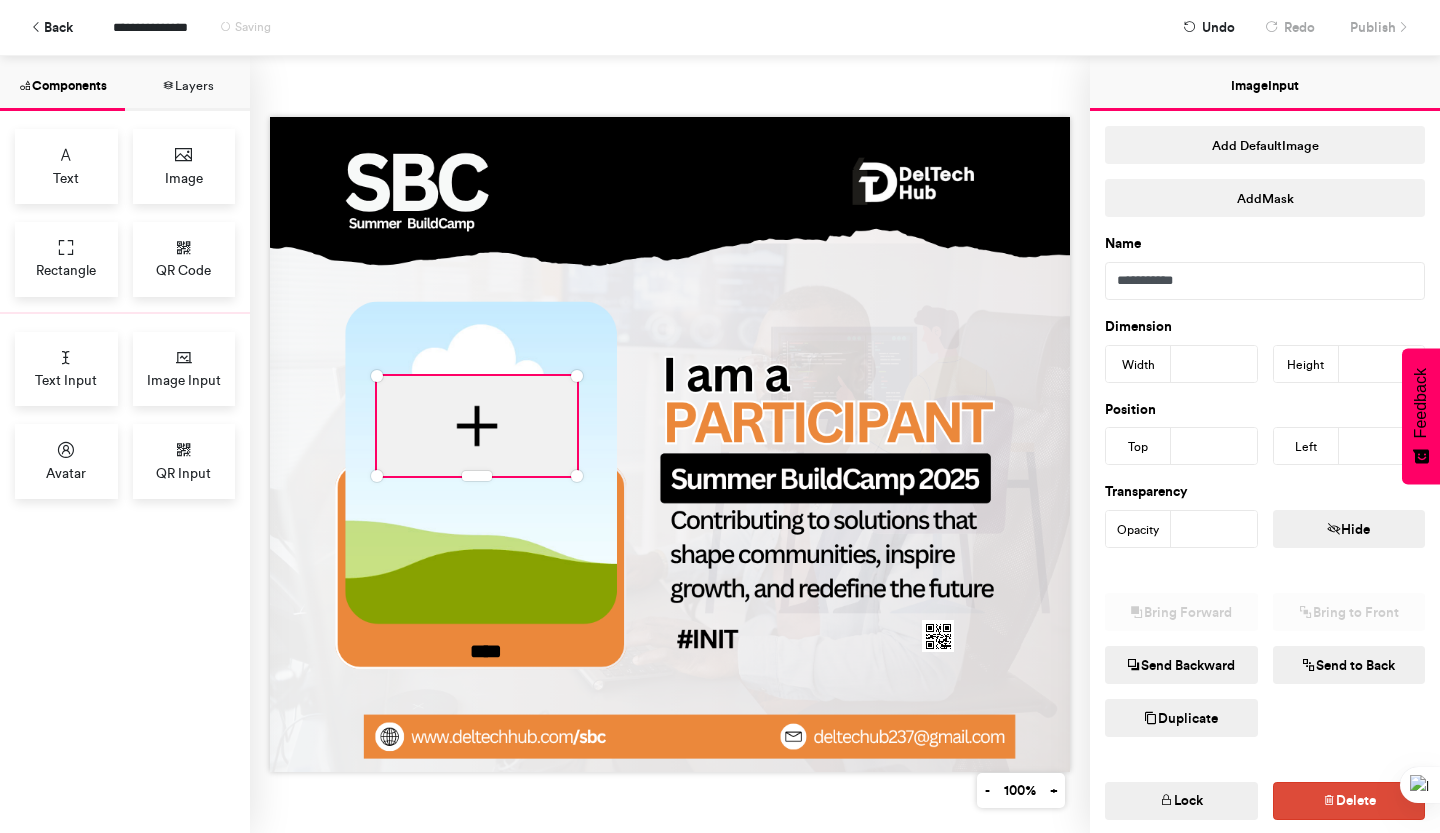 scroll, scrollTop: 1, scrollLeft: 0, axis: vertical 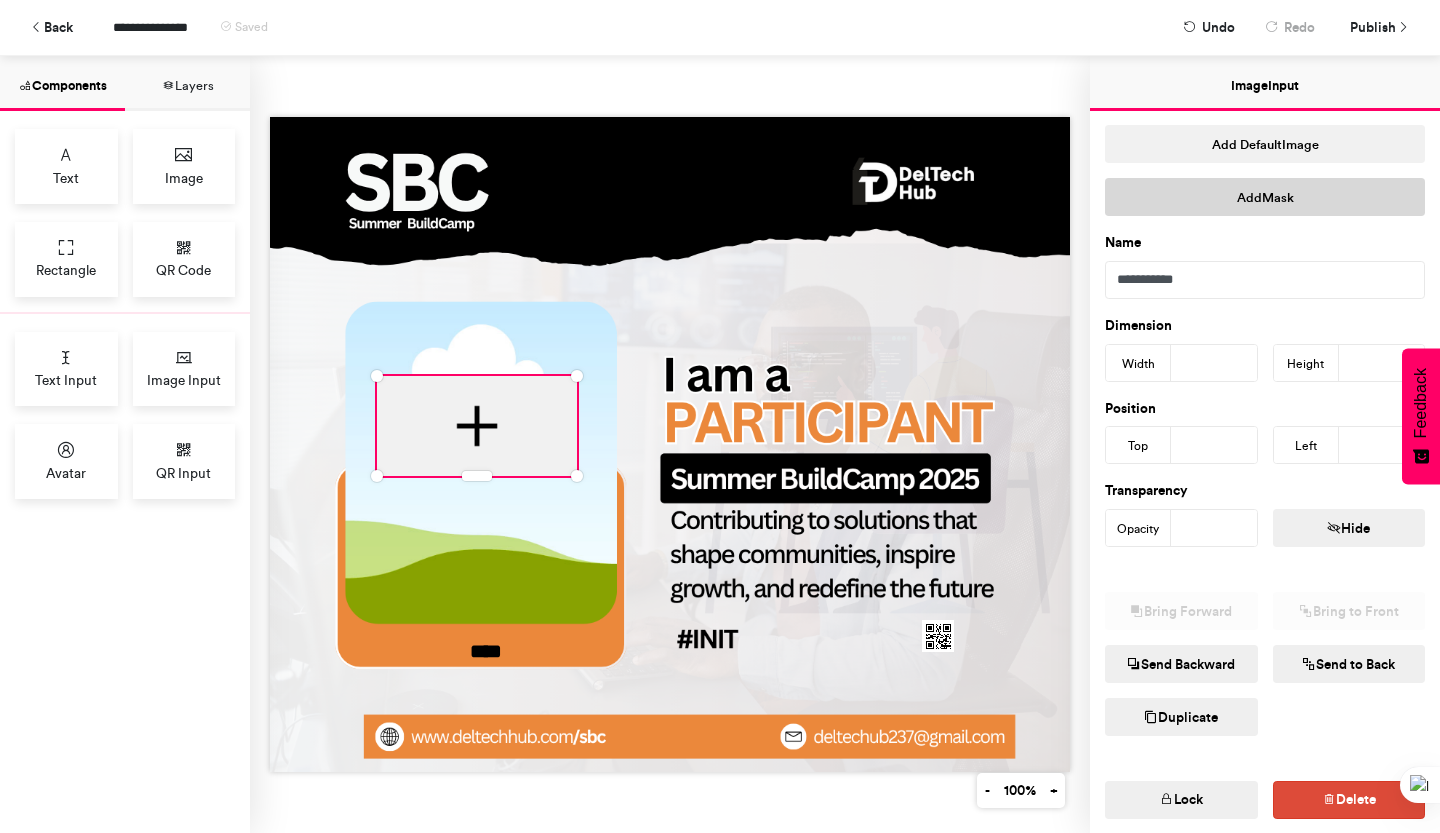 click on "Add  Mask" at bounding box center [1265, 197] 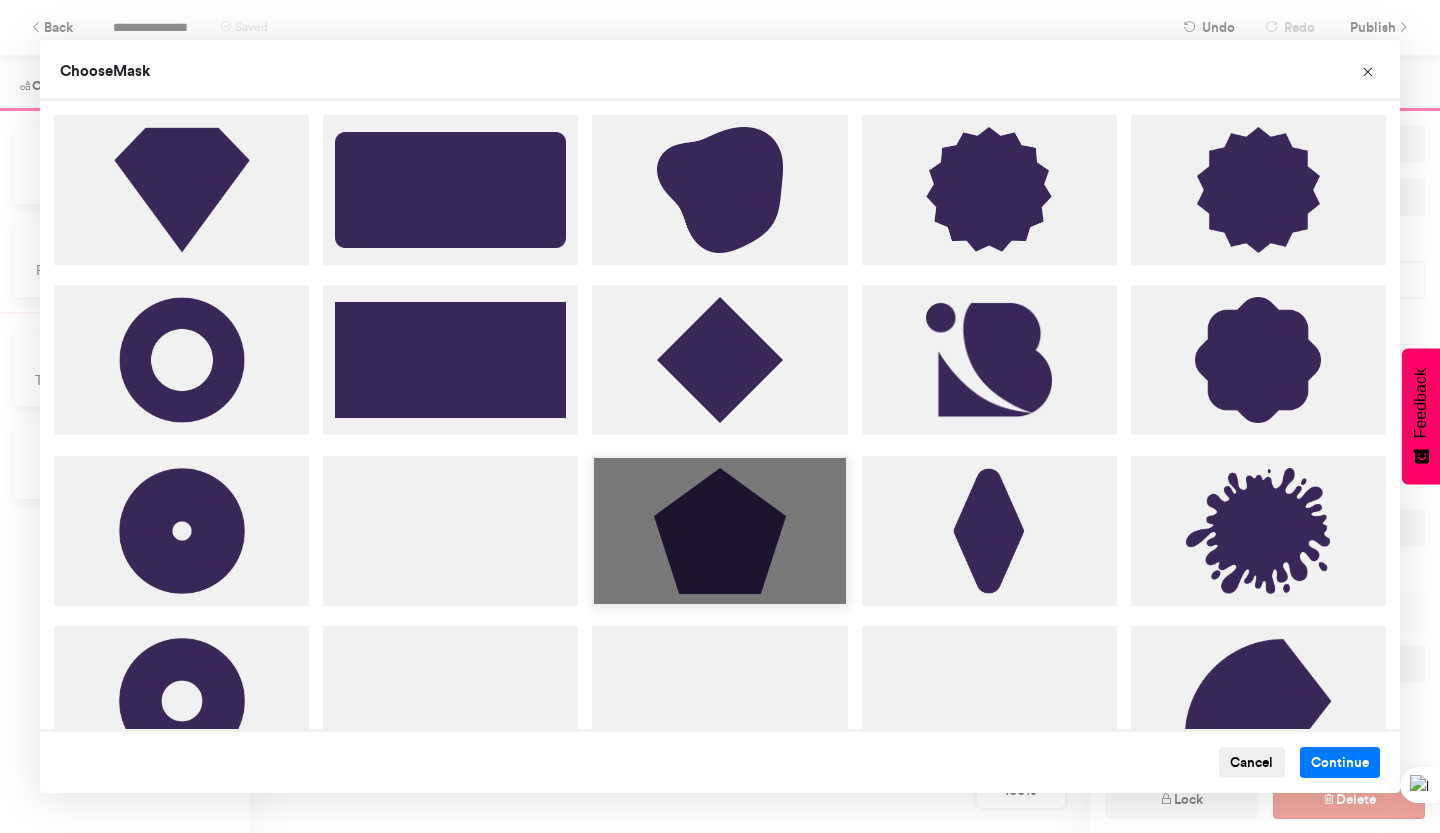 scroll, scrollTop: 3, scrollLeft: 0, axis: vertical 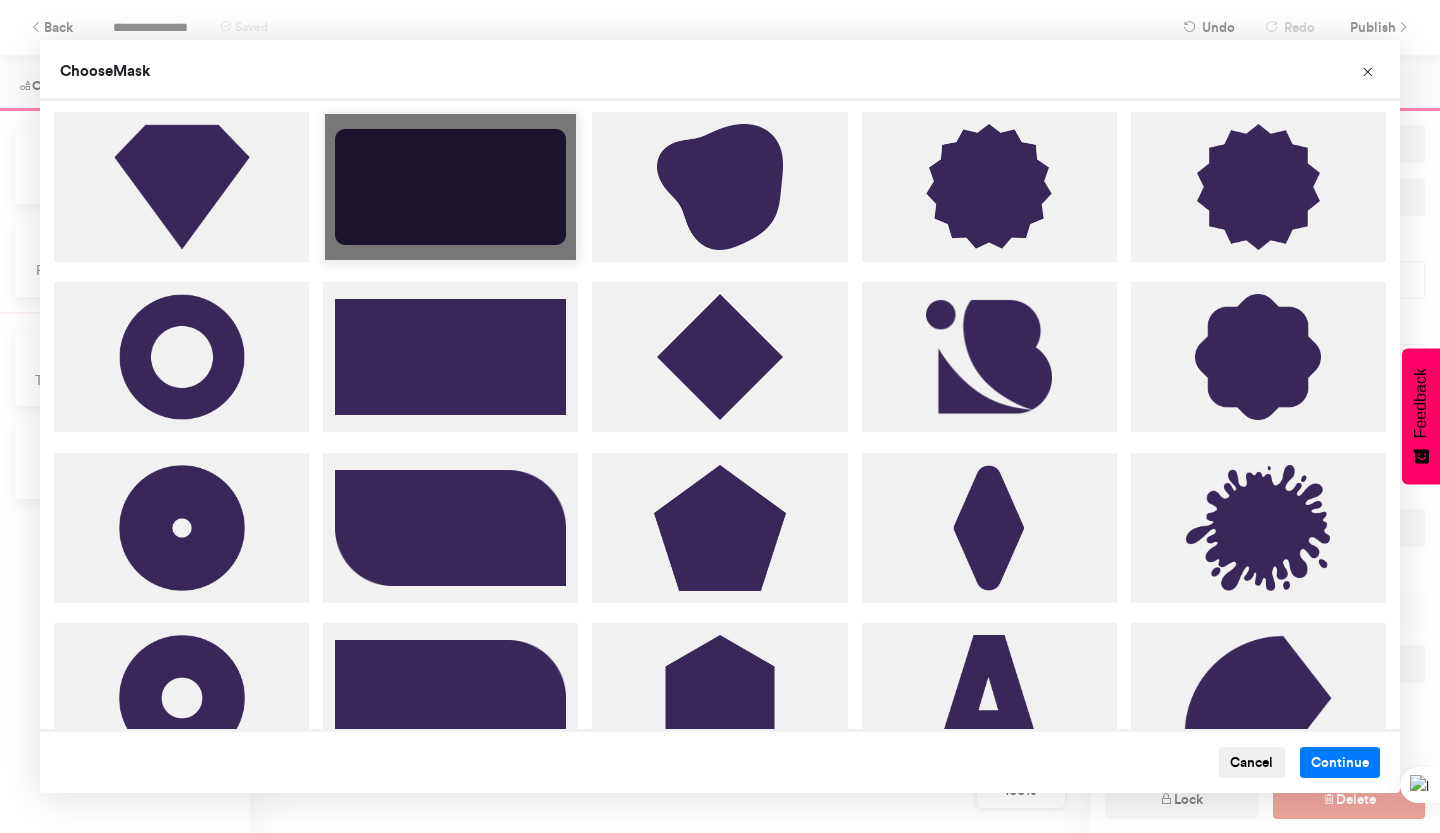 click at bounding box center [450, 187] 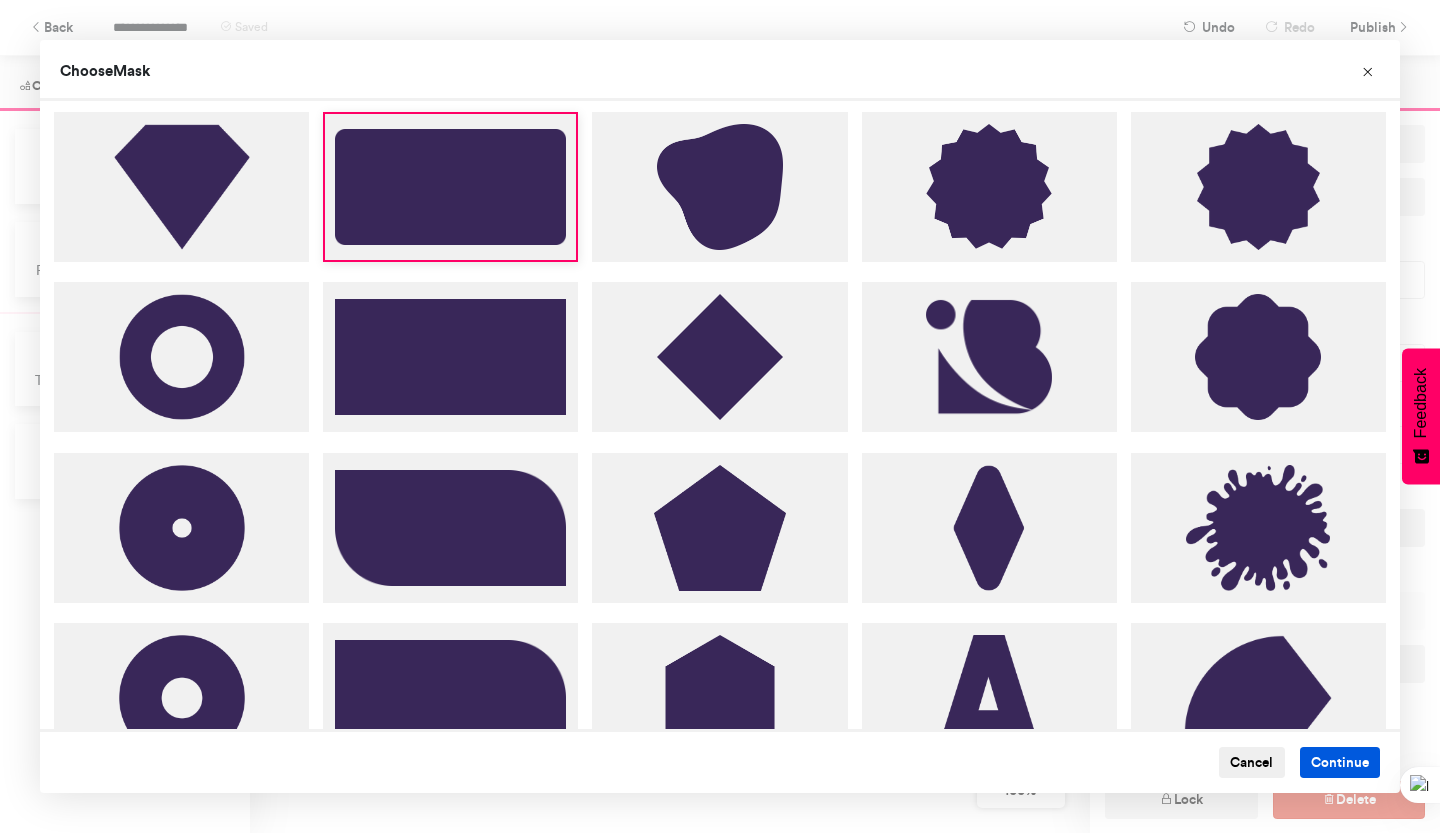click on "Continue" at bounding box center (1340, 763) 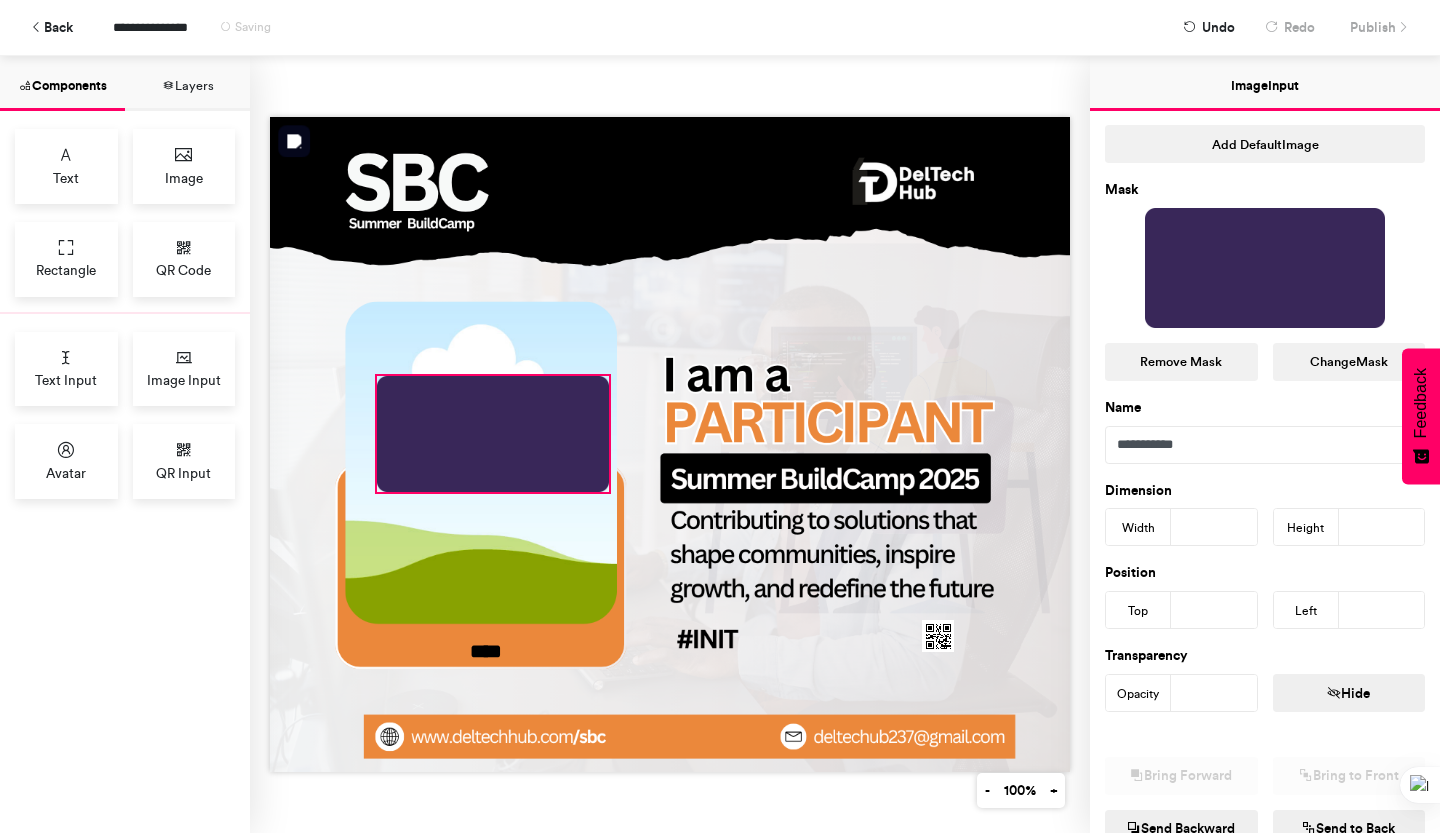 drag, startPoint x: 566, startPoint y: 465, endPoint x: 598, endPoint y: 620, distance: 158.26875 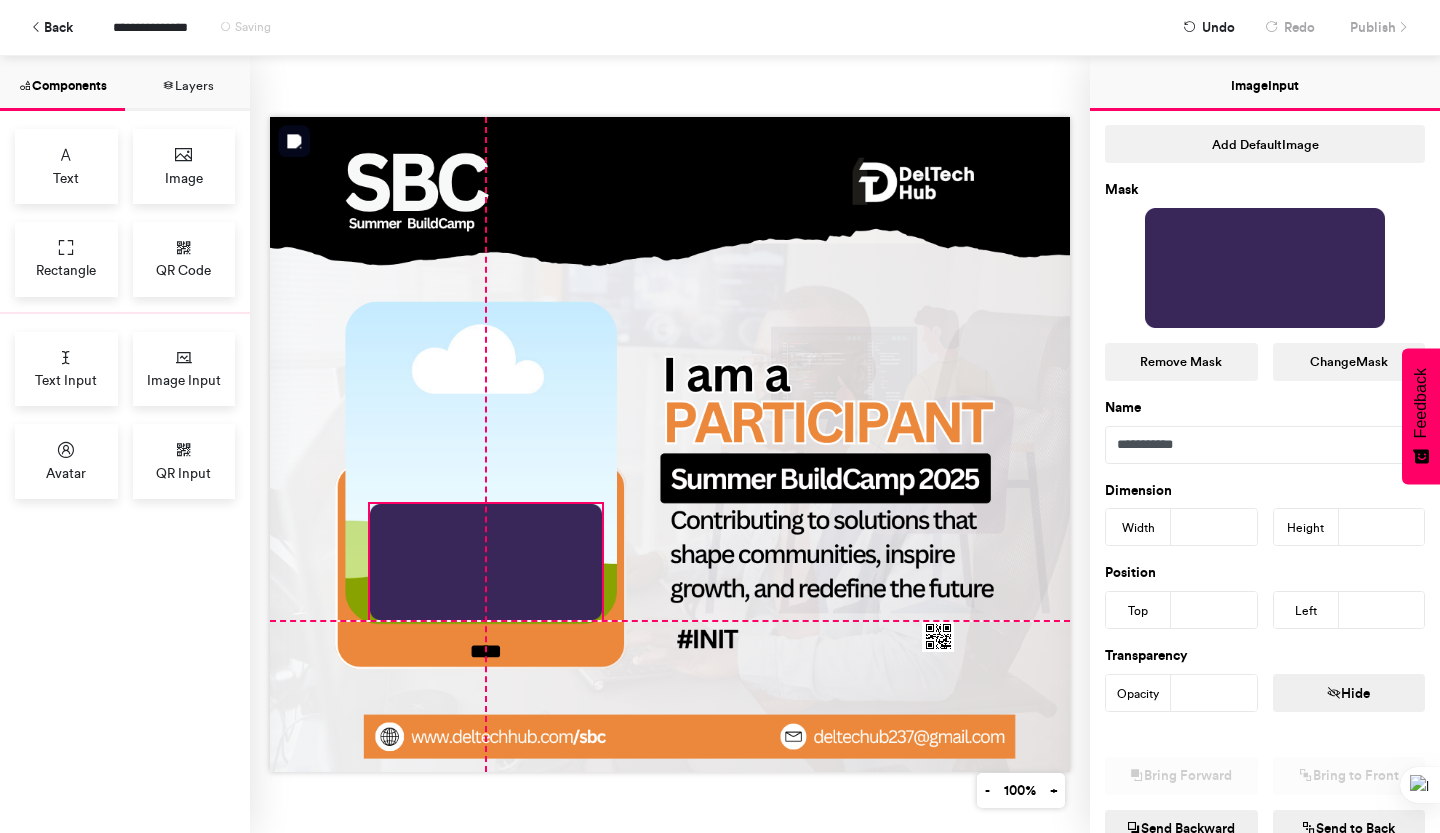 drag, startPoint x: 488, startPoint y: 479, endPoint x: 474, endPoint y: 602, distance: 123.79418 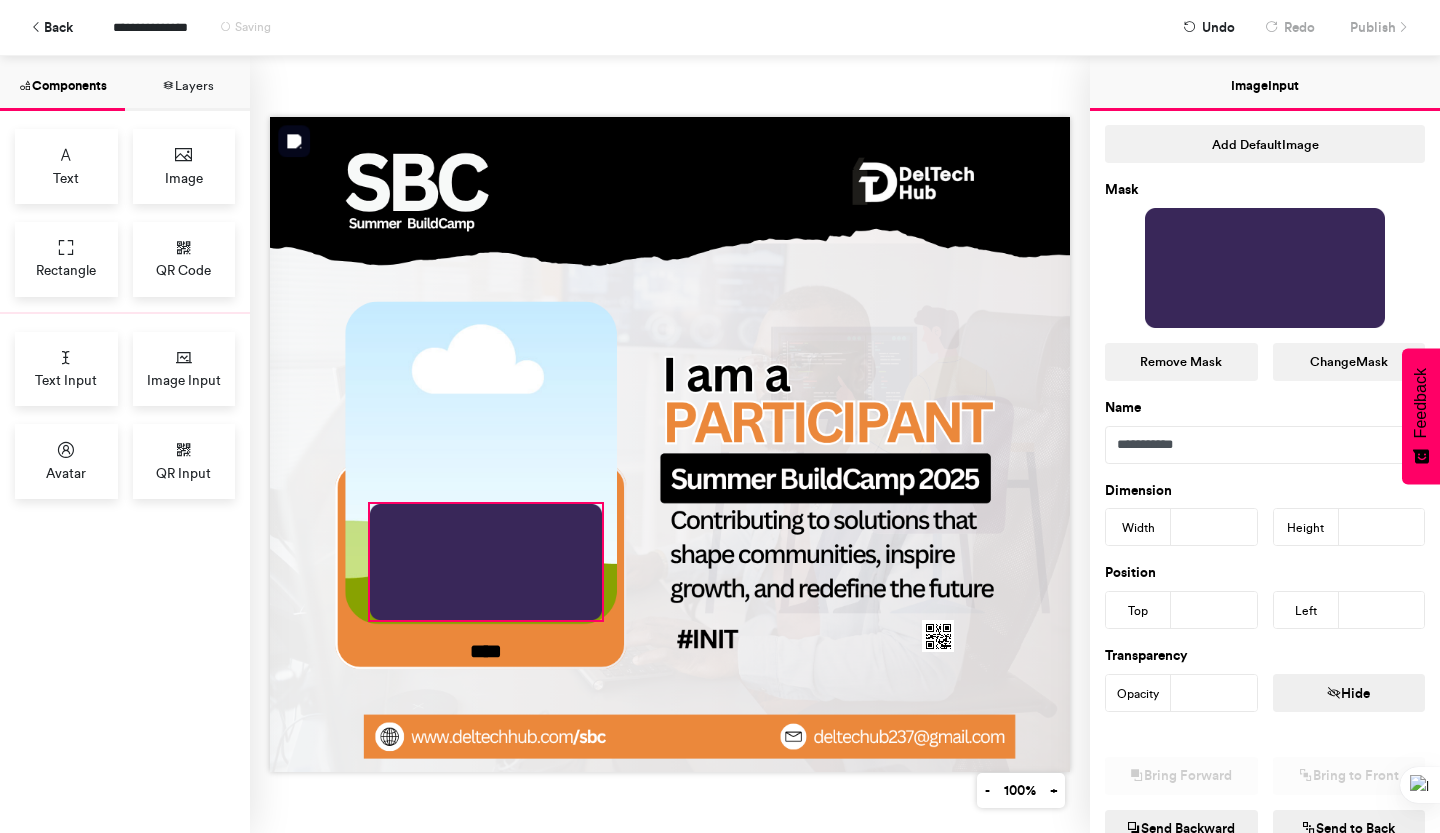 drag, startPoint x: 593, startPoint y: 499, endPoint x: 593, endPoint y: 321, distance: 178 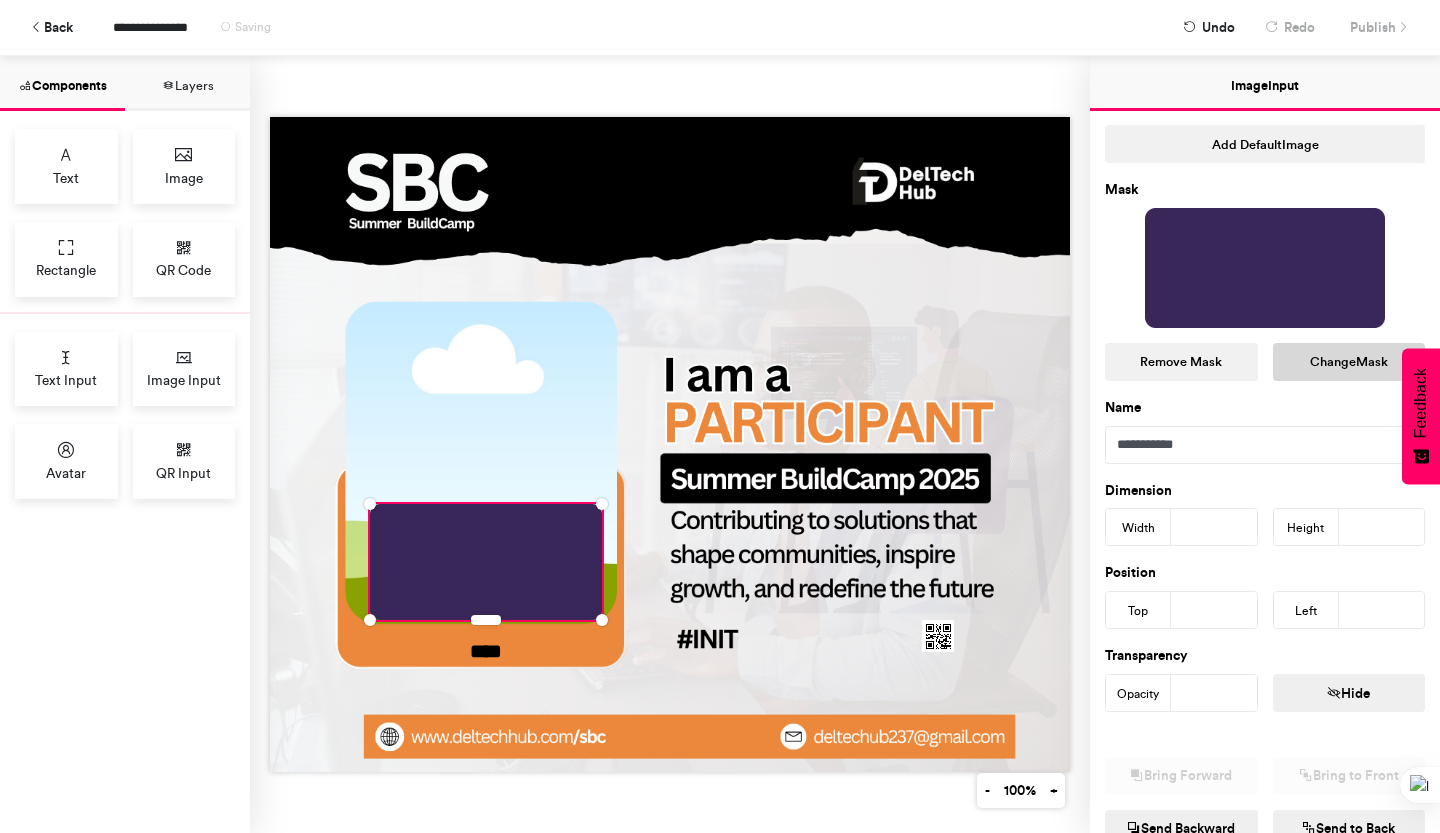 click on "Change  Mask" at bounding box center (1349, 362) 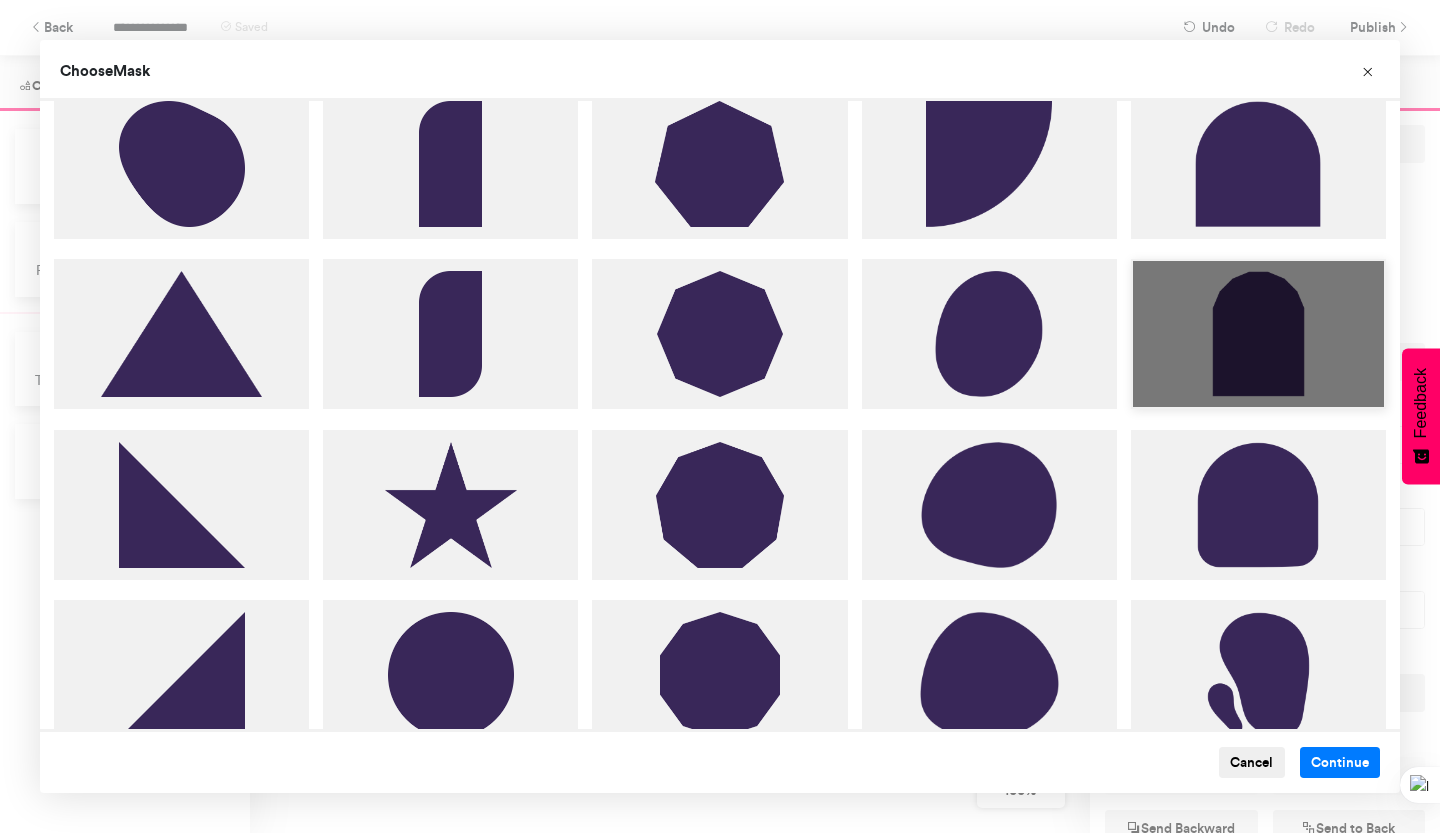 scroll, scrollTop: 1772, scrollLeft: 0, axis: vertical 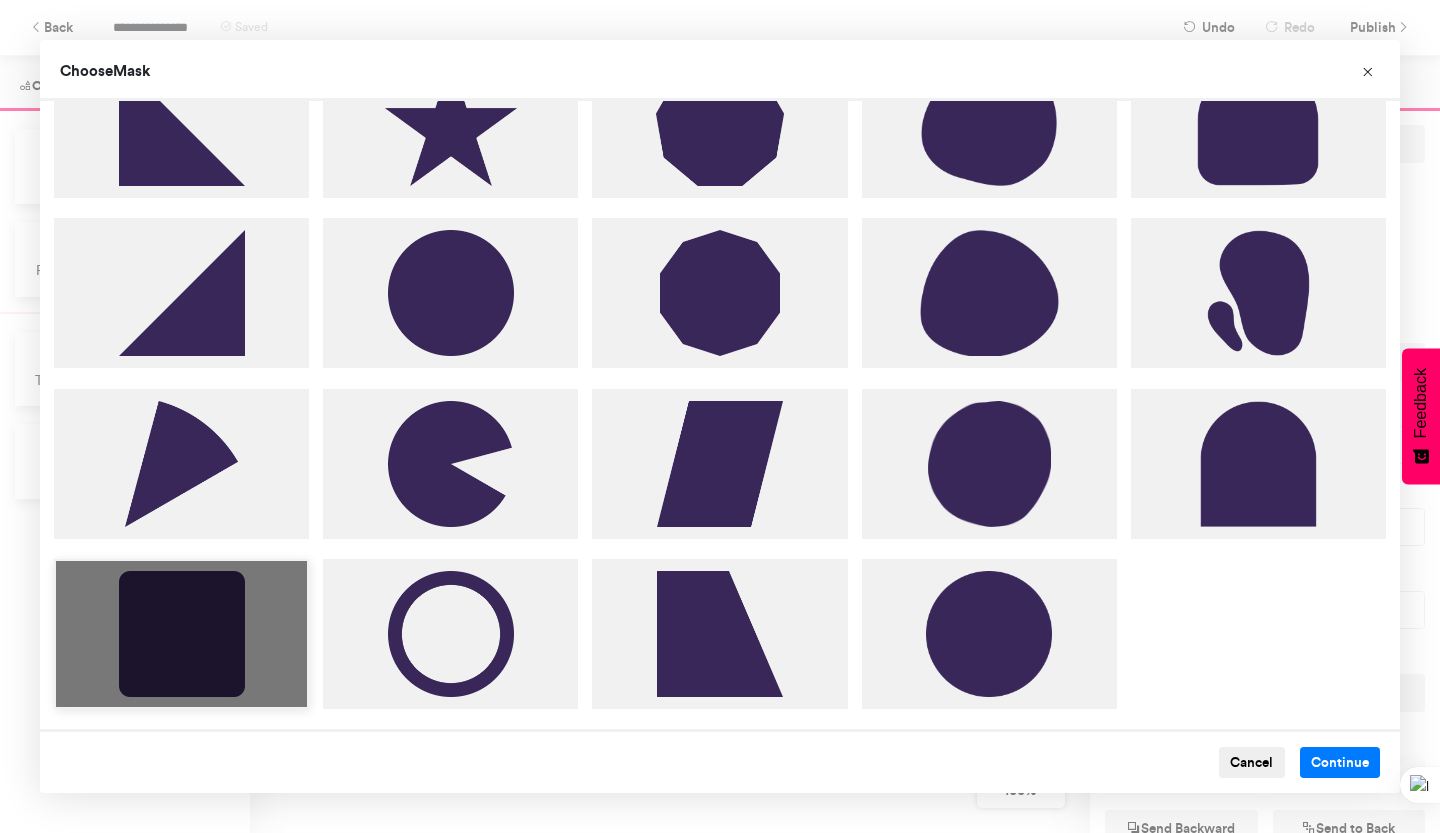 click at bounding box center (181, 634) 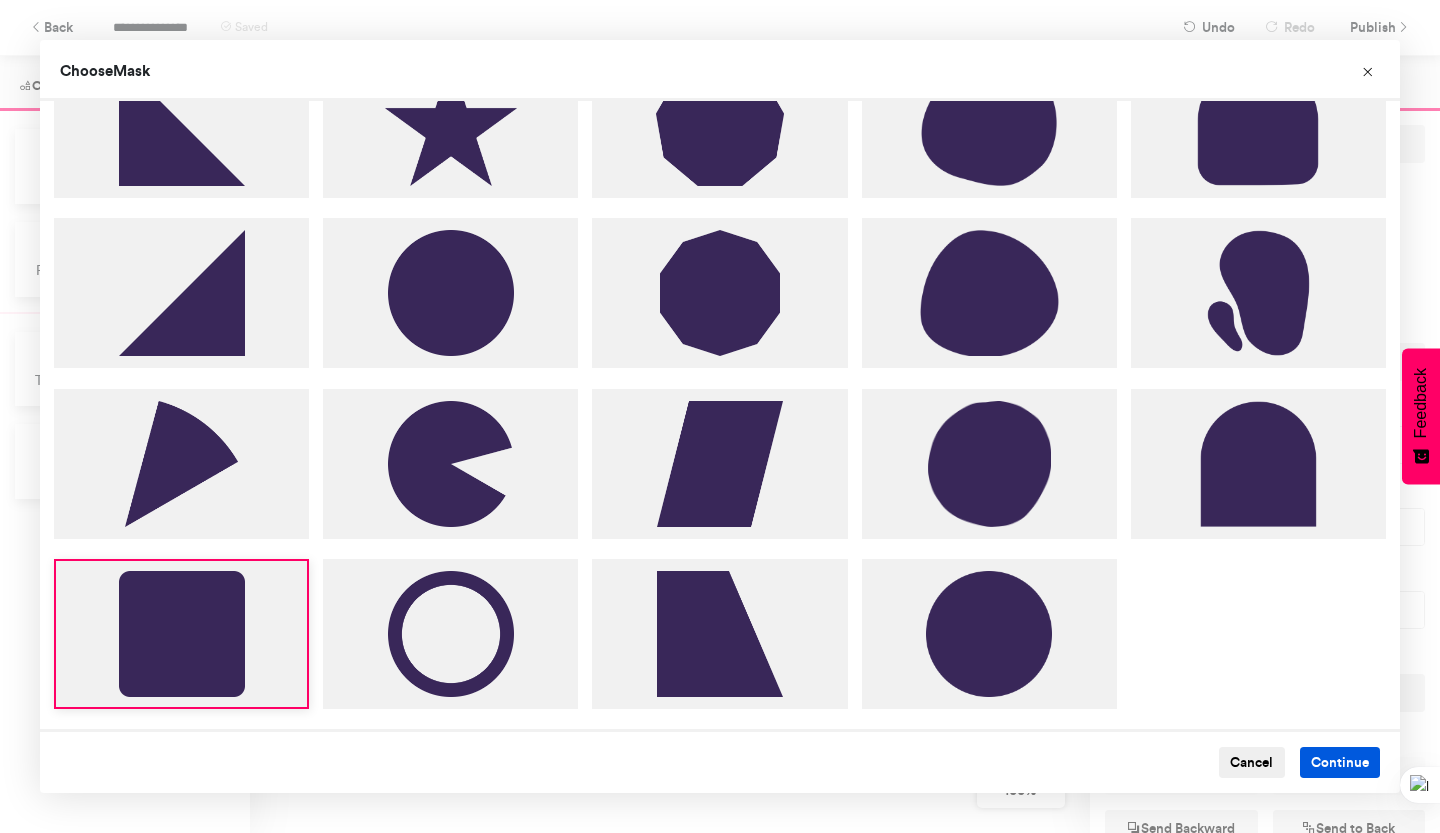 click on "Continue" at bounding box center [1340, 763] 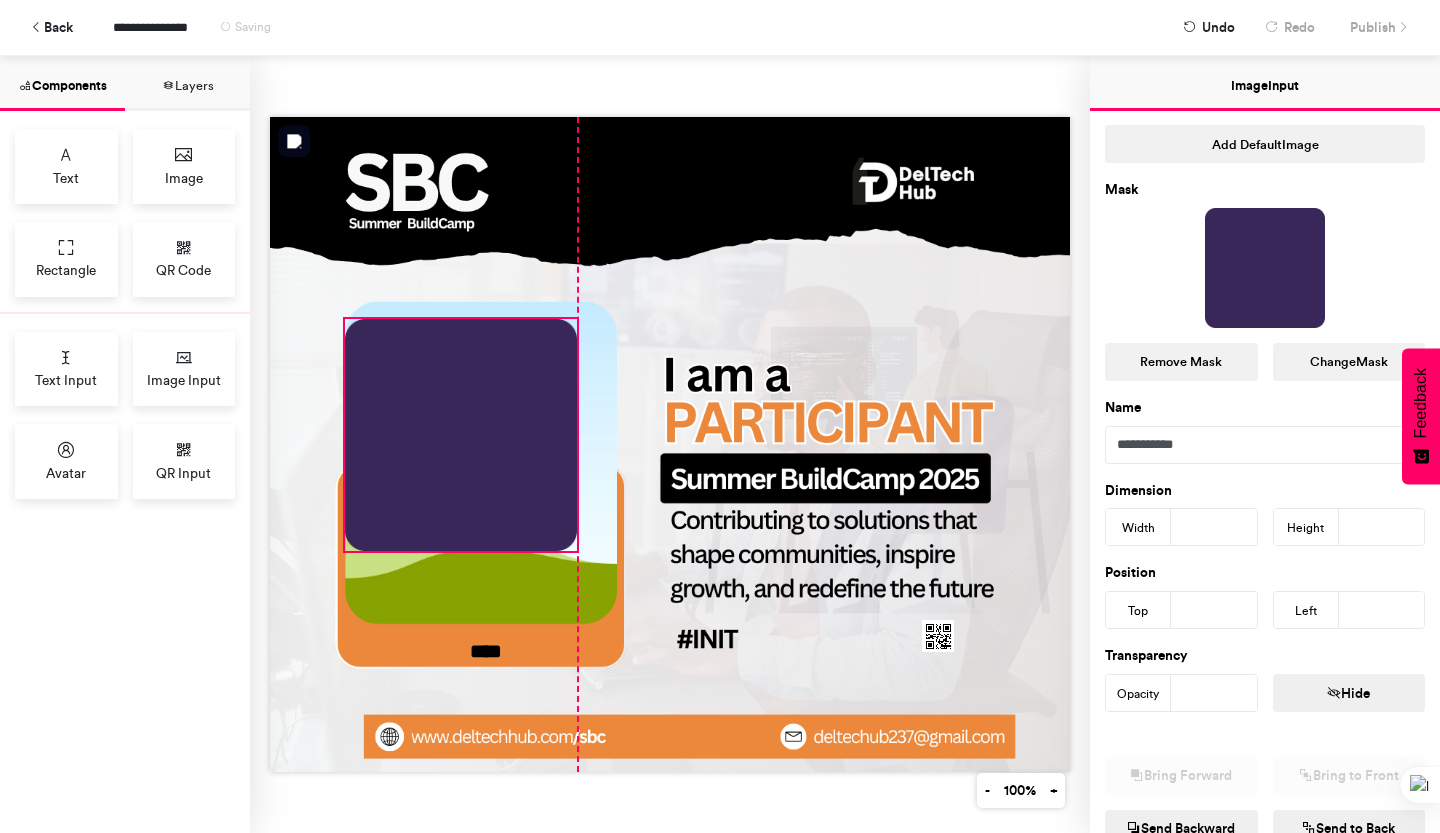 drag, startPoint x: 518, startPoint y: 635, endPoint x: 503, endPoint y: 451, distance: 184.6104 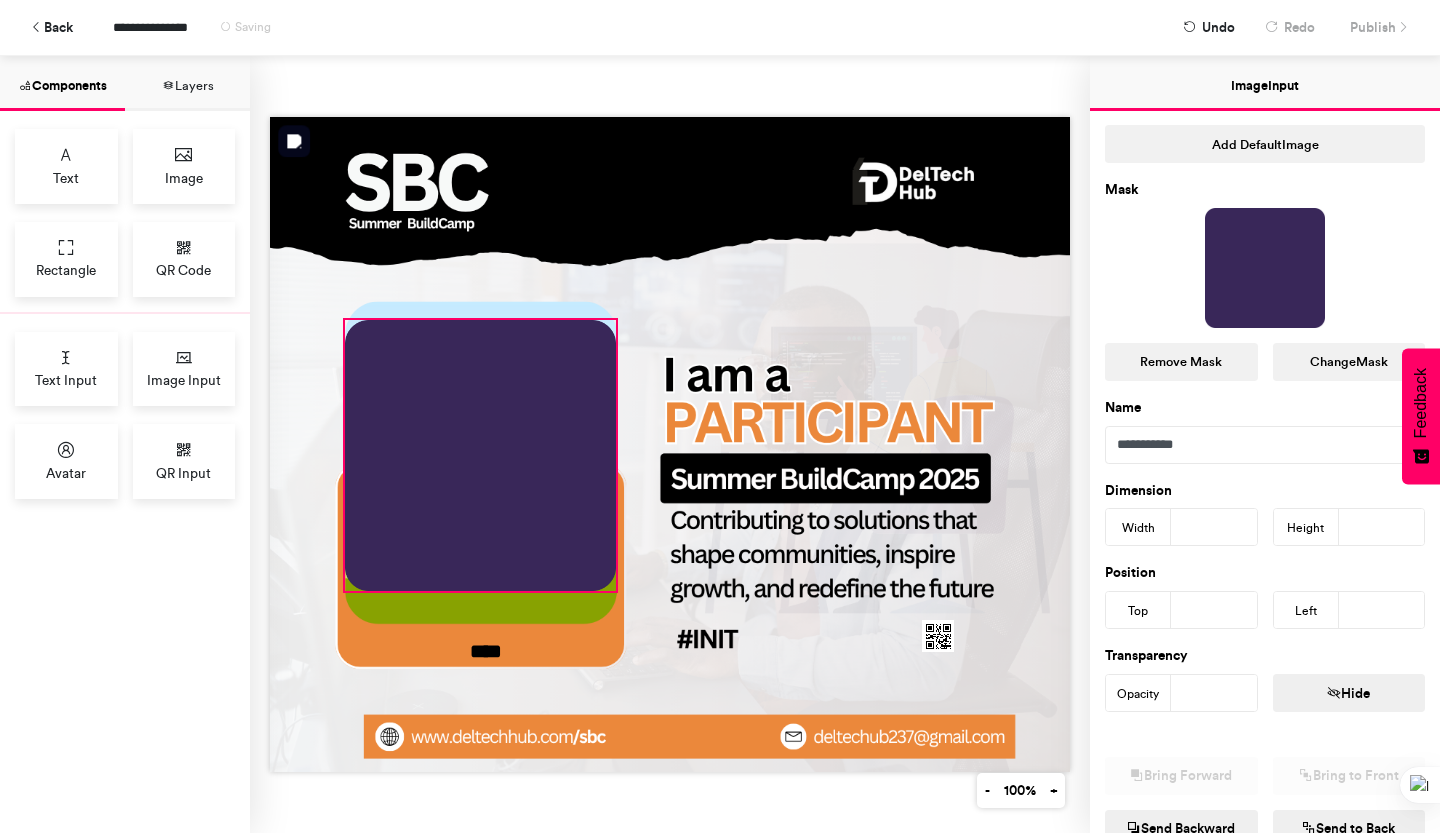 drag, startPoint x: 569, startPoint y: 541, endPoint x: 608, endPoint y: 651, distance: 116.70904 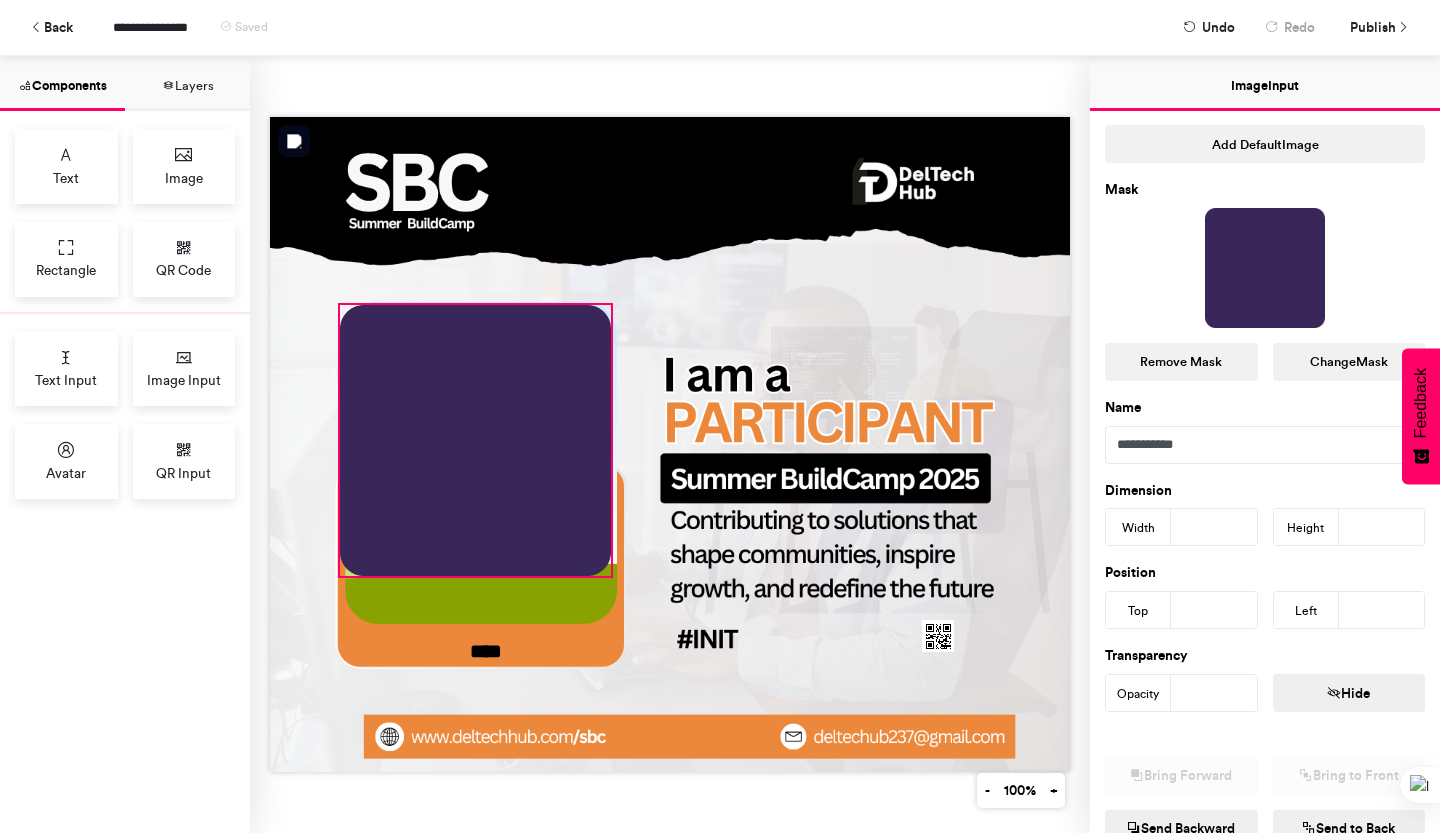 drag, startPoint x: 476, startPoint y: 583, endPoint x: 471, endPoint y: 568, distance: 15.811388 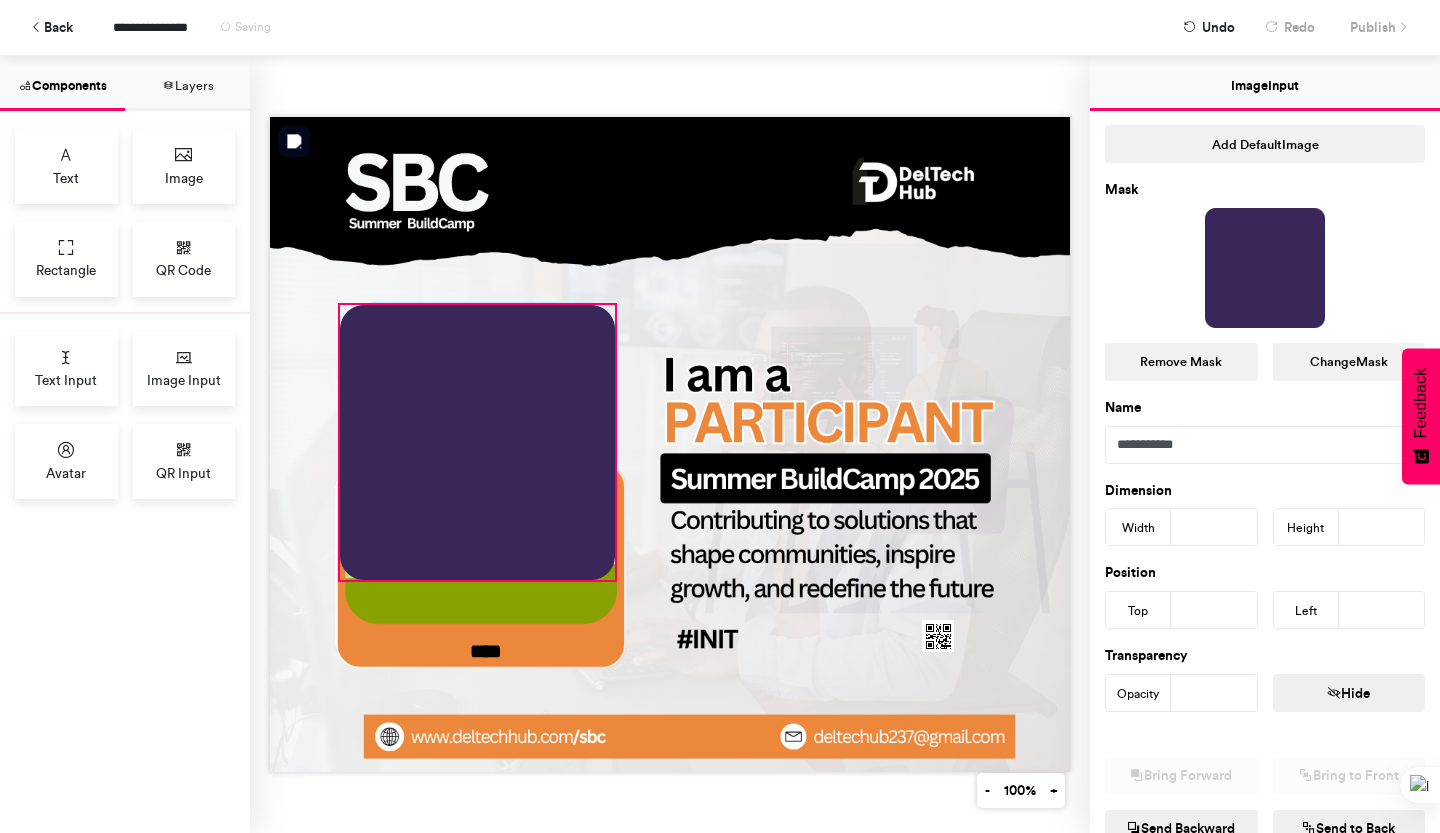 click on "****" at bounding box center (670, 444) 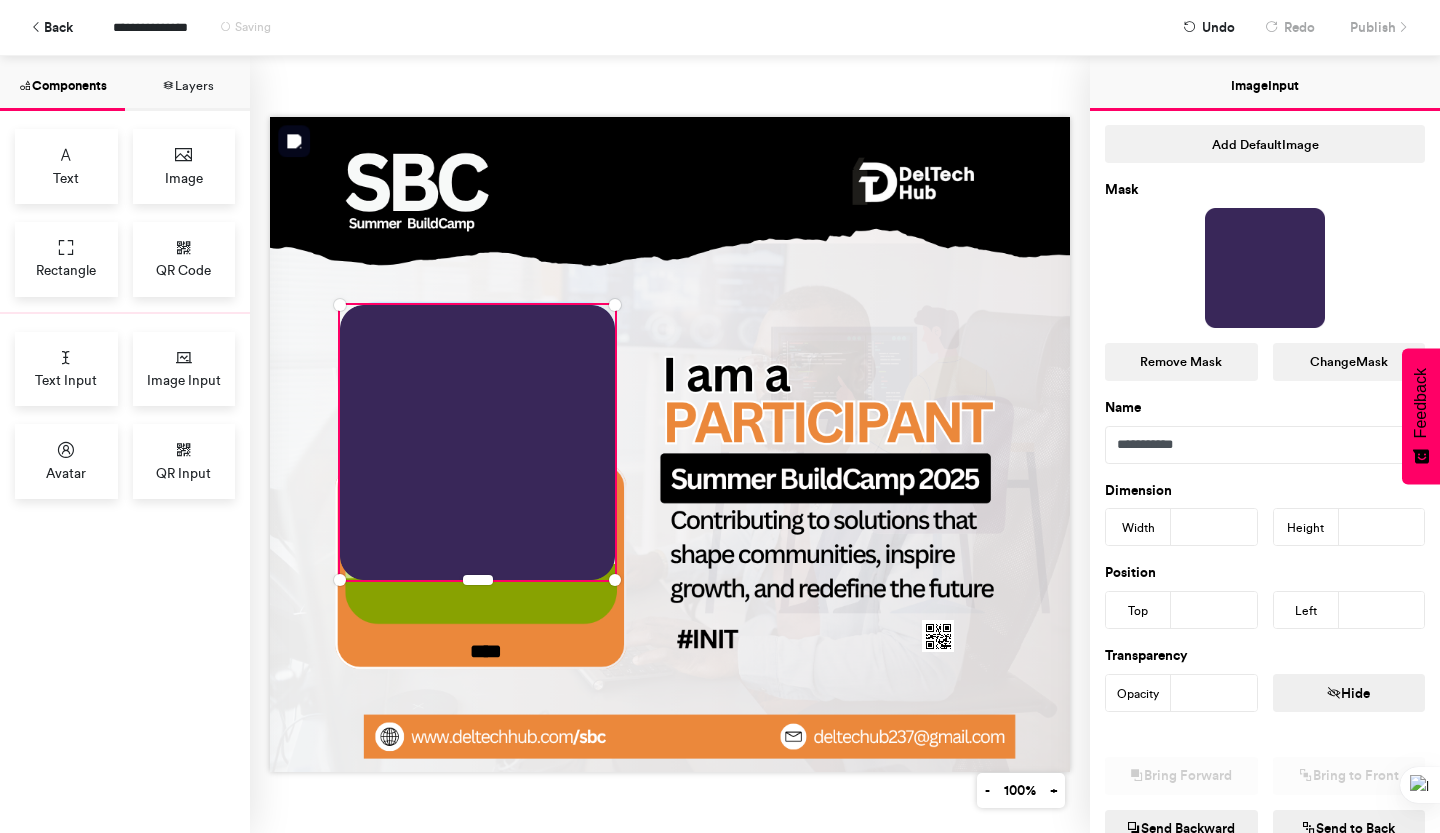 click at bounding box center [670, 444] 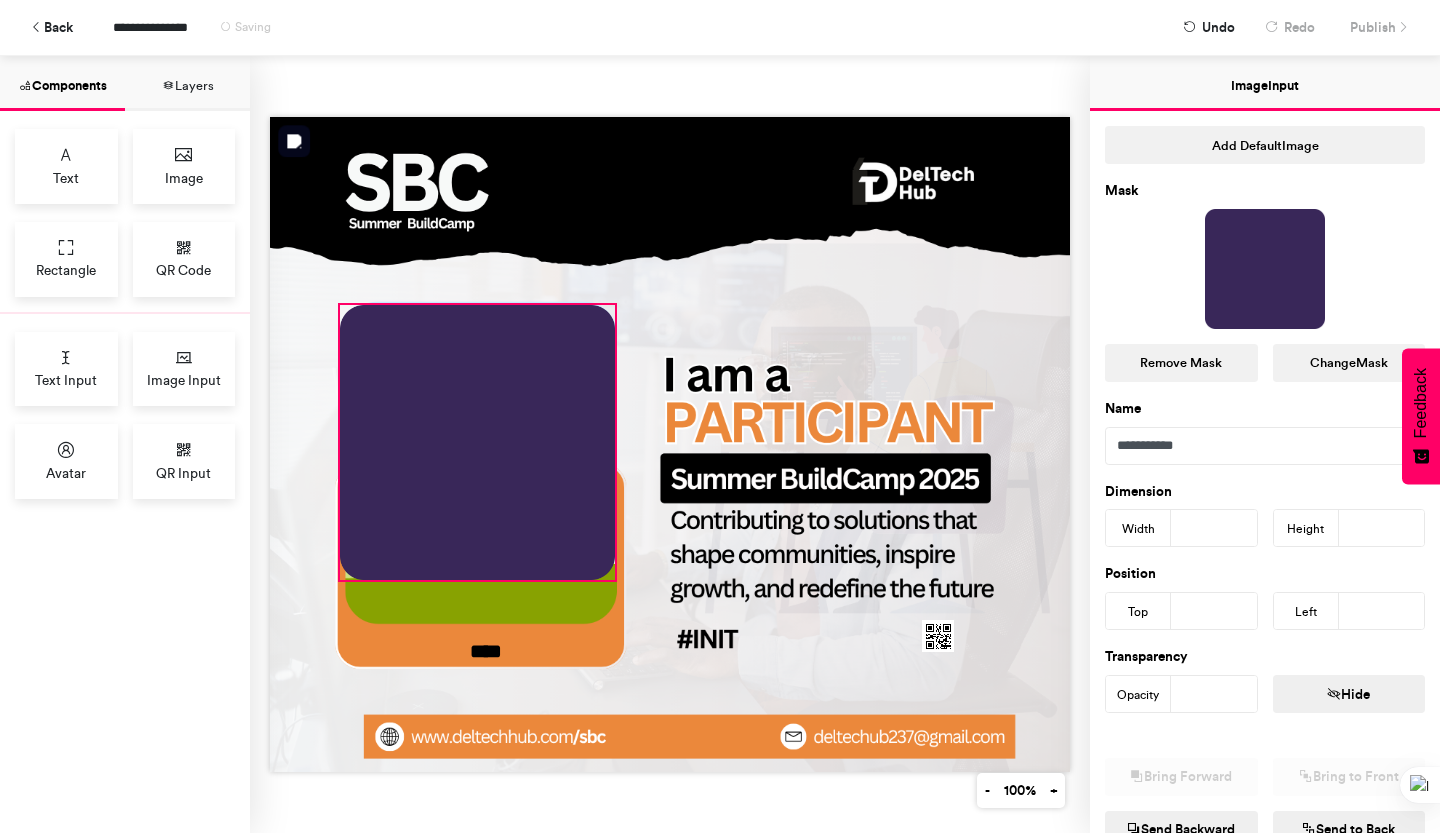 click at bounding box center [477, 442] 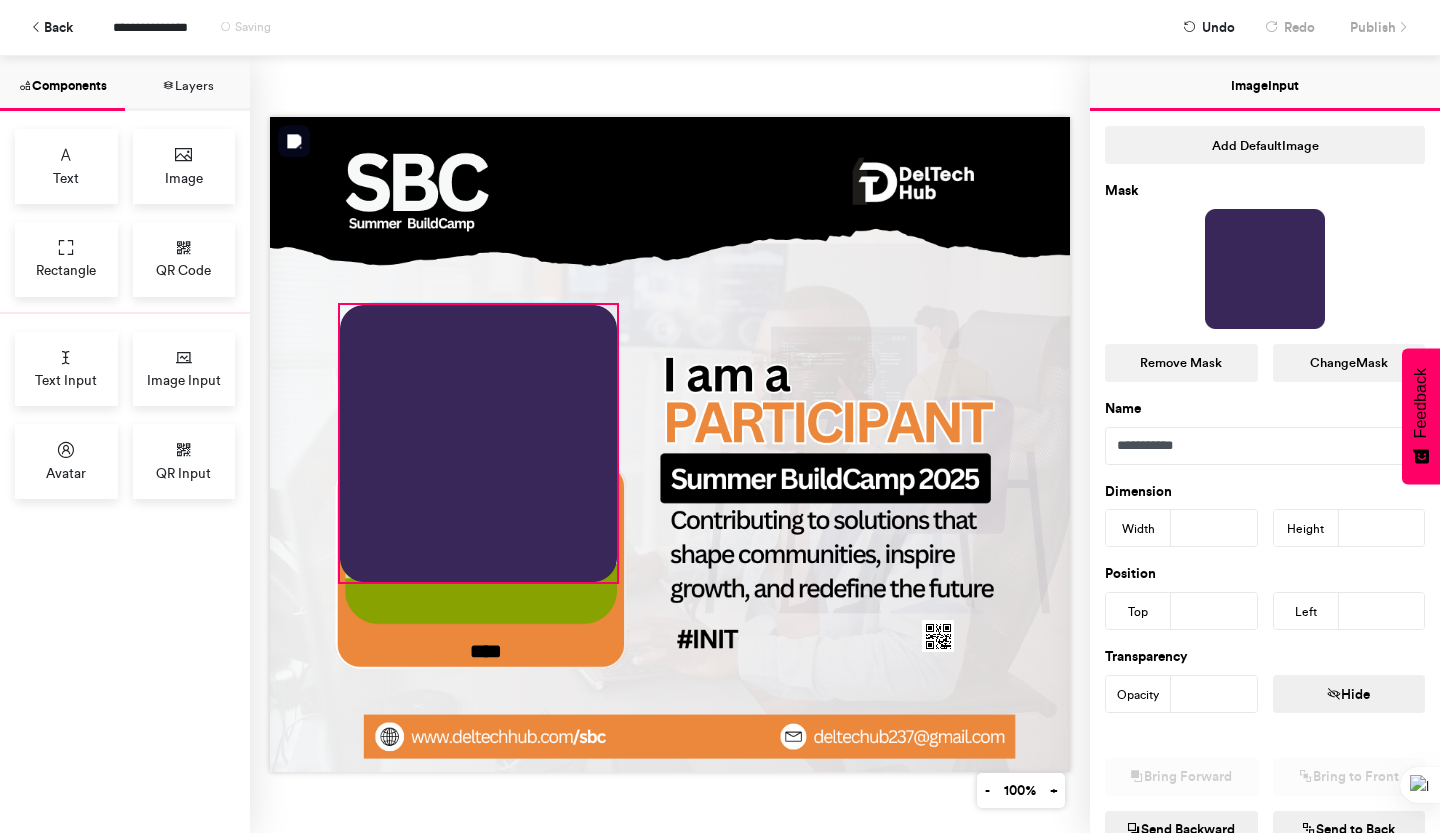 click on "****" at bounding box center (670, 444) 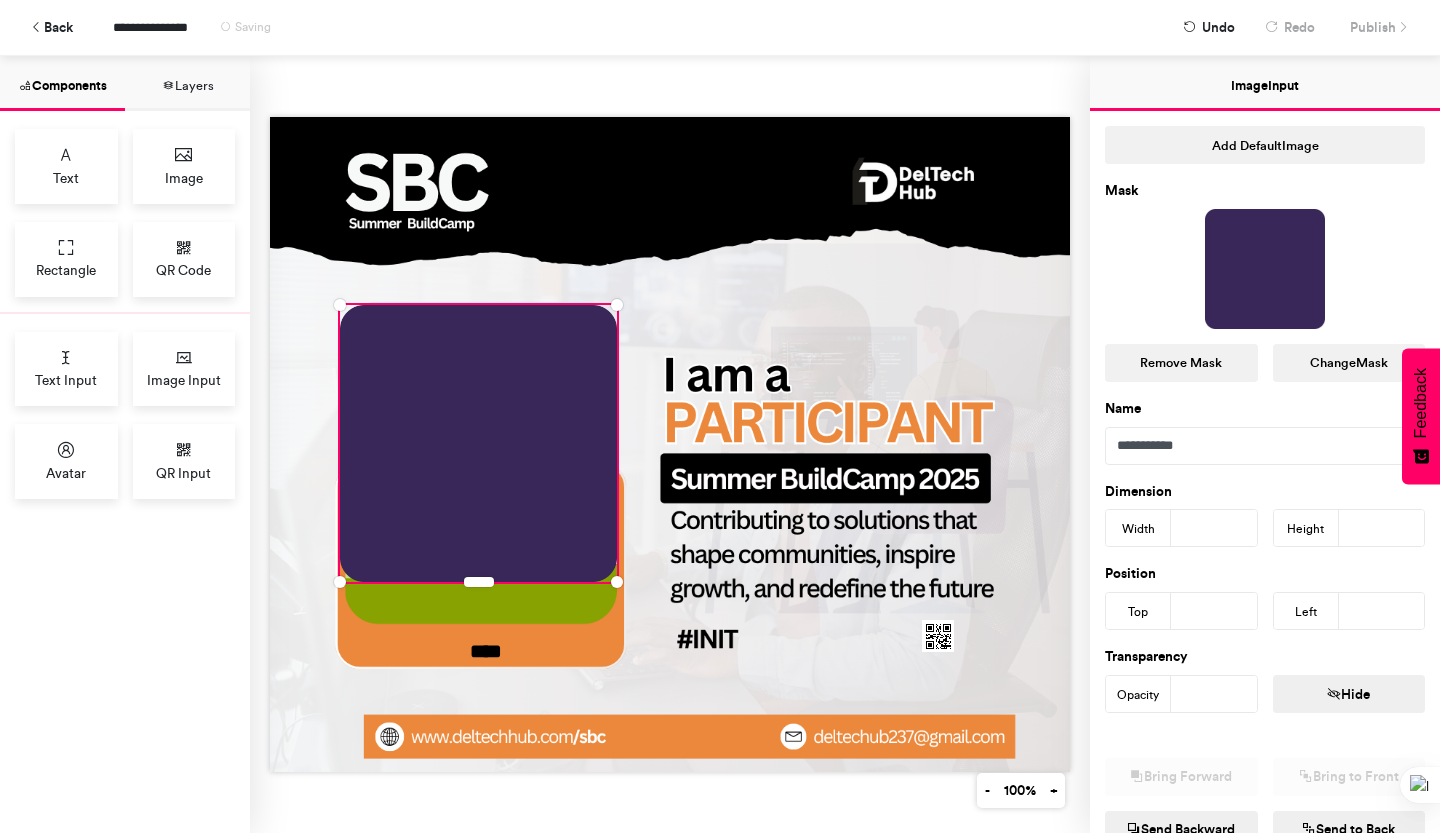 type on "***" 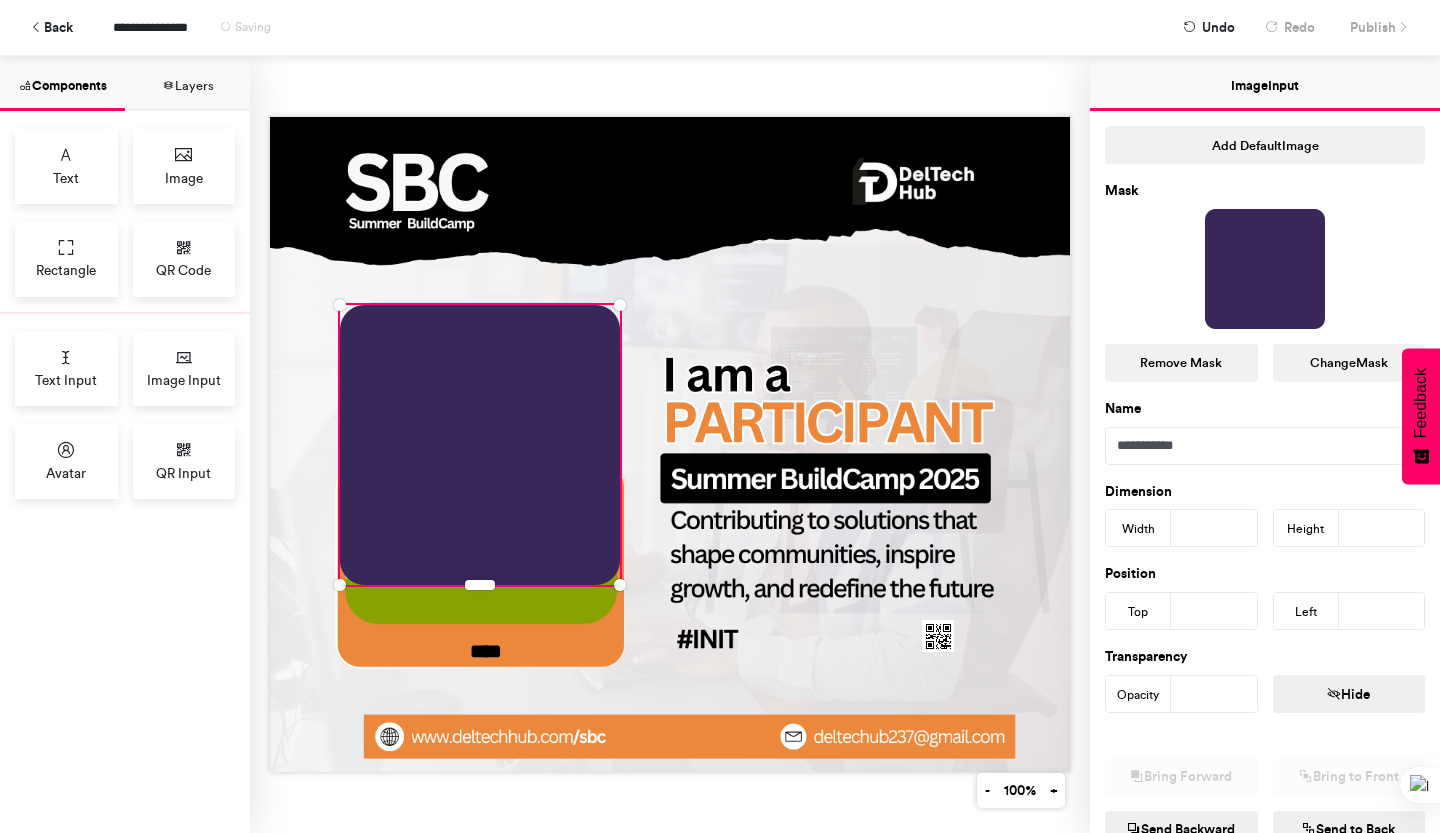 type on "***" 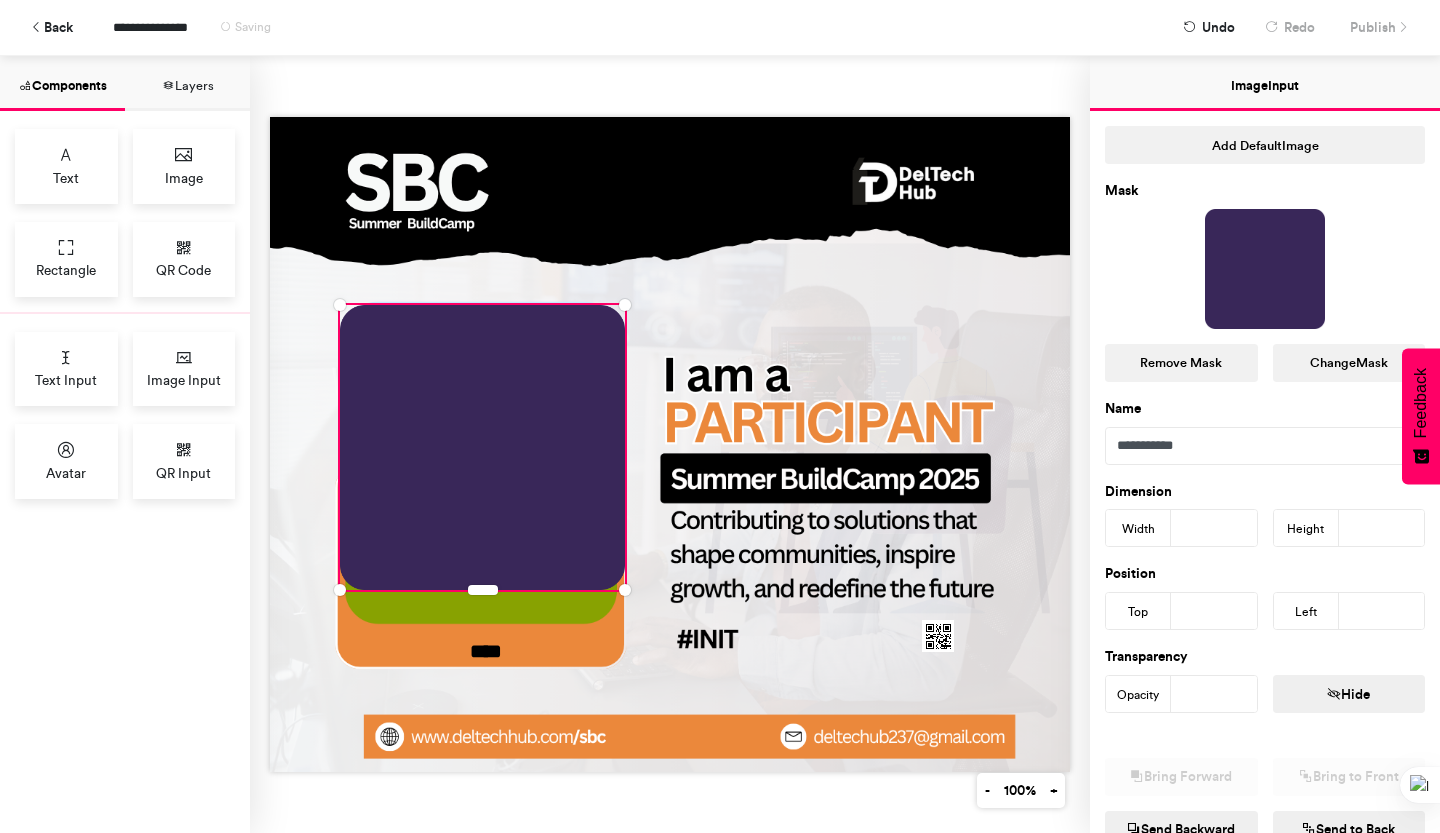 type on "***" 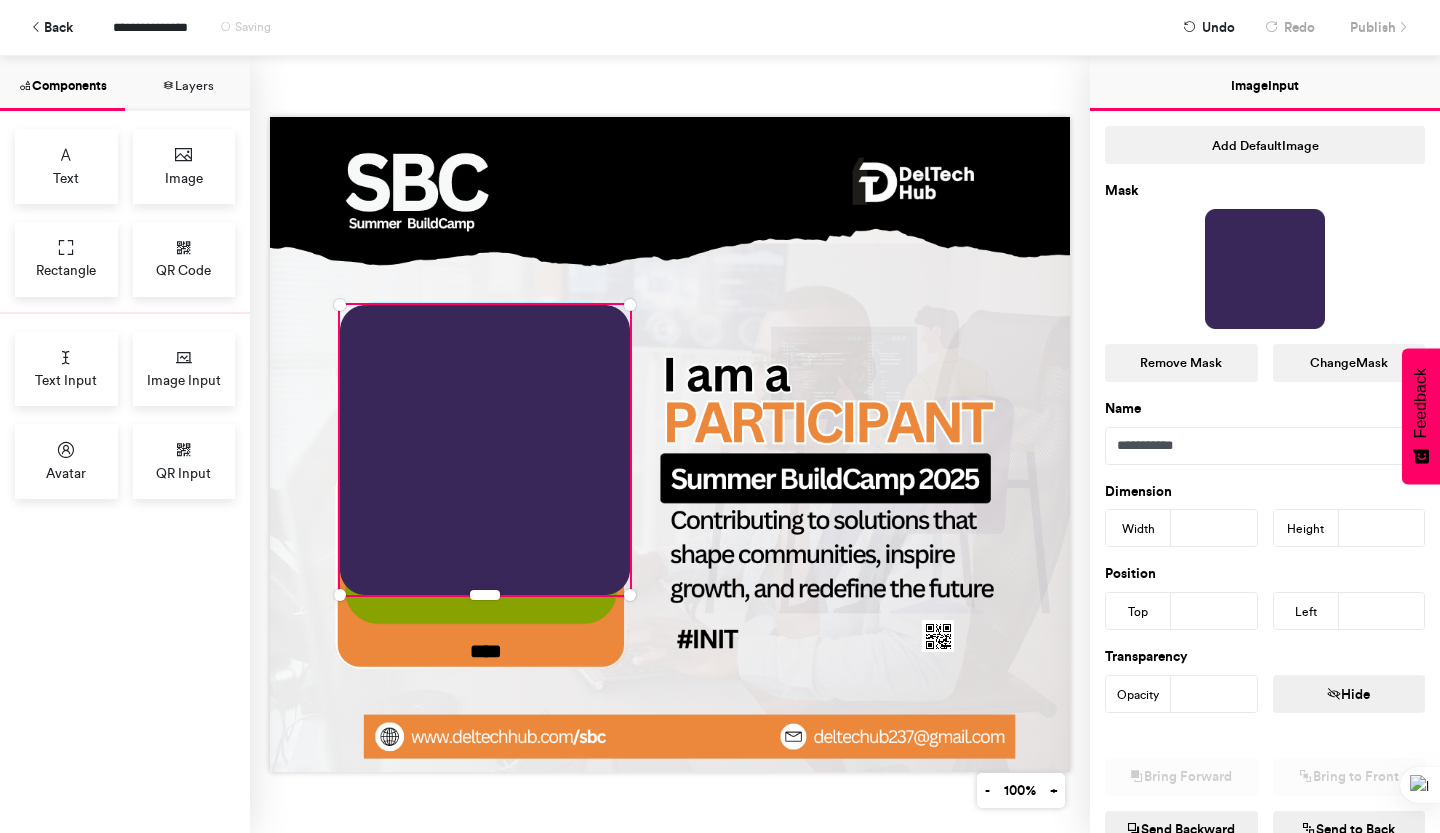 type on "***" 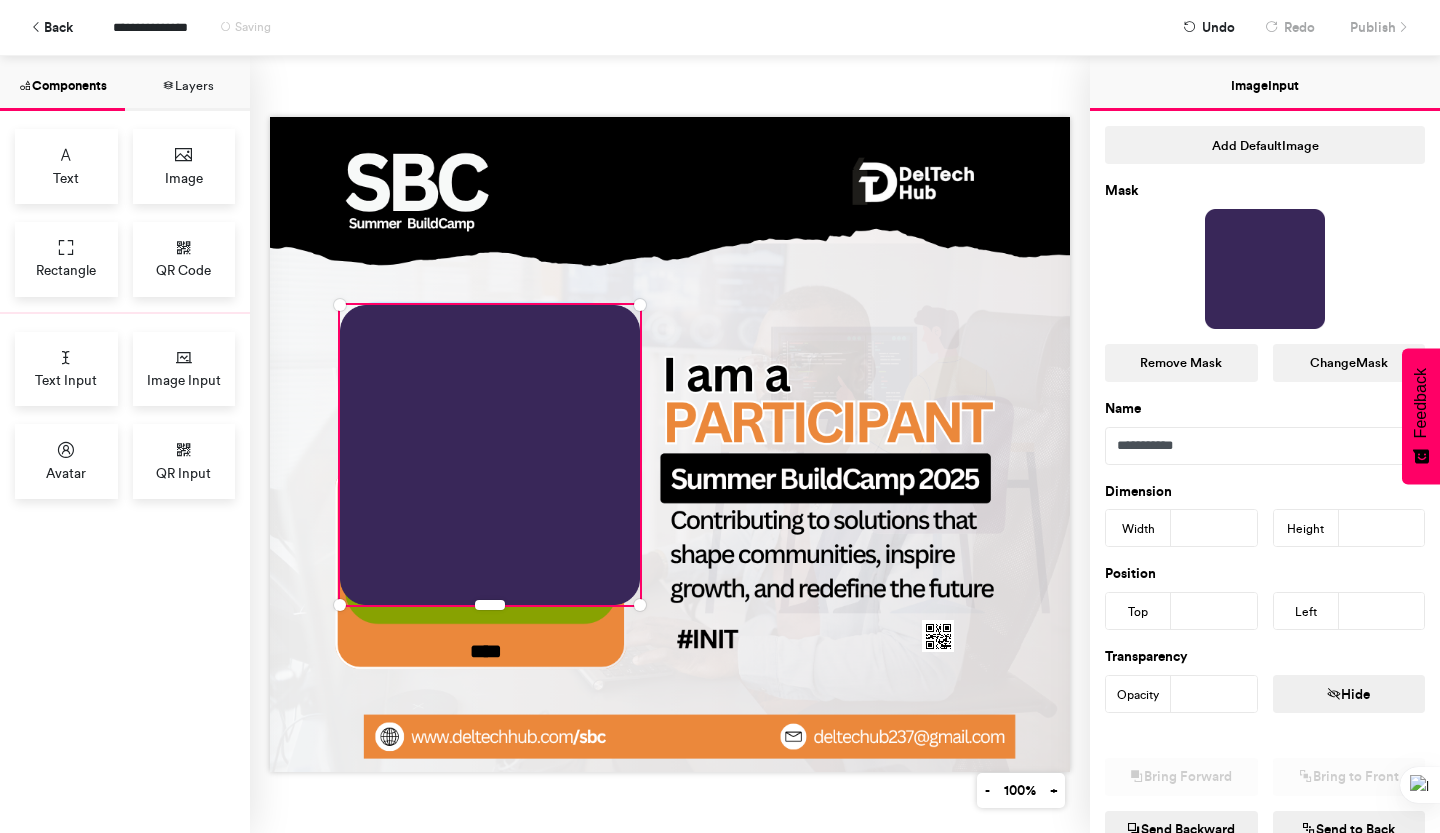 type on "***" 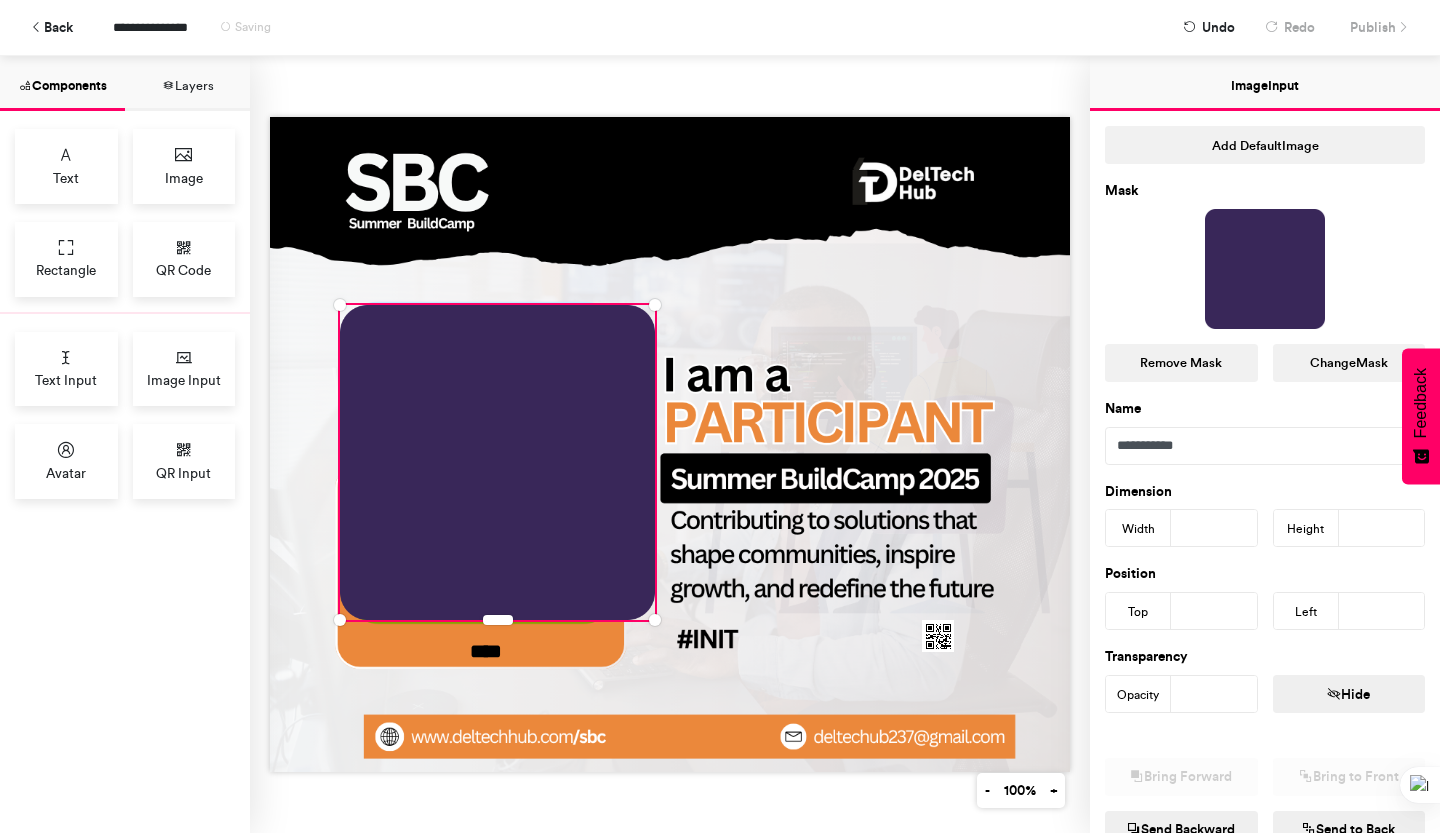 type on "***" 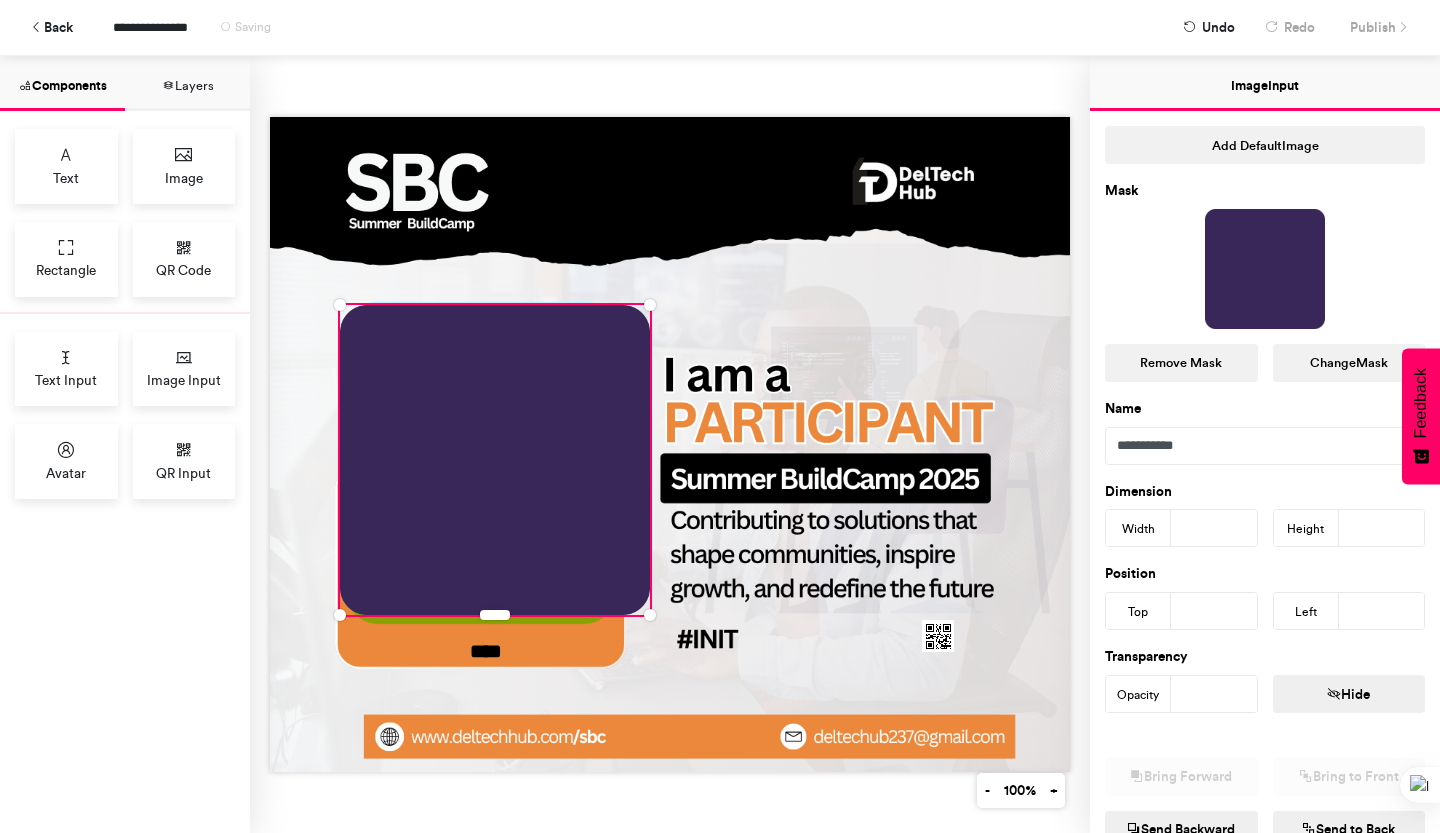 click on "***" at bounding box center (1214, 528) 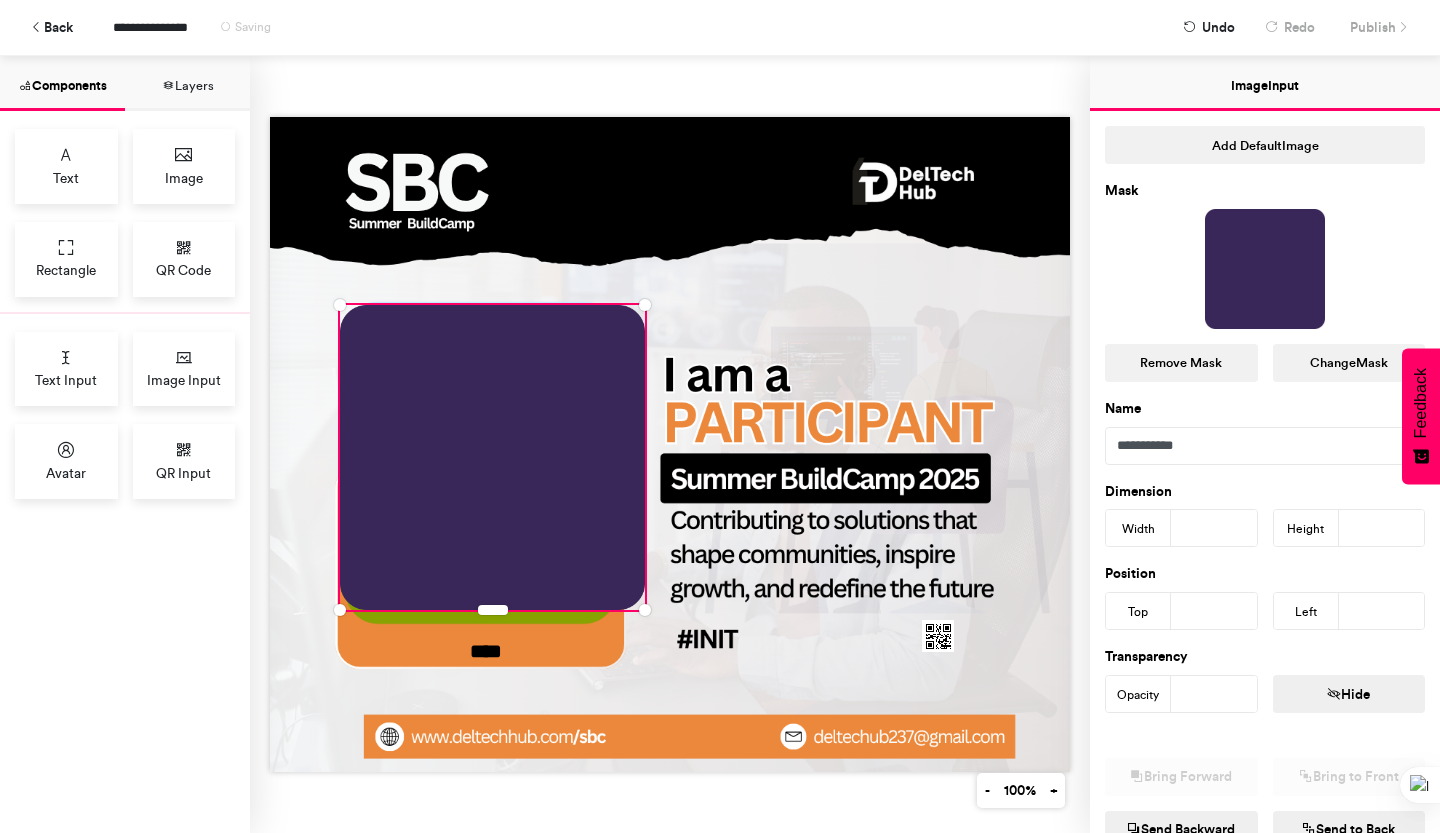 click on "***" at bounding box center (1214, 528) 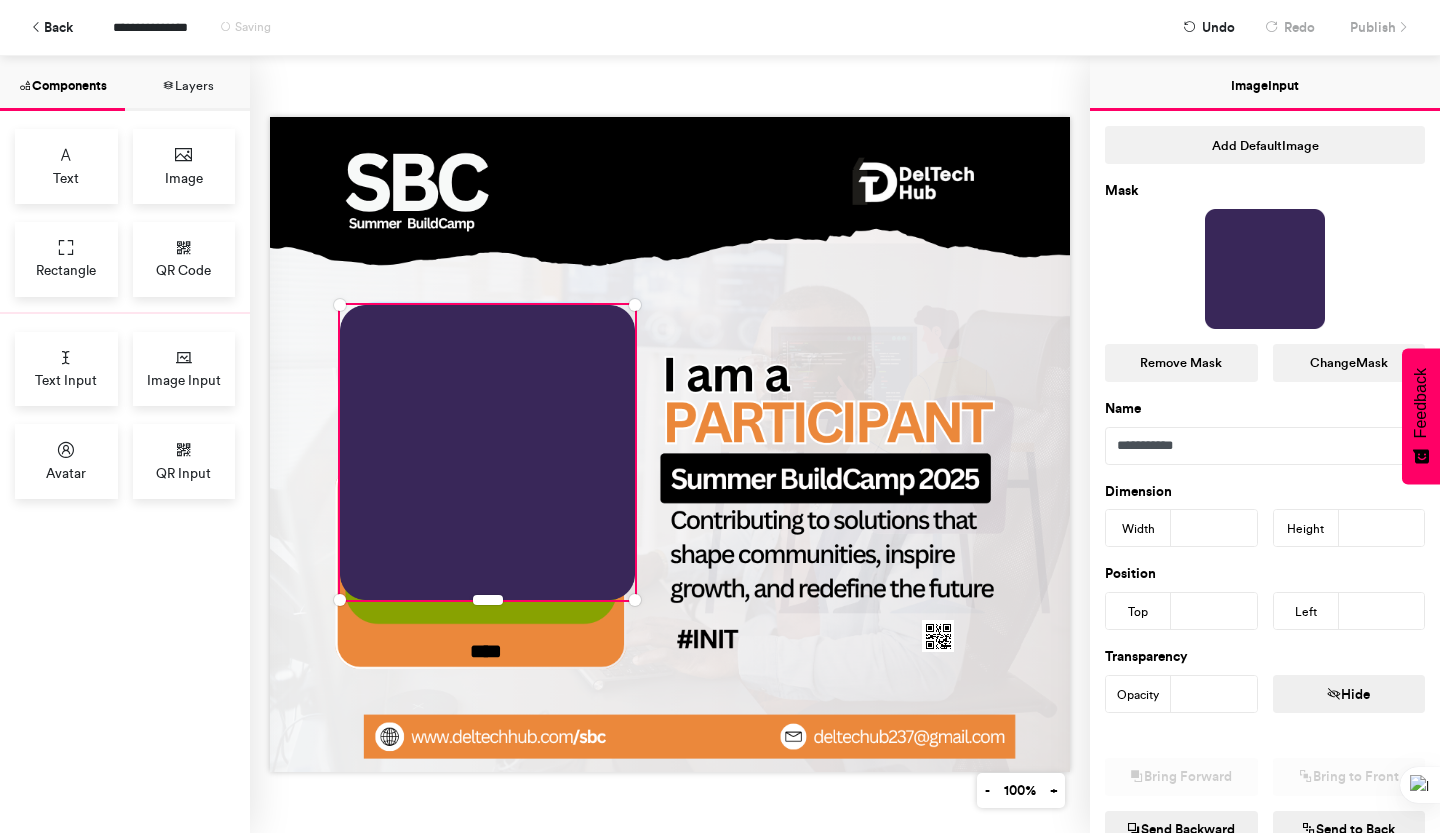 click on "***" at bounding box center (1214, 528) 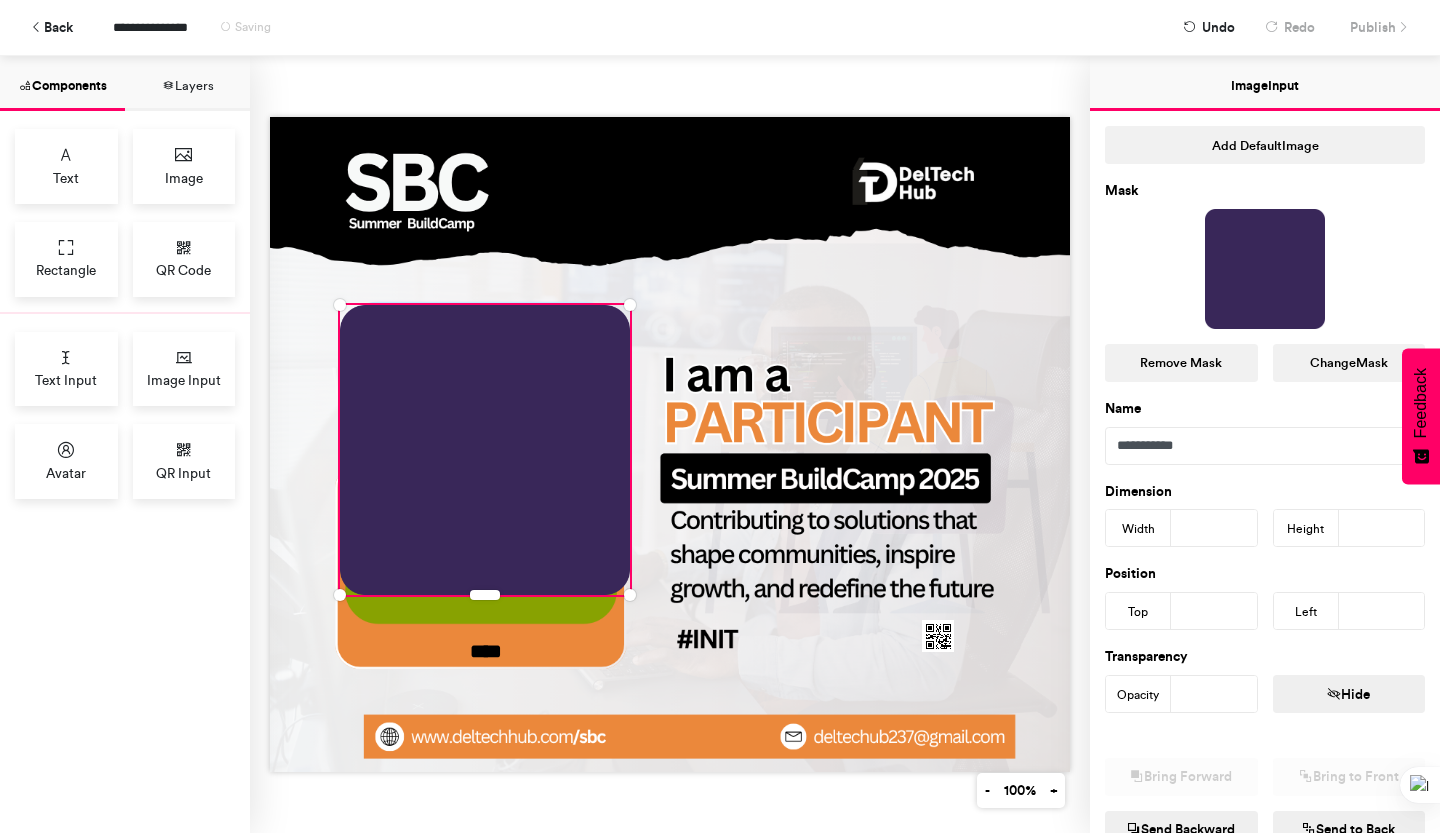 click on "***" at bounding box center (1214, 528) 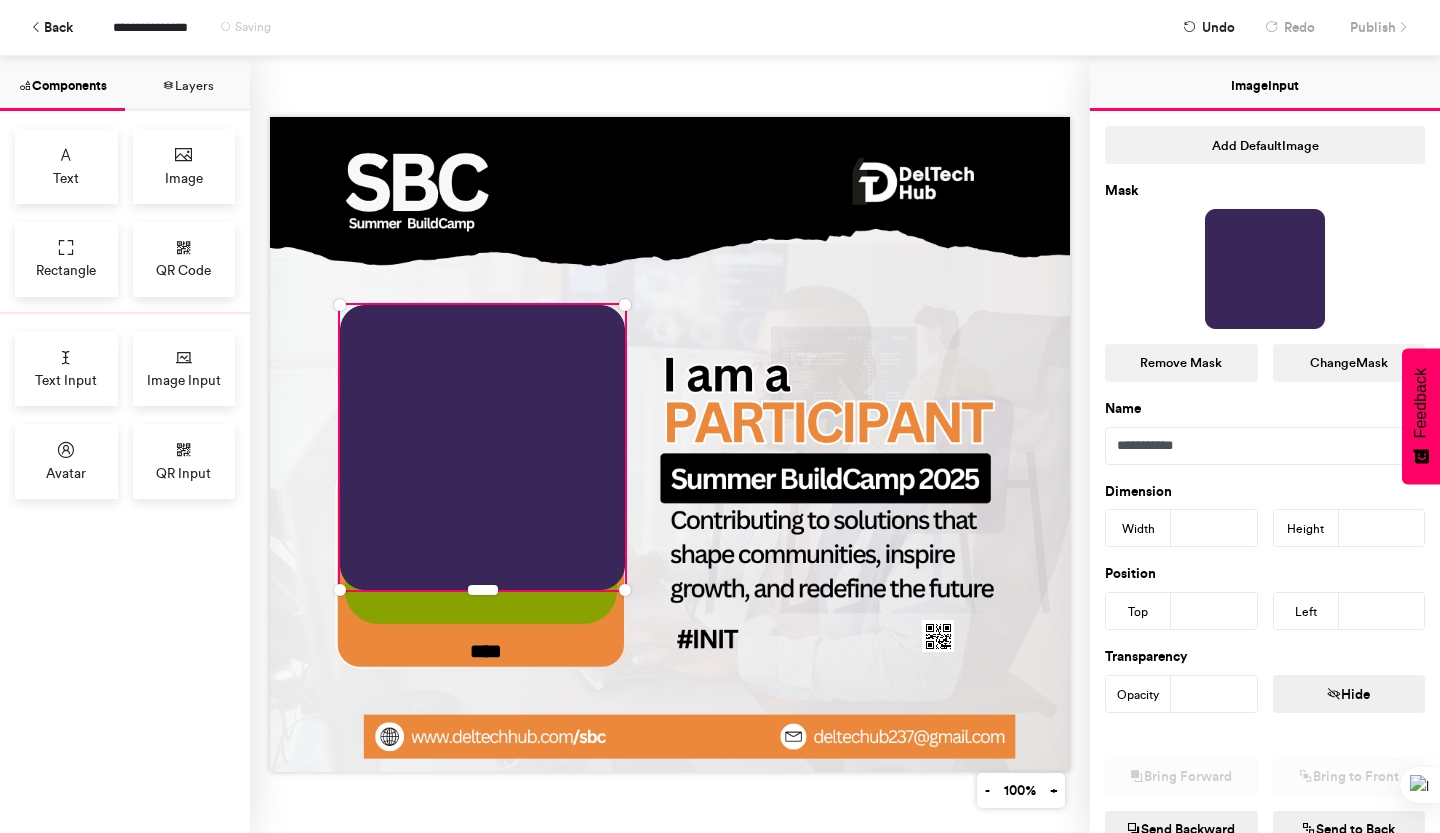 click on "***" at bounding box center [1214, 528] 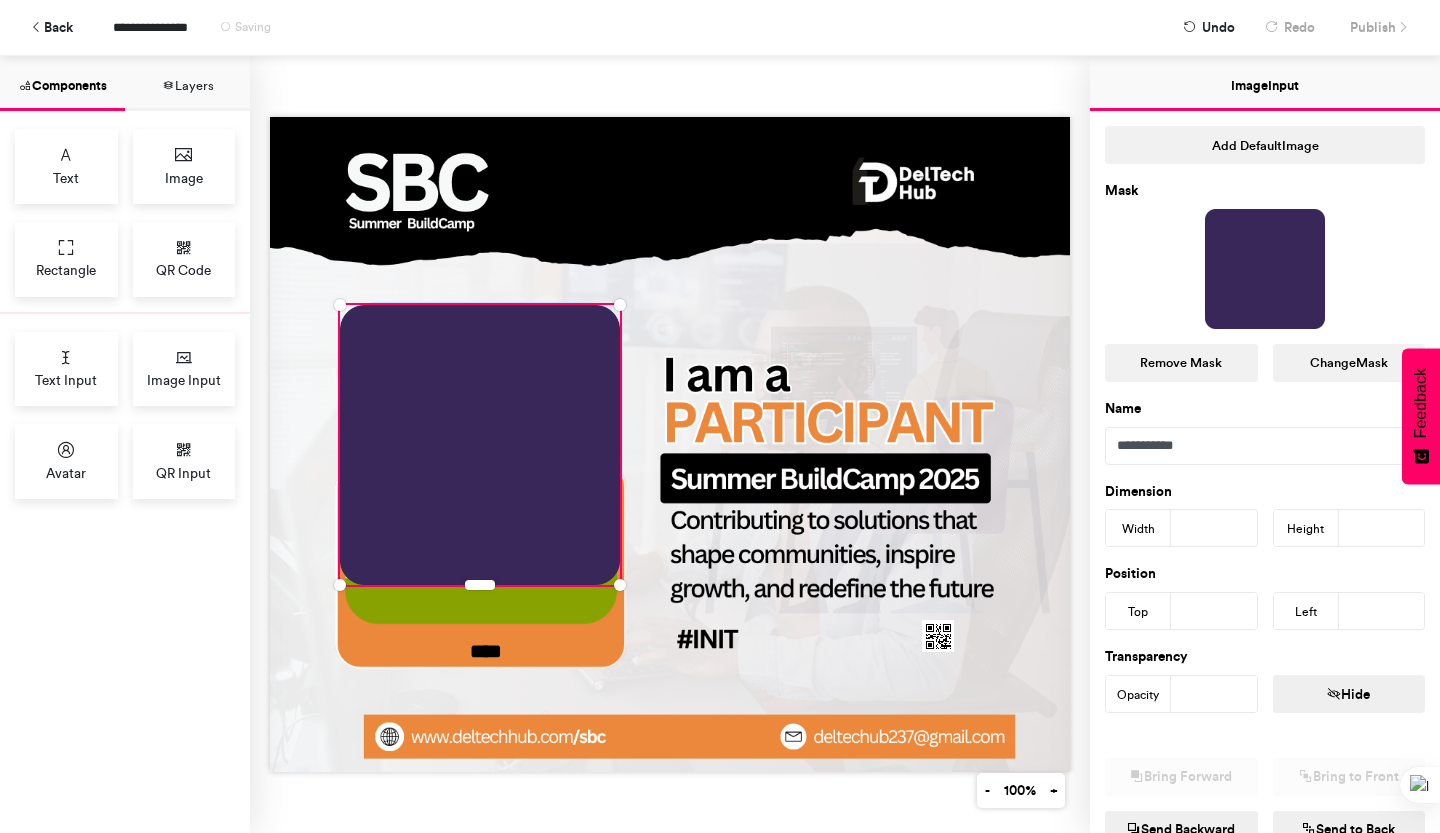 type on "***" 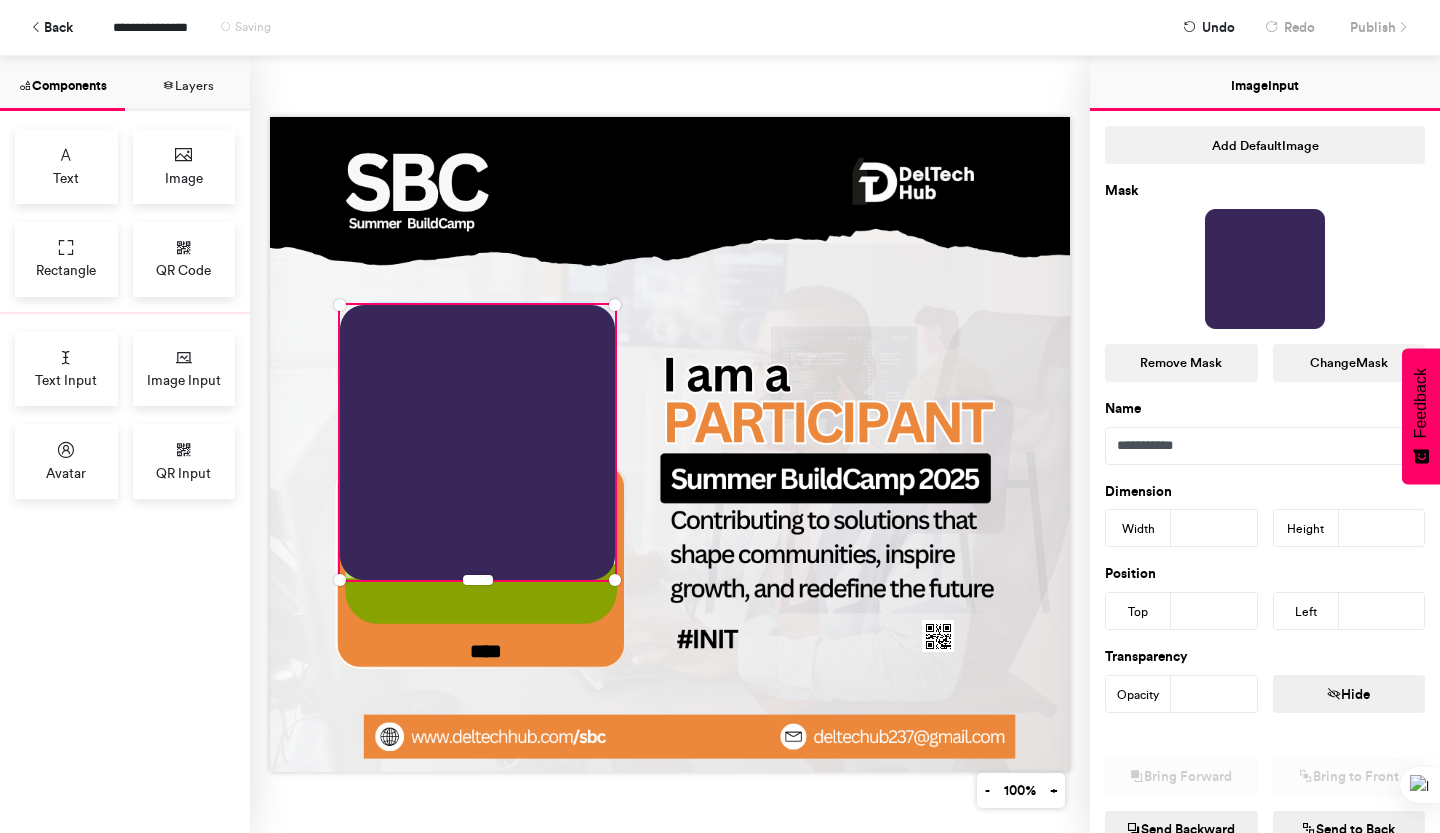 type on "***" 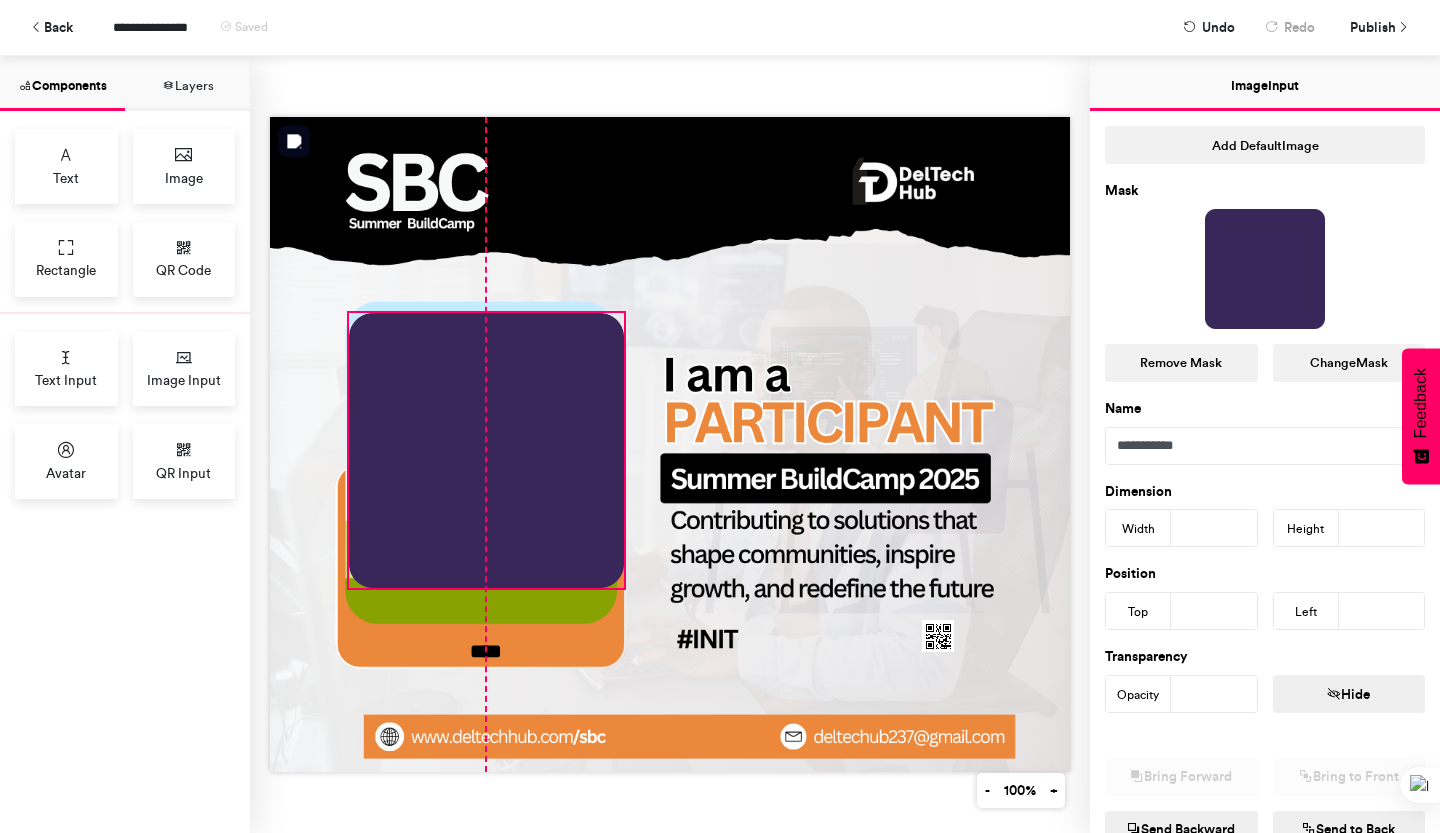 click at bounding box center [486, 450] 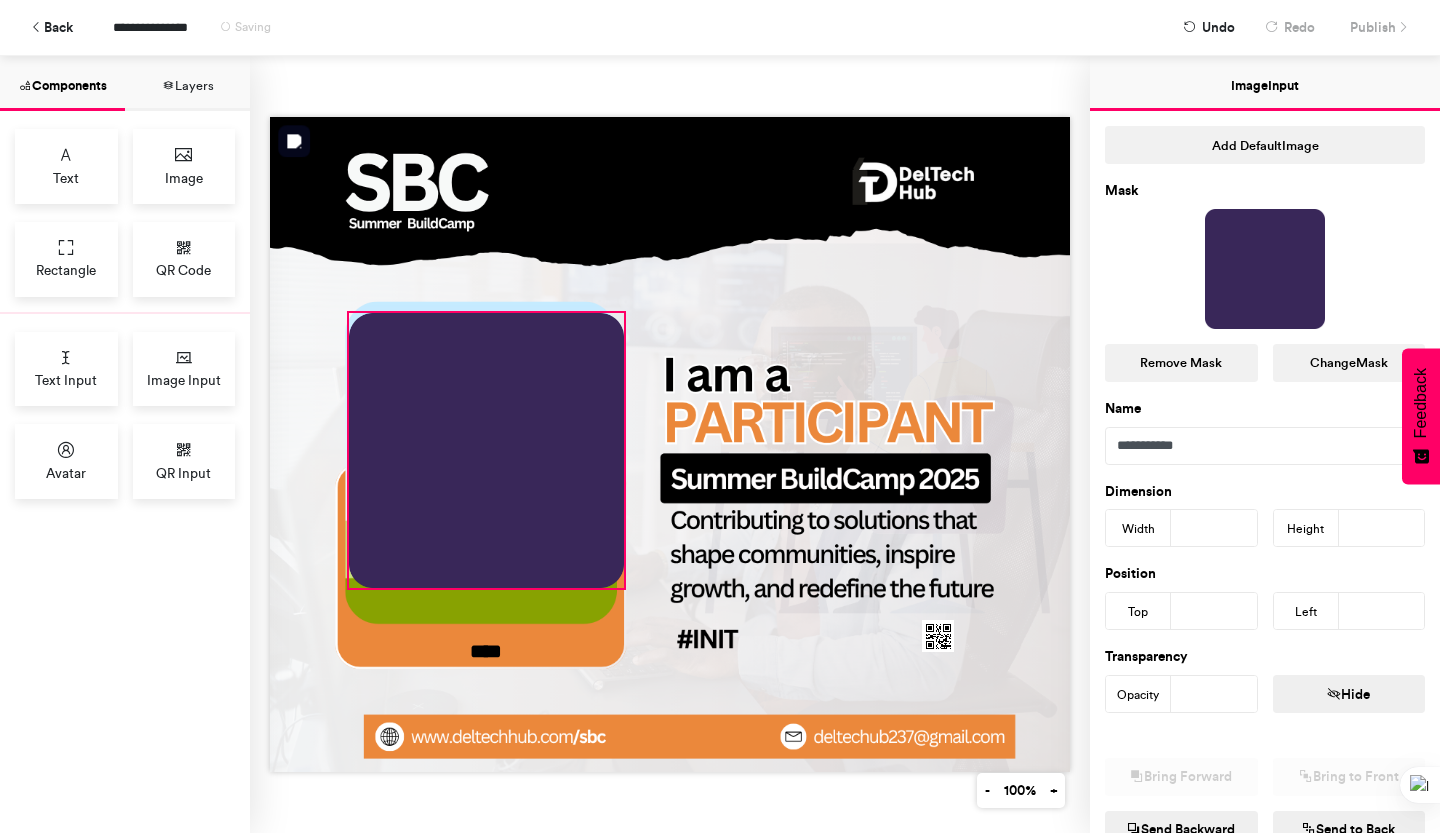 click at bounding box center (486, 450) 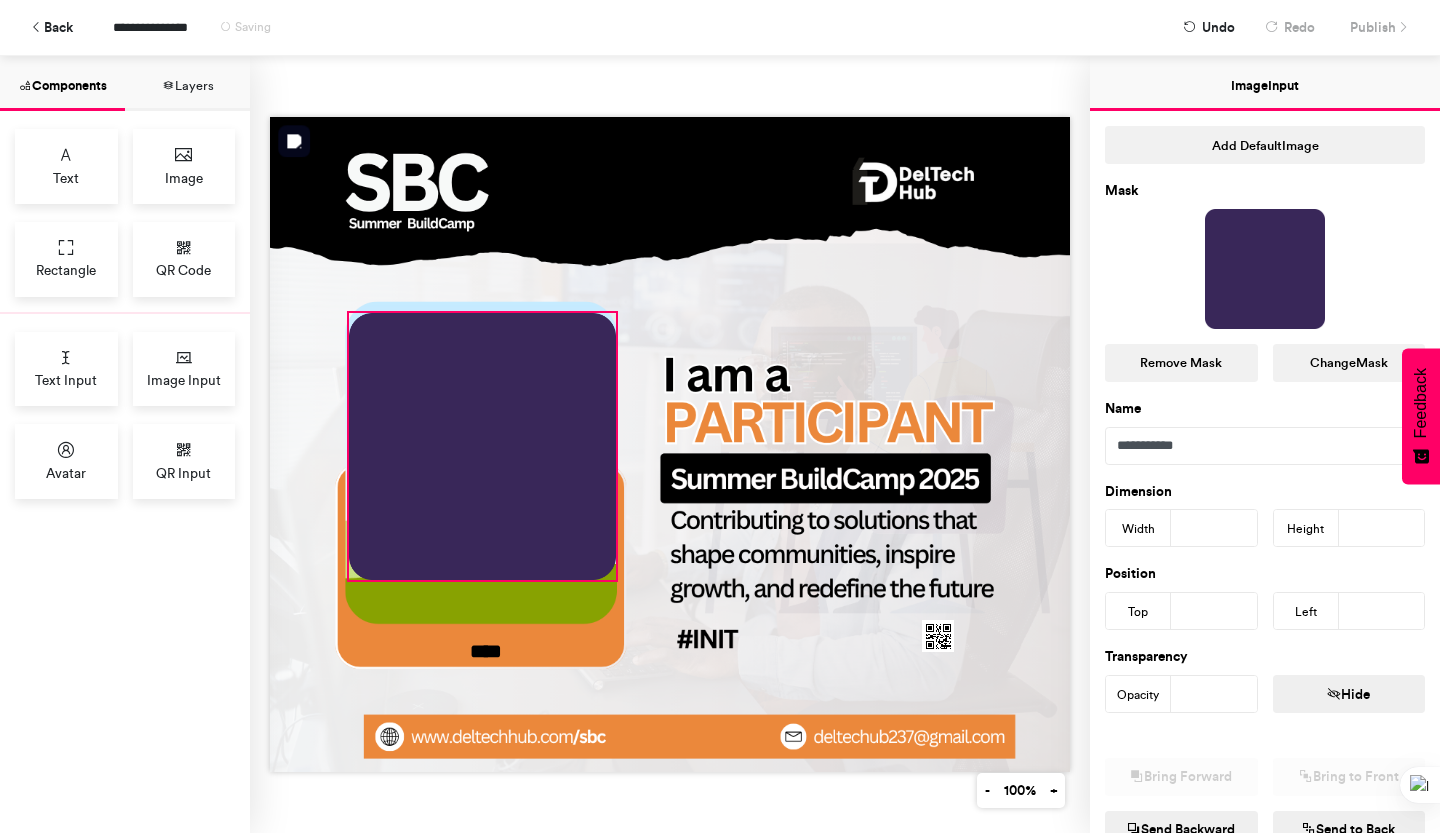 drag, startPoint x: 618, startPoint y: 579, endPoint x: 610, endPoint y: 649, distance: 70.45566 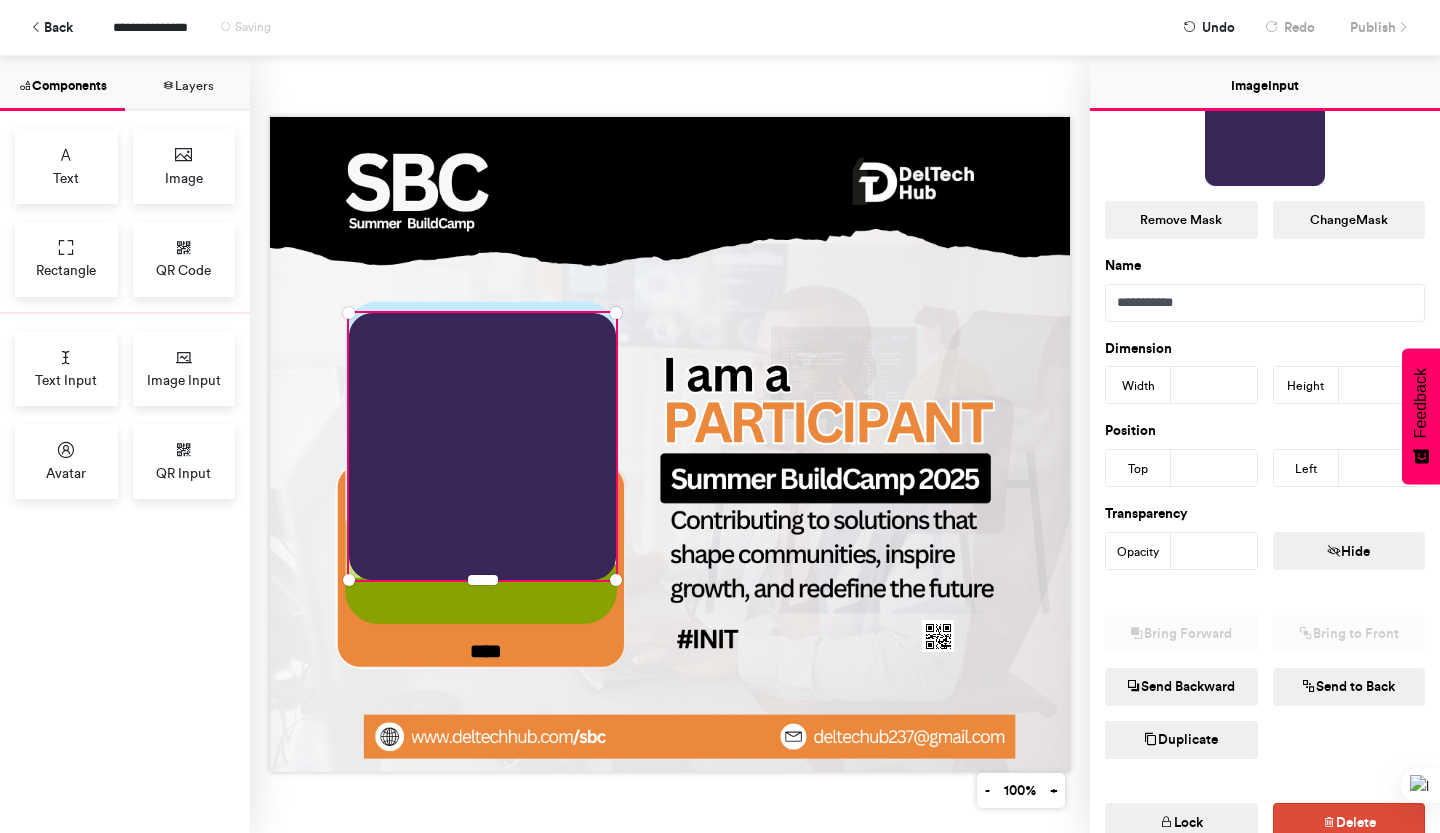scroll, scrollTop: 151, scrollLeft: 0, axis: vertical 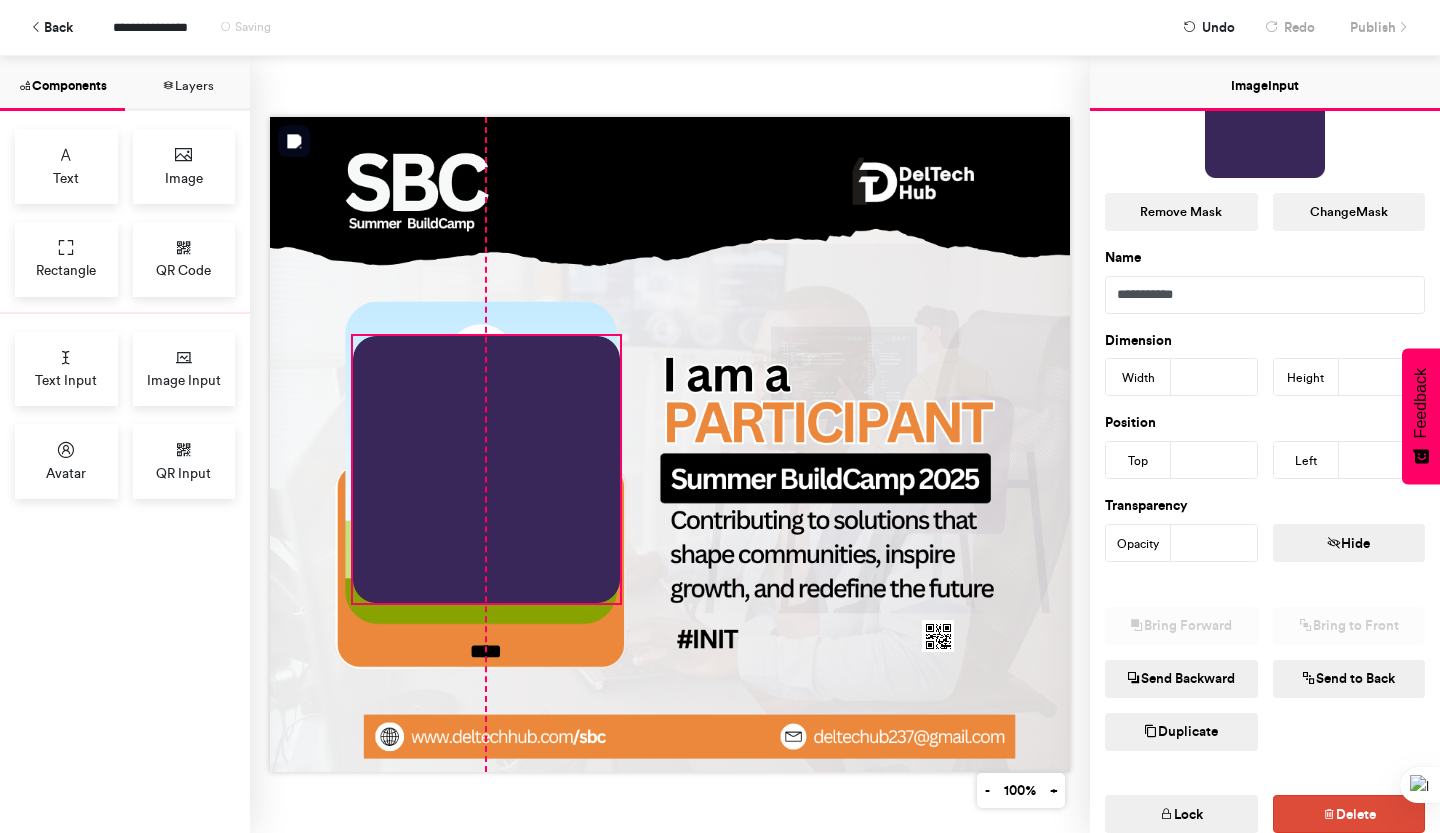 drag, startPoint x: 544, startPoint y: 412, endPoint x: 538, endPoint y: 435, distance: 23.769728 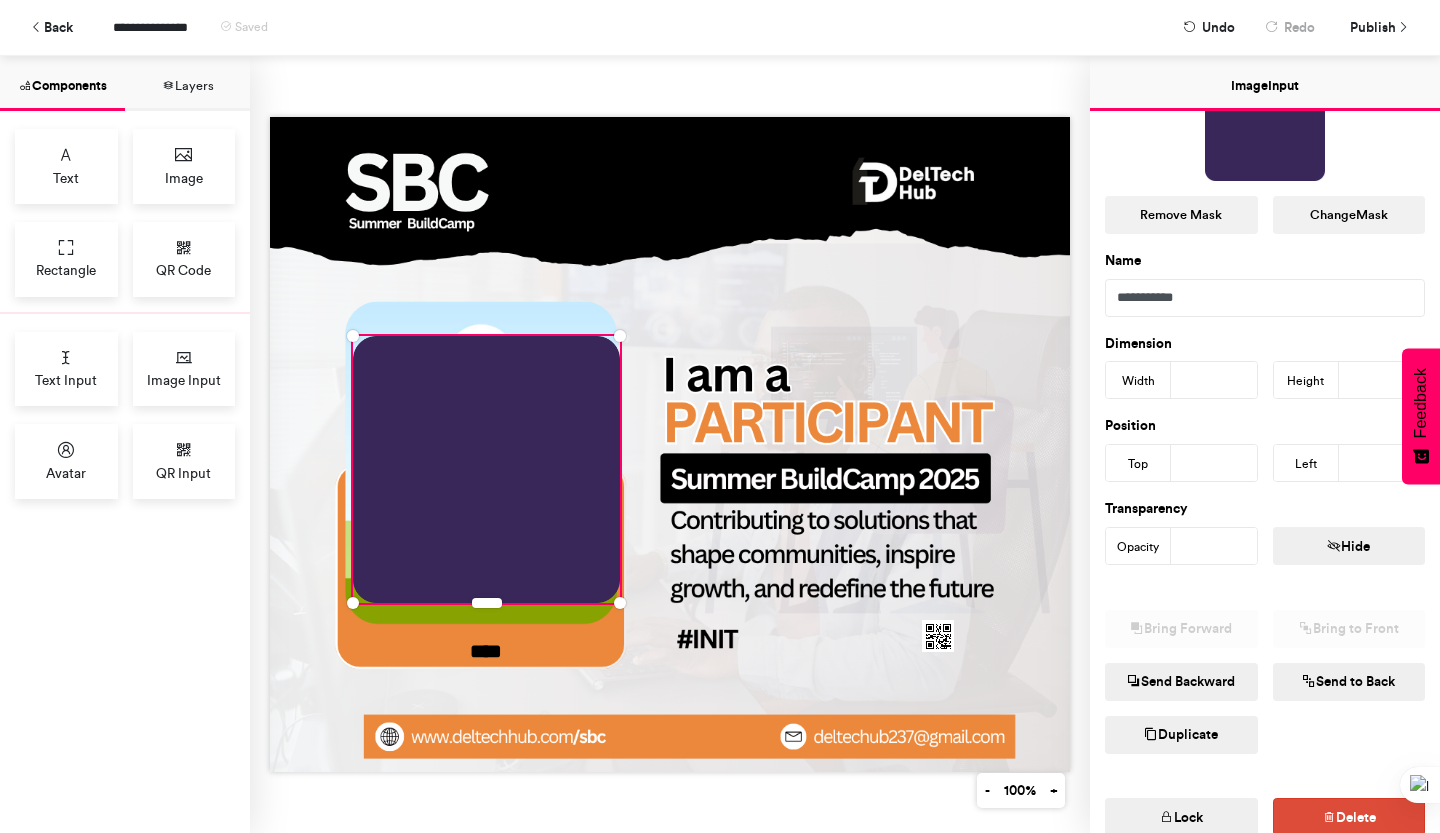 scroll, scrollTop: 142, scrollLeft: 0, axis: vertical 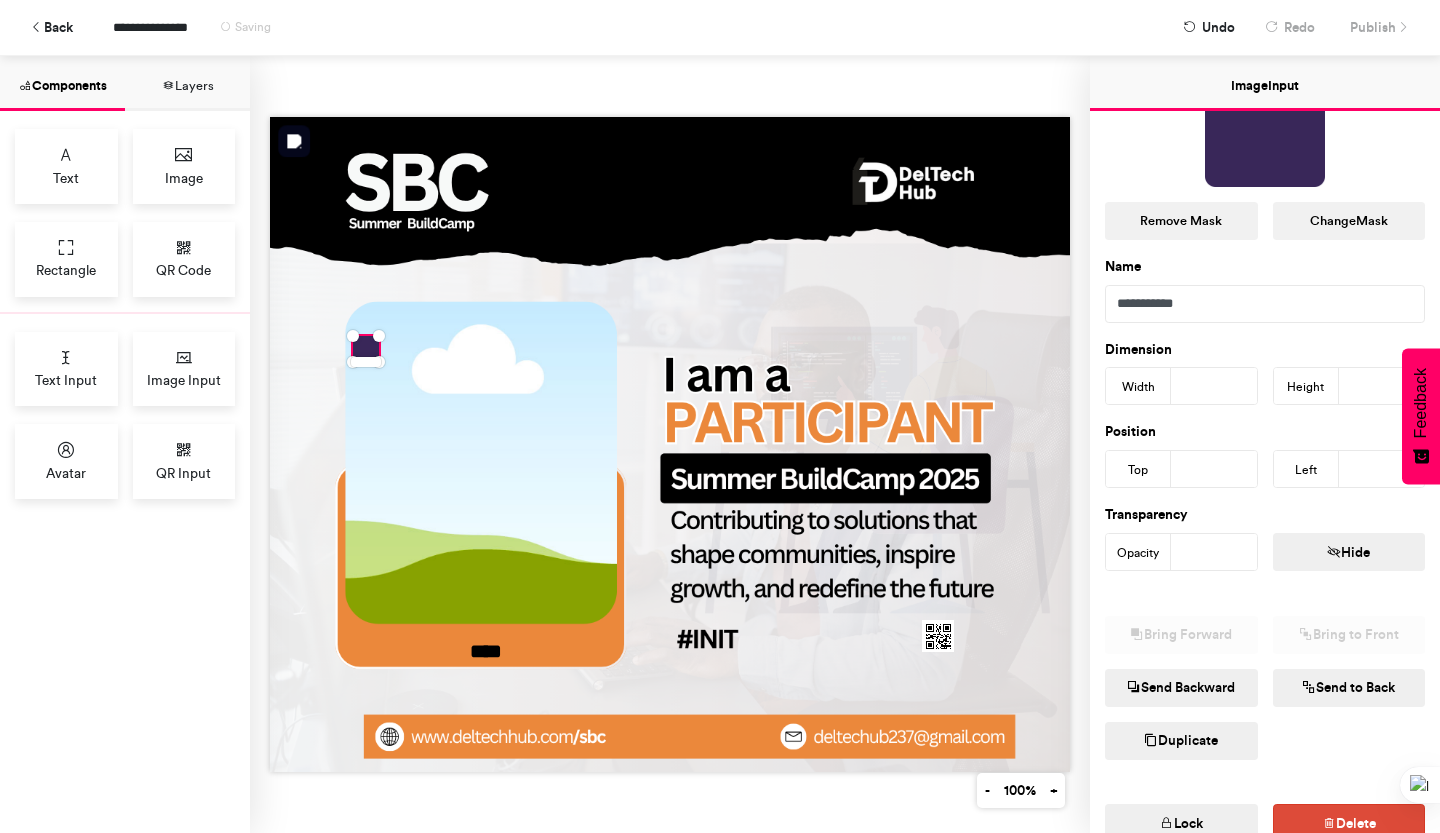 type on "**" 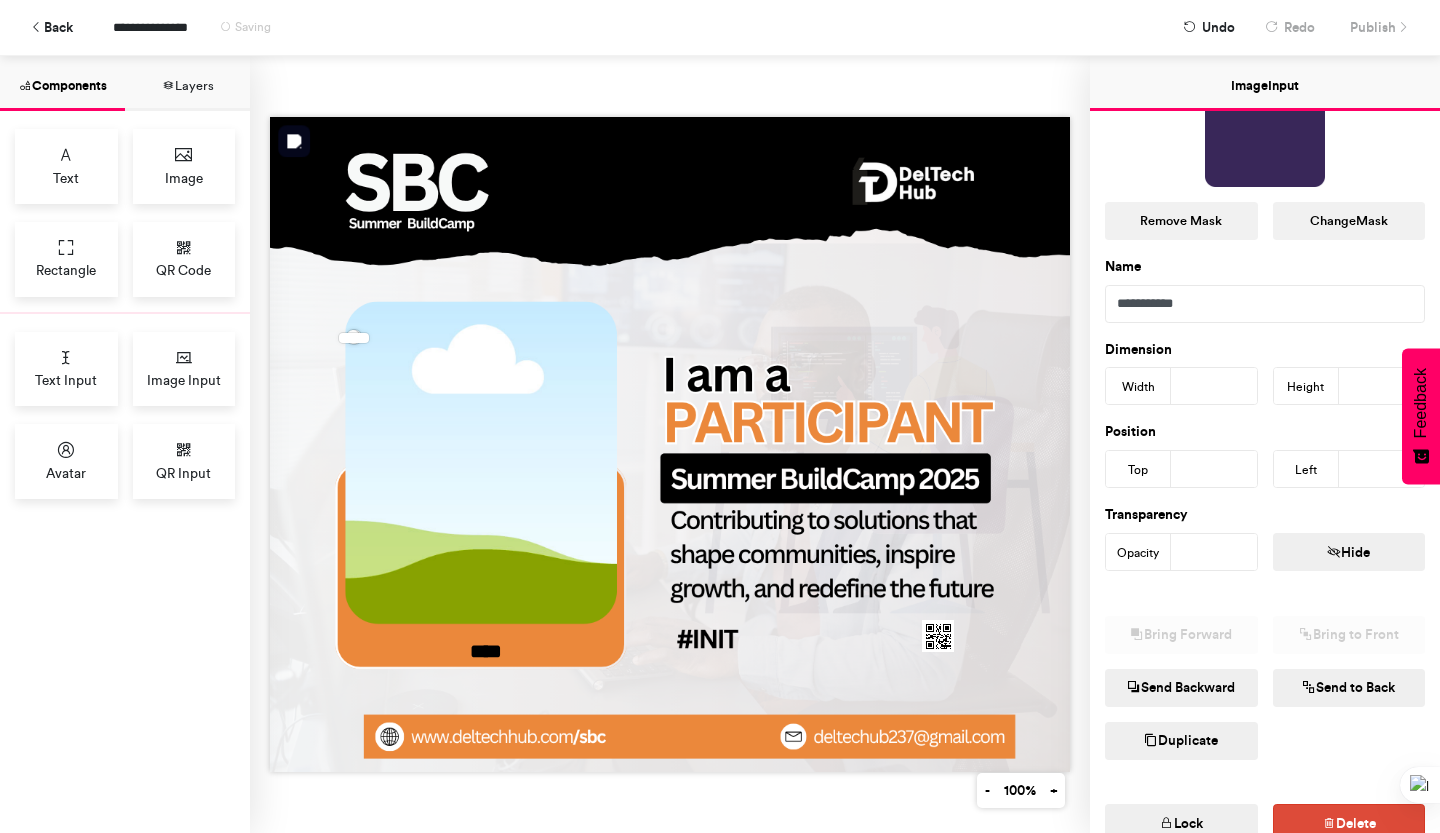 type on "*" 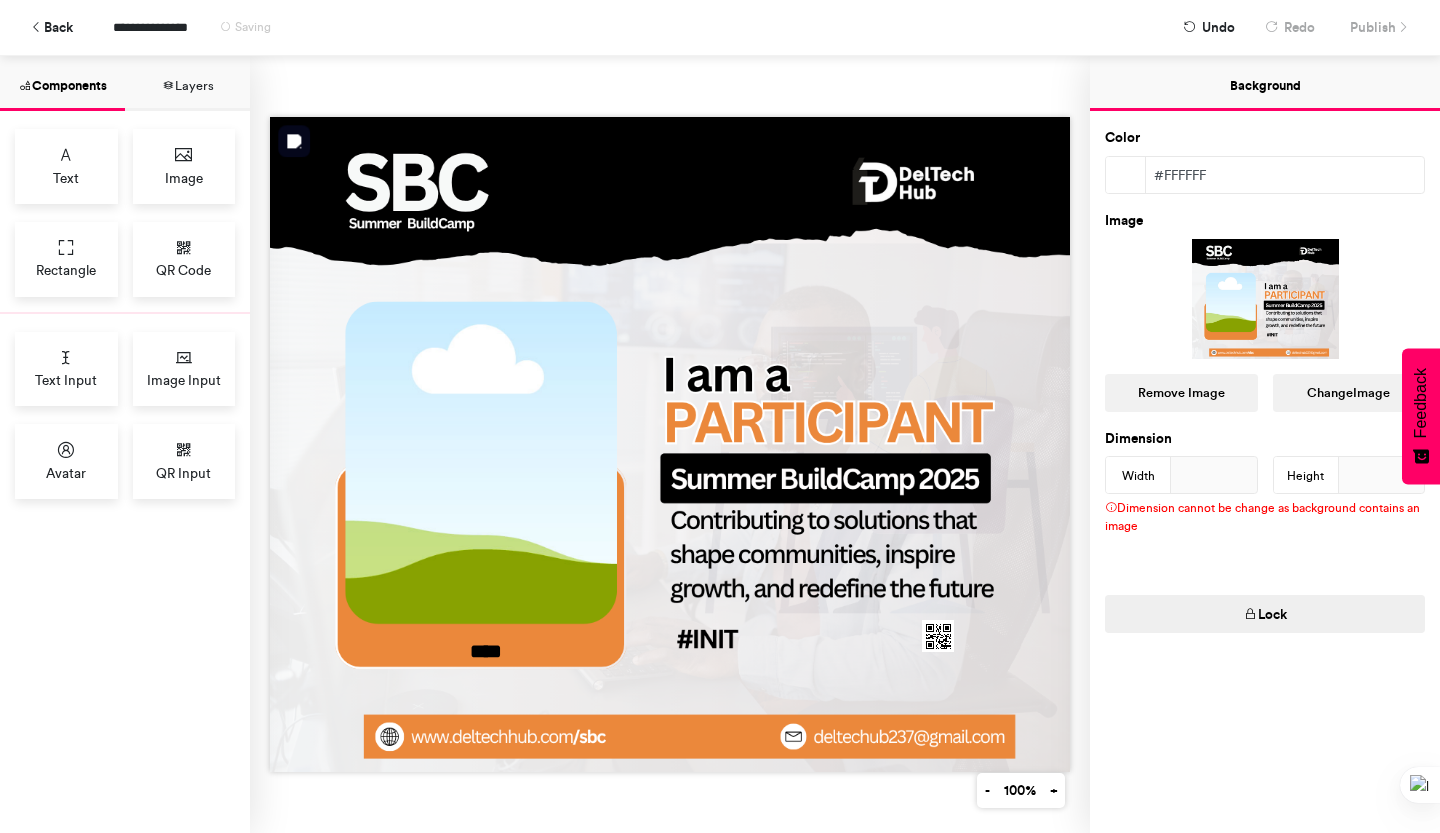 click at bounding box center [670, 444] 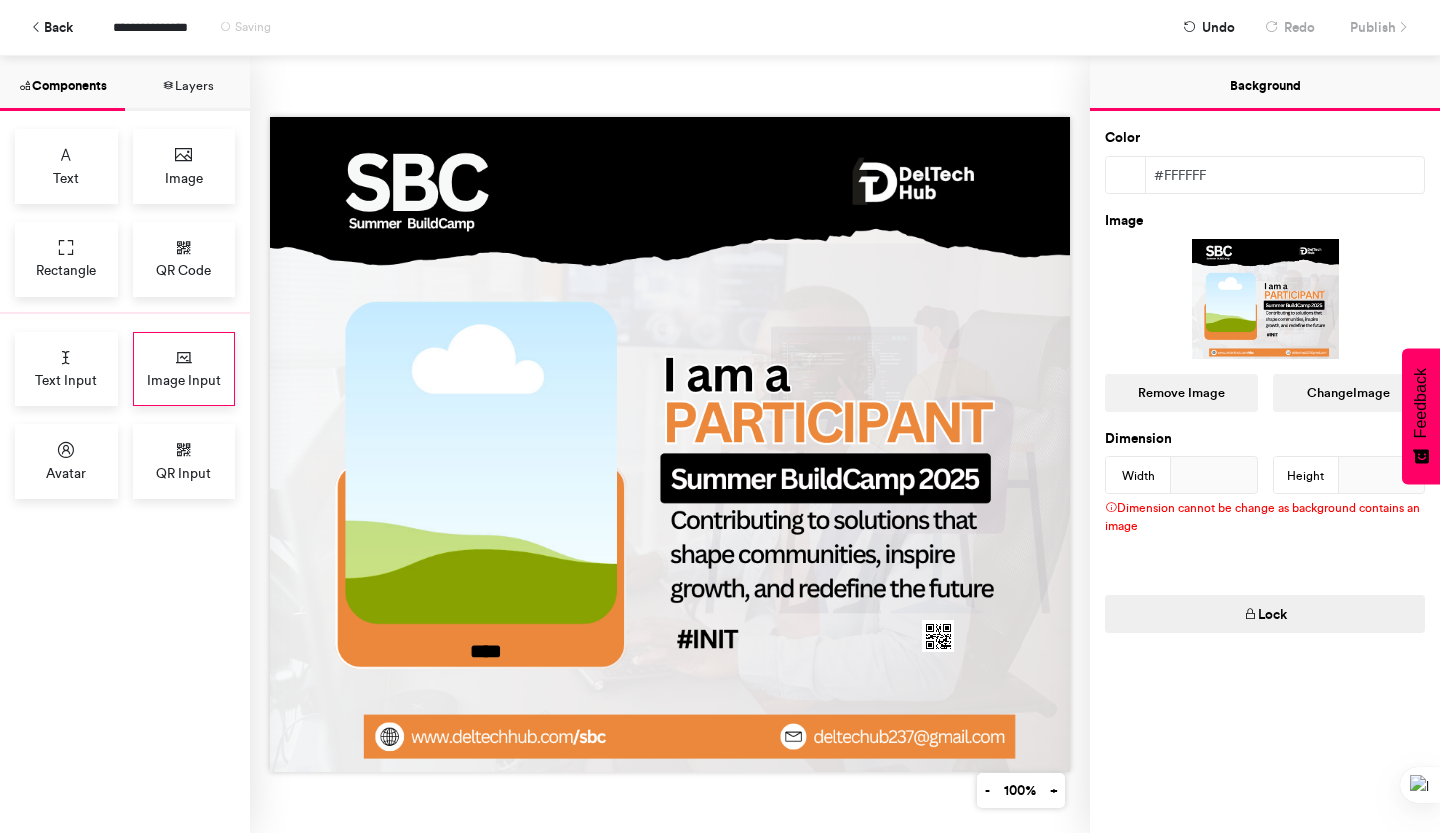 click on "Image Input" at bounding box center (184, 380) 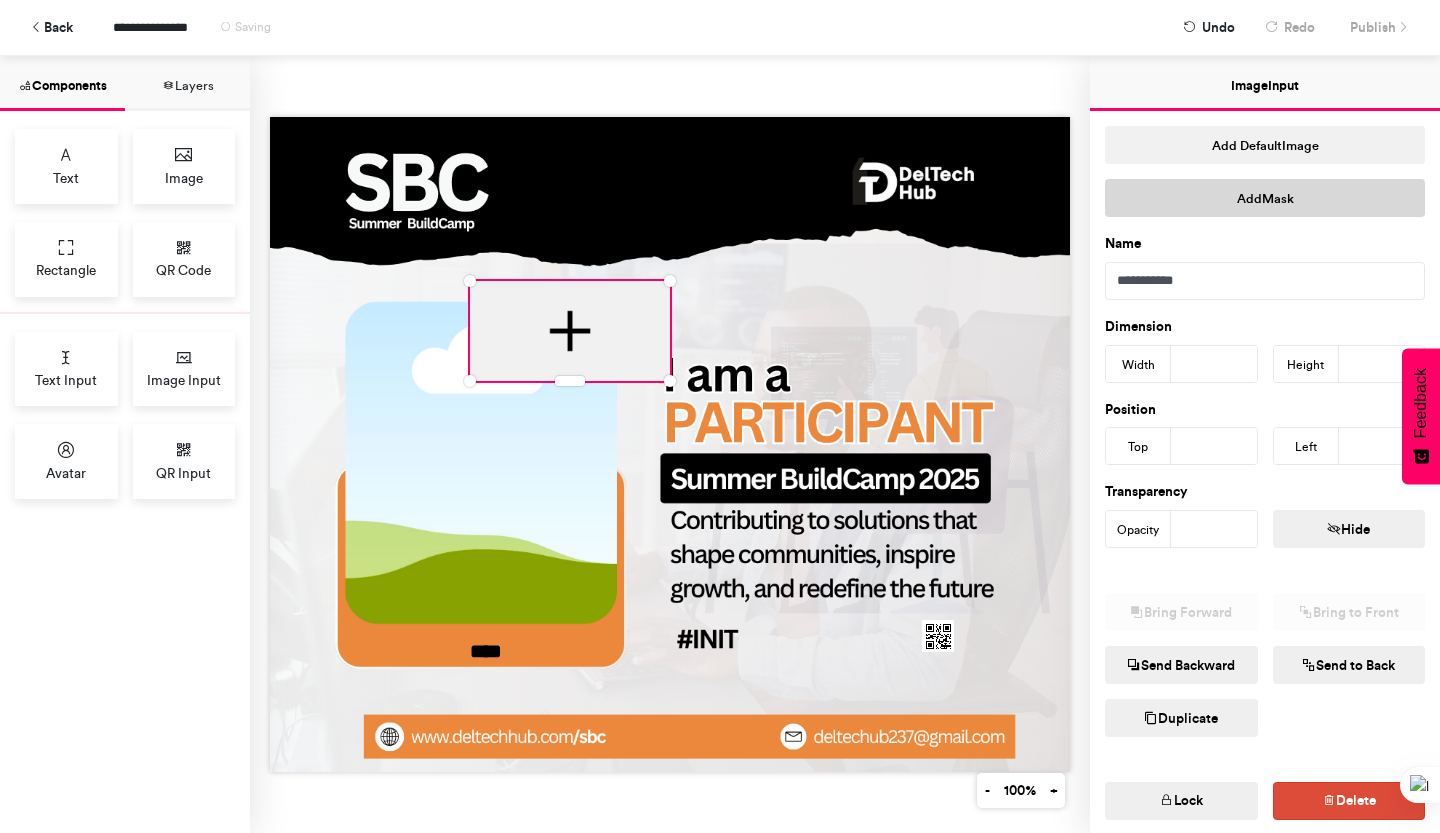 click on "Add  Mask" at bounding box center [1265, 198] 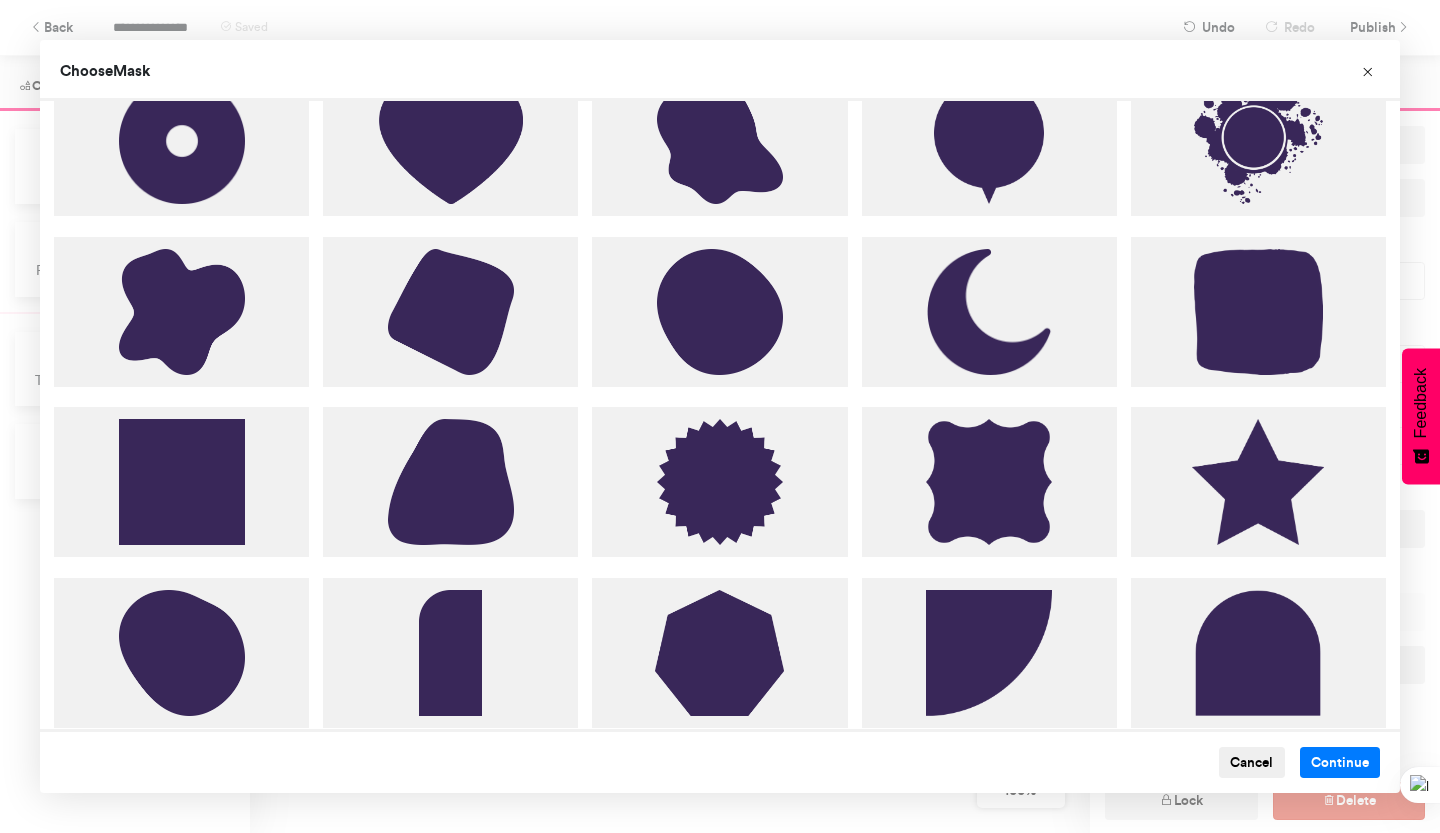 scroll, scrollTop: 1119, scrollLeft: 0, axis: vertical 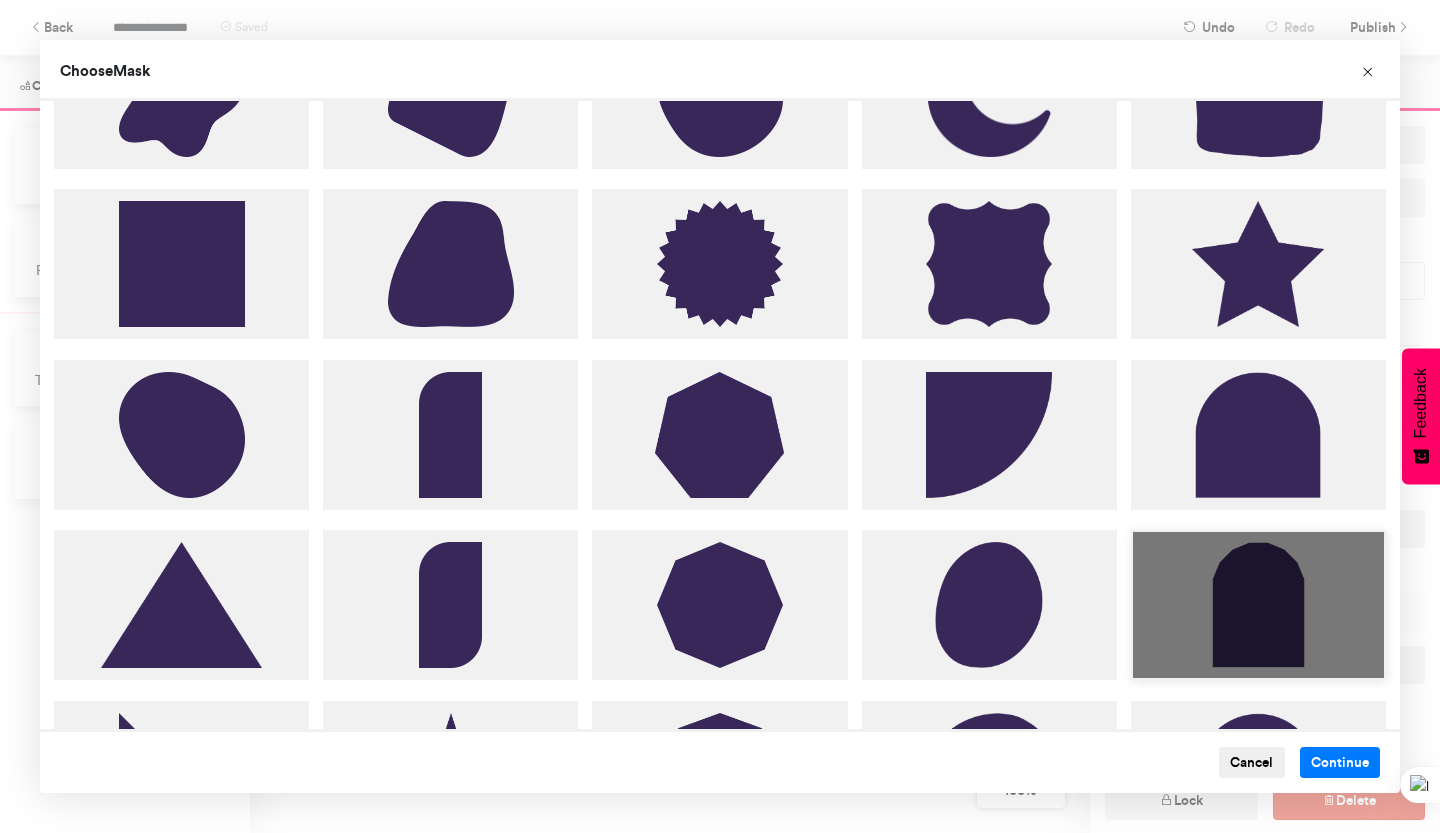 click at bounding box center [1258, 605] 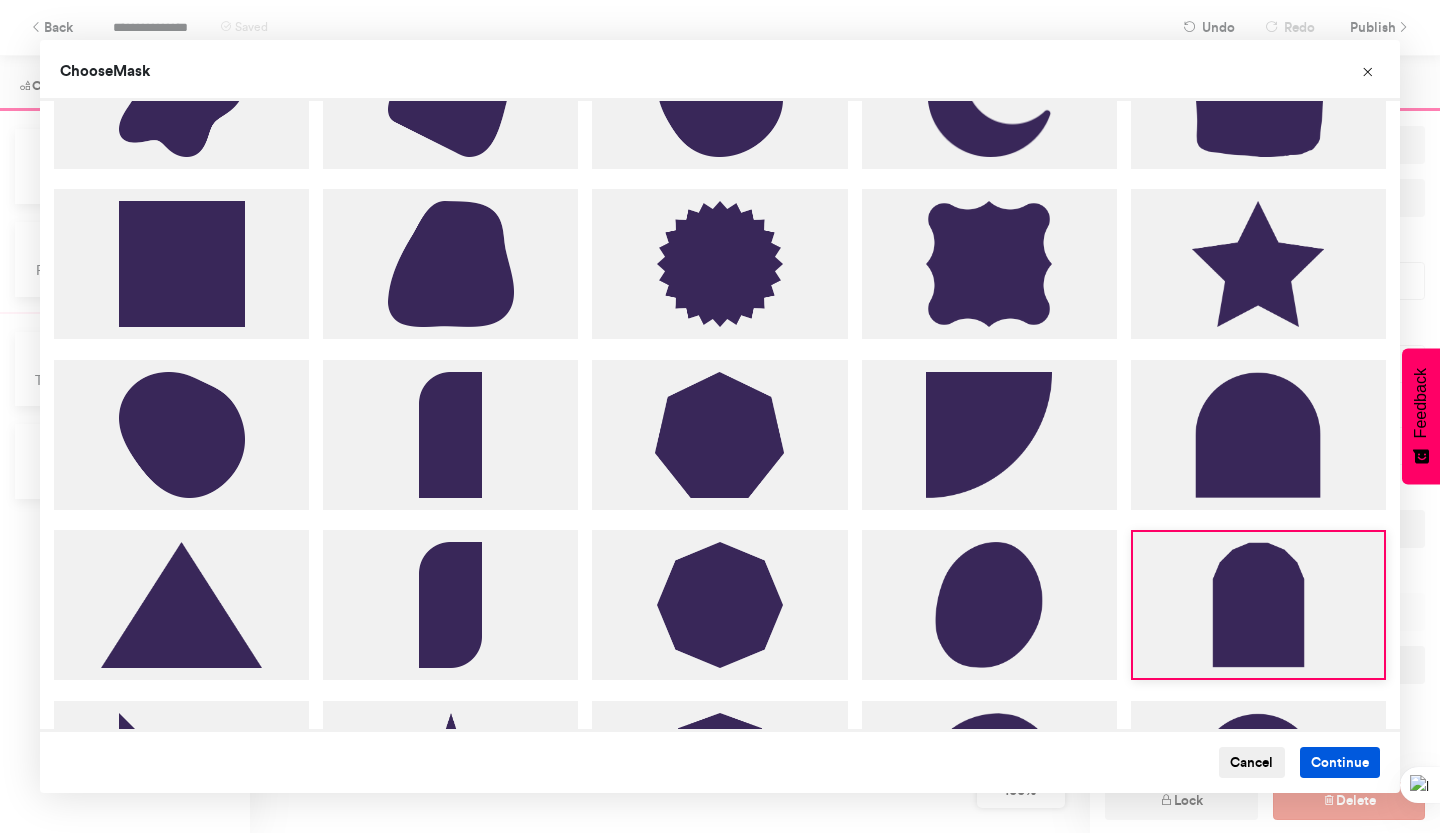 click on "Continue" at bounding box center [1340, 763] 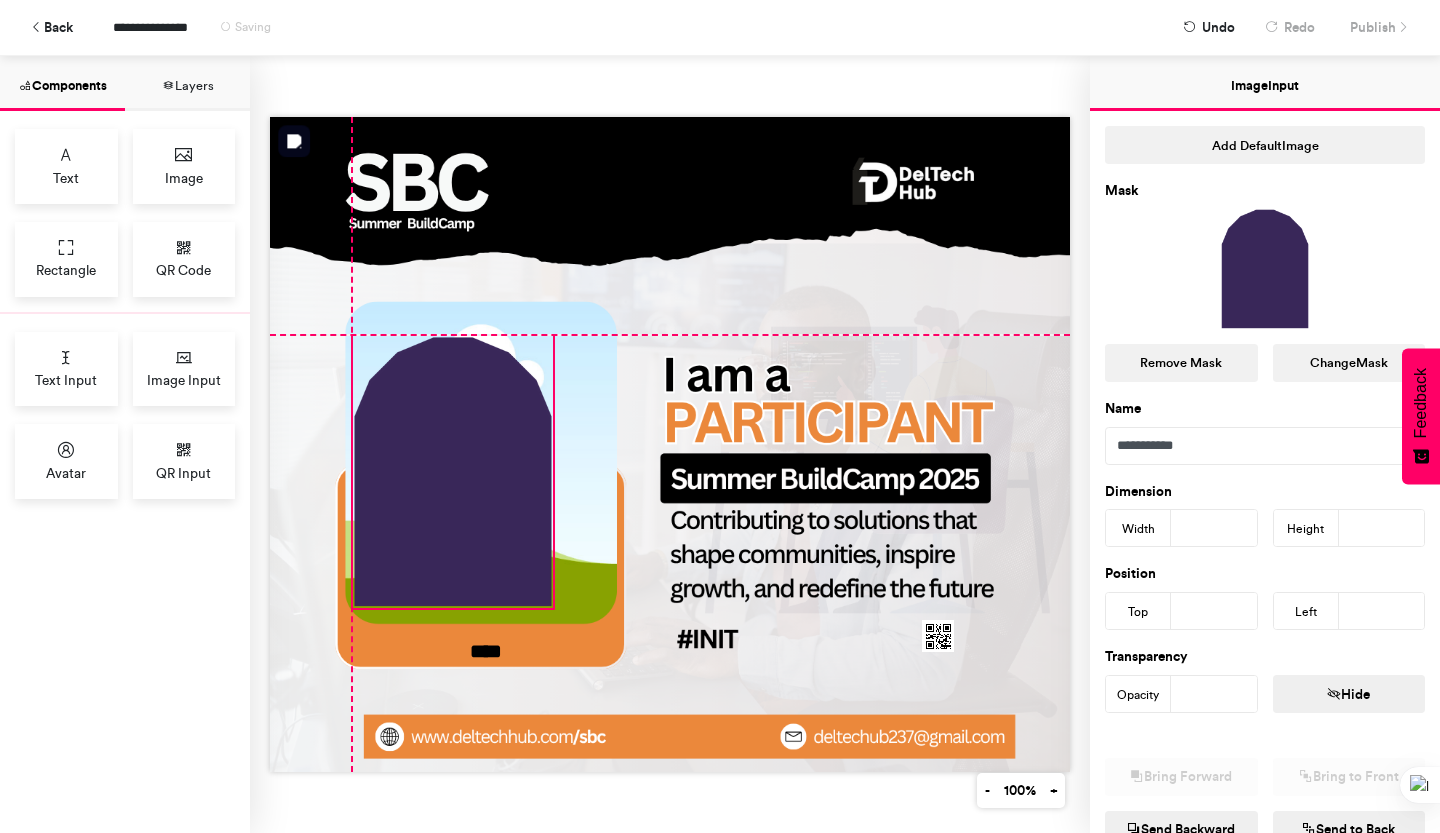 drag, startPoint x: 547, startPoint y: 388, endPoint x: 430, endPoint y: 436, distance: 126.46343 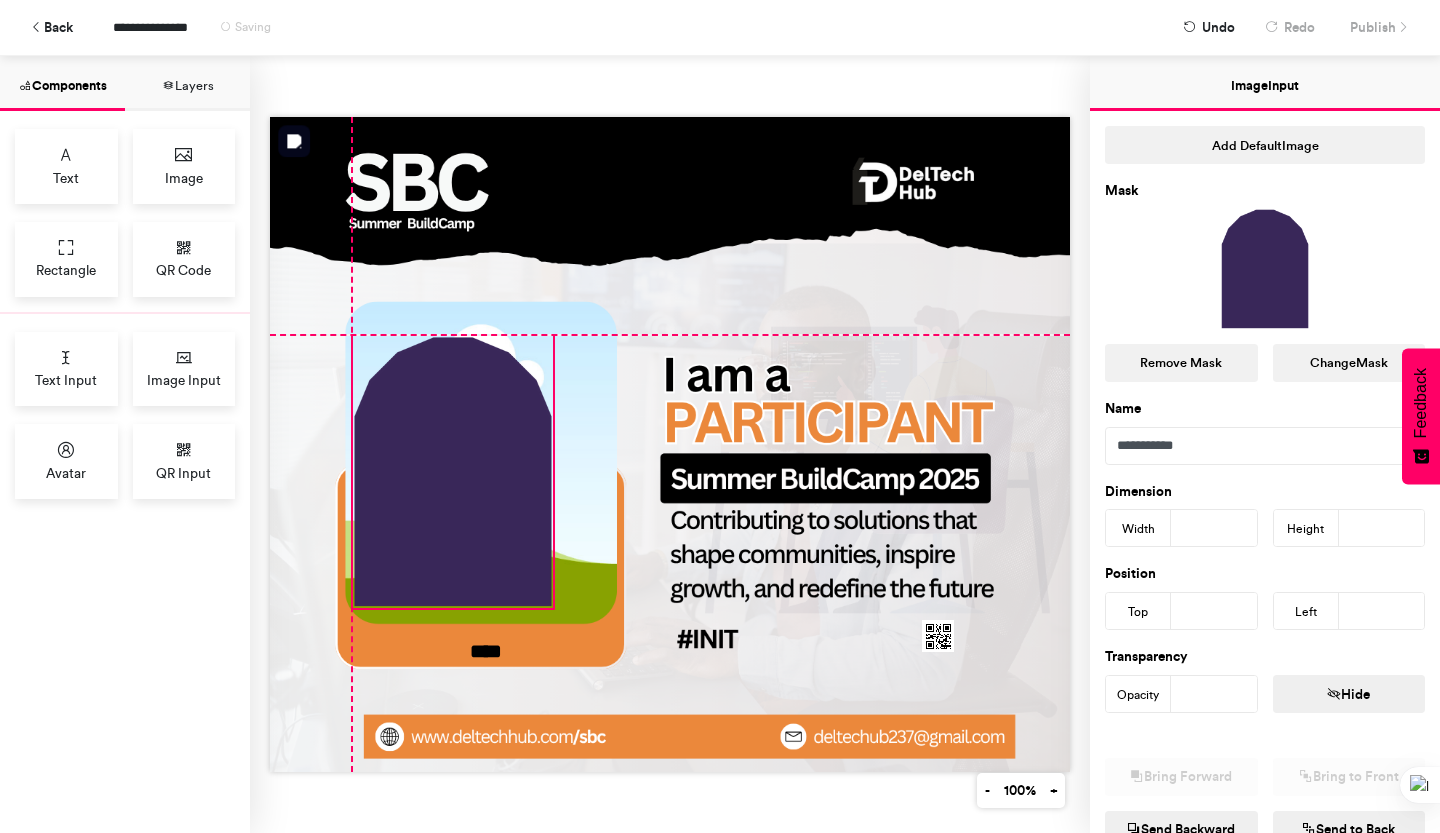 click at bounding box center (453, 472) 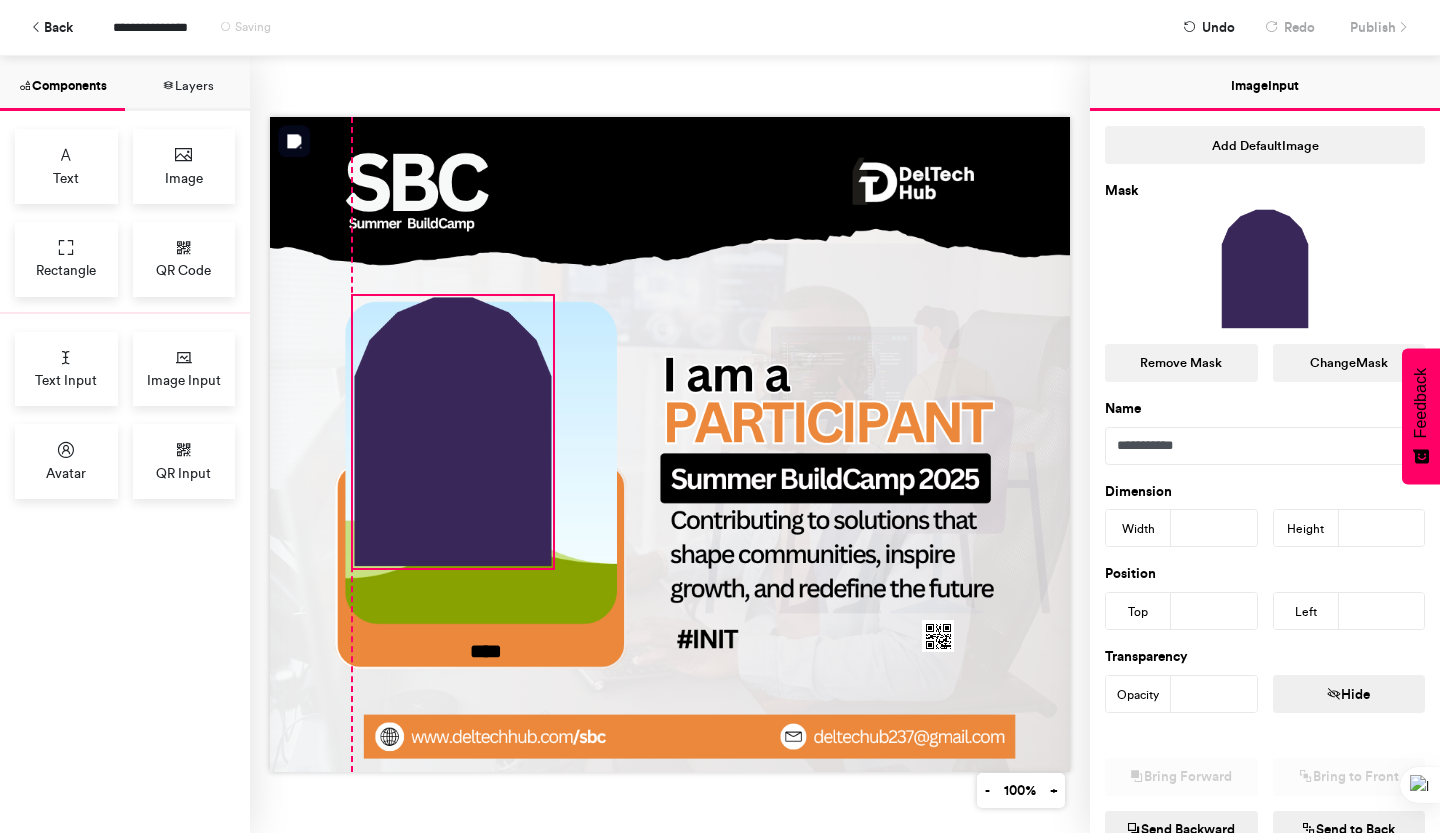 drag, startPoint x: 470, startPoint y: 406, endPoint x: 462, endPoint y: 366, distance: 40.792156 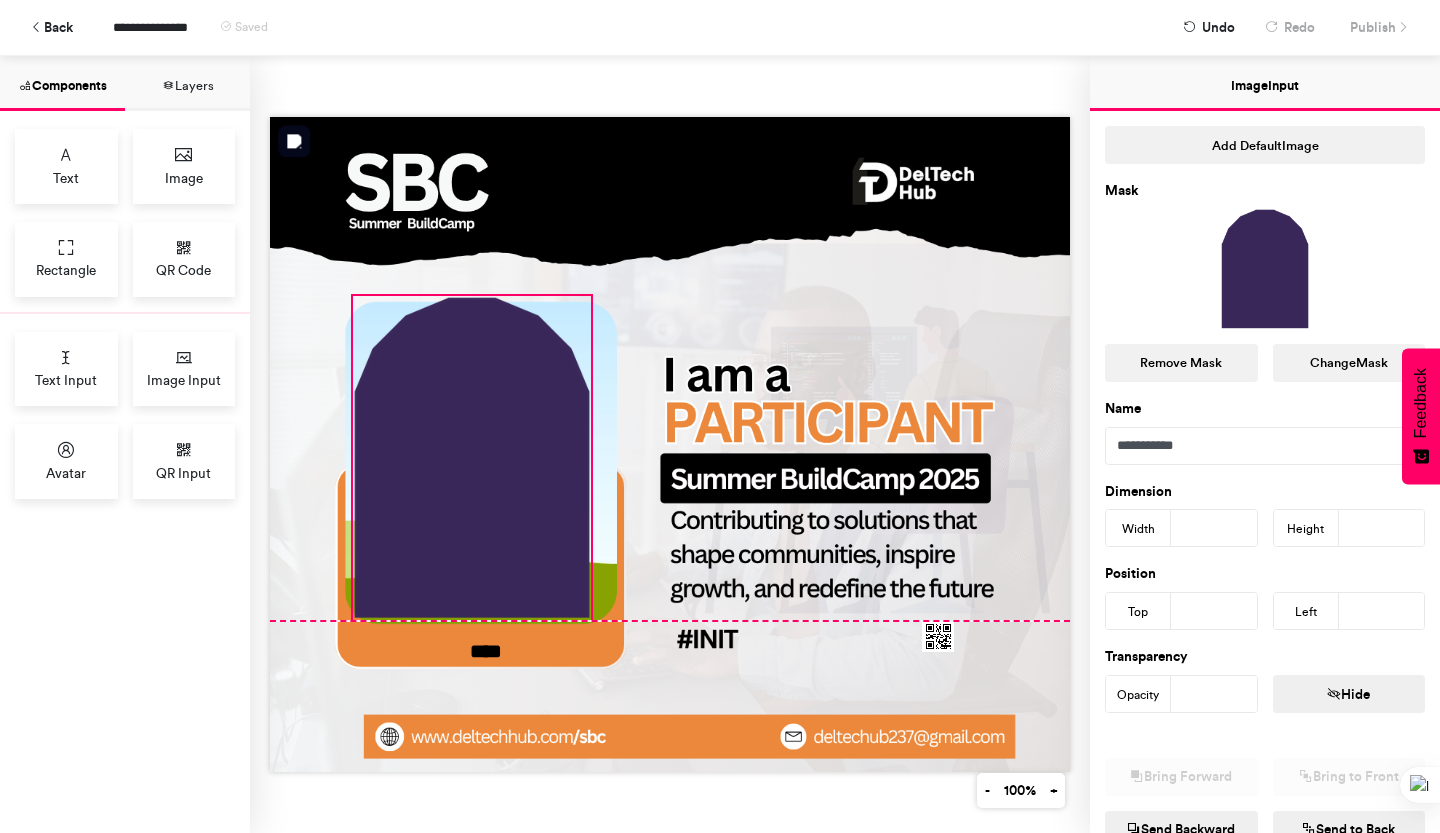 drag, startPoint x: 545, startPoint y: 559, endPoint x: 582, endPoint y: 548, distance: 38.600517 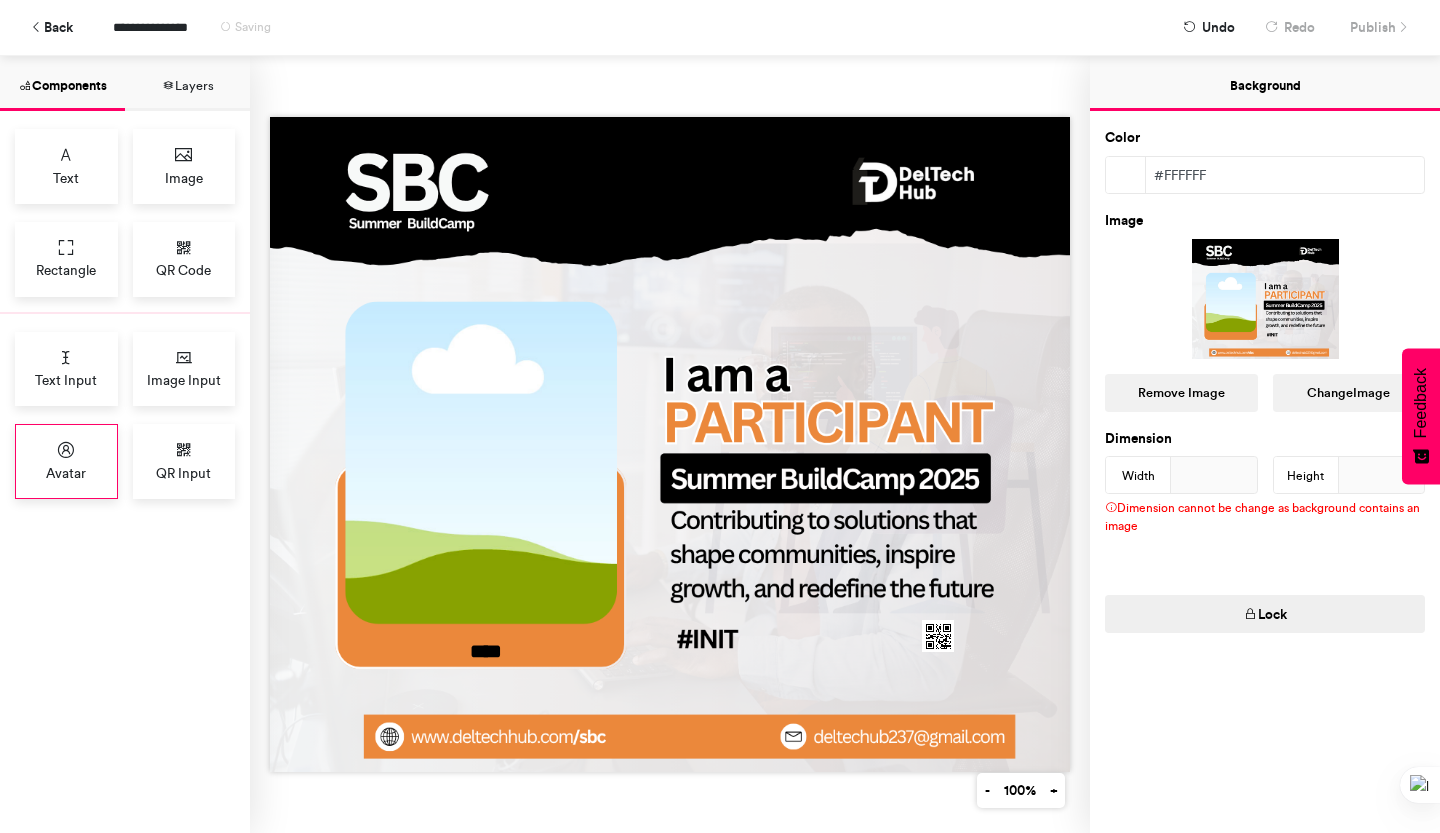 click on "Avatar" at bounding box center (66, 461) 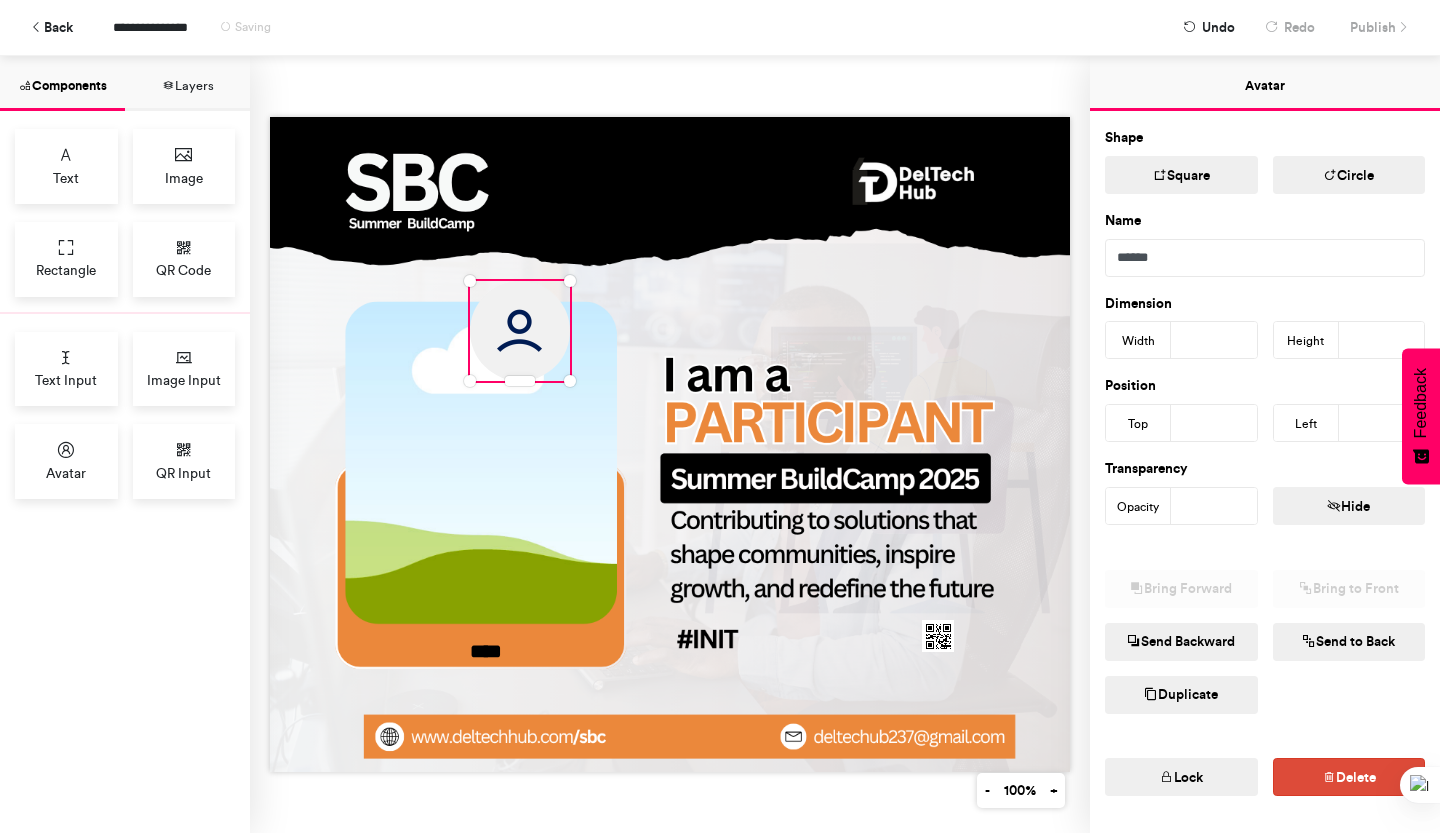 click on "Square" at bounding box center (1181, 175) 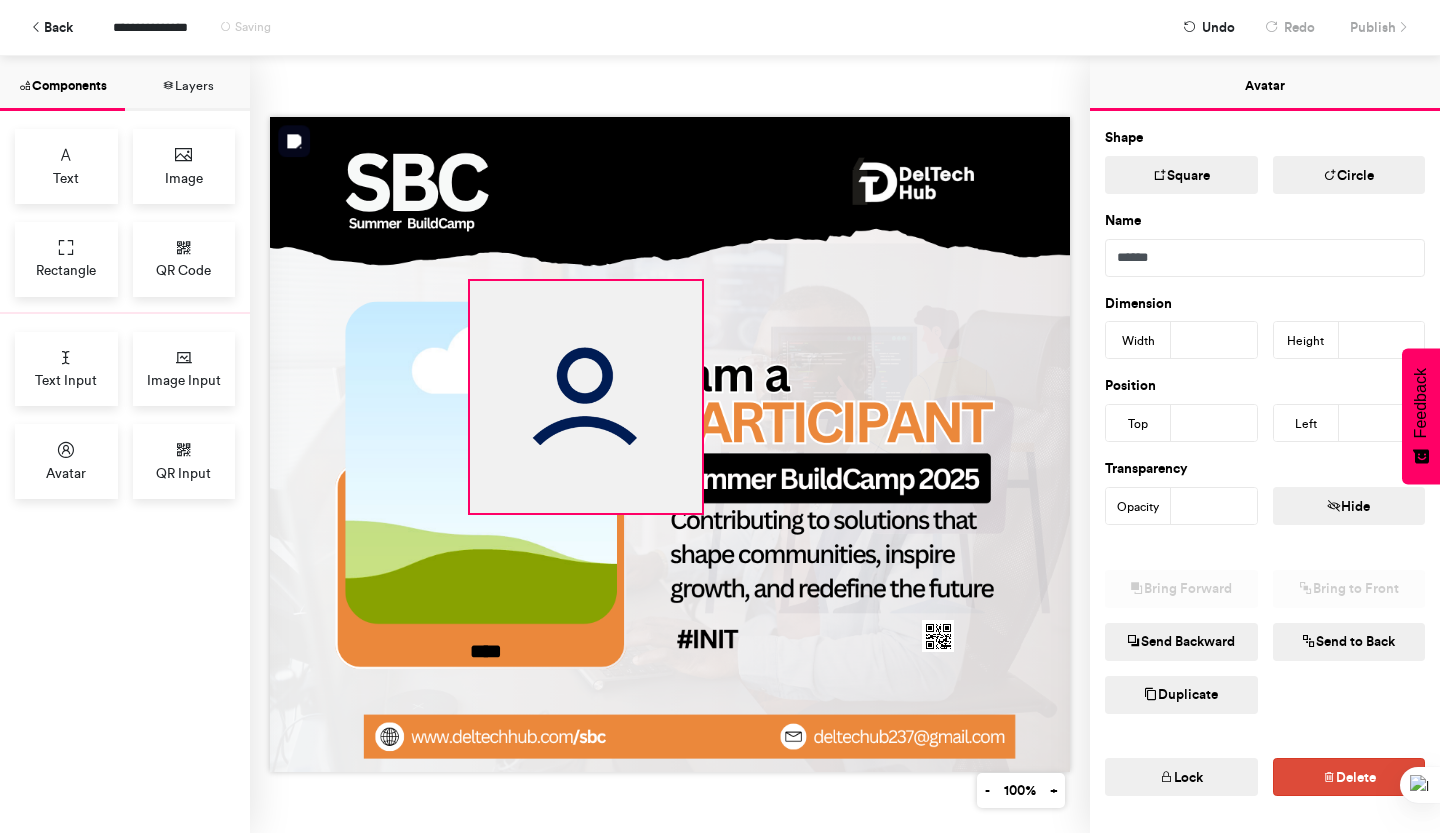 drag, startPoint x: 561, startPoint y: 370, endPoint x: 694, endPoint y: 712, distance: 366.95096 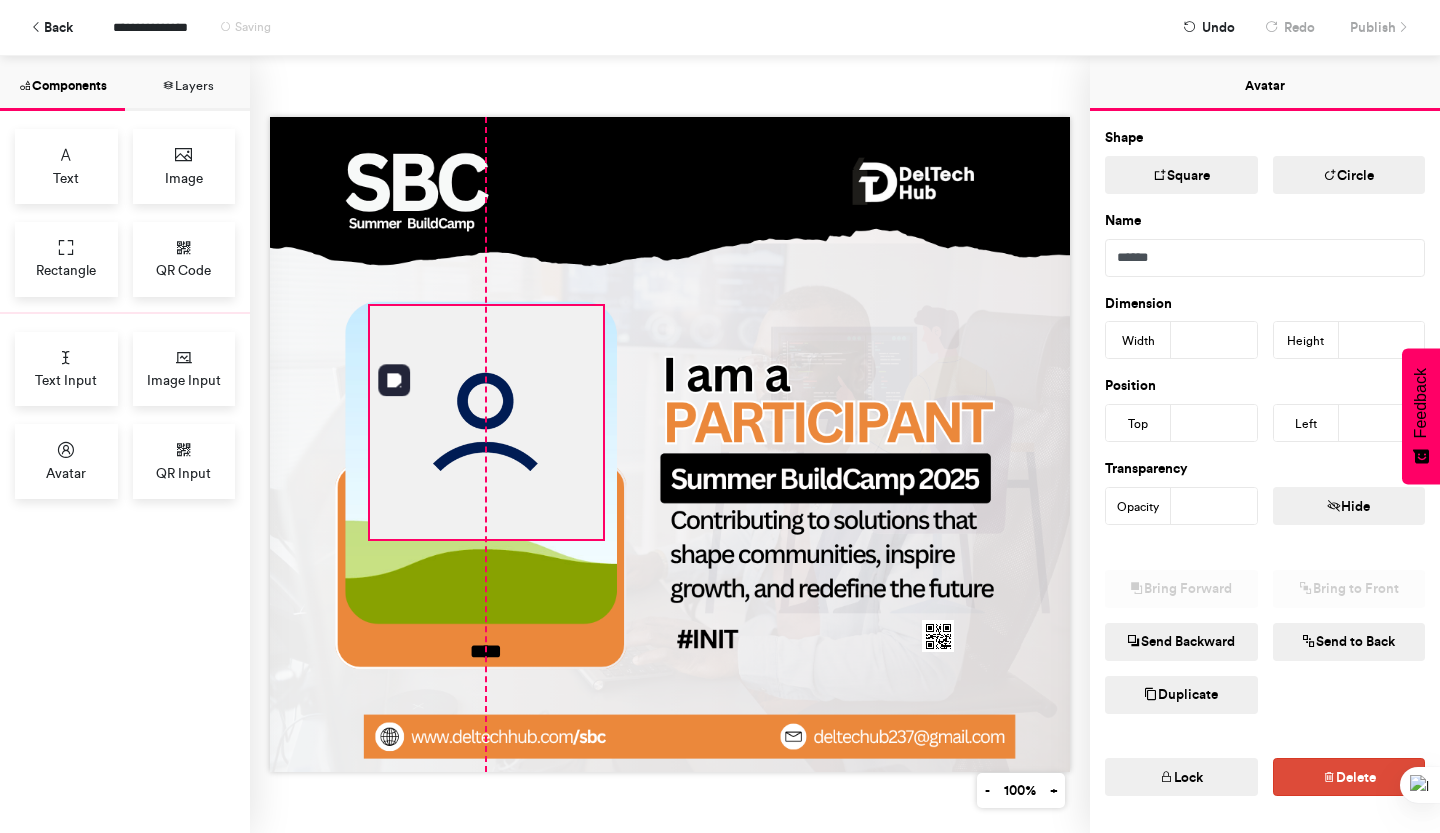 drag, startPoint x: 597, startPoint y: 432, endPoint x: 497, endPoint y: 457, distance: 103.077644 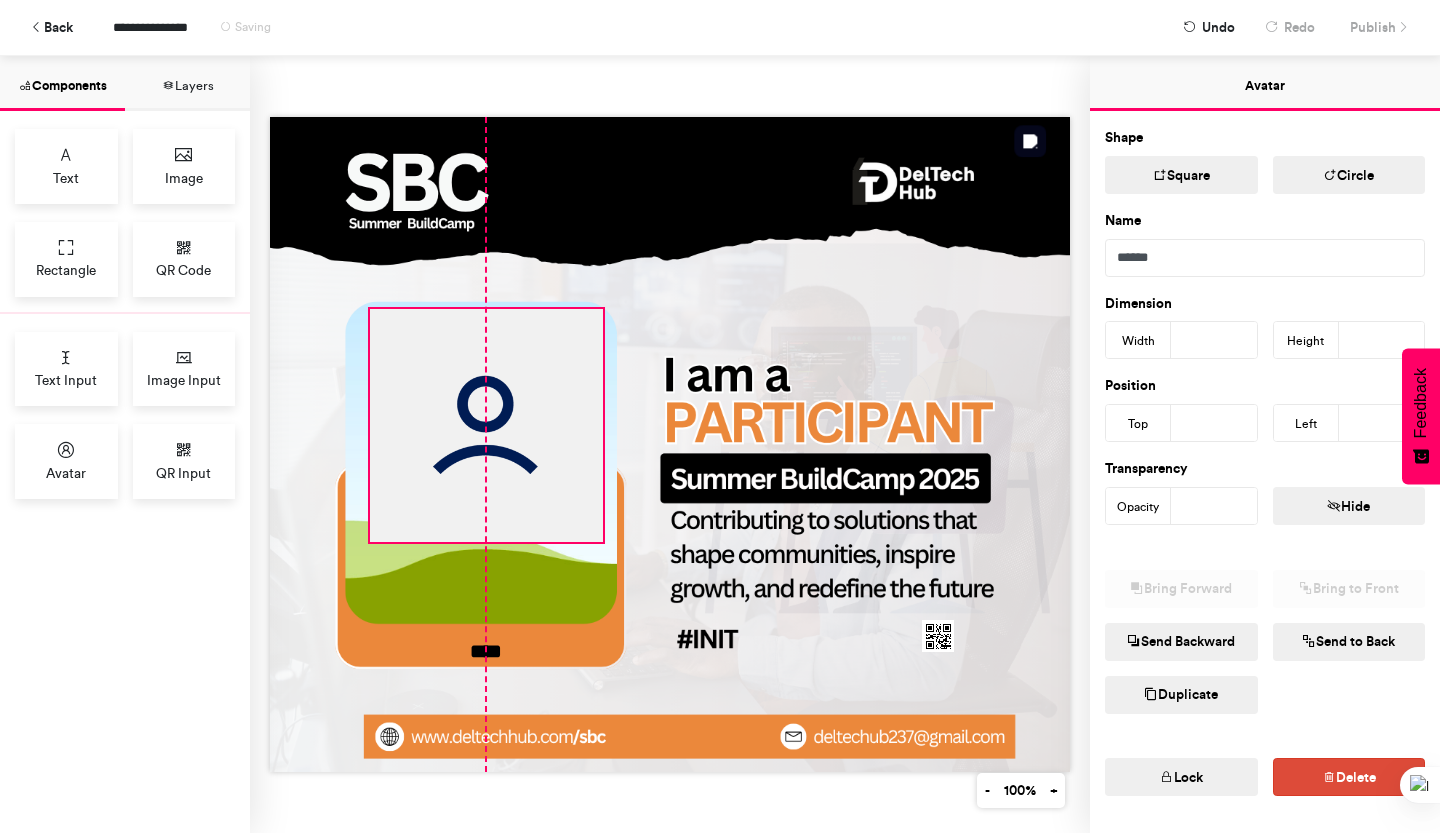 click on "****" at bounding box center [670, 444] 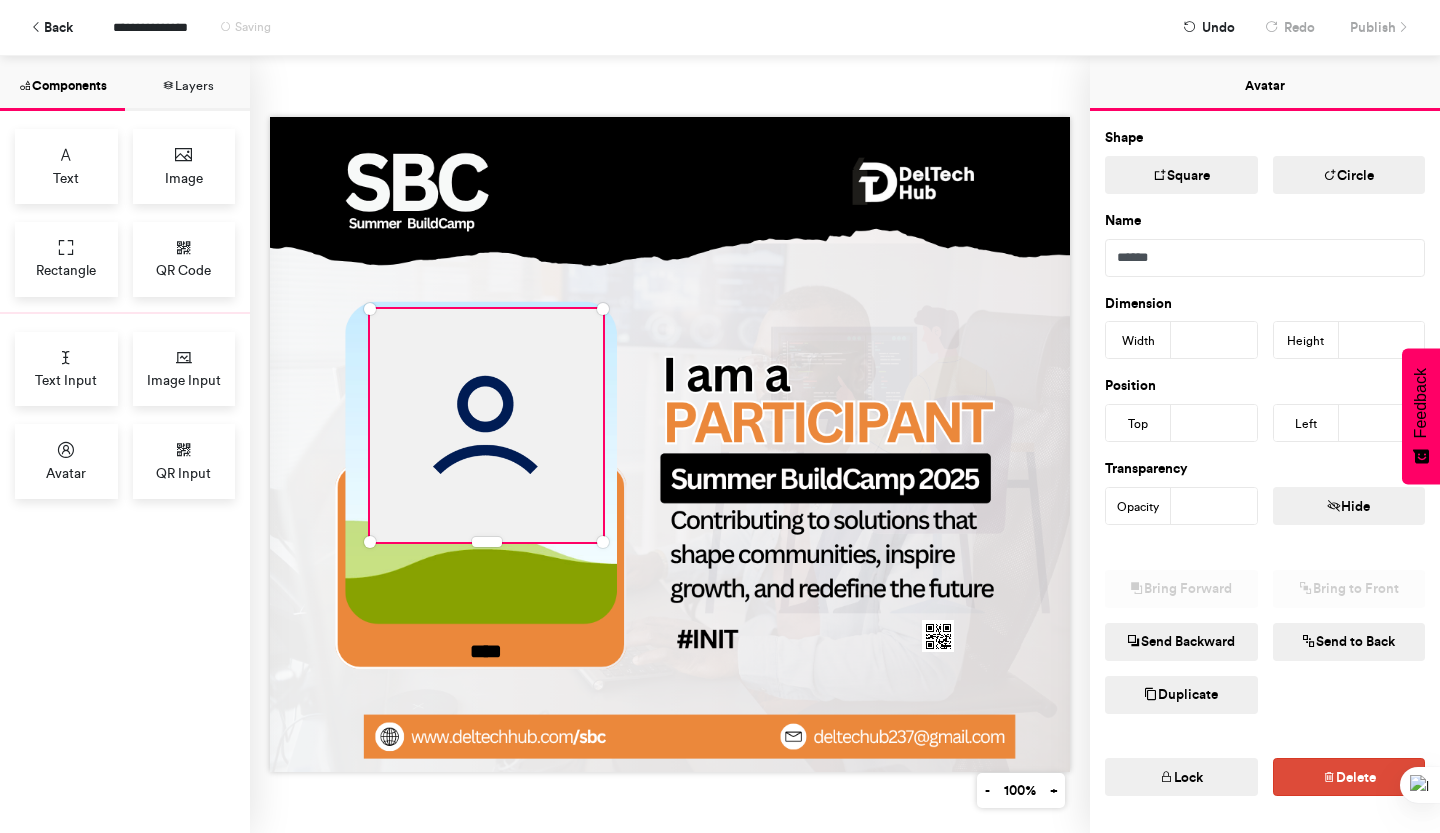 drag, startPoint x: 478, startPoint y: 529, endPoint x: 468, endPoint y: 528, distance: 10.049875 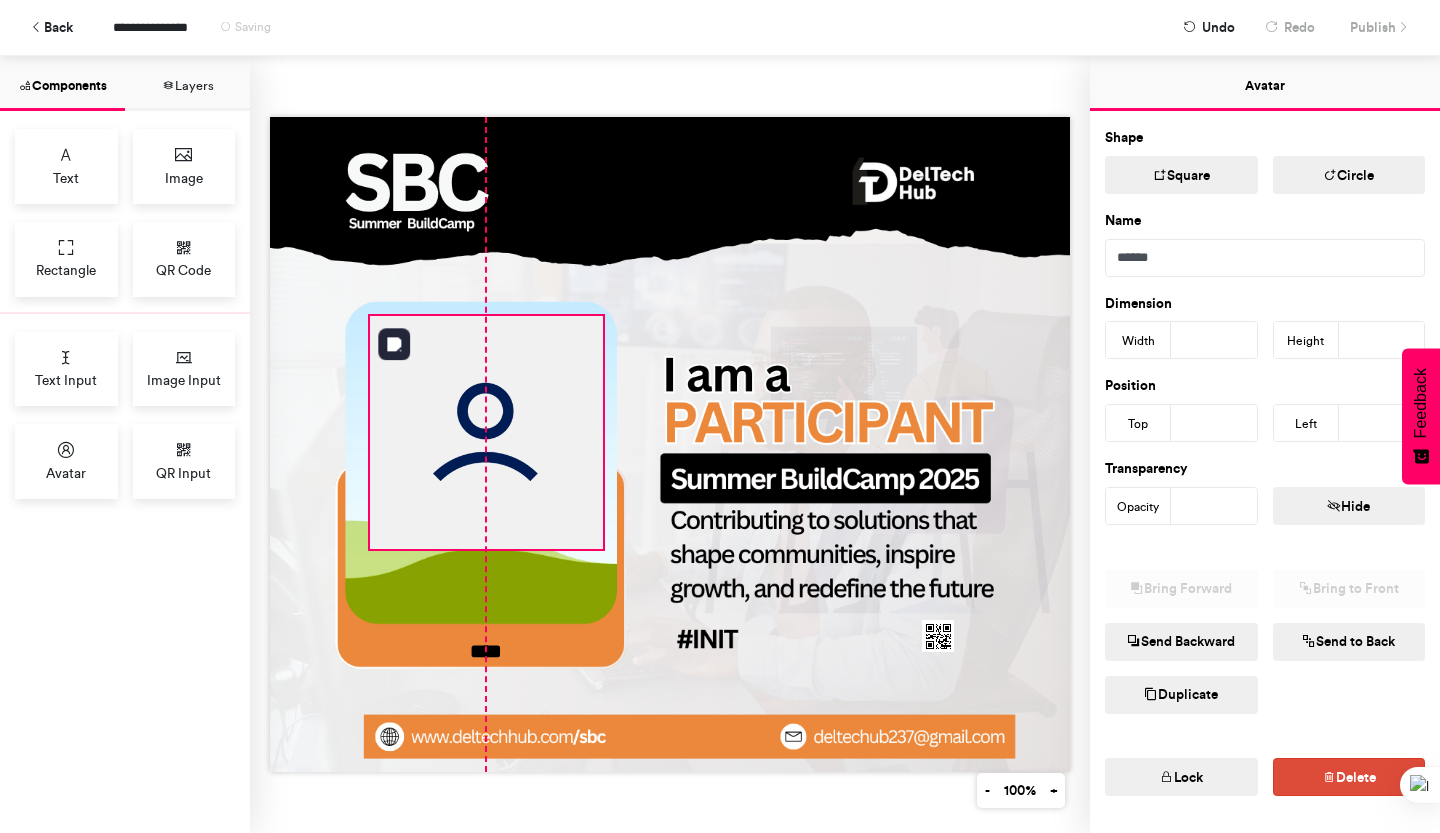click on "****" at bounding box center [670, 444] 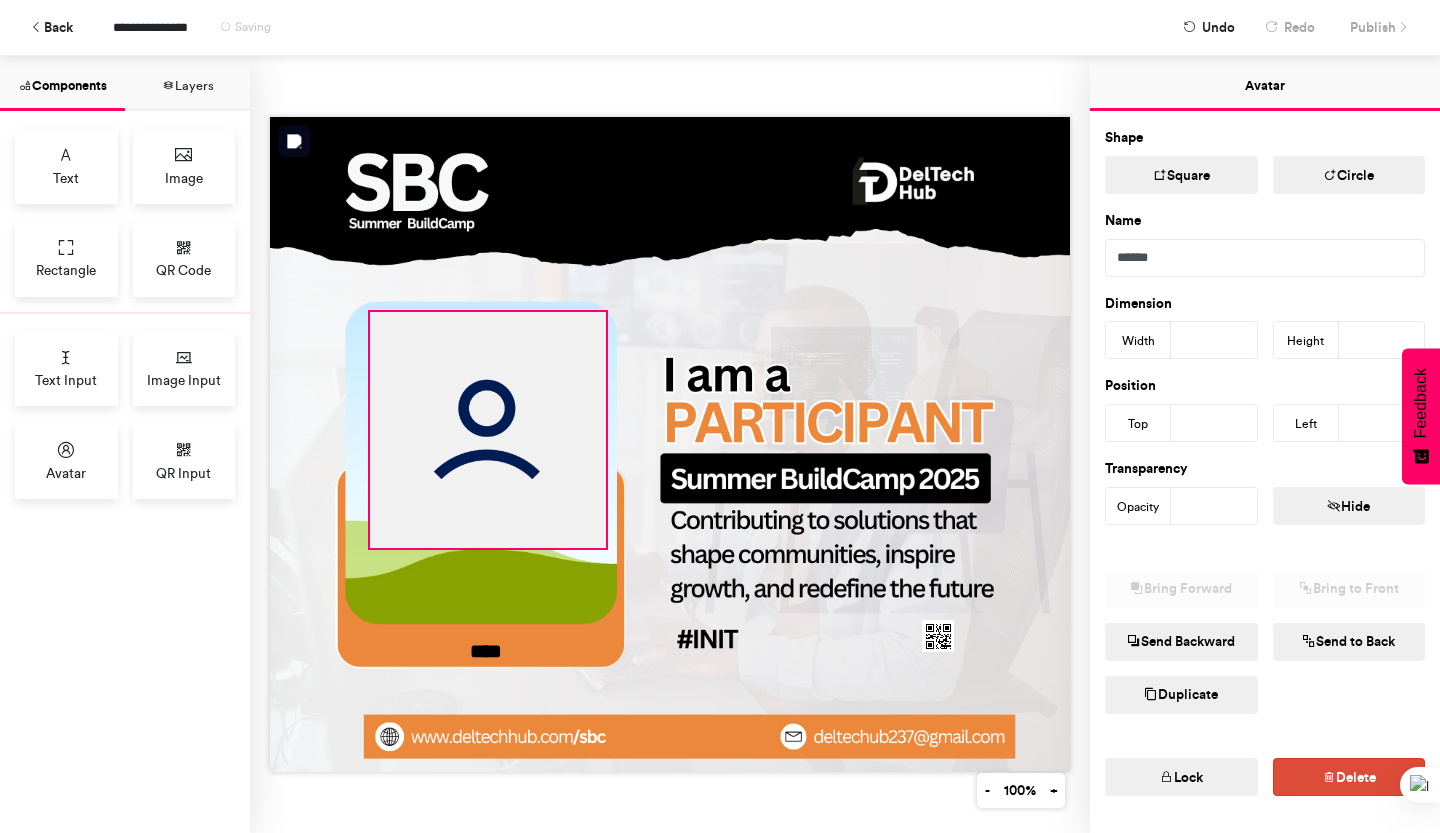 drag, startPoint x: 596, startPoint y: 533, endPoint x: 599, endPoint y: 721, distance: 188.02394 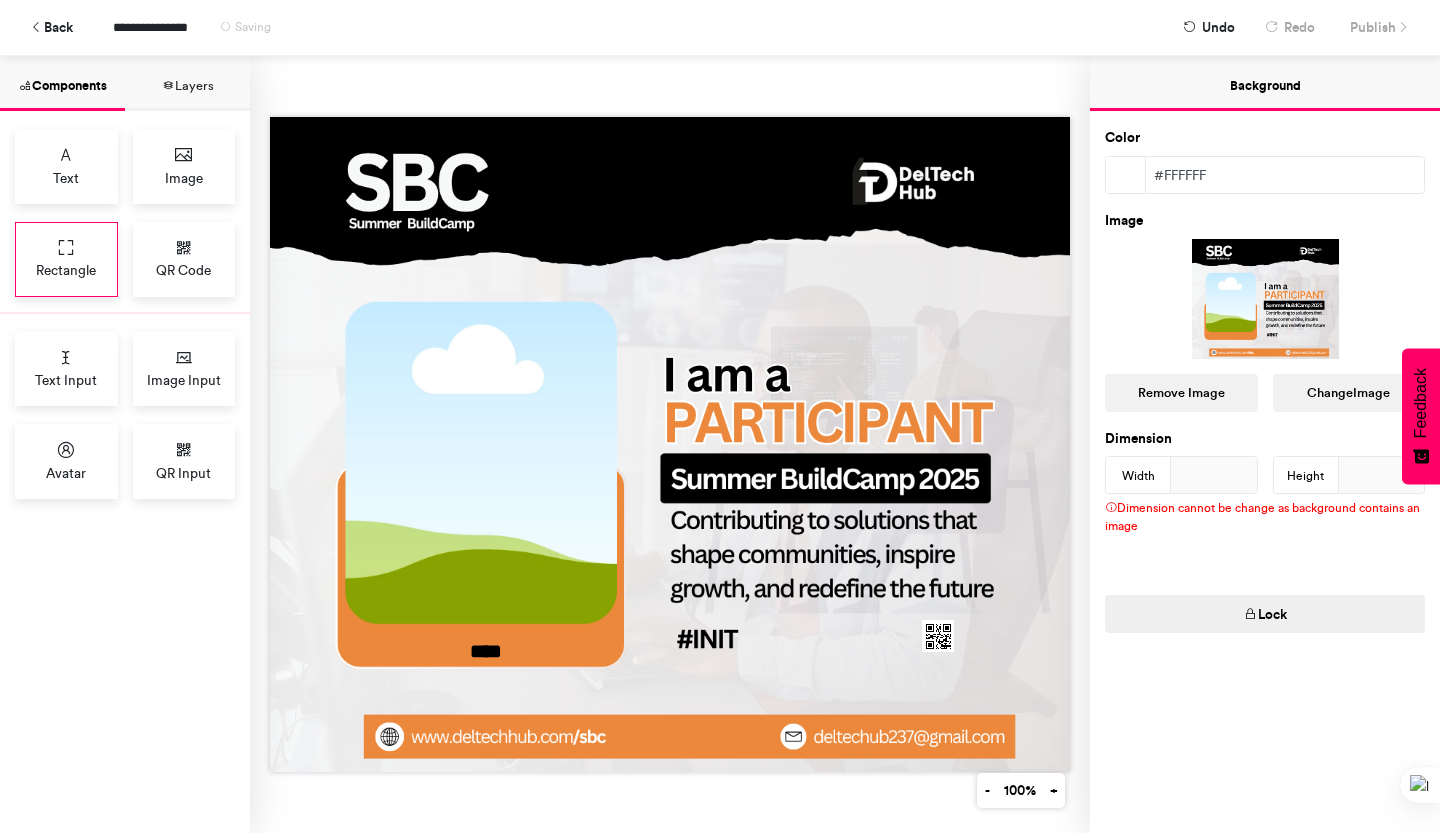 drag, startPoint x: 424, startPoint y: 369, endPoint x: 104, endPoint y: 230, distance: 348.88538 